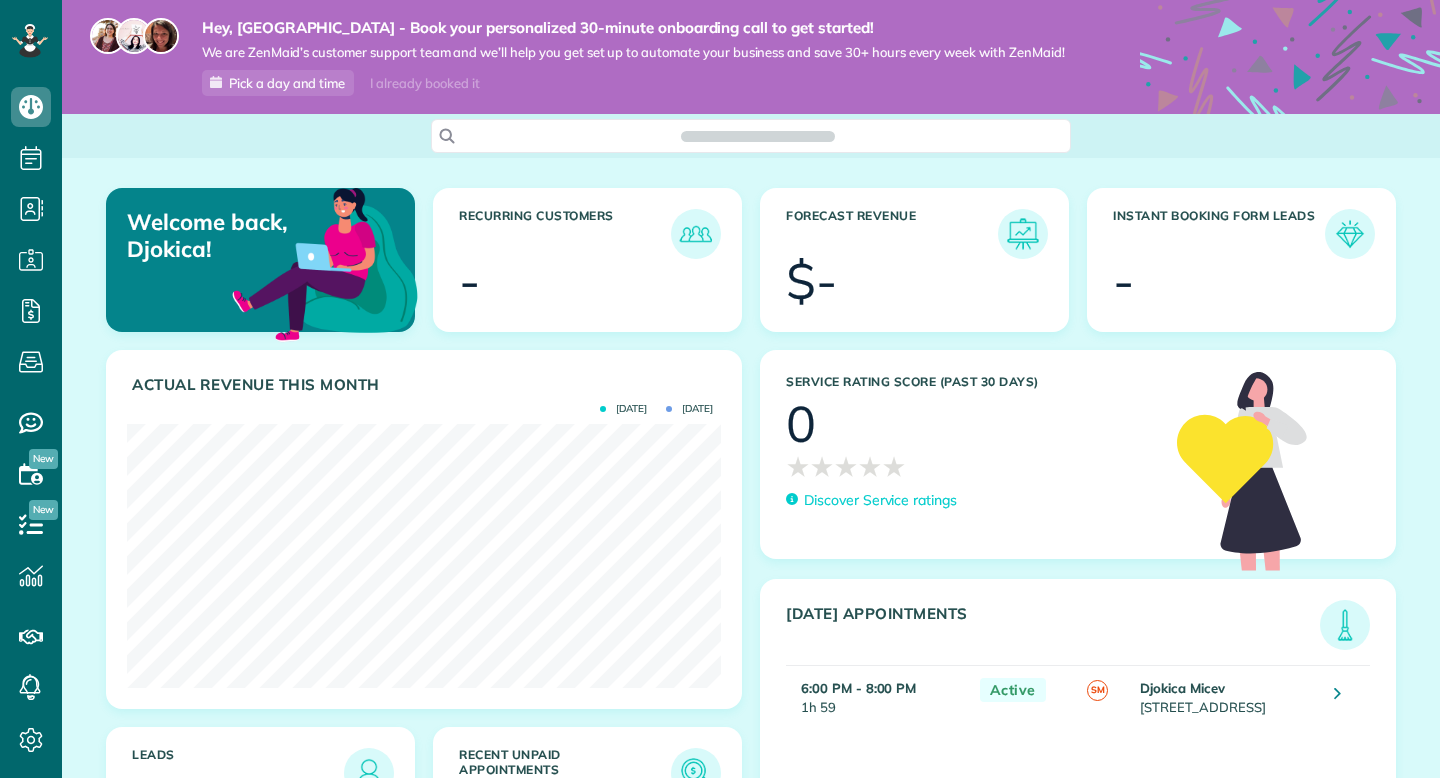 scroll, scrollTop: 0, scrollLeft: 0, axis: both 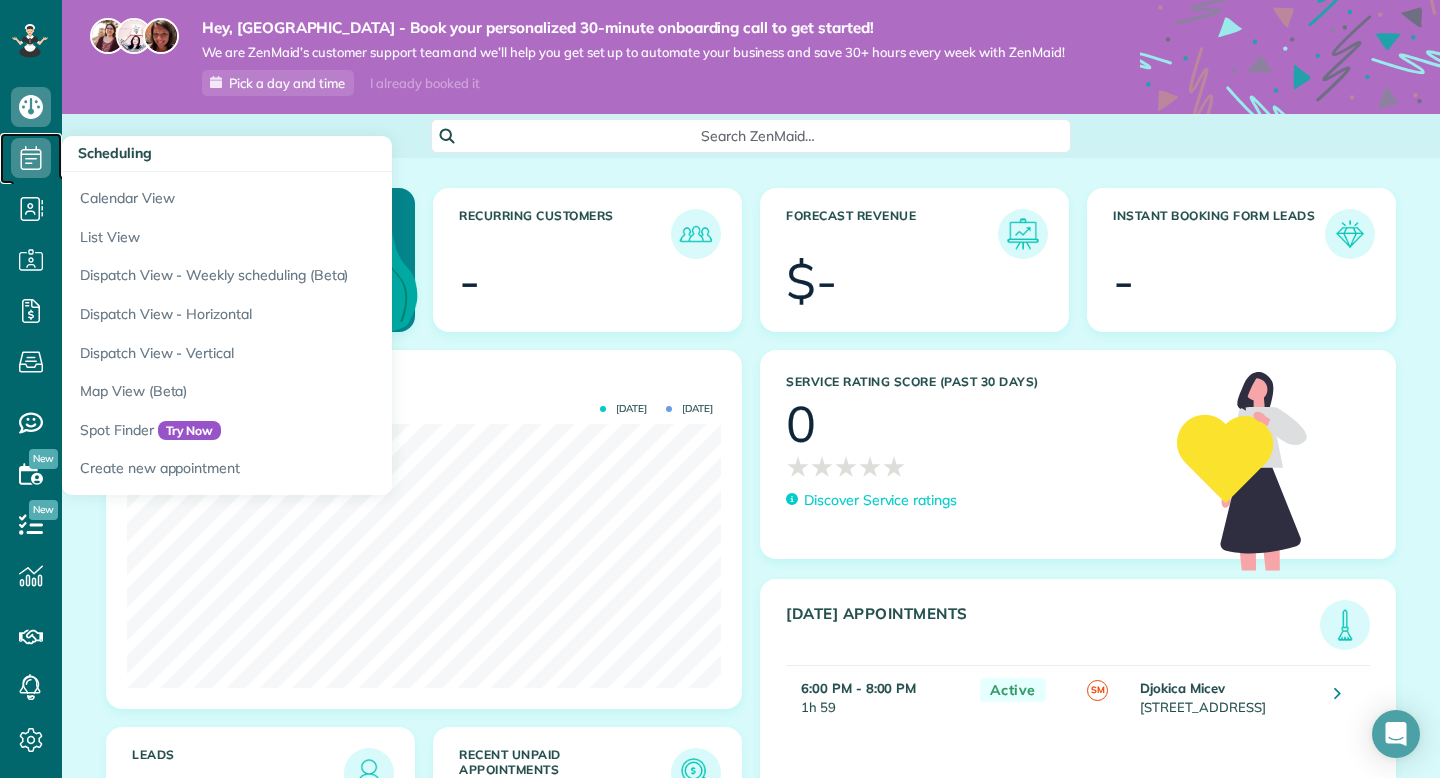 click 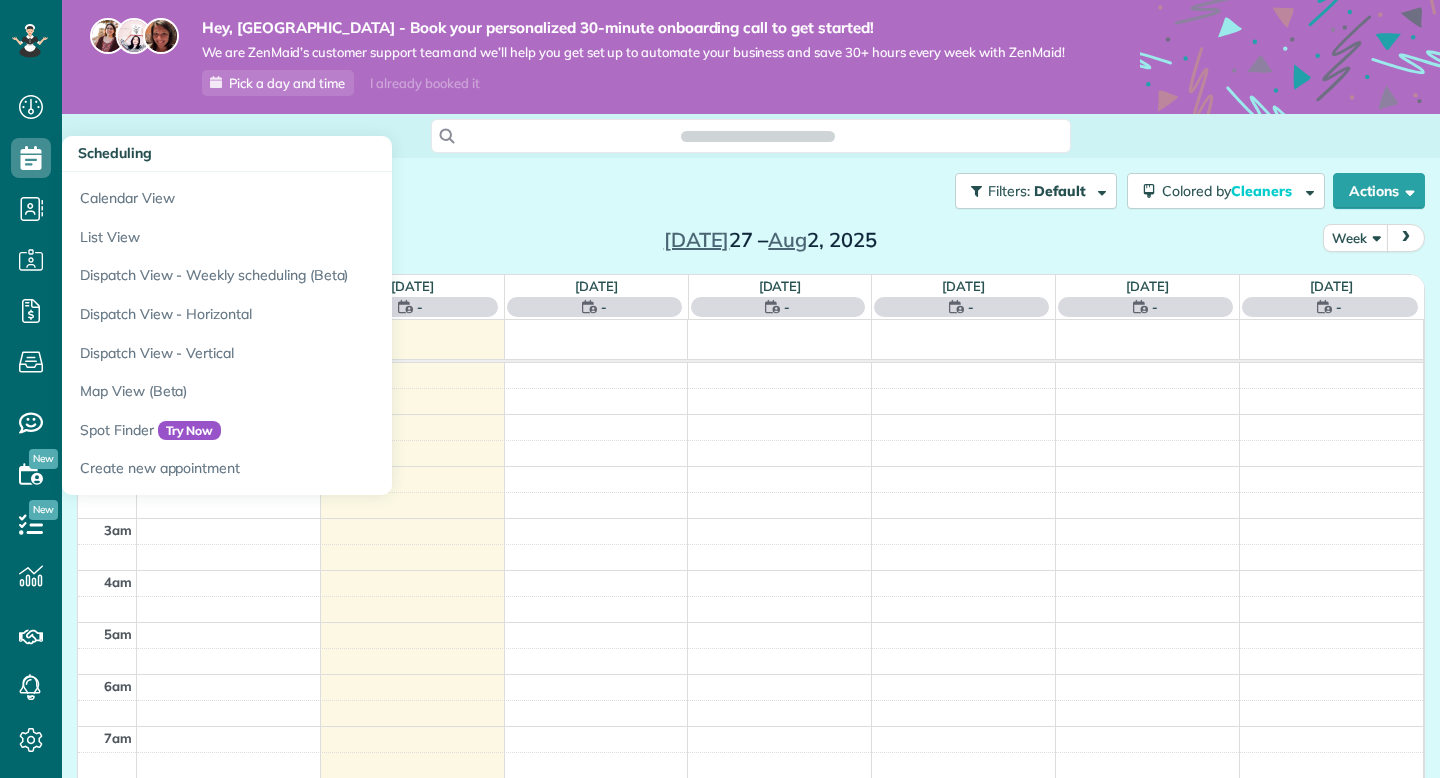 scroll, scrollTop: 0, scrollLeft: 0, axis: both 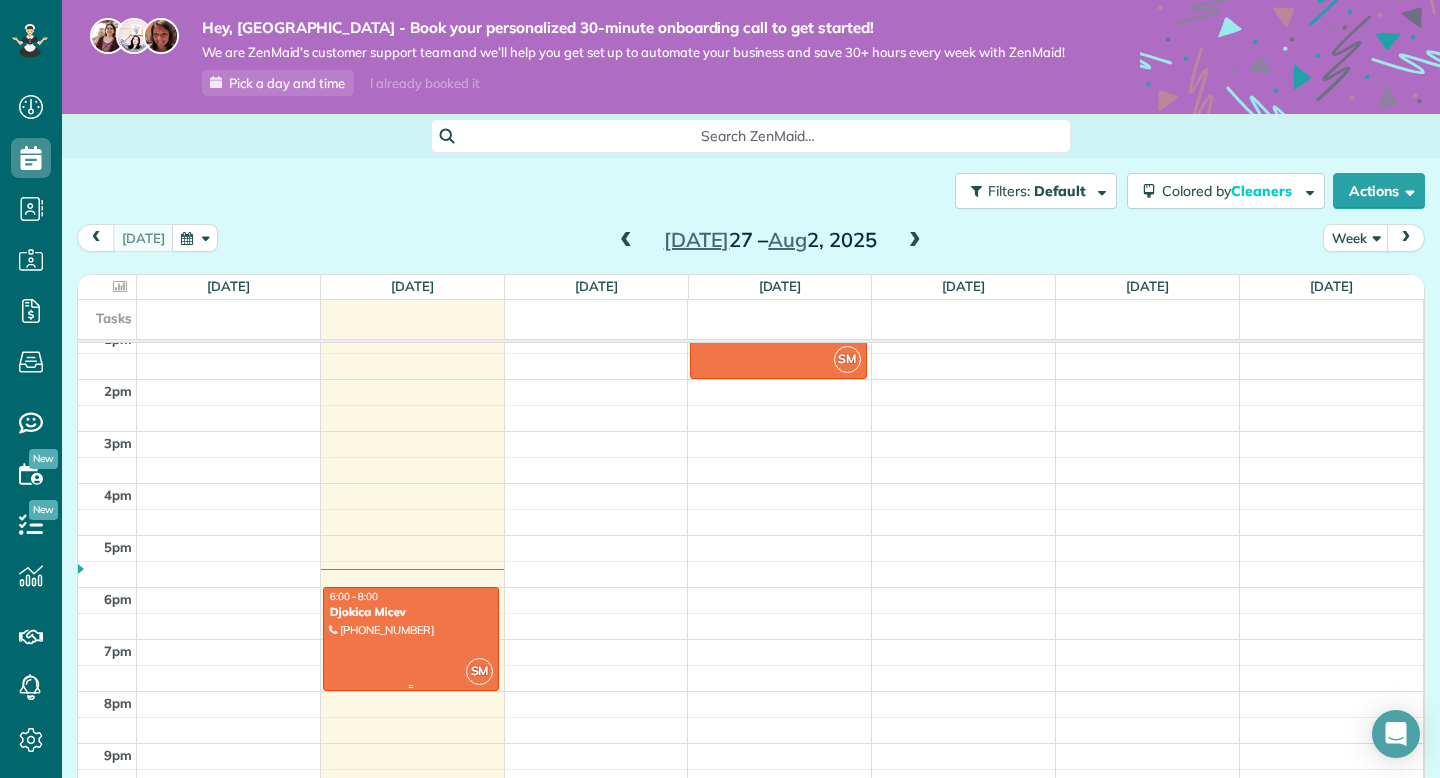 click at bounding box center [411, 639] 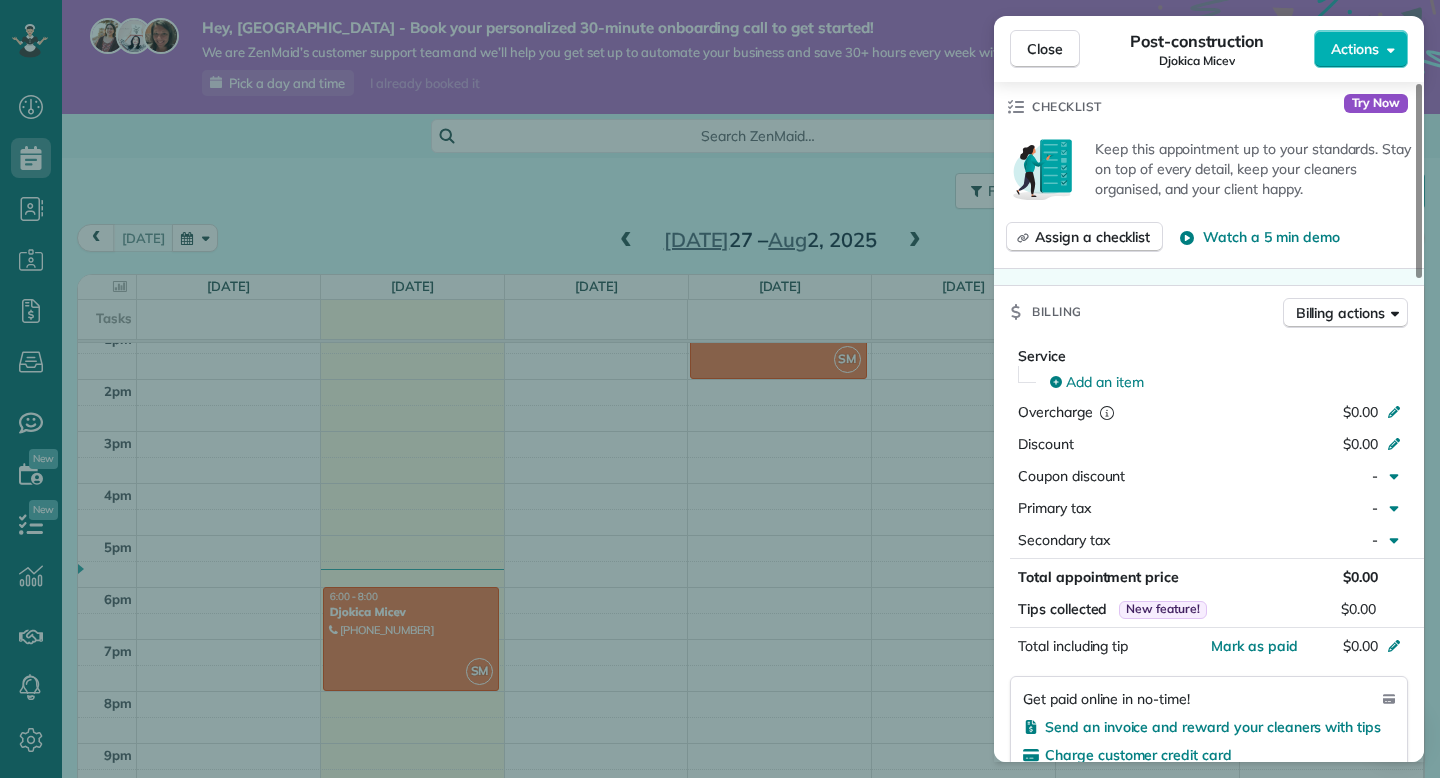 scroll, scrollTop: 659, scrollLeft: 0, axis: vertical 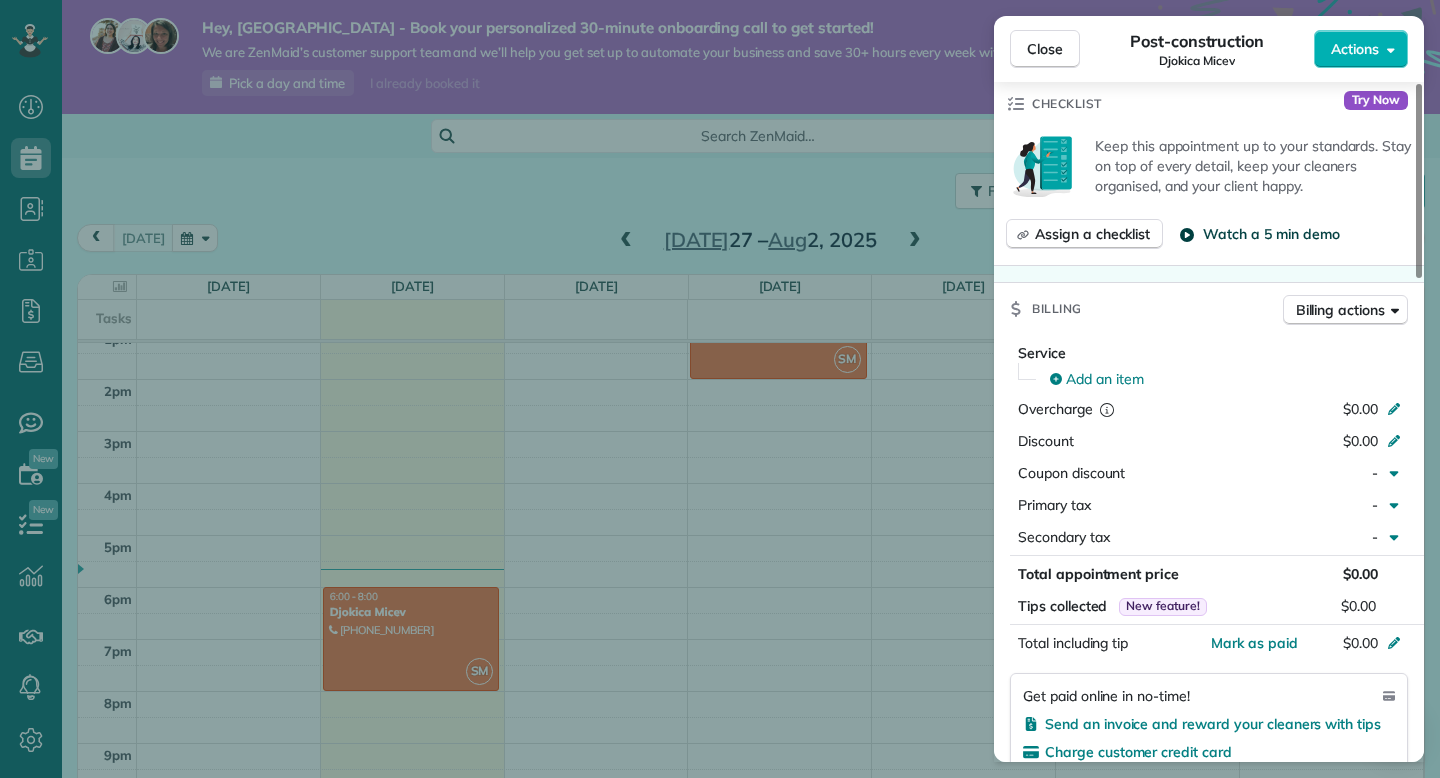 click on "Watch a 5 min demo" at bounding box center [1271, 234] 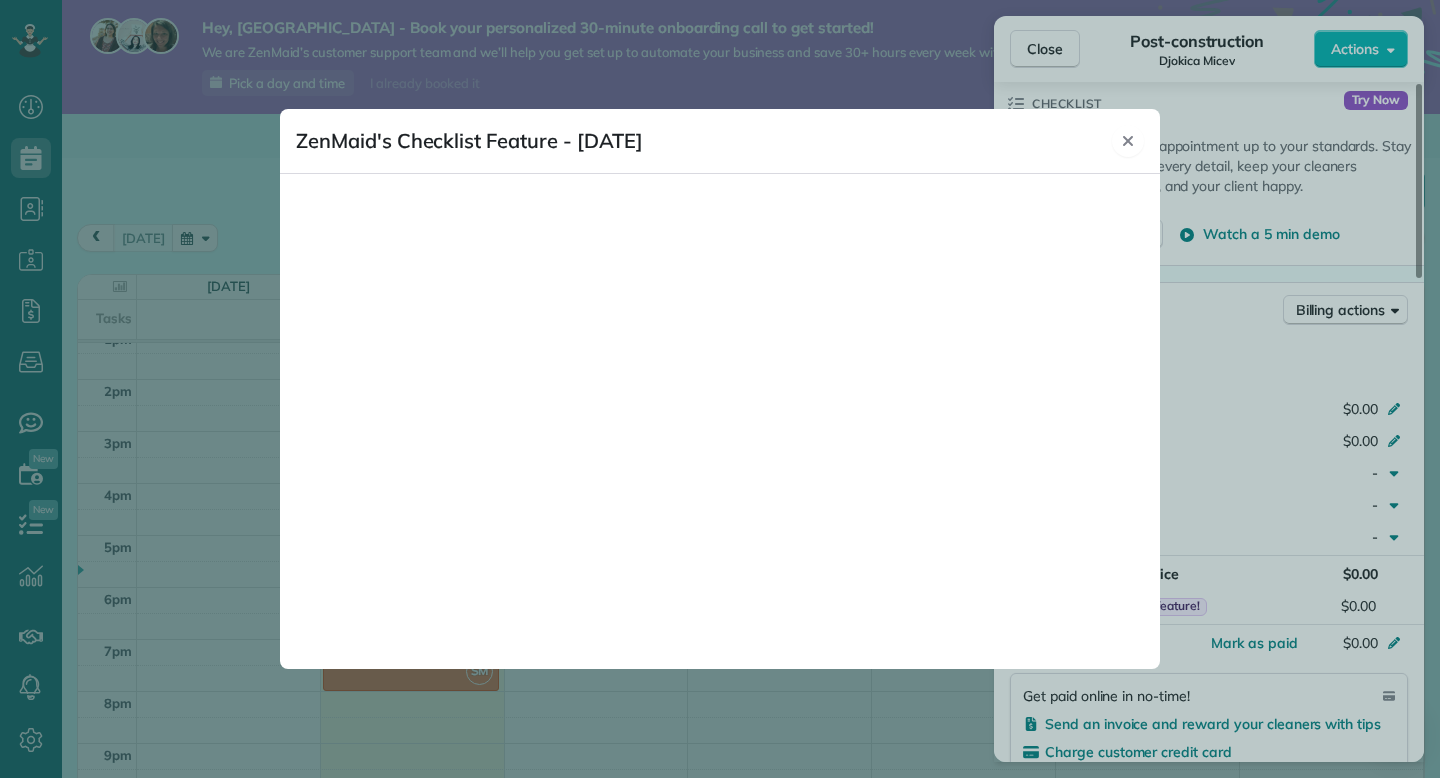 click on "Close" at bounding box center (1128, 141) 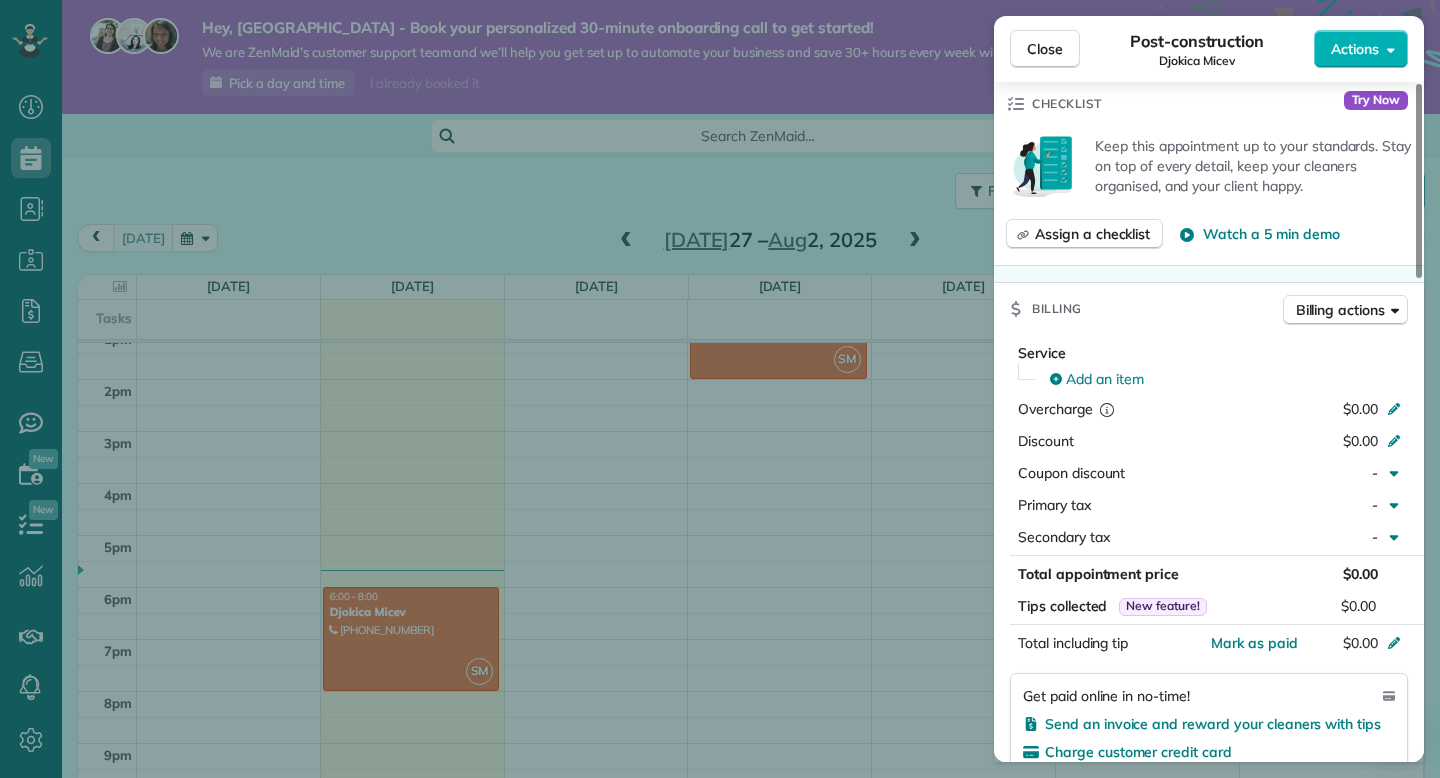 click on "Close Post-construction Djokica Micev Actions Status Active Djokica Micev · Open profile OTHER (219) 702-2706 Copy micevgeorge@gmail.com Copy View Details Post-construction Monday, July 28, 2025 ( today ) 6:00 PM 8:00 PM 1 hours and 59 minutes One time 1001 South Main Street Apt.210 Crown Point IN 46307 Open access information Service was not rated yet Setup ratings Cleaners Time in and out Assign Invite Cleaners Sultanka   Miceva 6:00 PM 8:00 PM Checklist Try Now Keep this appointment up to your standards. Stay on top of every detail, keep your cleaners organised, and your client happy. Assign a checklist Watch a 5 min demo Billing Billing actions Service Add an item Overcharge $0.00 Discount $0.00 Coupon discount - Primary tax - Secondary tax - Total appointment price $0.00 Tips collected New feature! $0.00 Mark as paid Total including tip $0.00 Get paid online in no-time! Send an invoice and reward your cleaners with tips Charge customer credit card Appointment custom fields No custom fields to display 0" at bounding box center [720, 389] 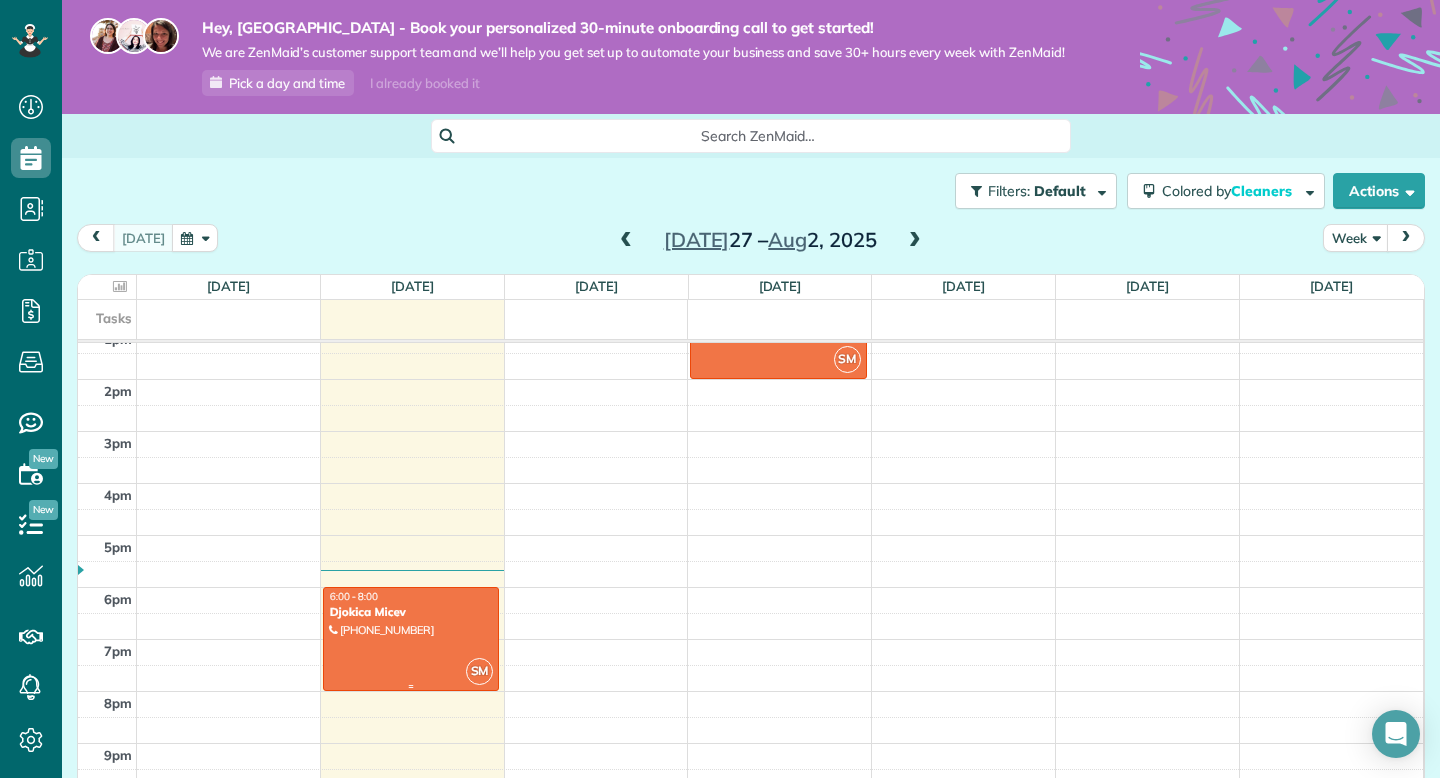 click on "Djokica Micev" at bounding box center (411, 612) 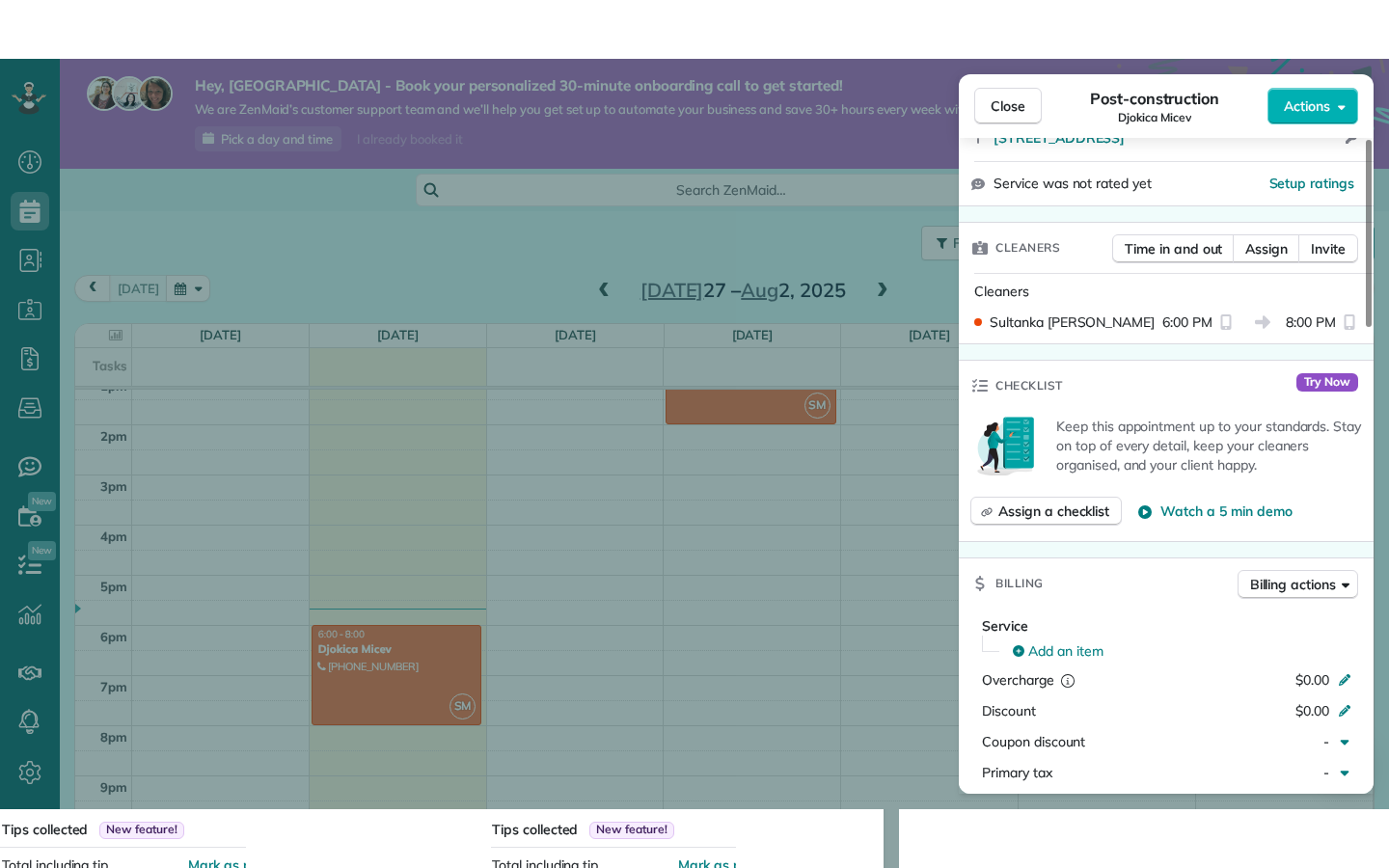 scroll, scrollTop: 451, scrollLeft: 0, axis: vertical 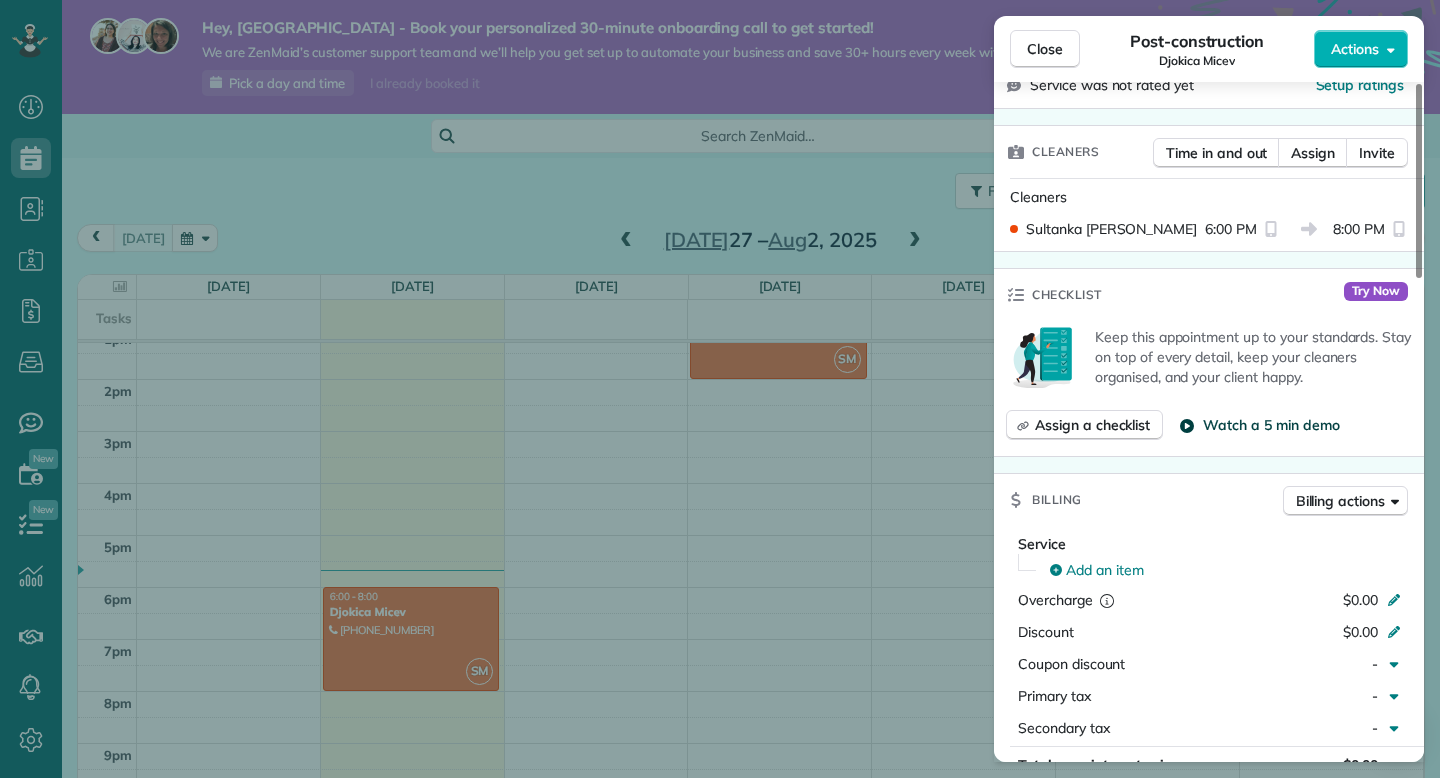 click on "Watch a 5 min demo" at bounding box center [1271, 425] 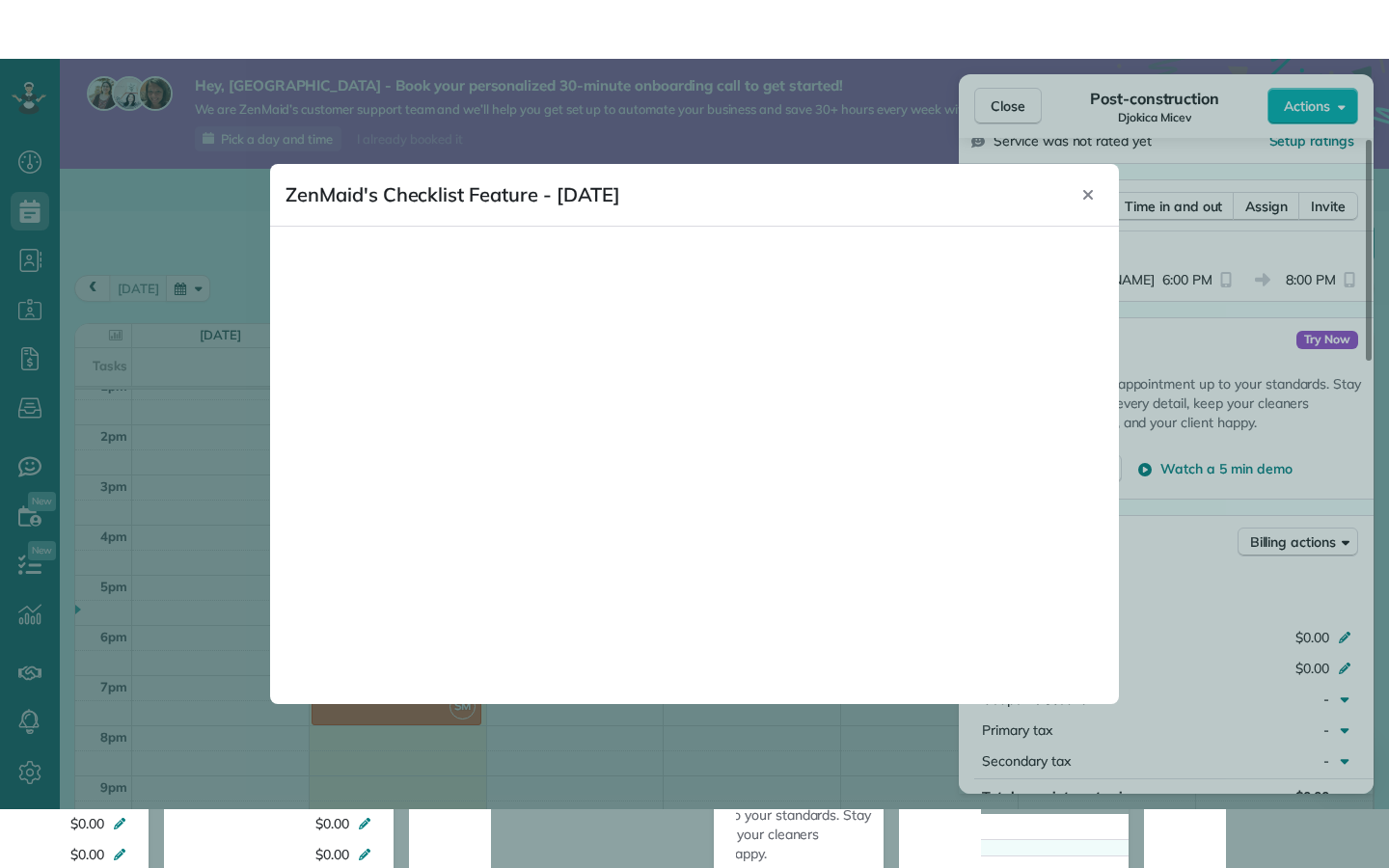 scroll, scrollTop: 868, scrollLeft: 60, axis: both 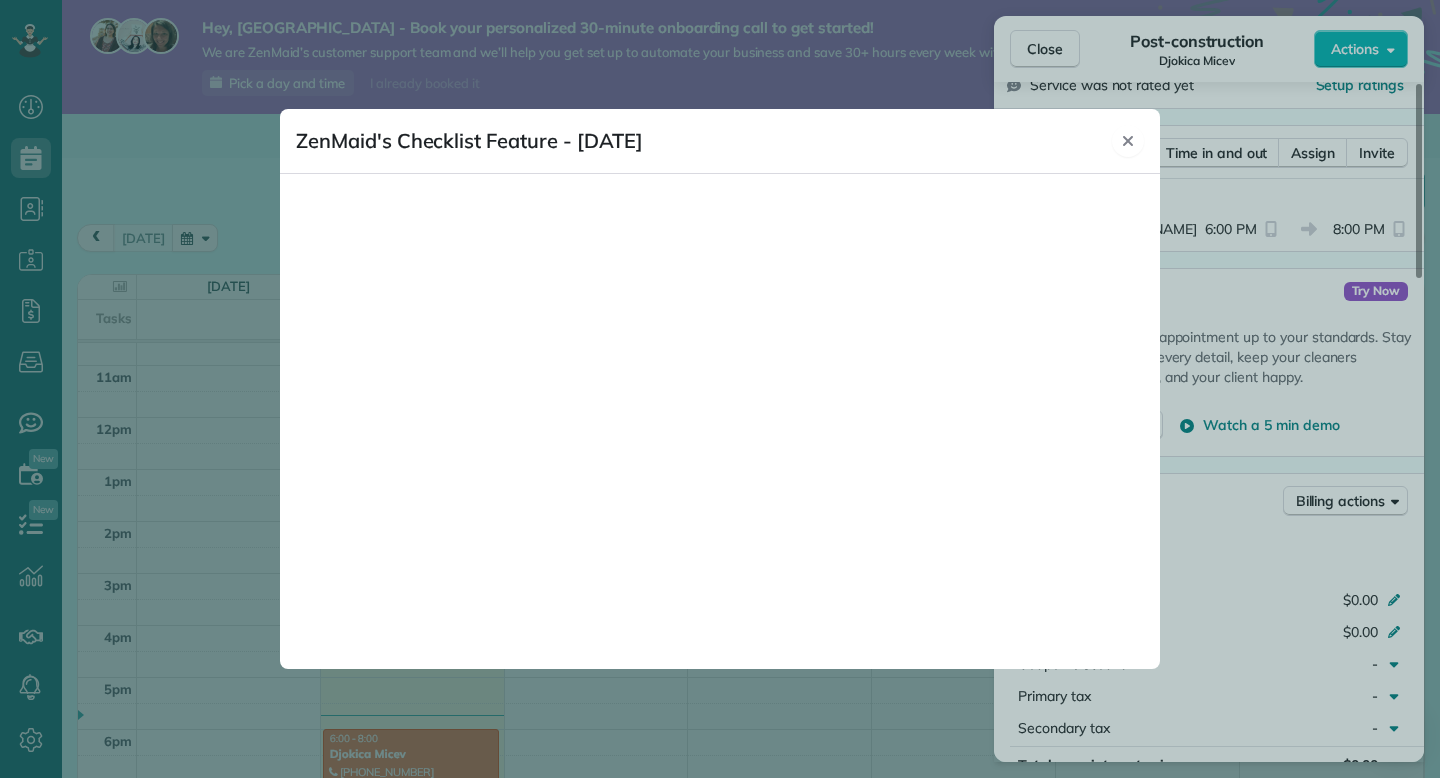 click 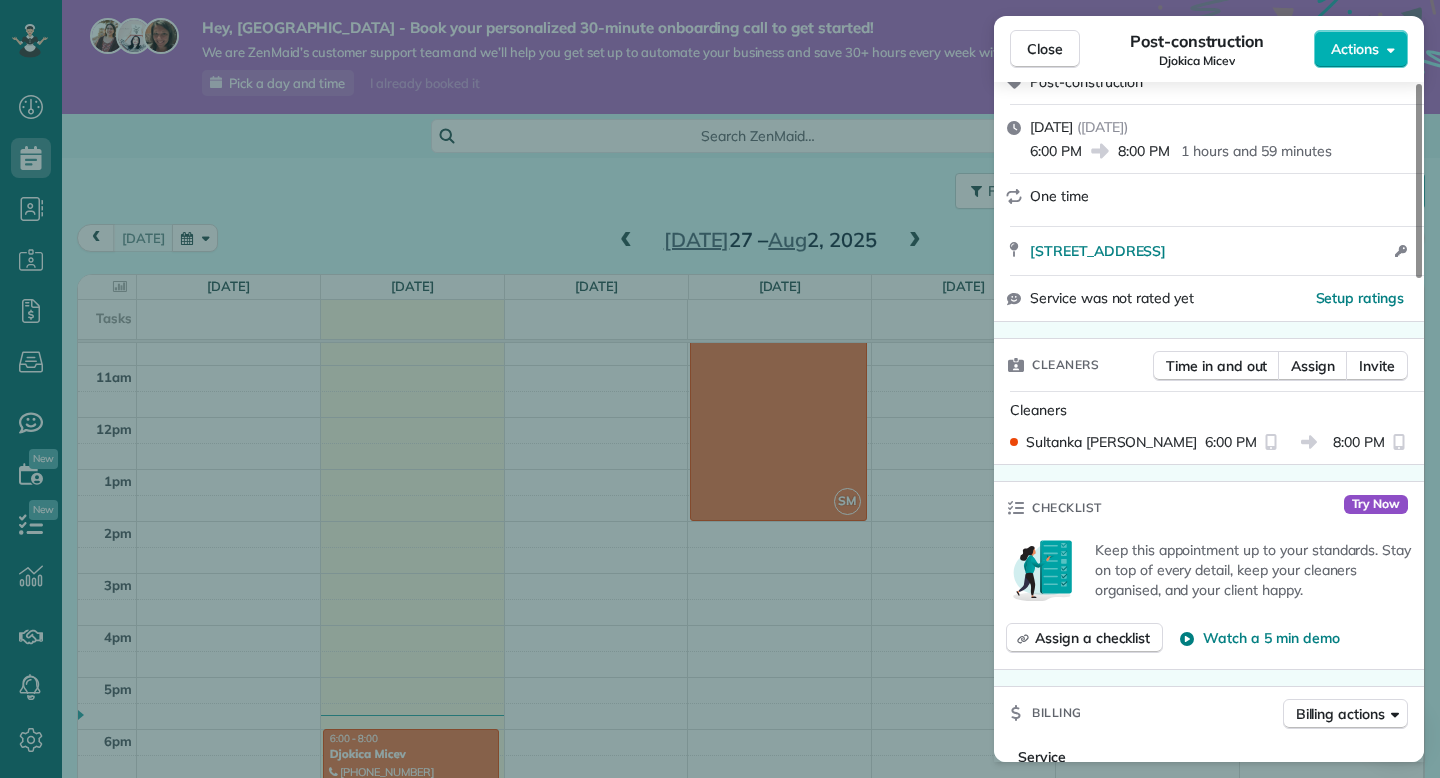 scroll, scrollTop: 0, scrollLeft: 0, axis: both 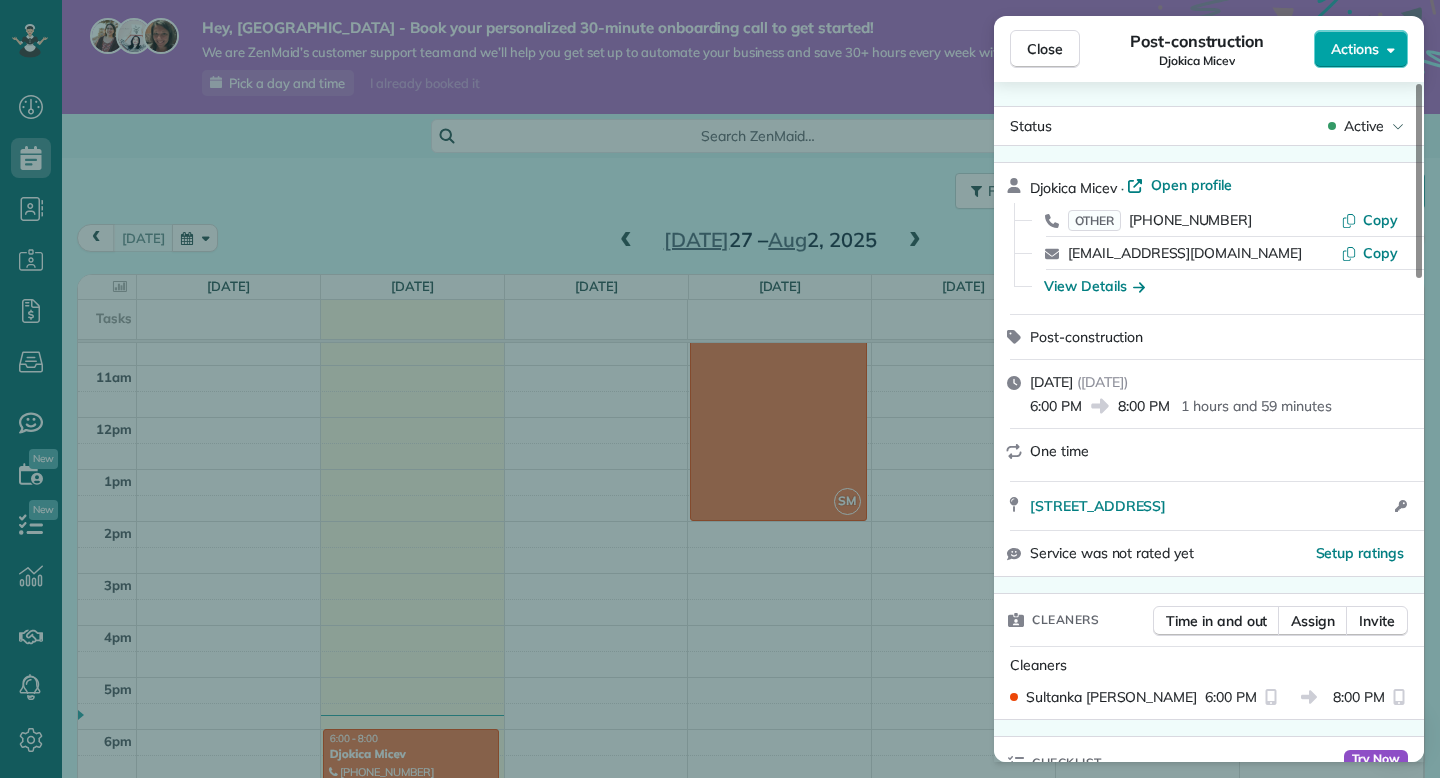 click on "Actions" at bounding box center [1355, 49] 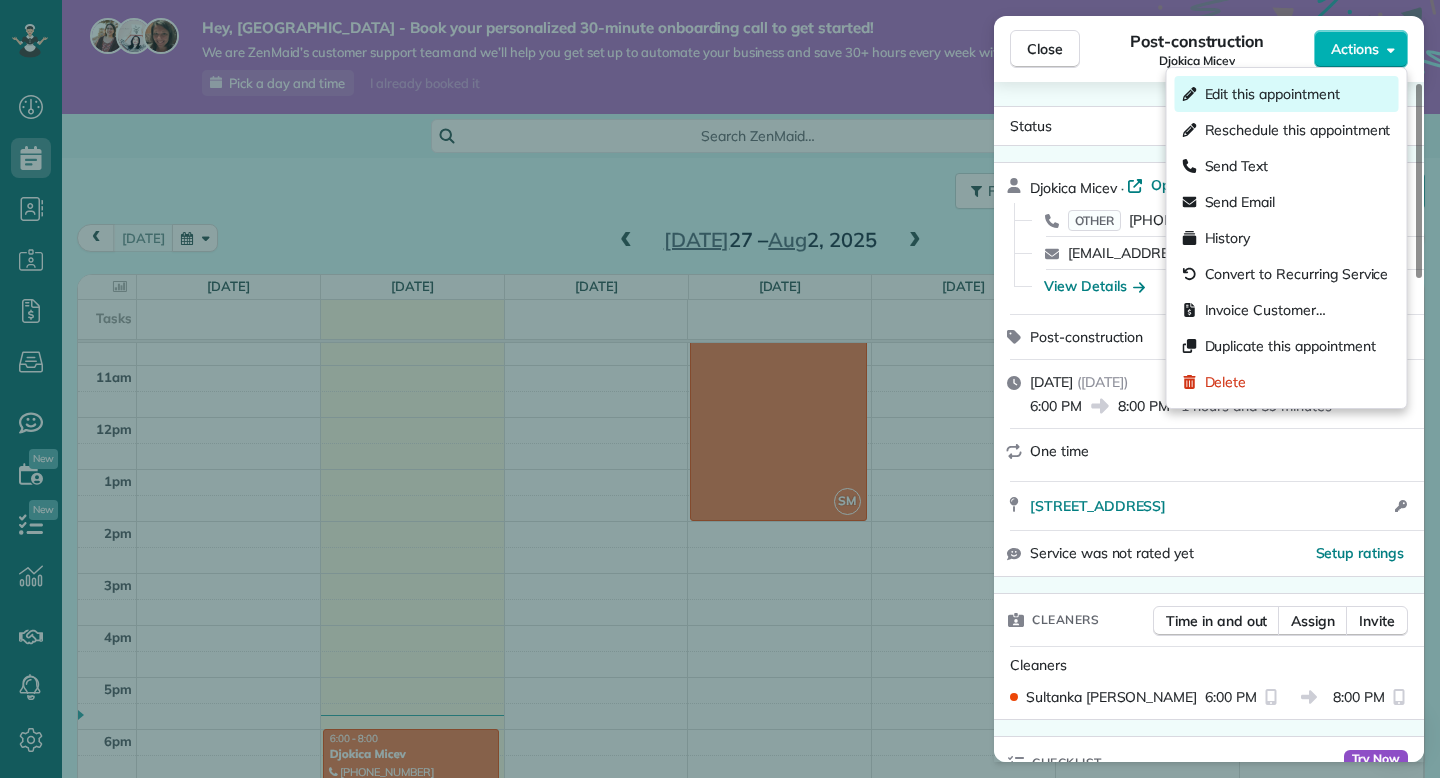click on "Edit this appointment" at bounding box center [1272, 94] 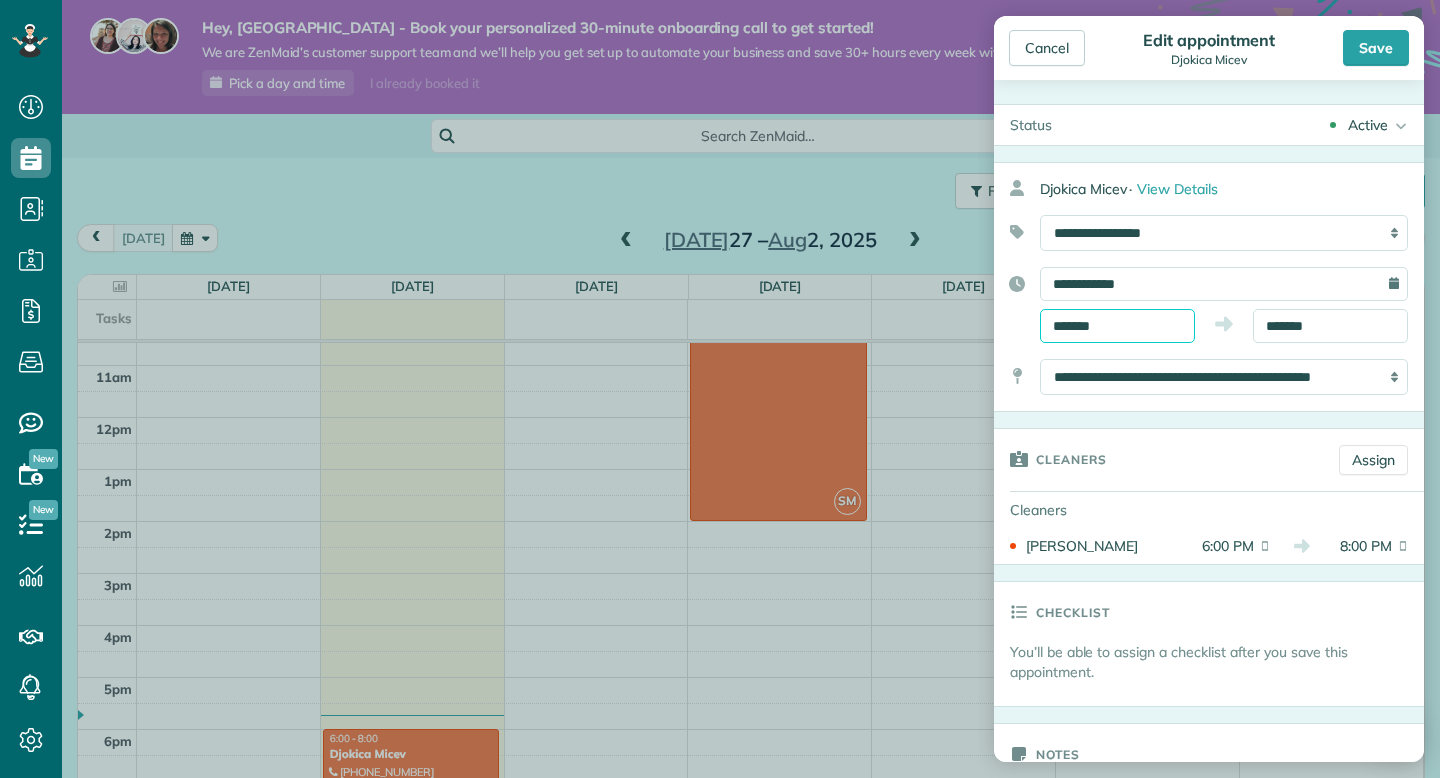 click on "*******" at bounding box center (1117, 326) 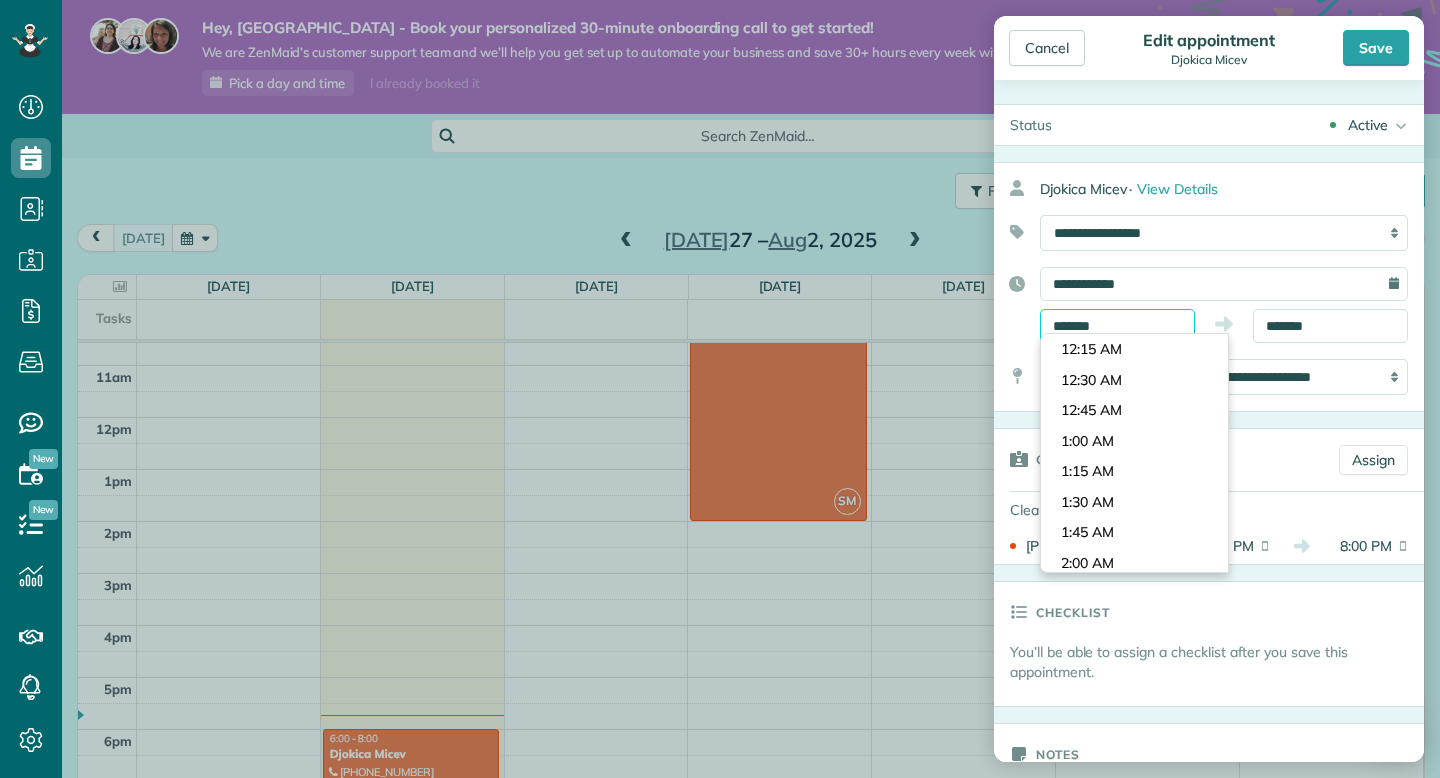 scroll, scrollTop: 2137, scrollLeft: 0, axis: vertical 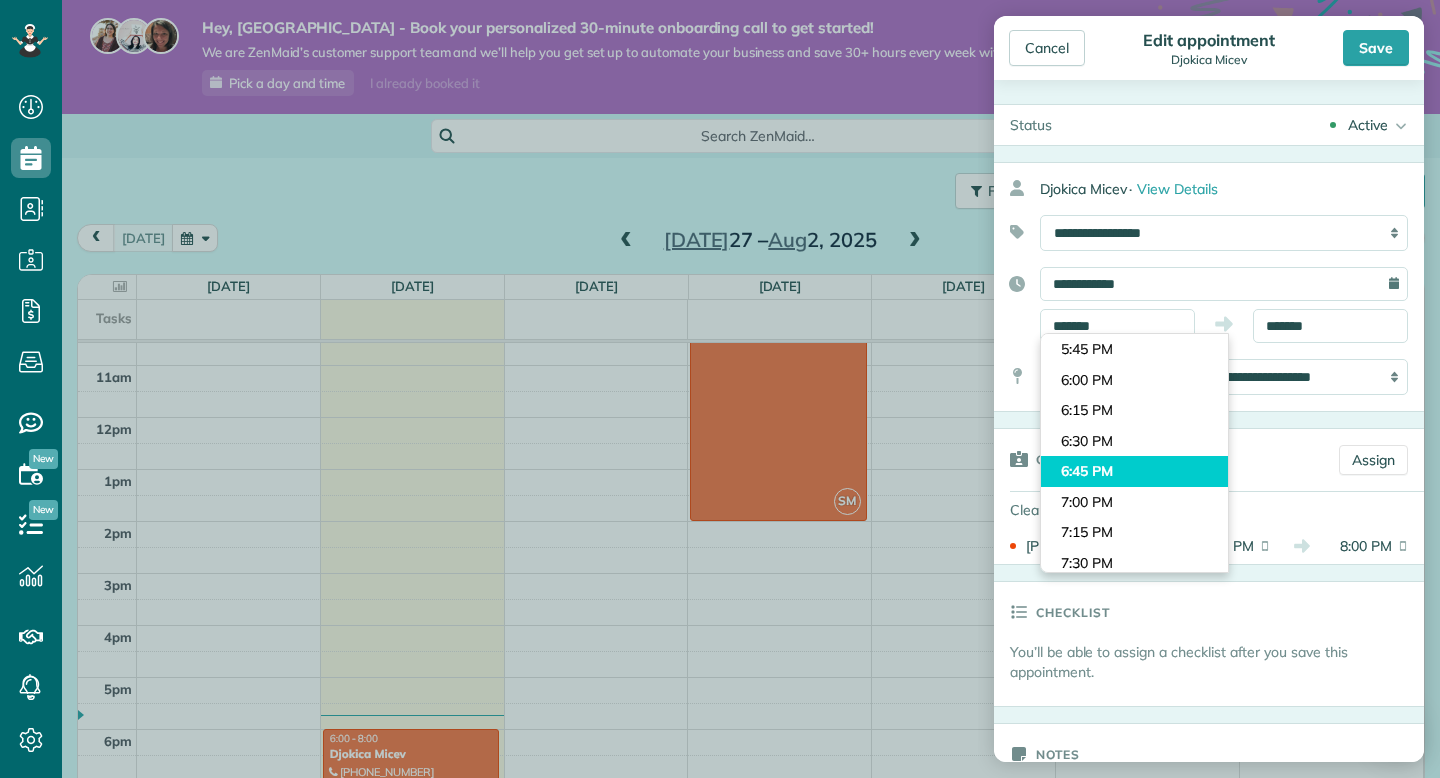 type on "*******" 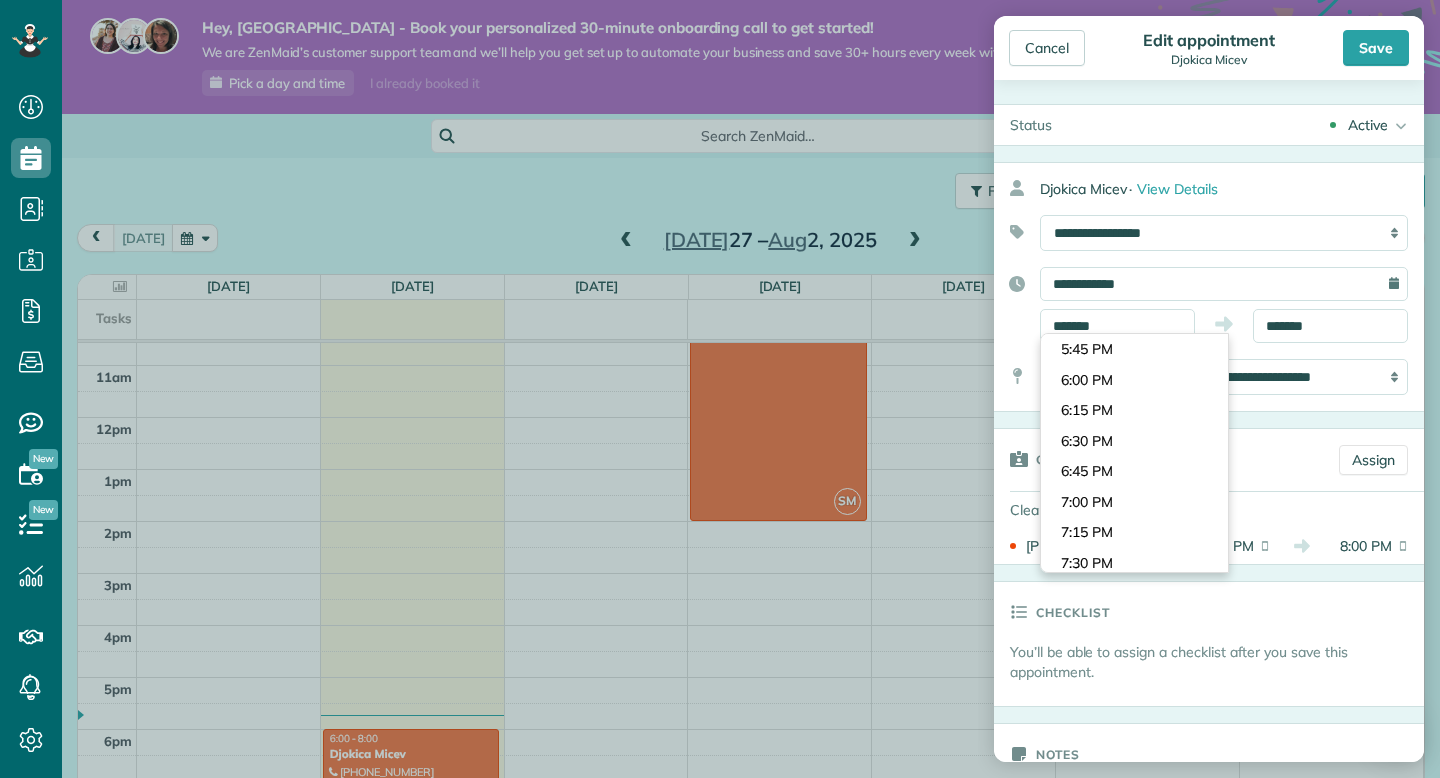 click on "Dashboard
Scheduling
Calendar View
List View
Dispatch View - Weekly scheduling (Beta)" at bounding box center [720, 389] 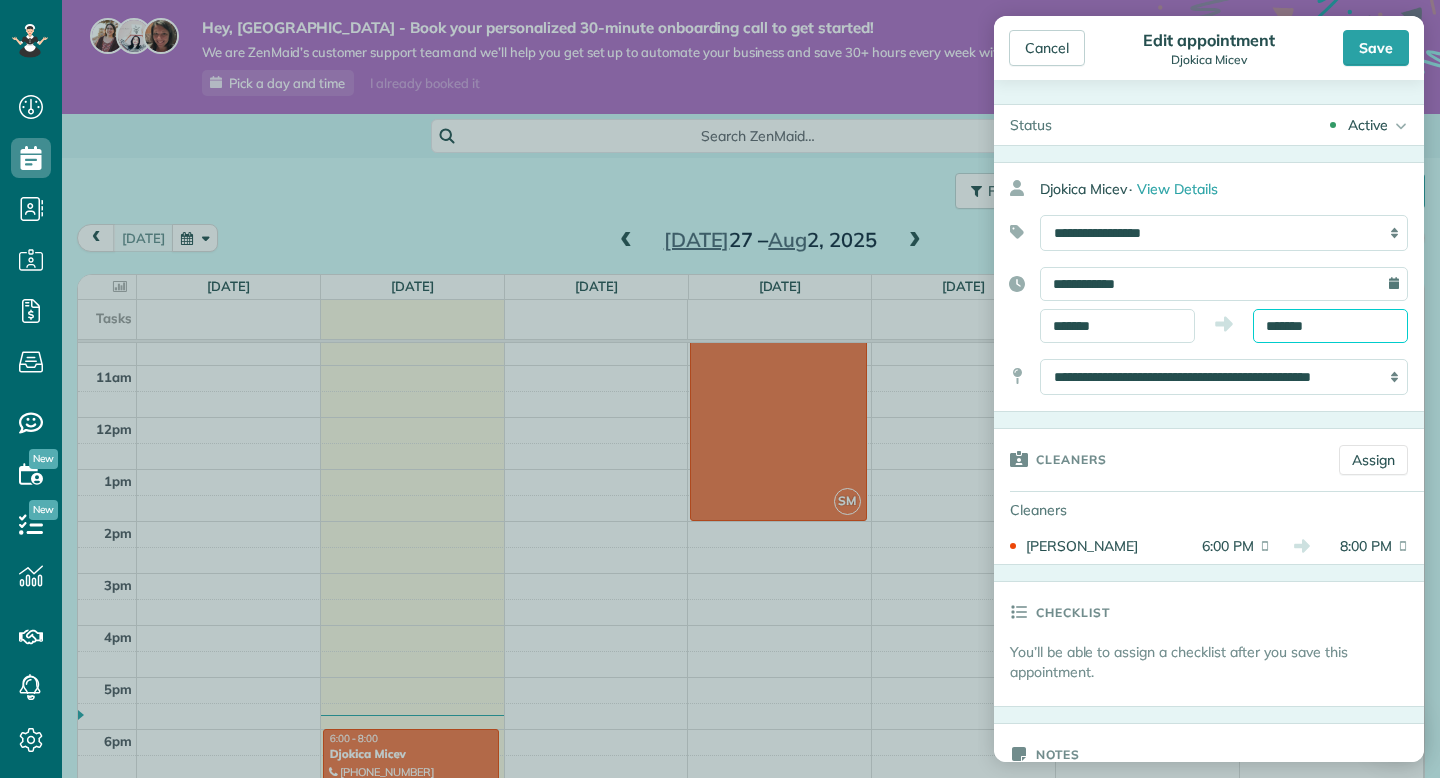 click on "*******" at bounding box center [1330, 326] 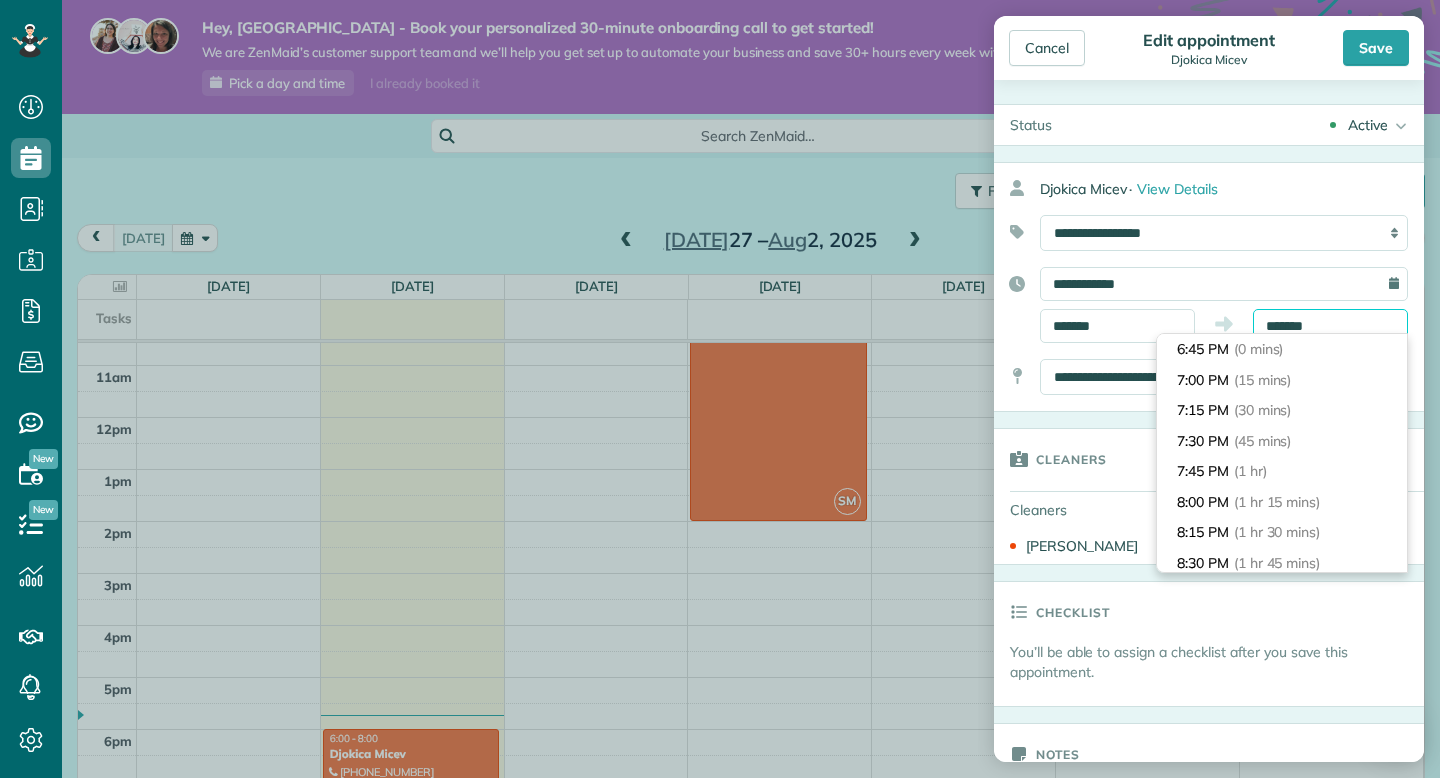 scroll, scrollTop: 122, scrollLeft: 0, axis: vertical 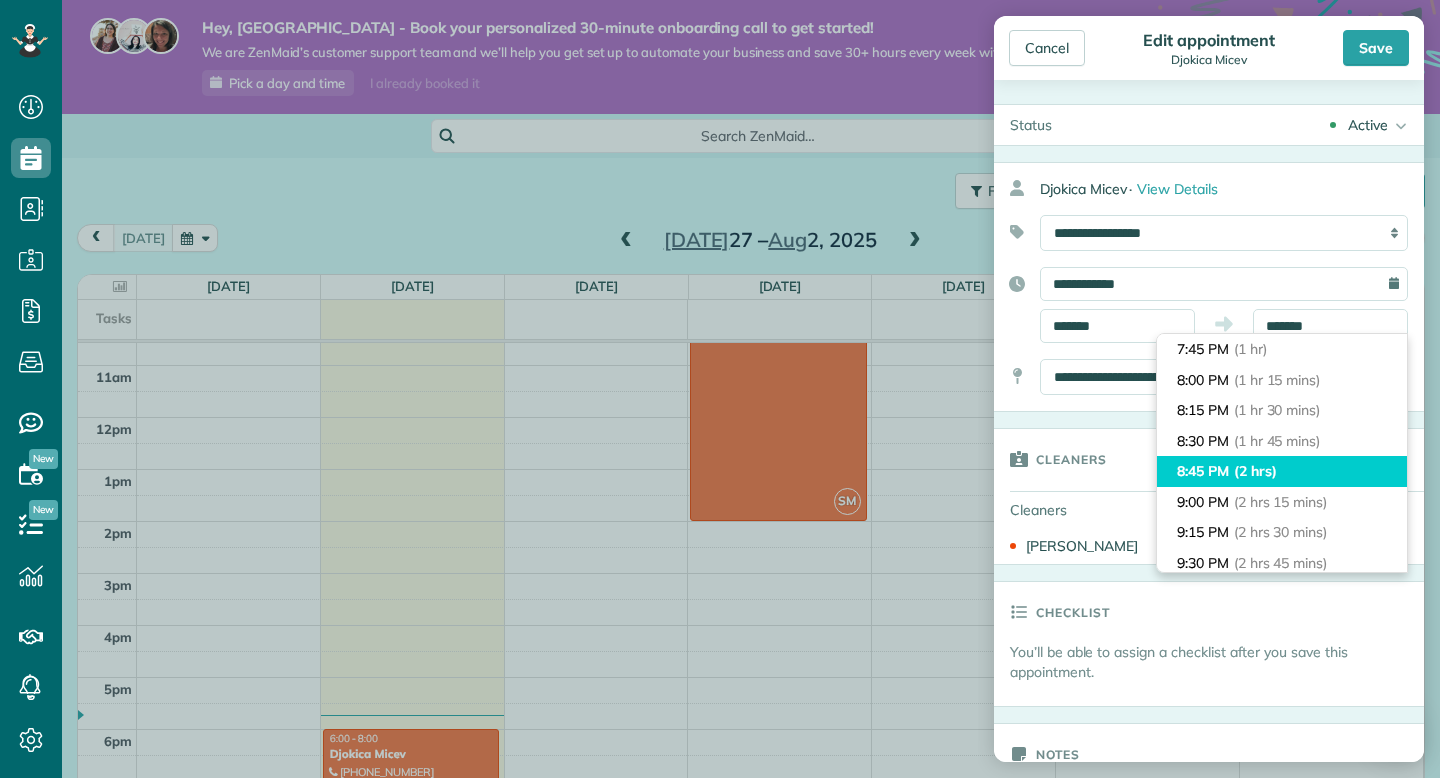 type on "*******" 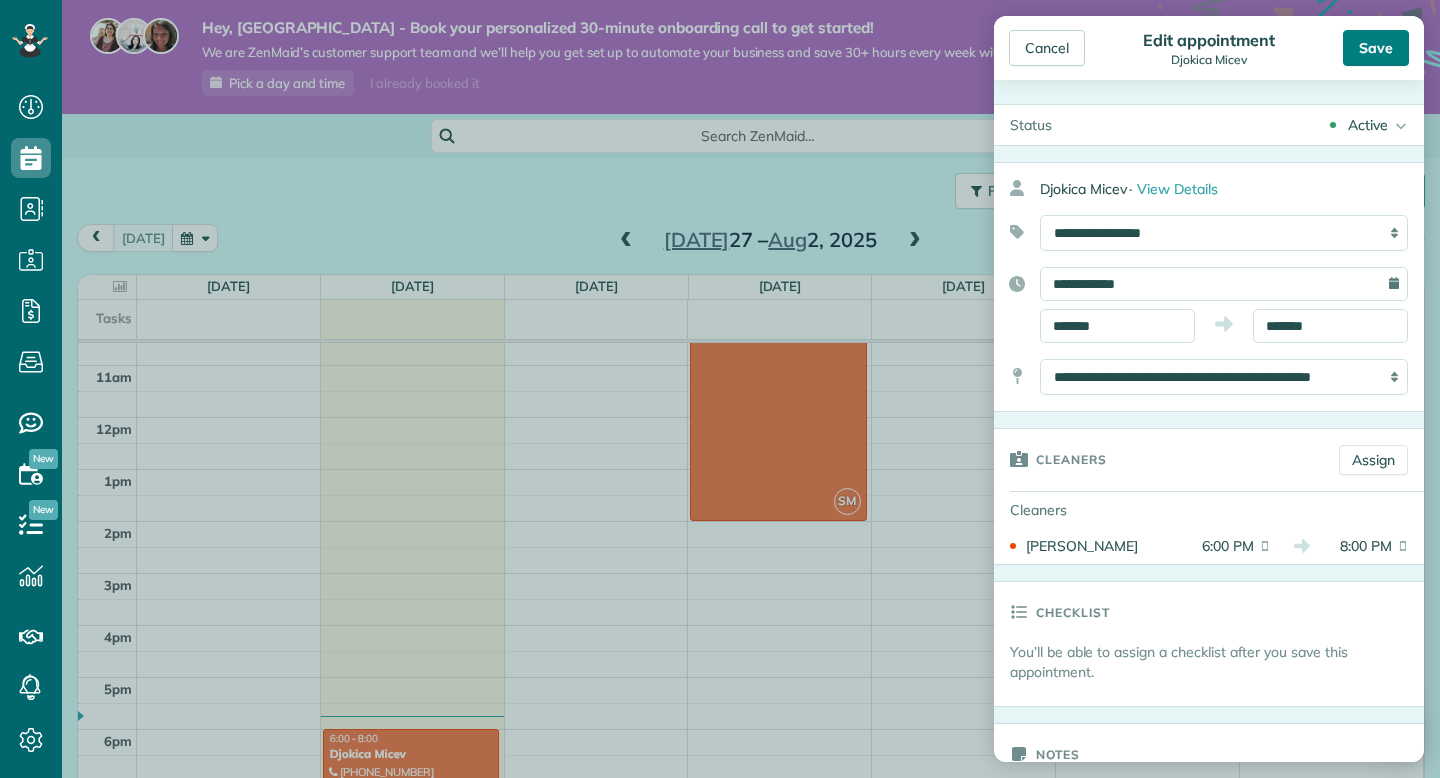 click on "Save" at bounding box center [1376, 48] 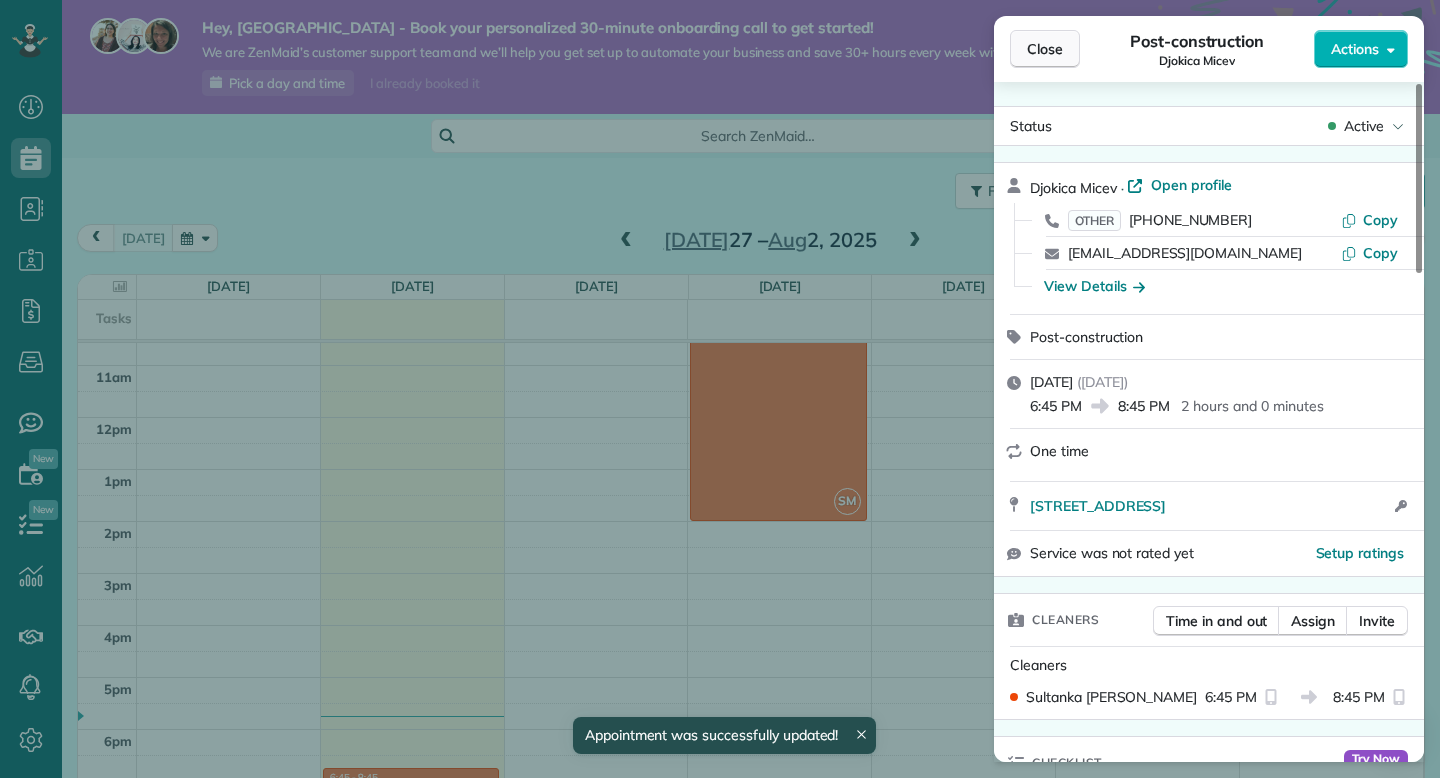 click on "Close" at bounding box center [1045, 49] 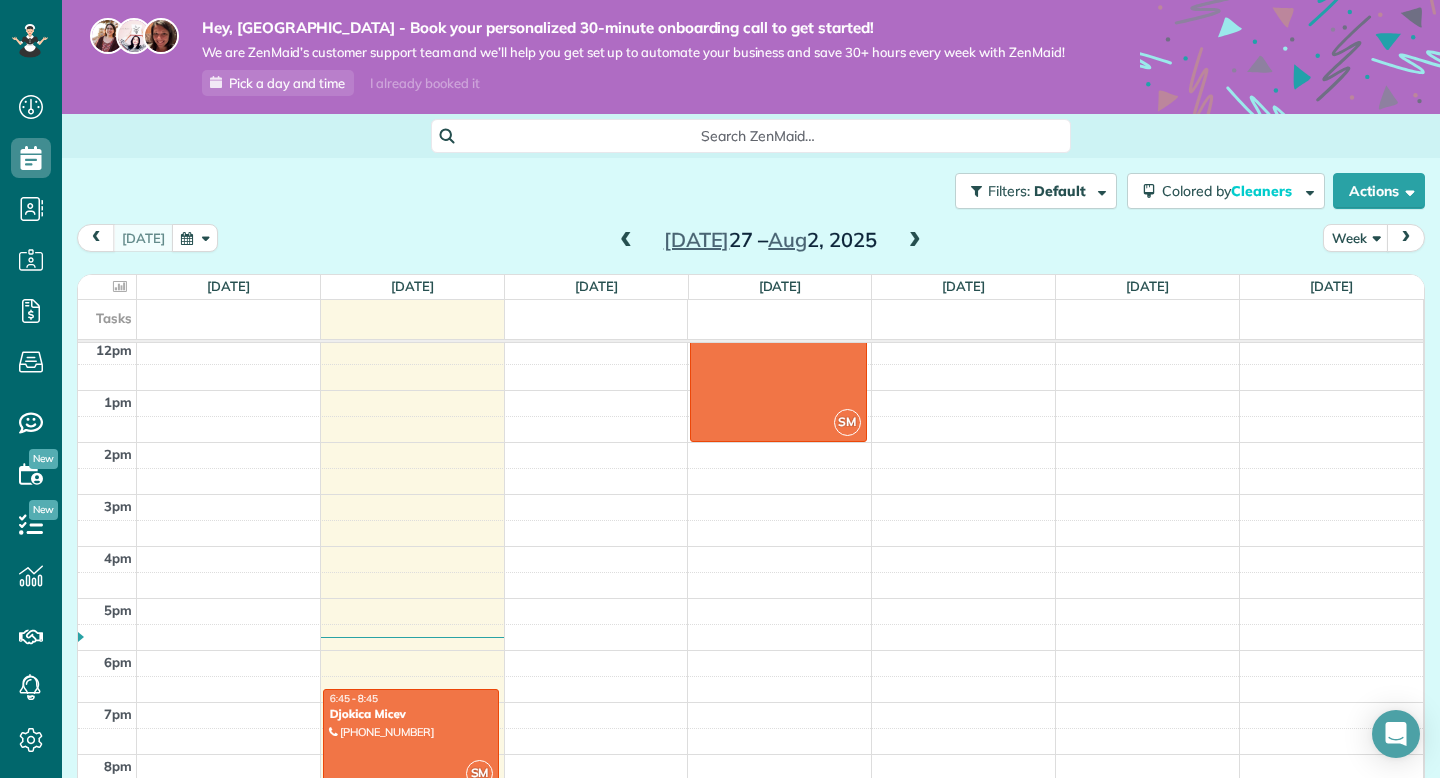 scroll, scrollTop: 671, scrollLeft: 0, axis: vertical 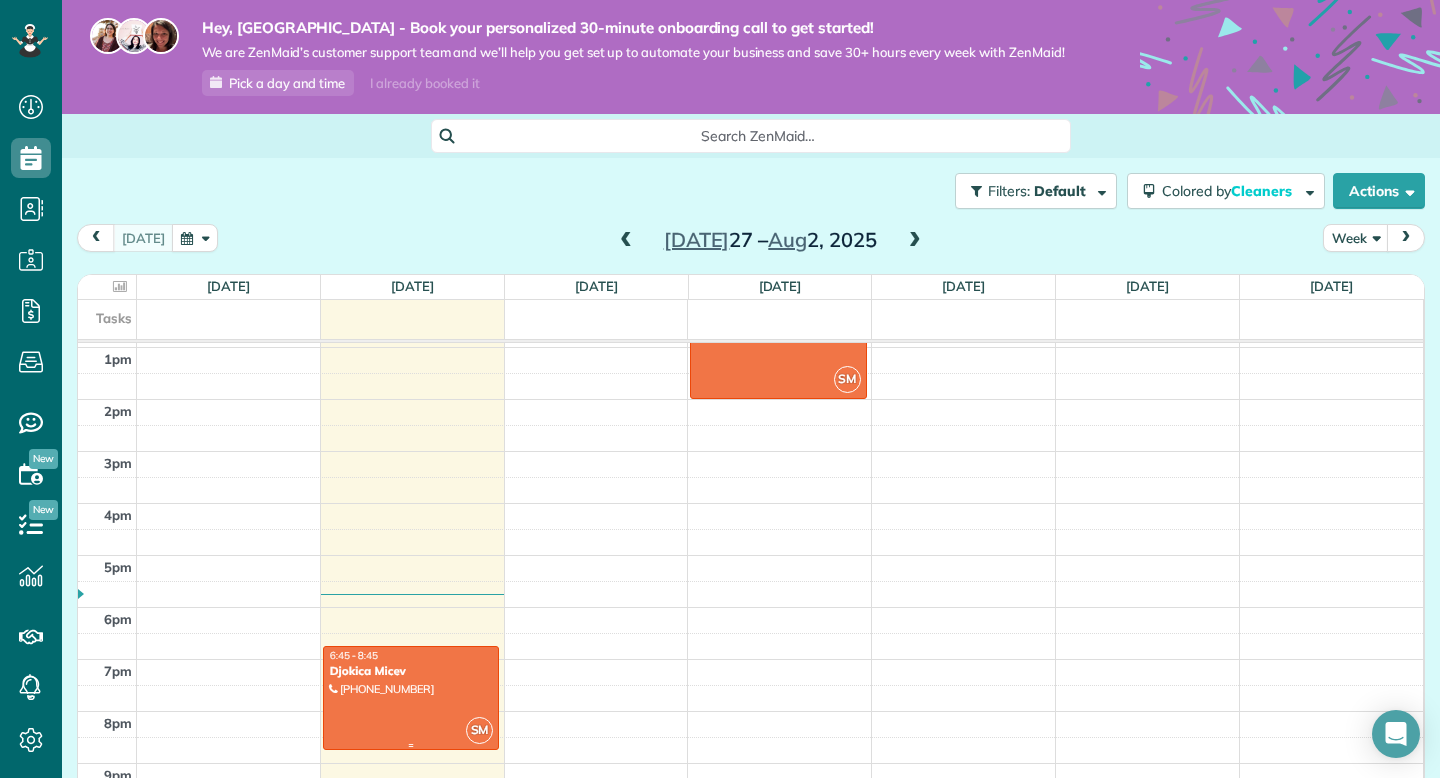 click at bounding box center [411, 698] 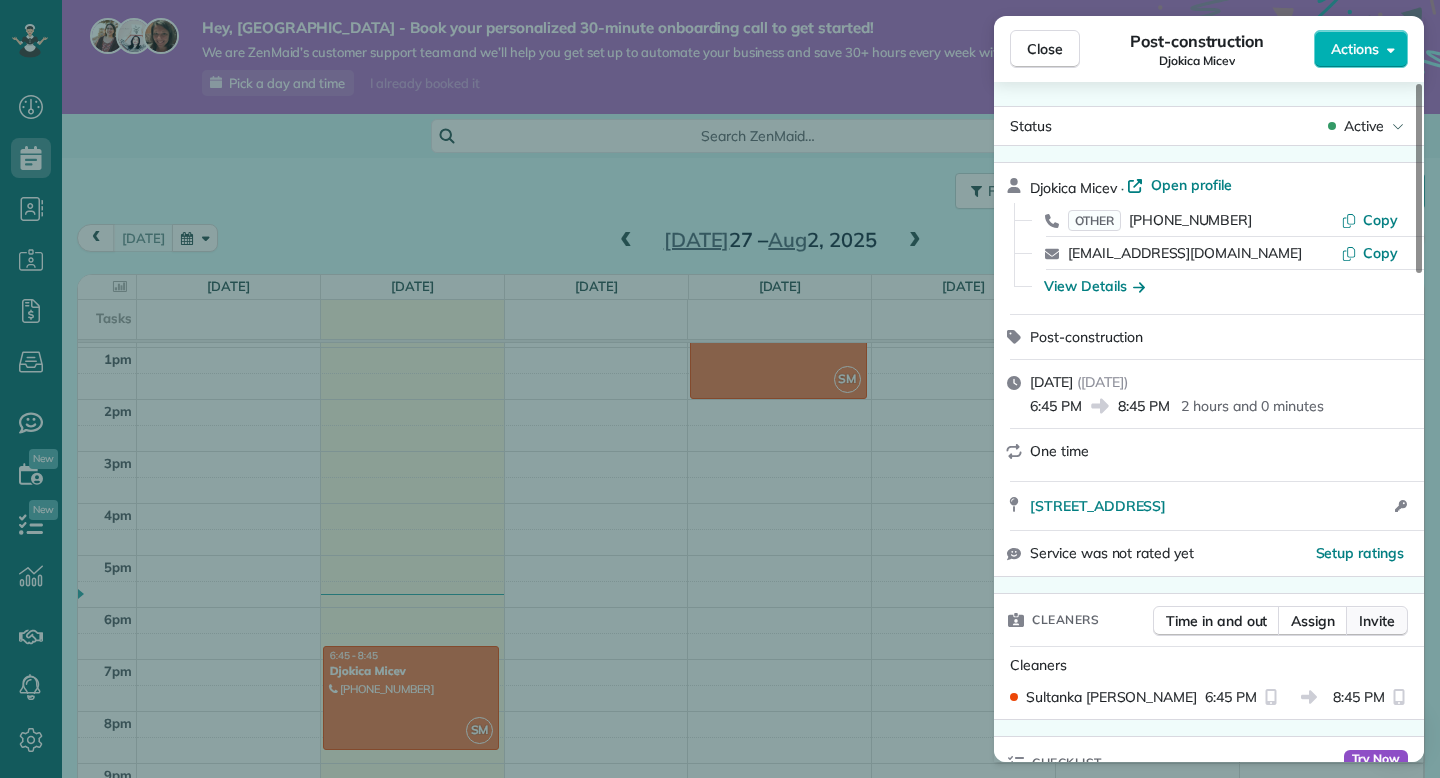 click on "Invite" at bounding box center (1377, 621) 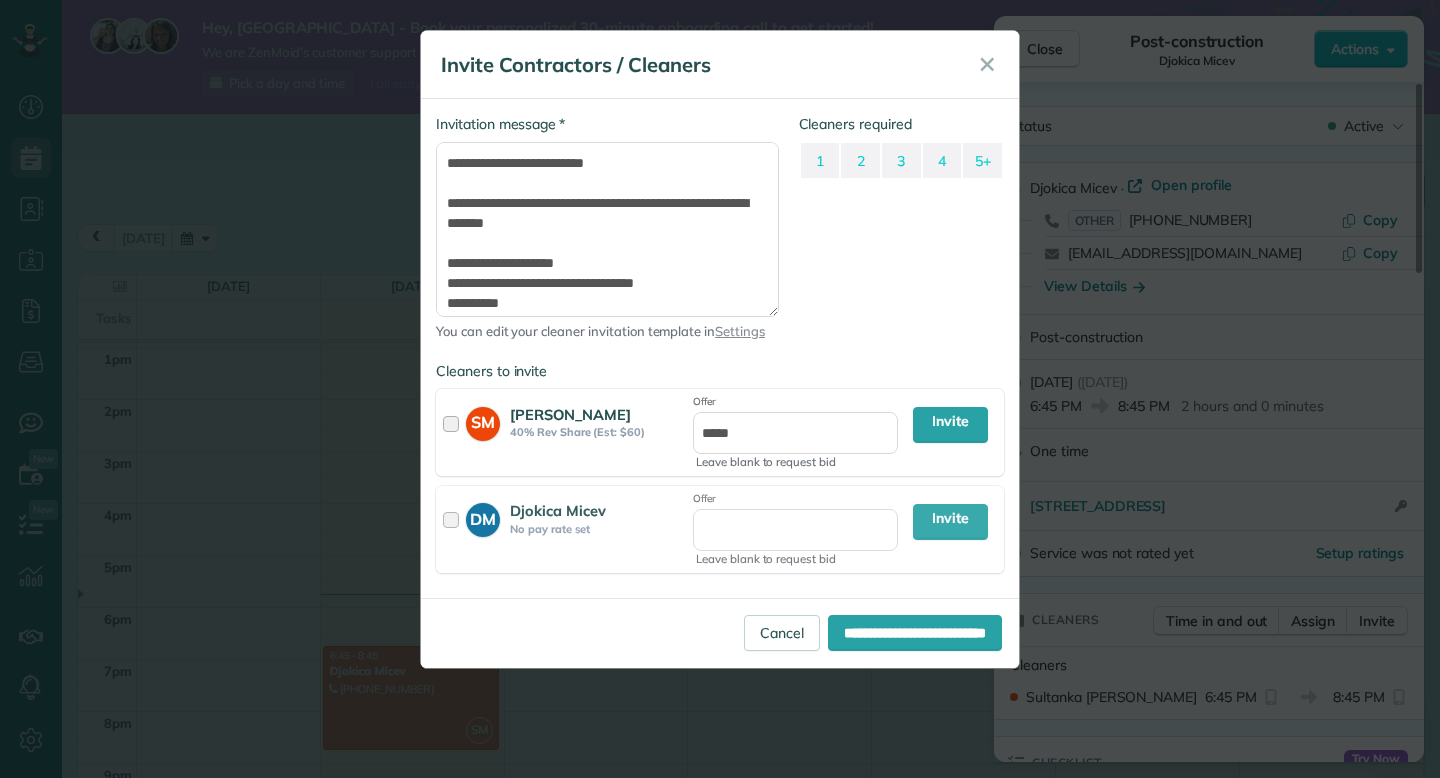 click at bounding box center [454, 433] 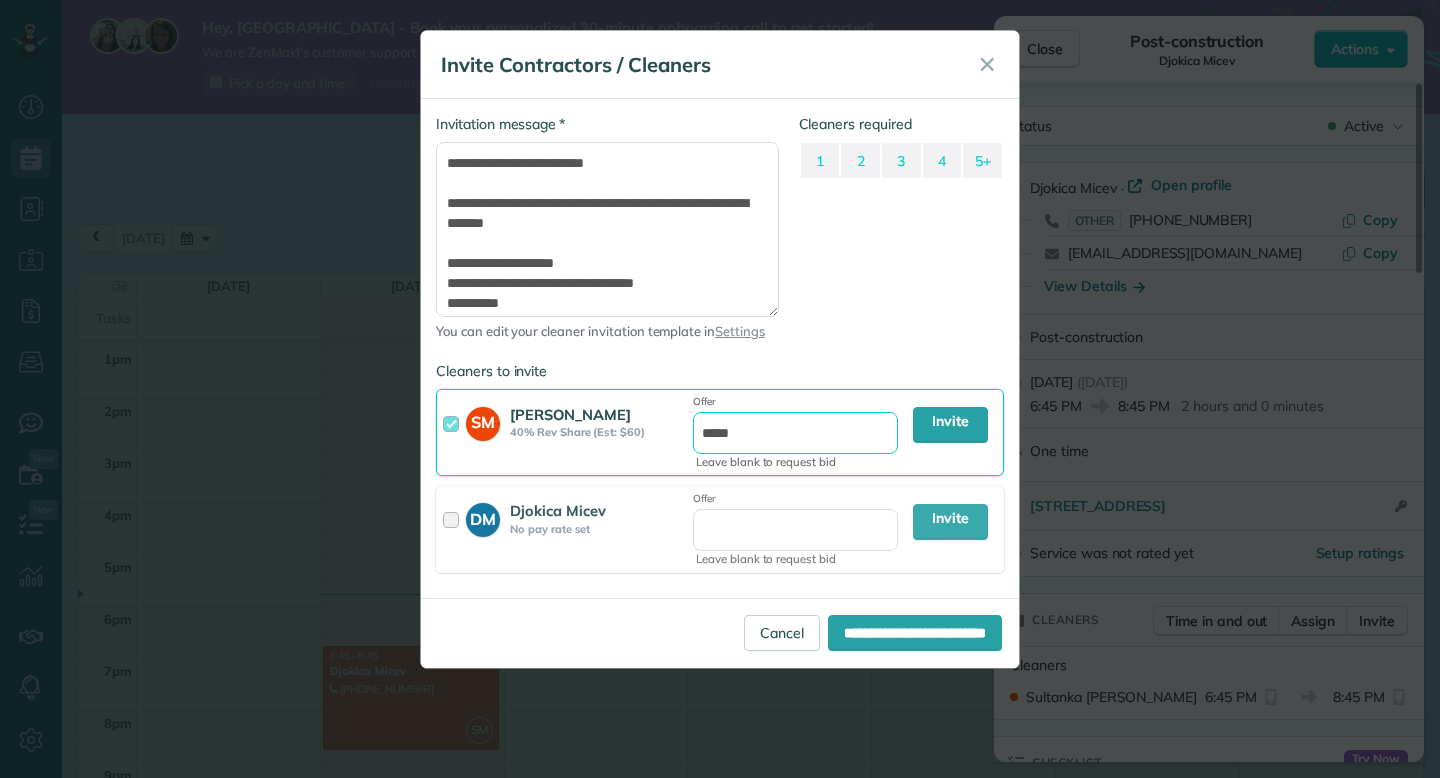 click on "*****" at bounding box center (795, 433) 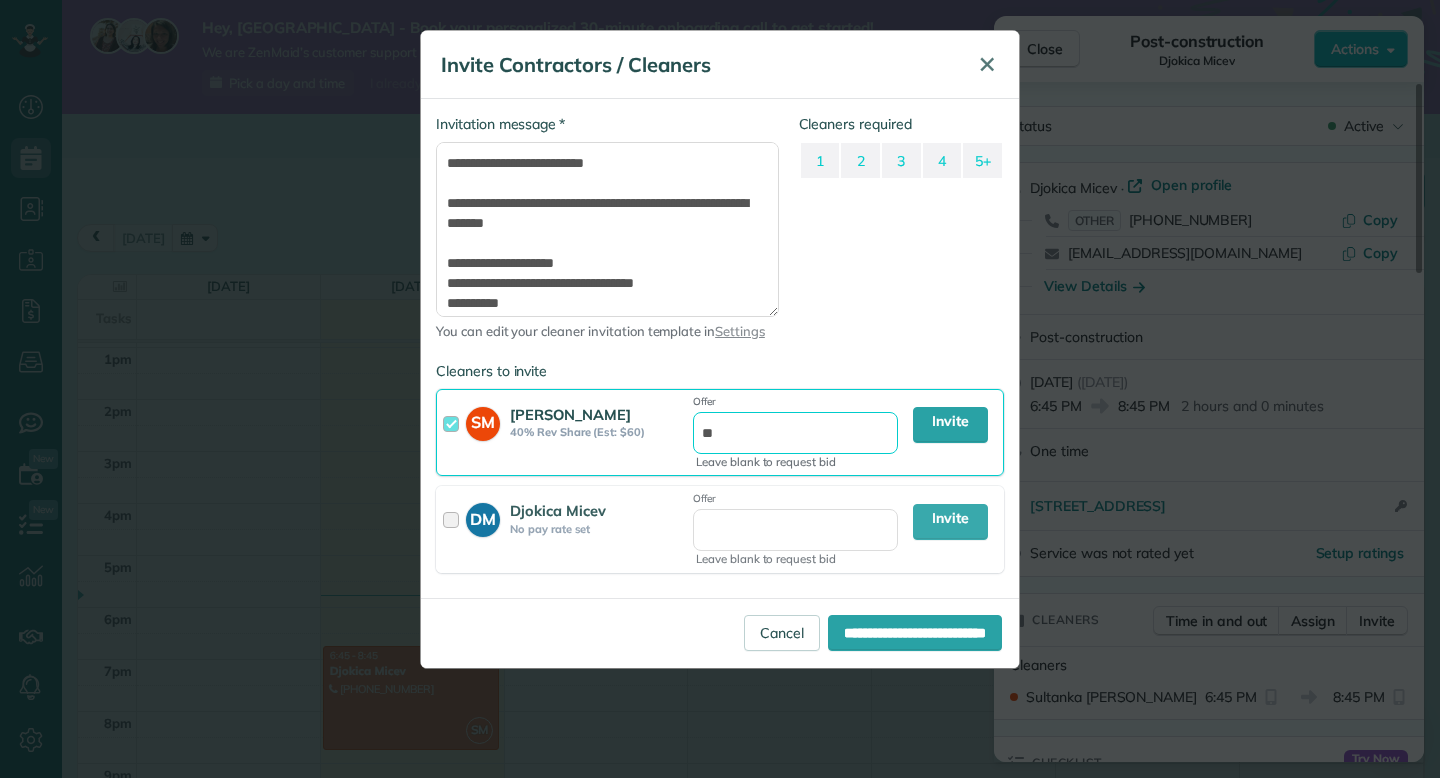 type on "**" 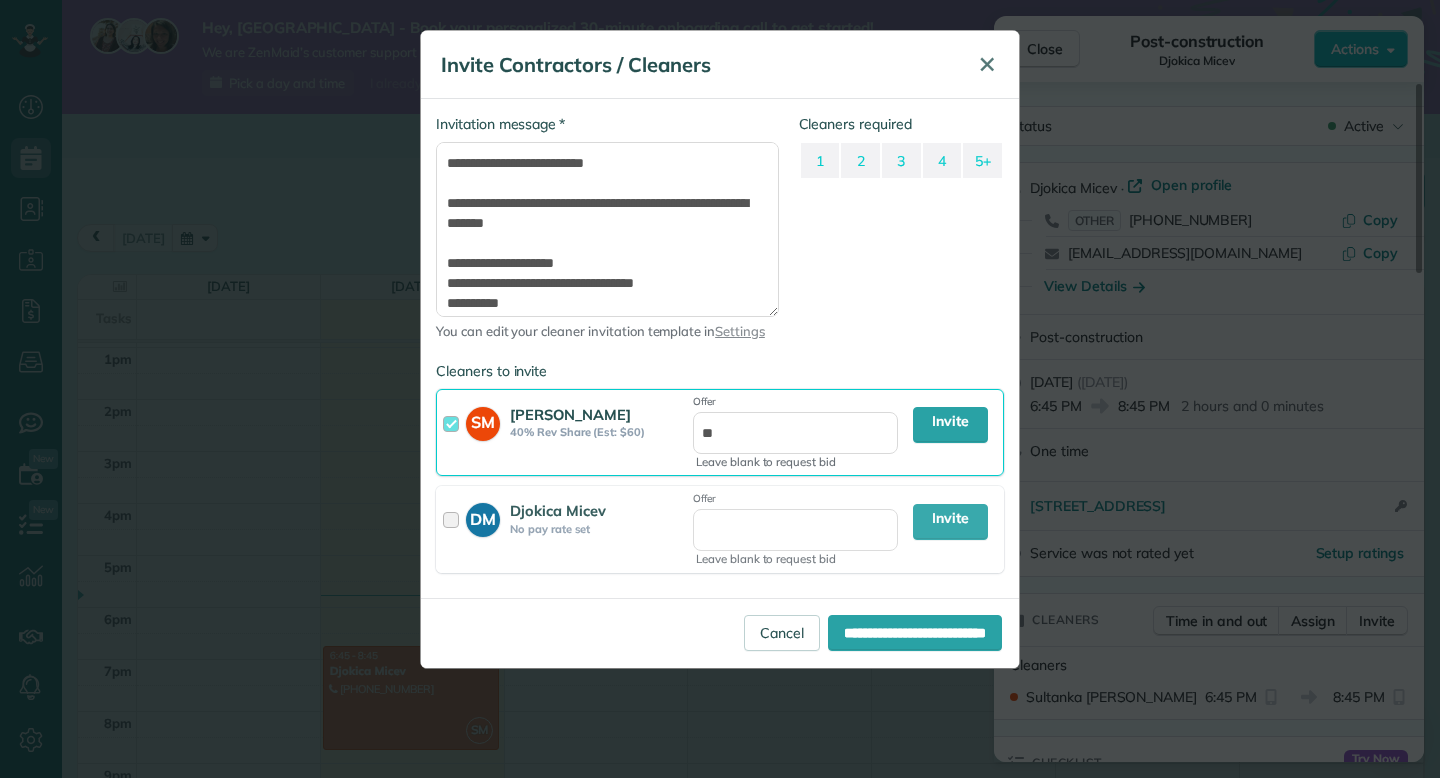 click on "✕" at bounding box center (987, 65) 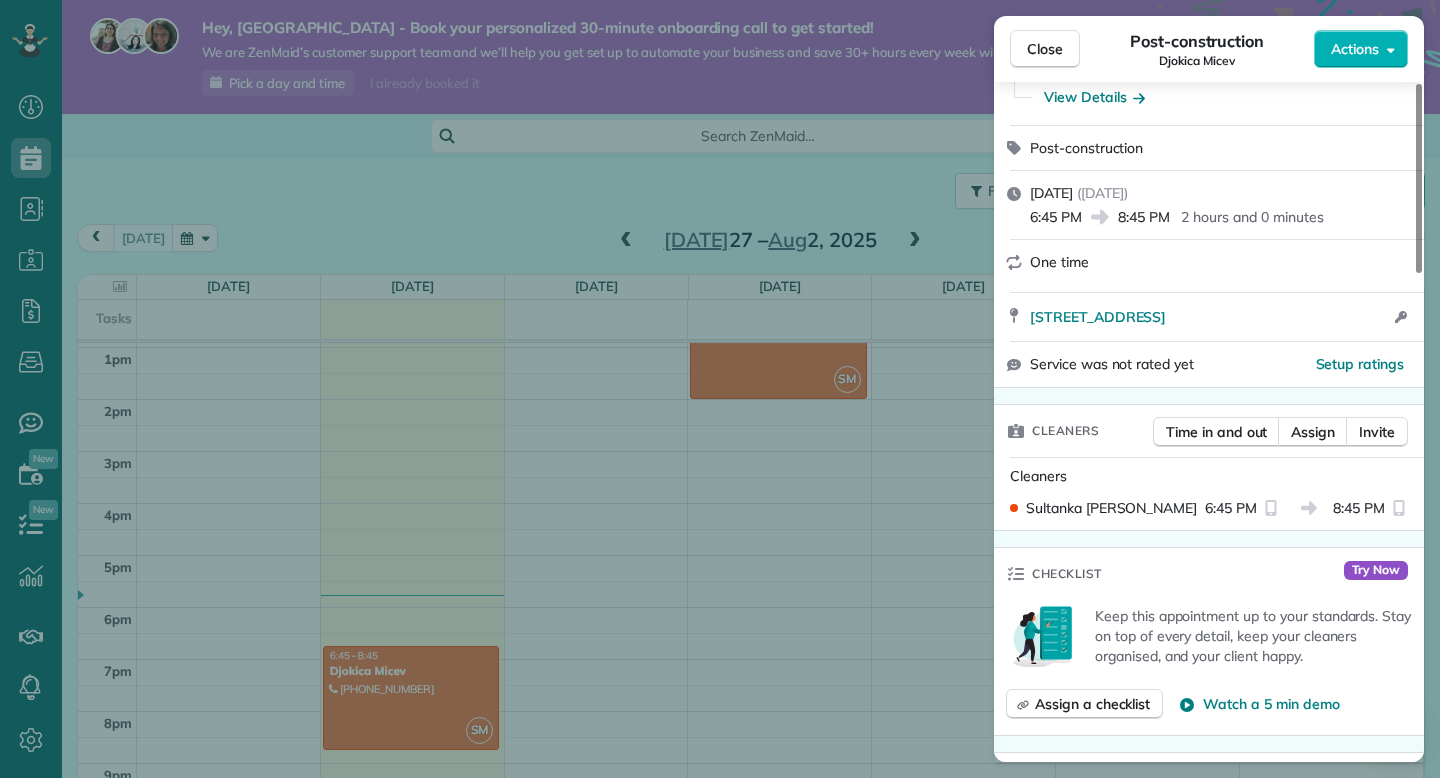 scroll, scrollTop: 191, scrollLeft: 0, axis: vertical 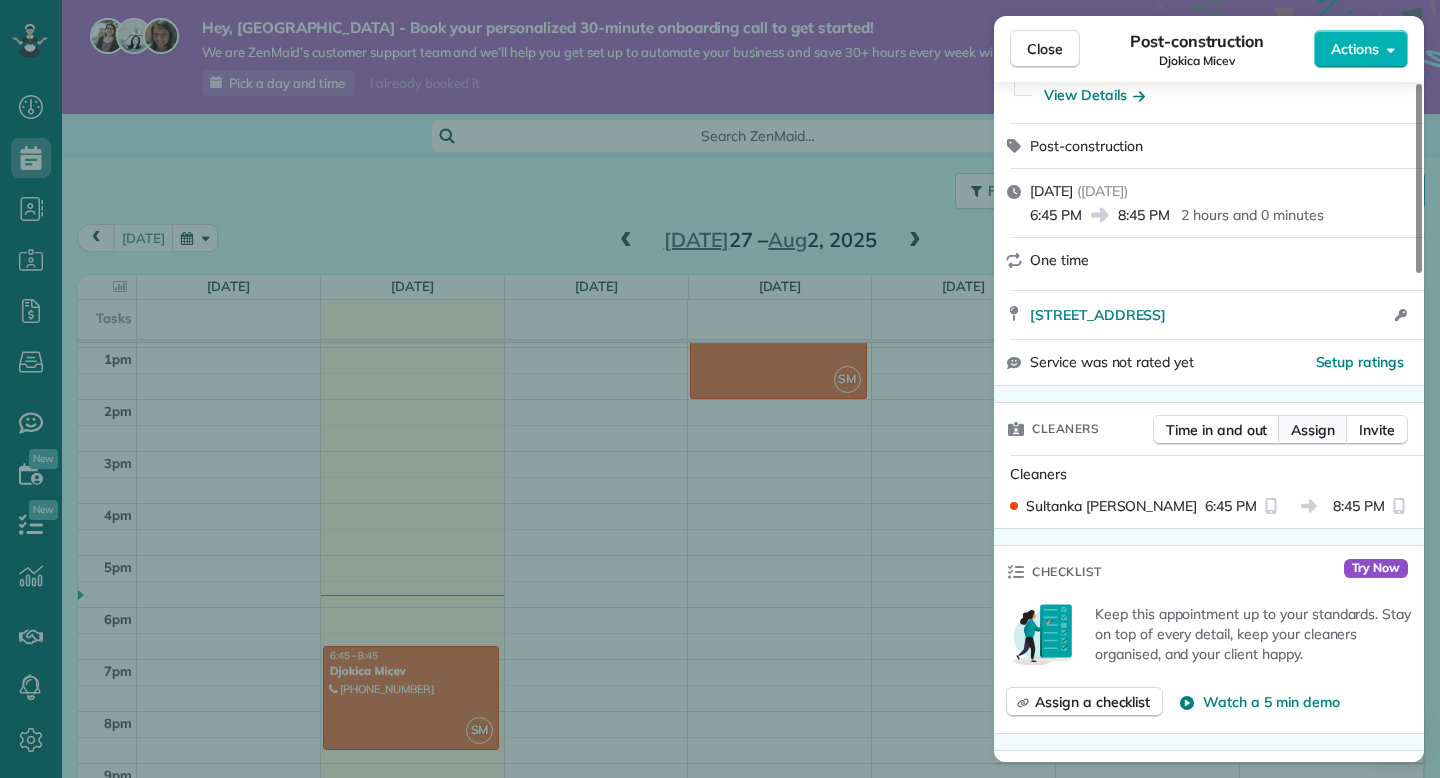 click on "Assign" at bounding box center (1313, 430) 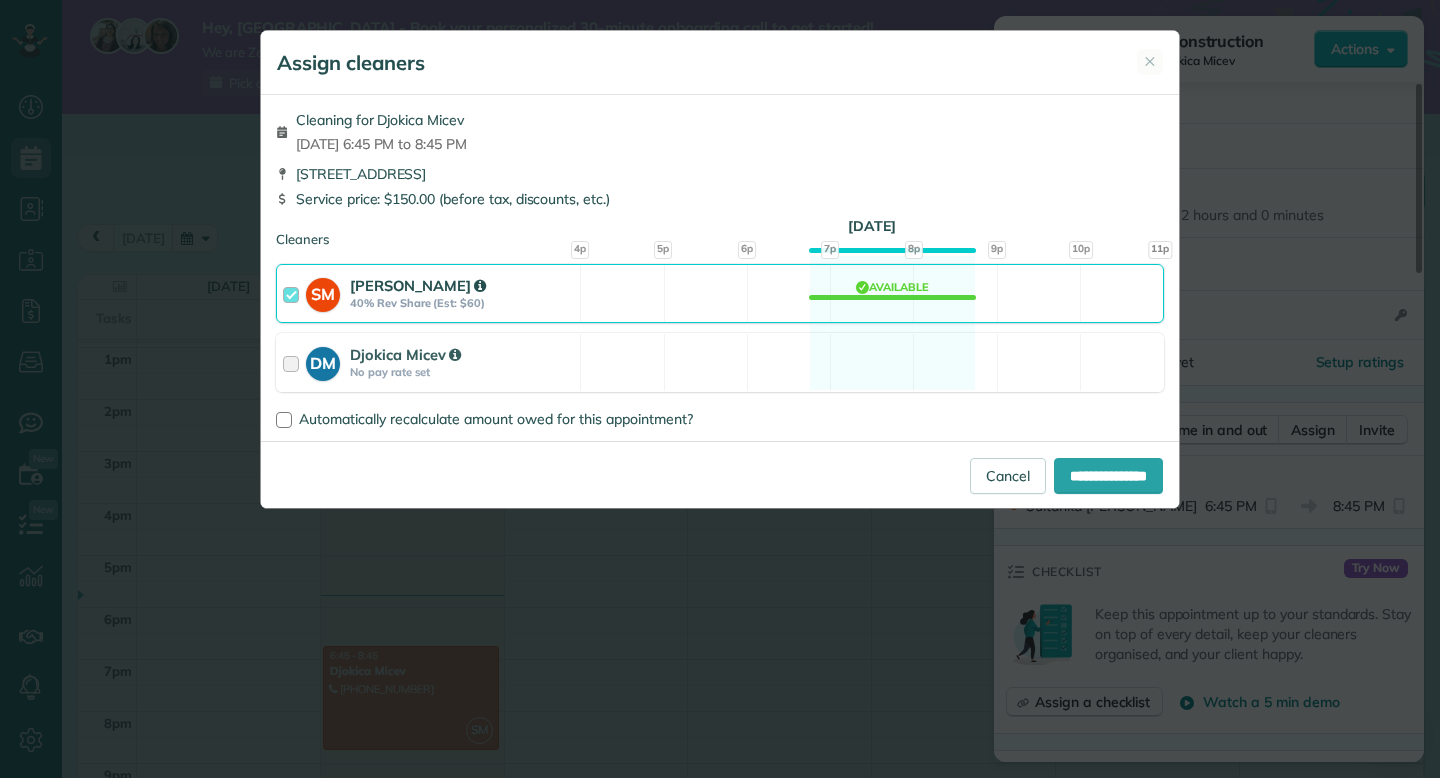 click at bounding box center [294, 293] 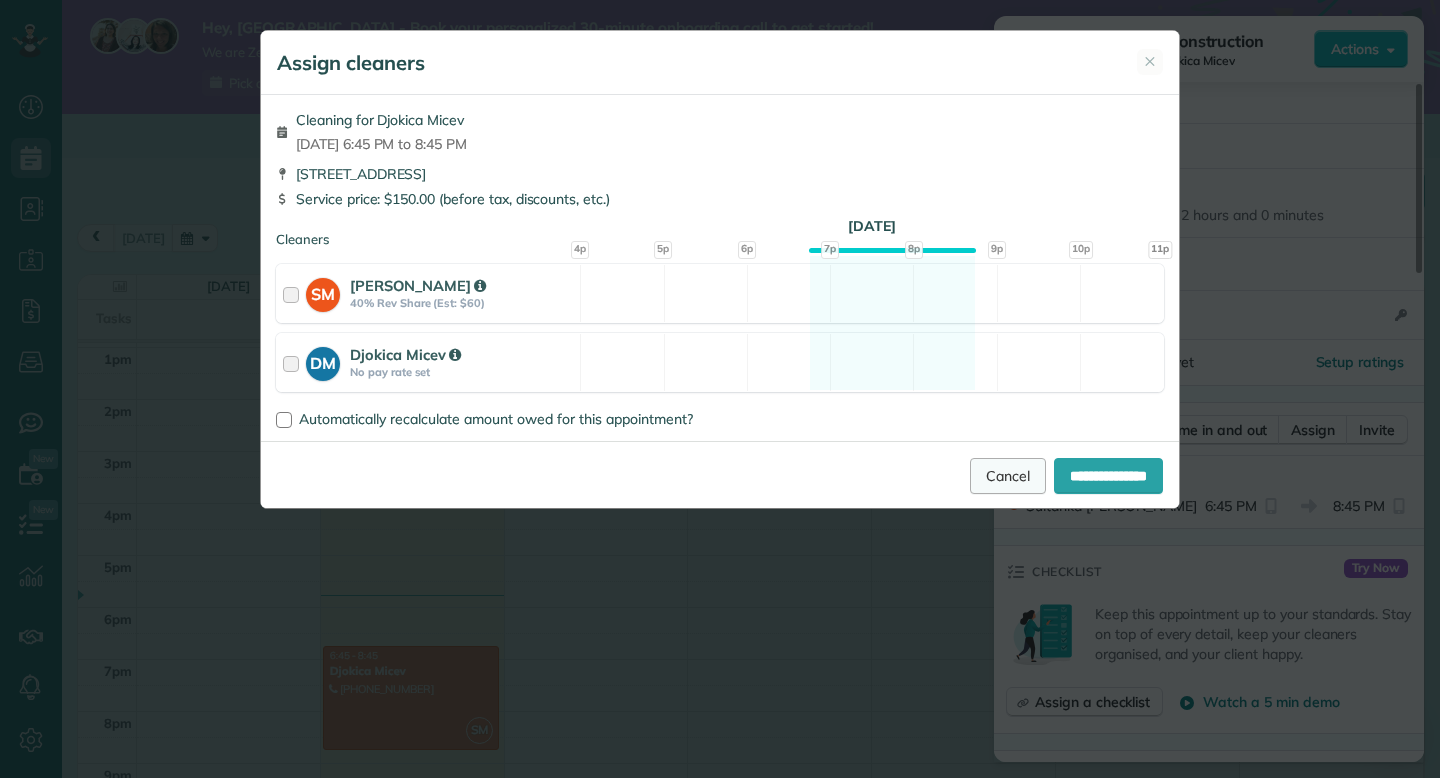 click on "Cancel" at bounding box center (1008, 476) 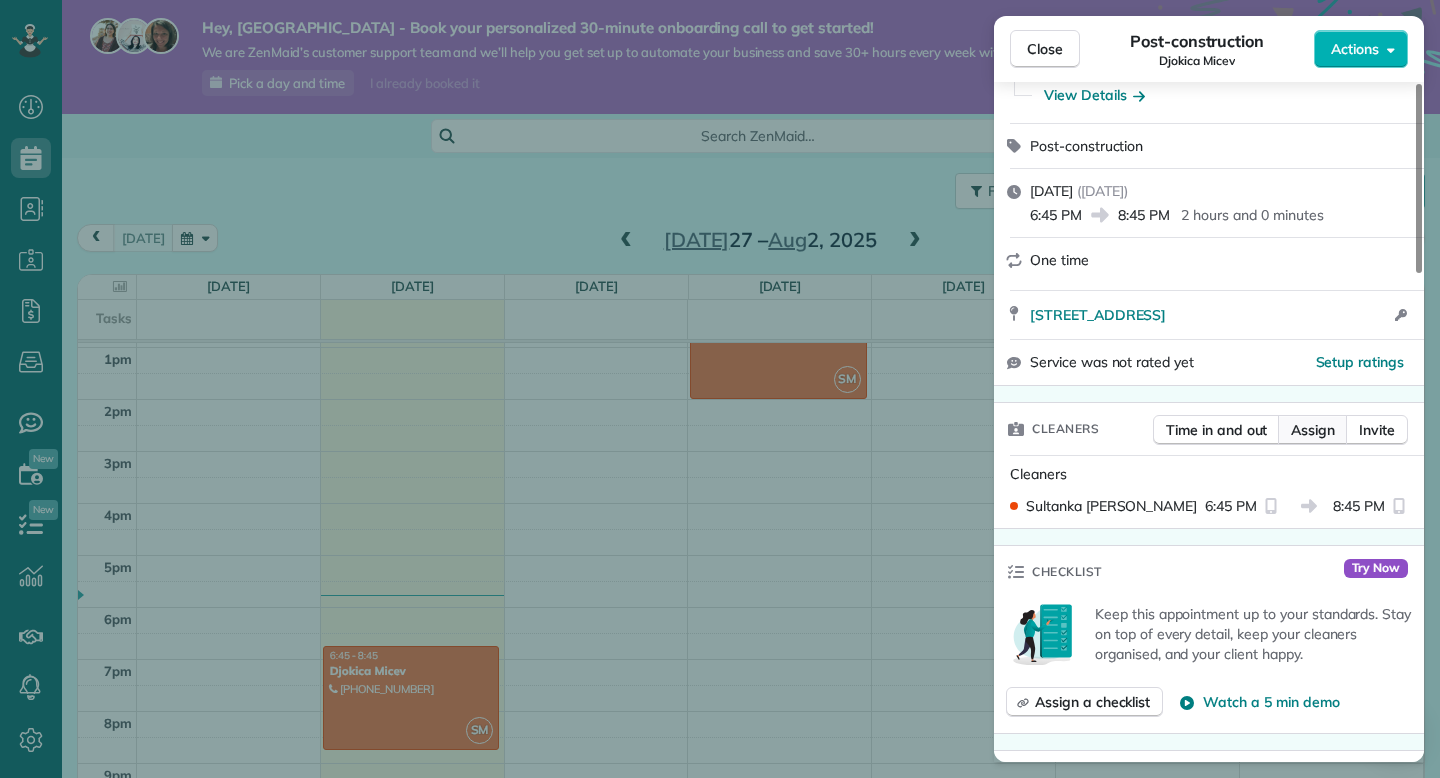 click on "Assign" at bounding box center (1313, 430) 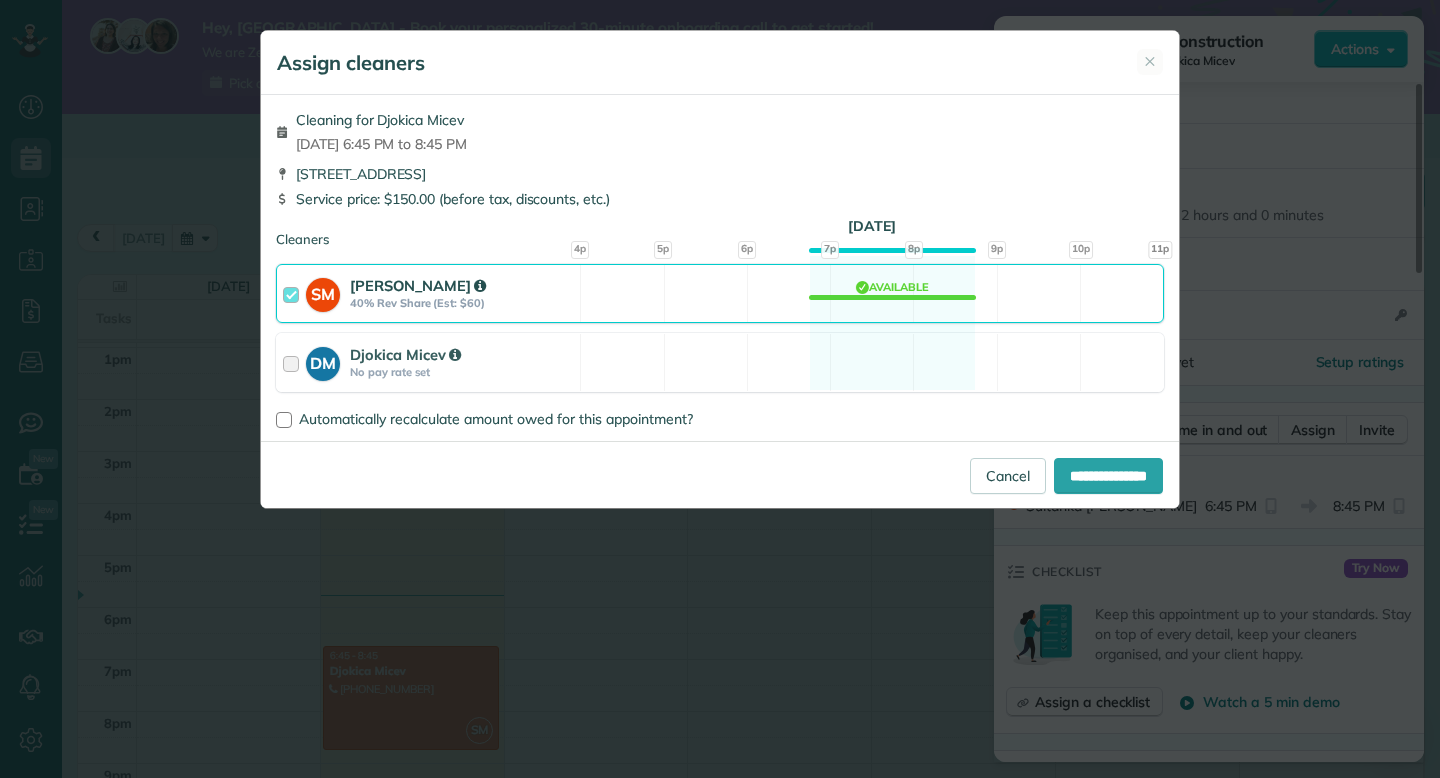 click at bounding box center [294, 293] 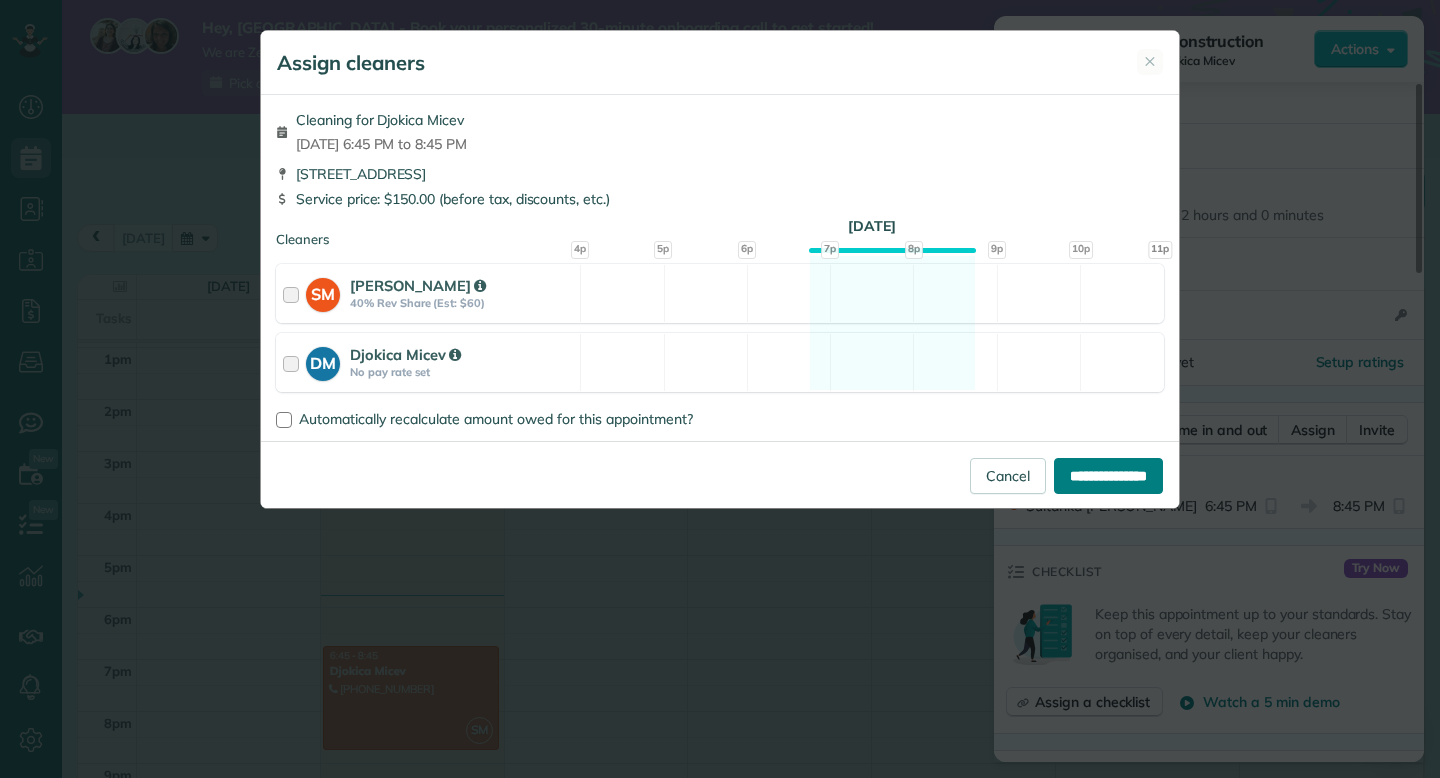 click on "**********" at bounding box center [1108, 476] 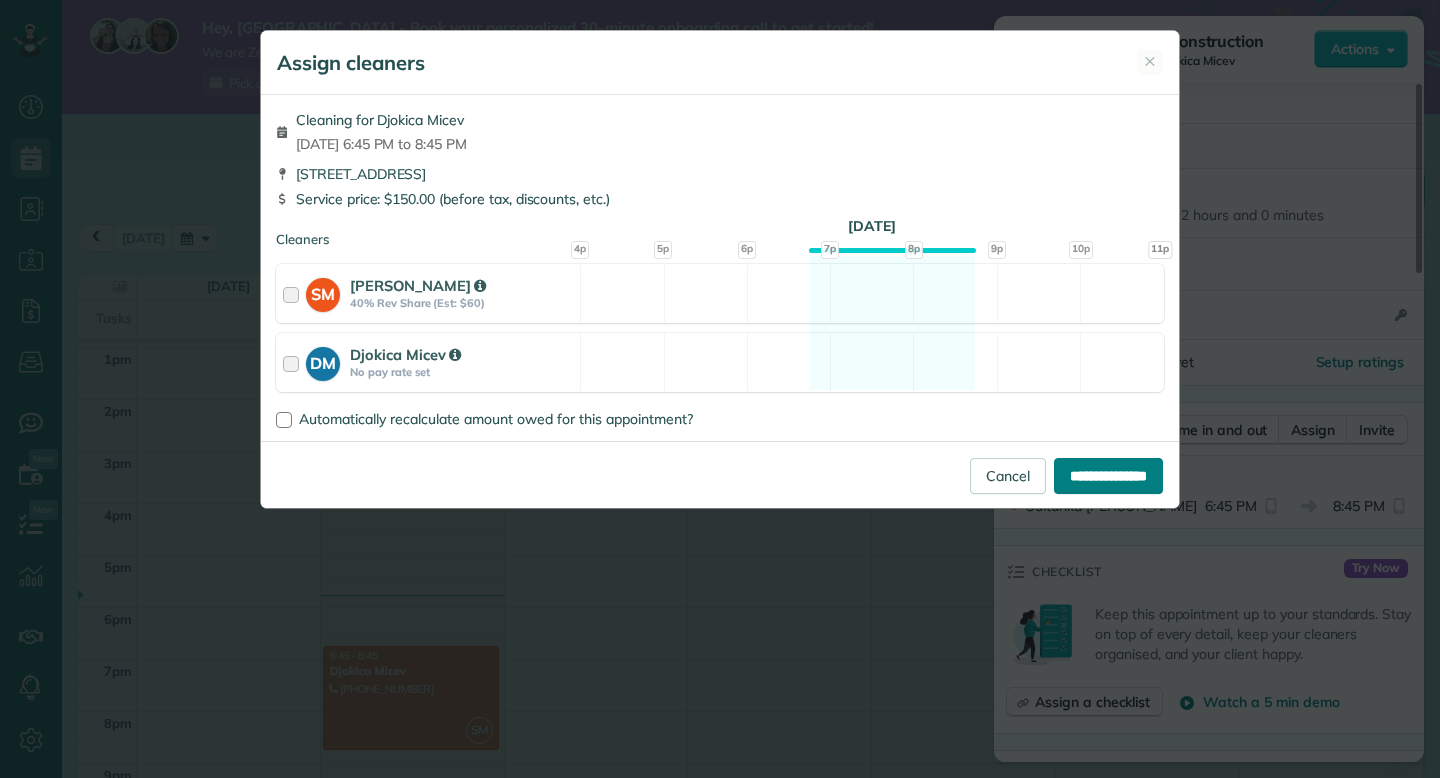 type on "**********" 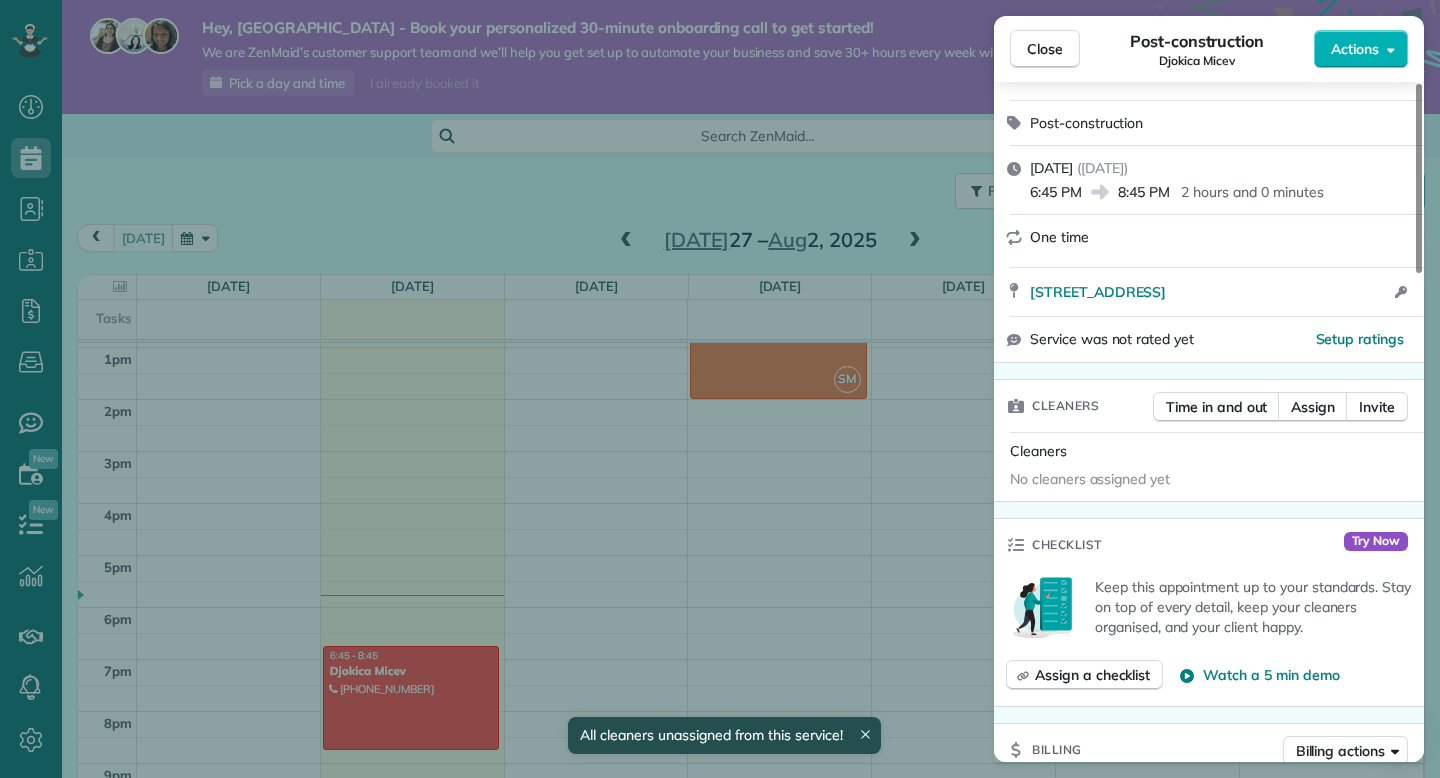 scroll, scrollTop: 216, scrollLeft: 0, axis: vertical 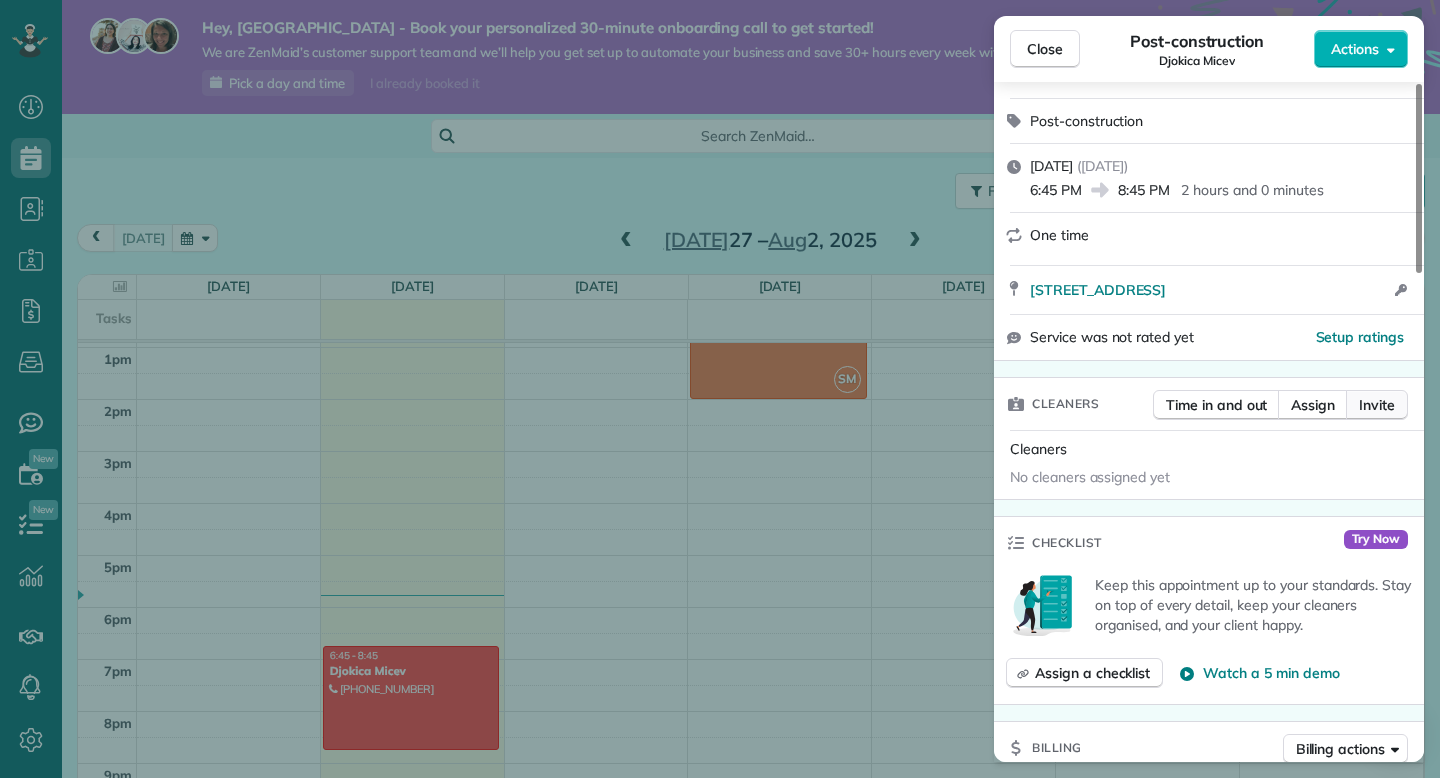 click on "Invite" at bounding box center (1377, 405) 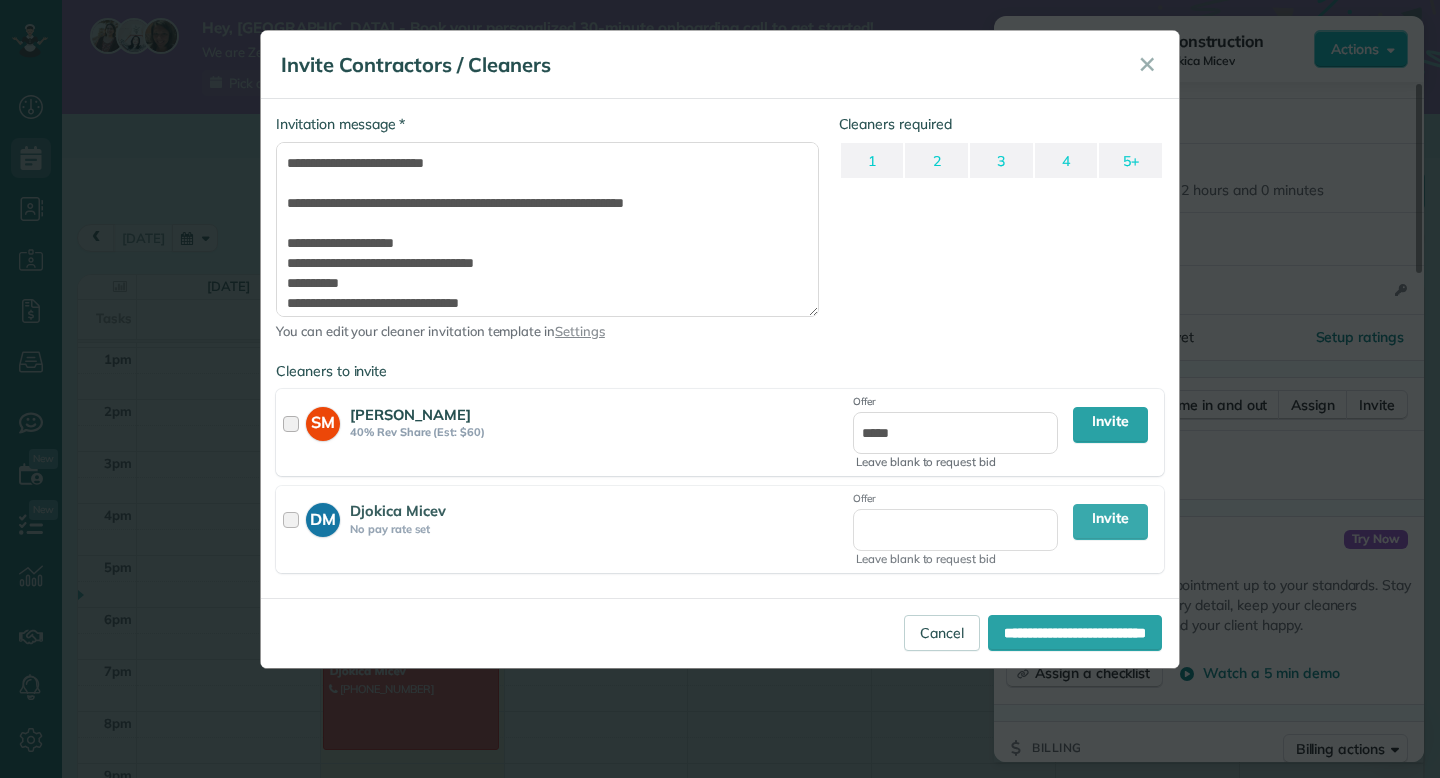 click at bounding box center (294, 433) 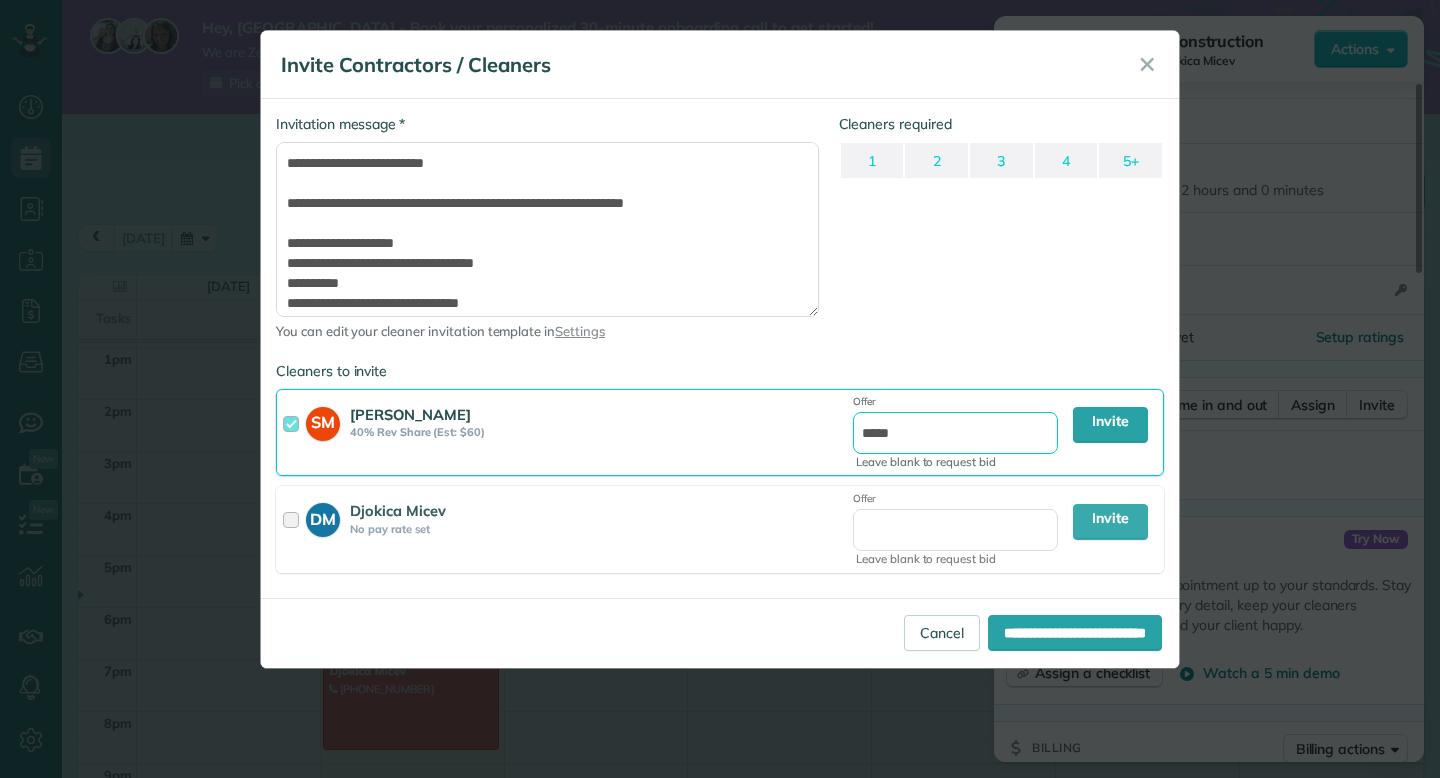 click on "*****" at bounding box center (955, 433) 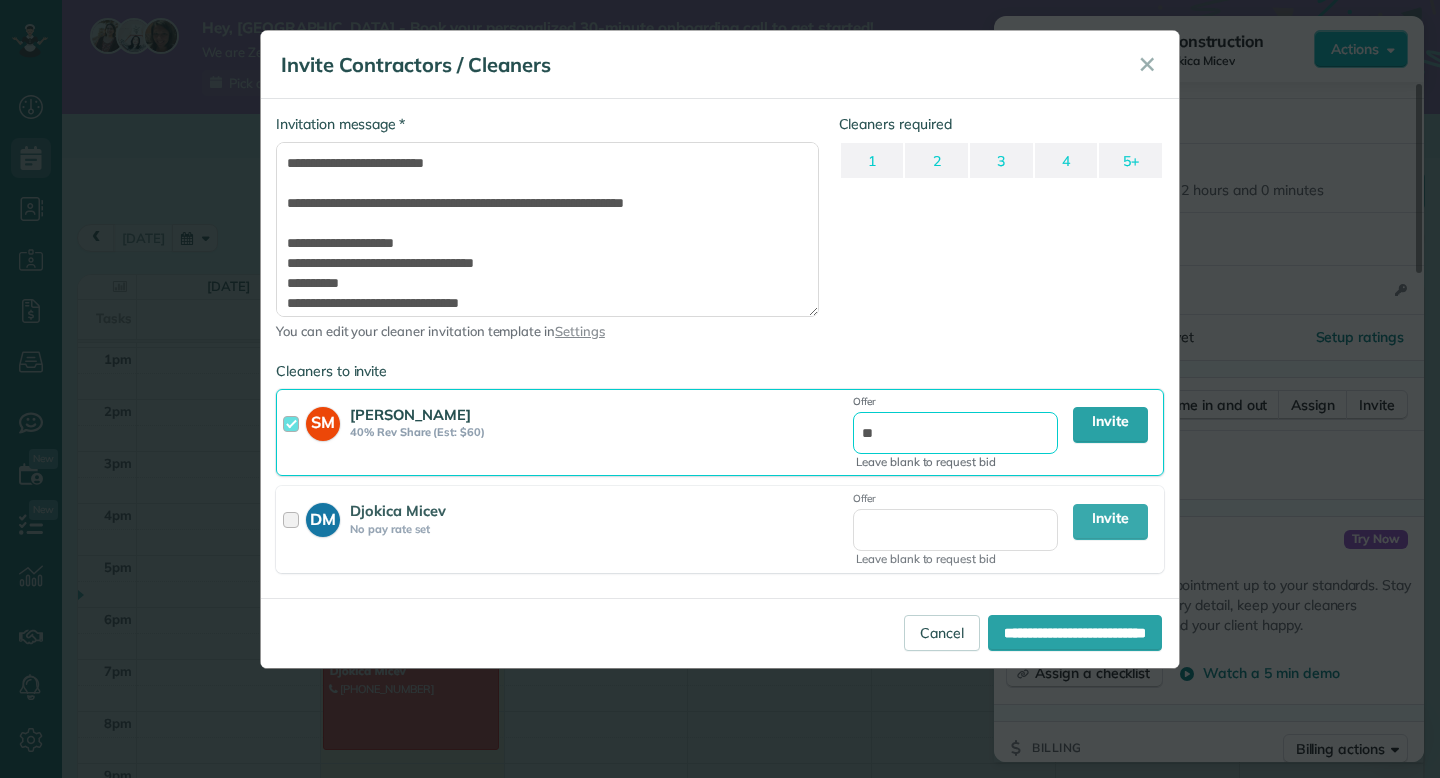 type on "**" 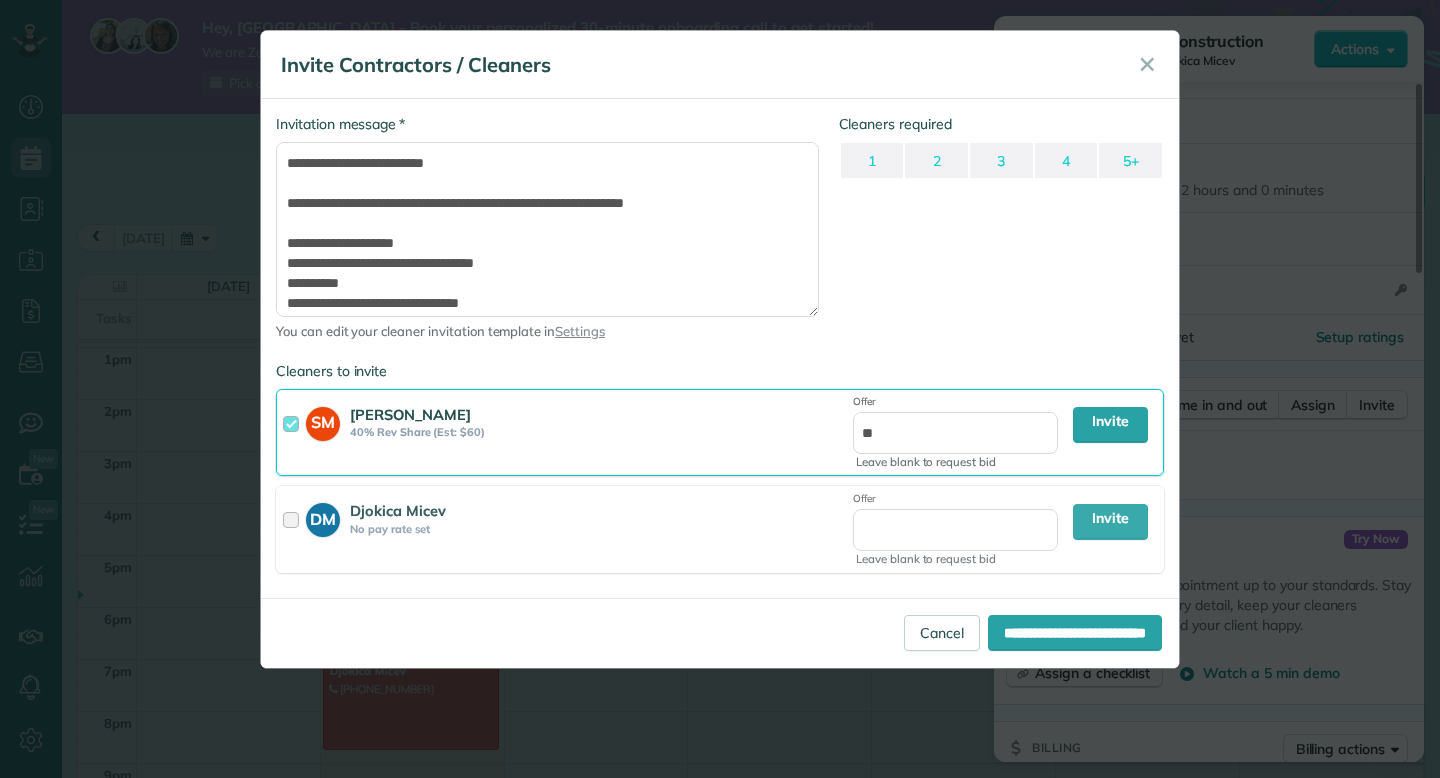 click on "40% Rev Share (Est: $60)" at bounding box center (598, 432) 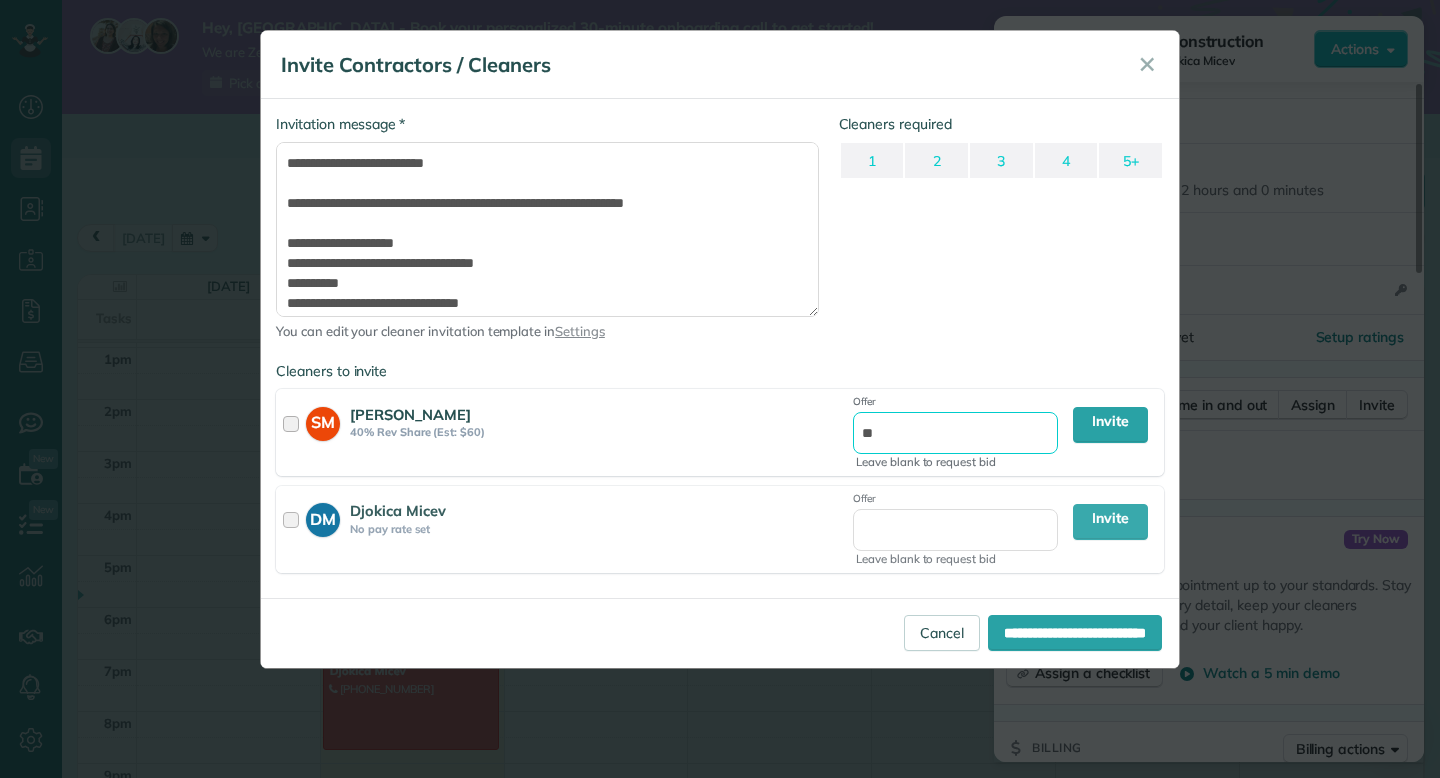 click on "**" at bounding box center (955, 433) 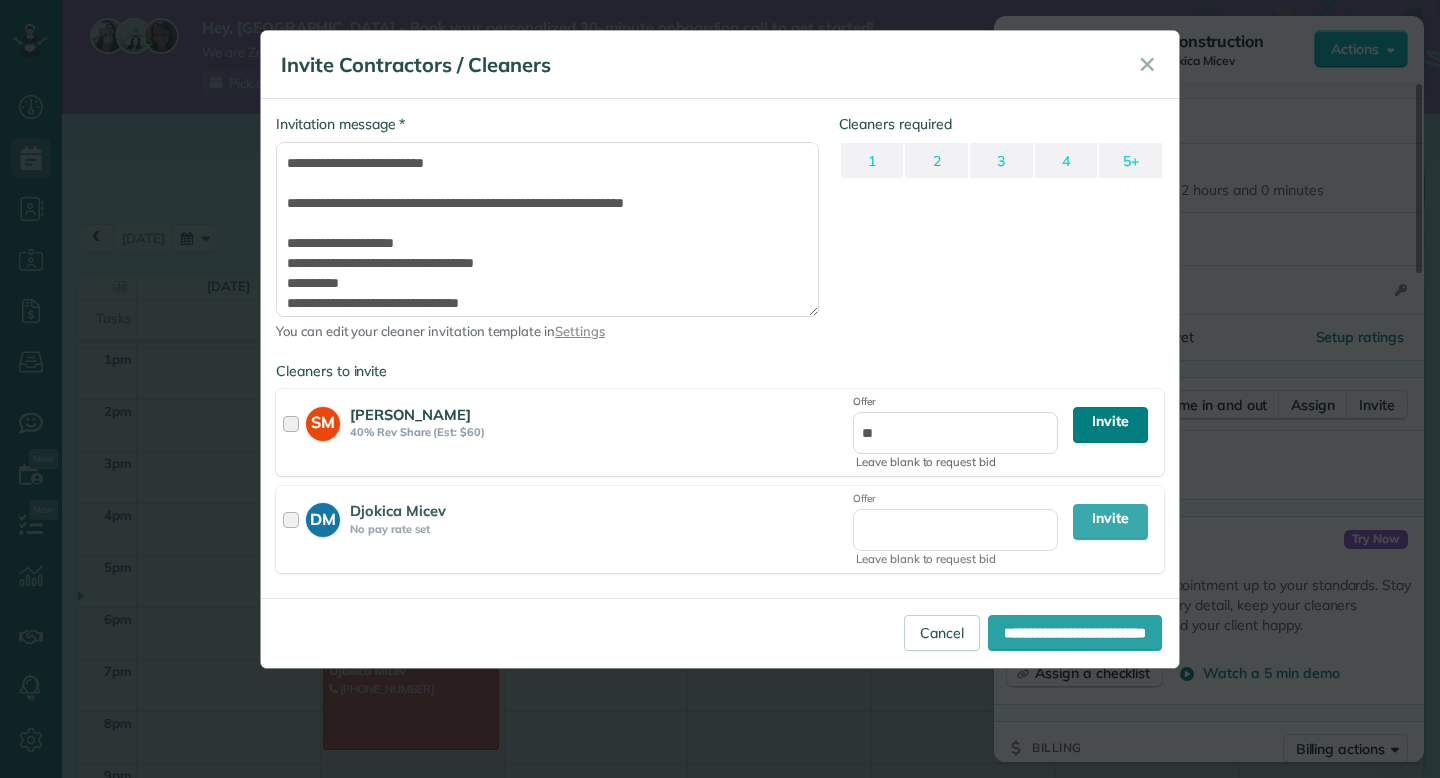 click on "Invite" at bounding box center [1110, 425] 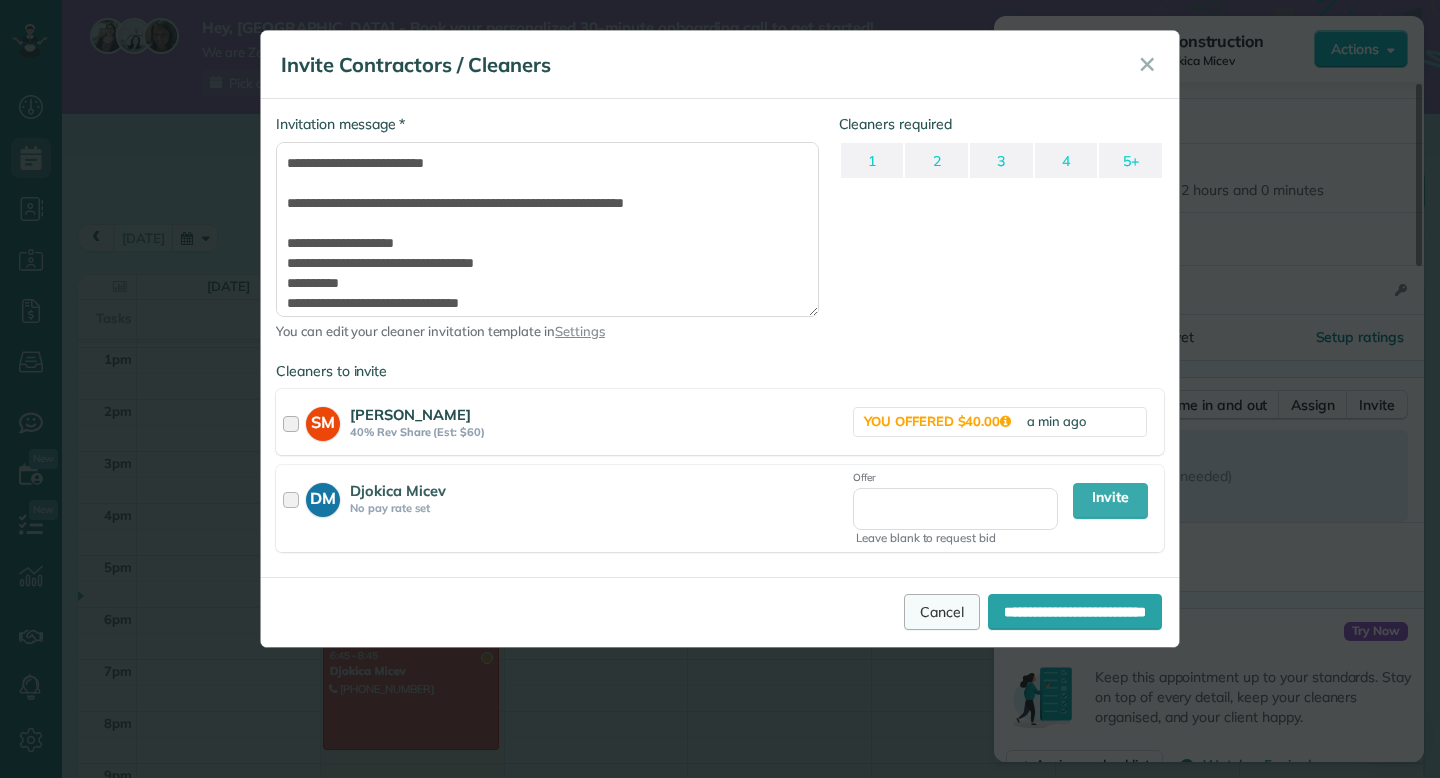 click on "Cancel" at bounding box center [942, 612] 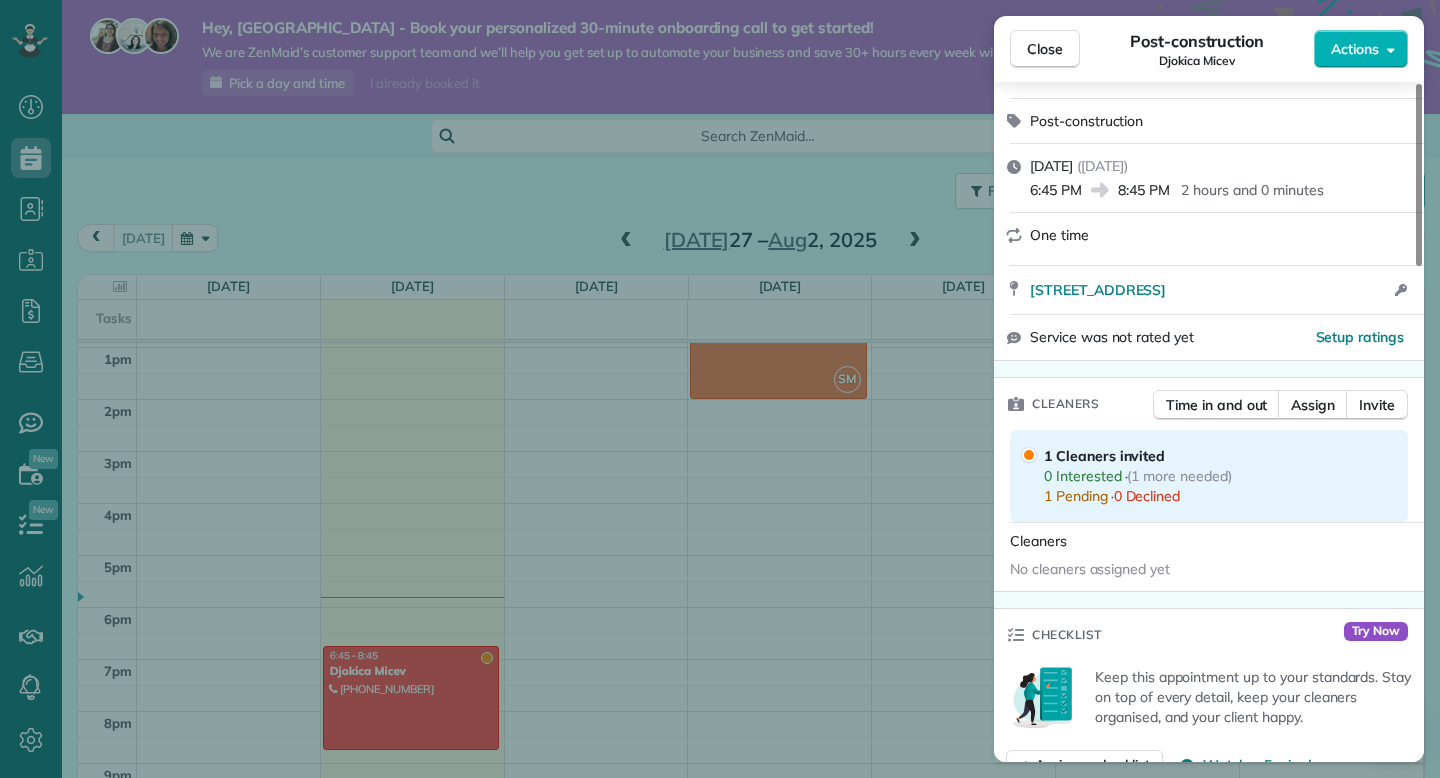 click on "0 Interested" at bounding box center [1083, 476] 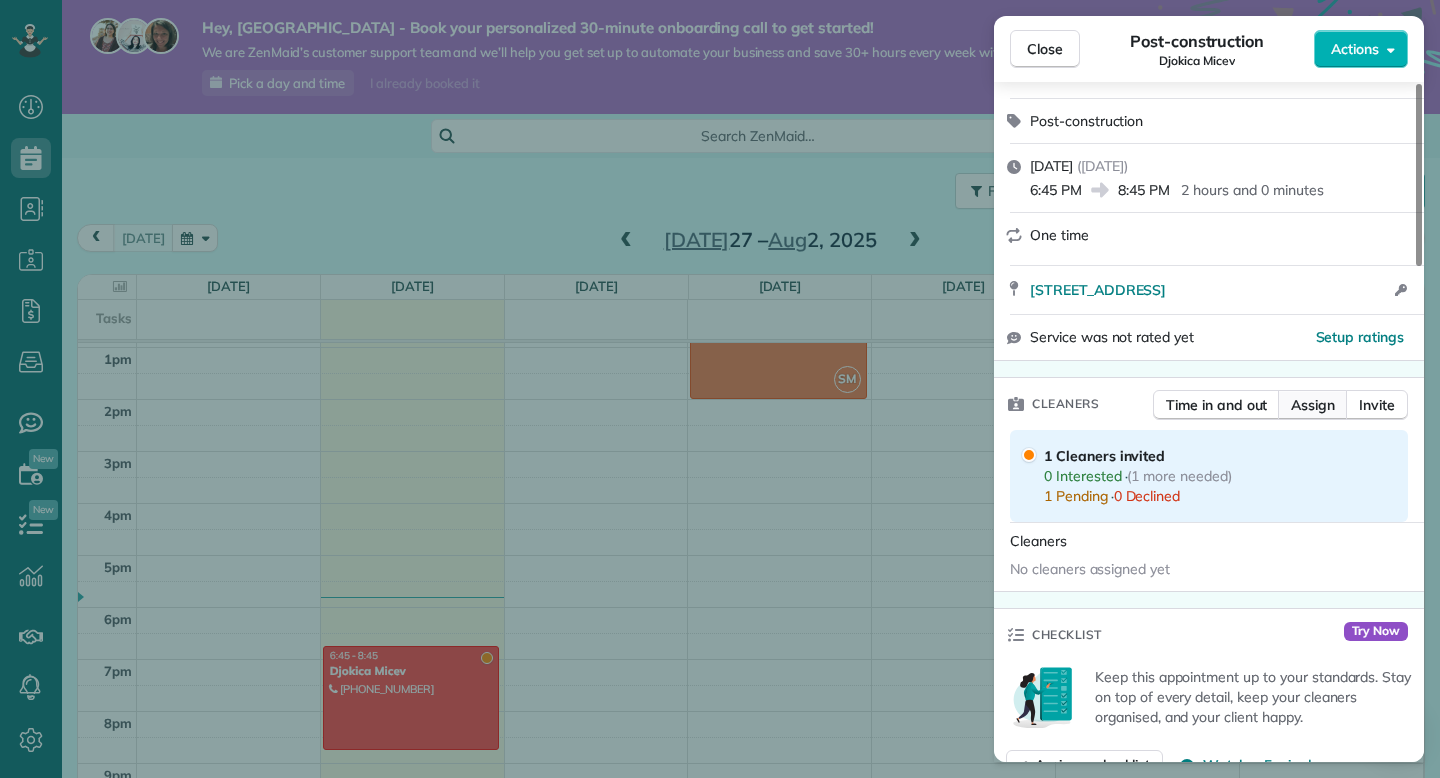 click on "Assign" at bounding box center (1313, 405) 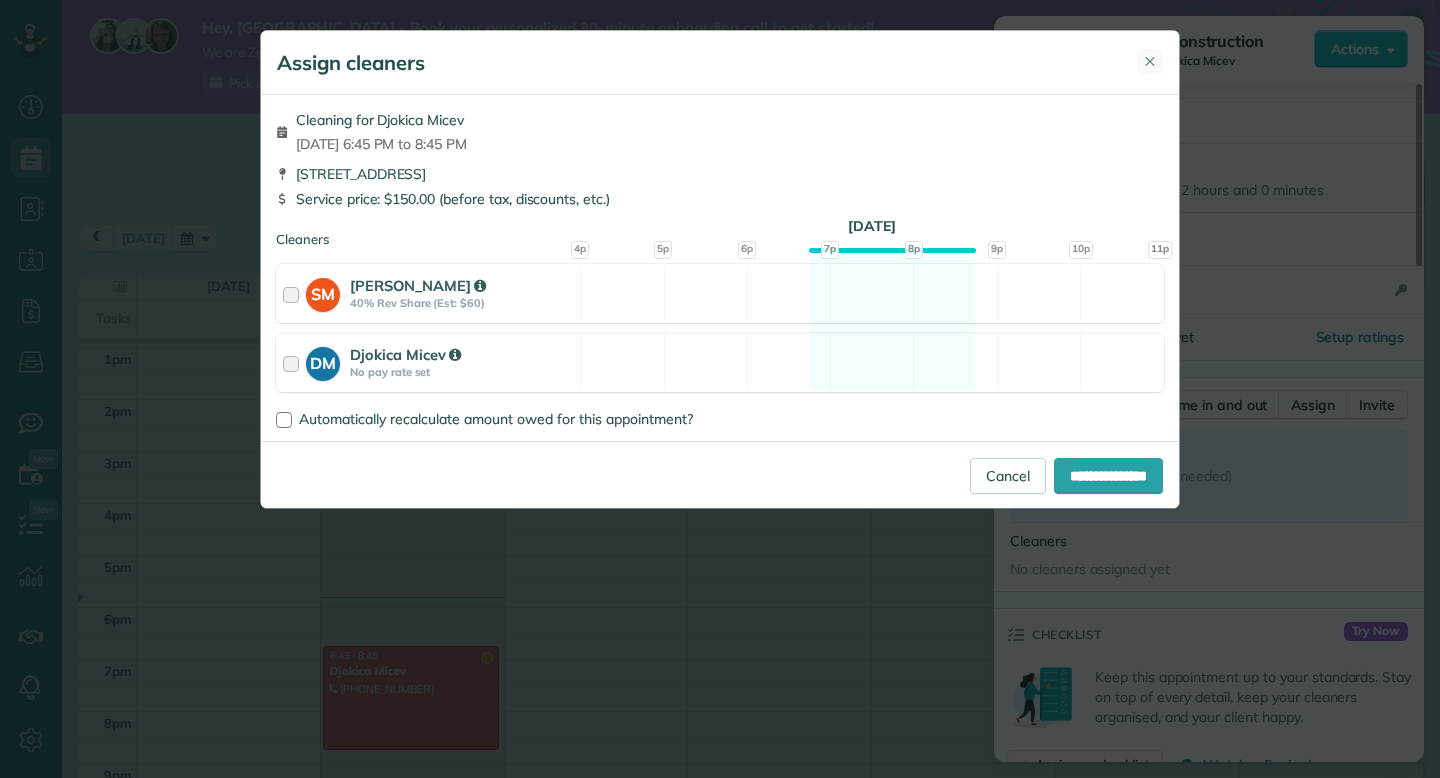 click on "✕" at bounding box center [1150, 62] 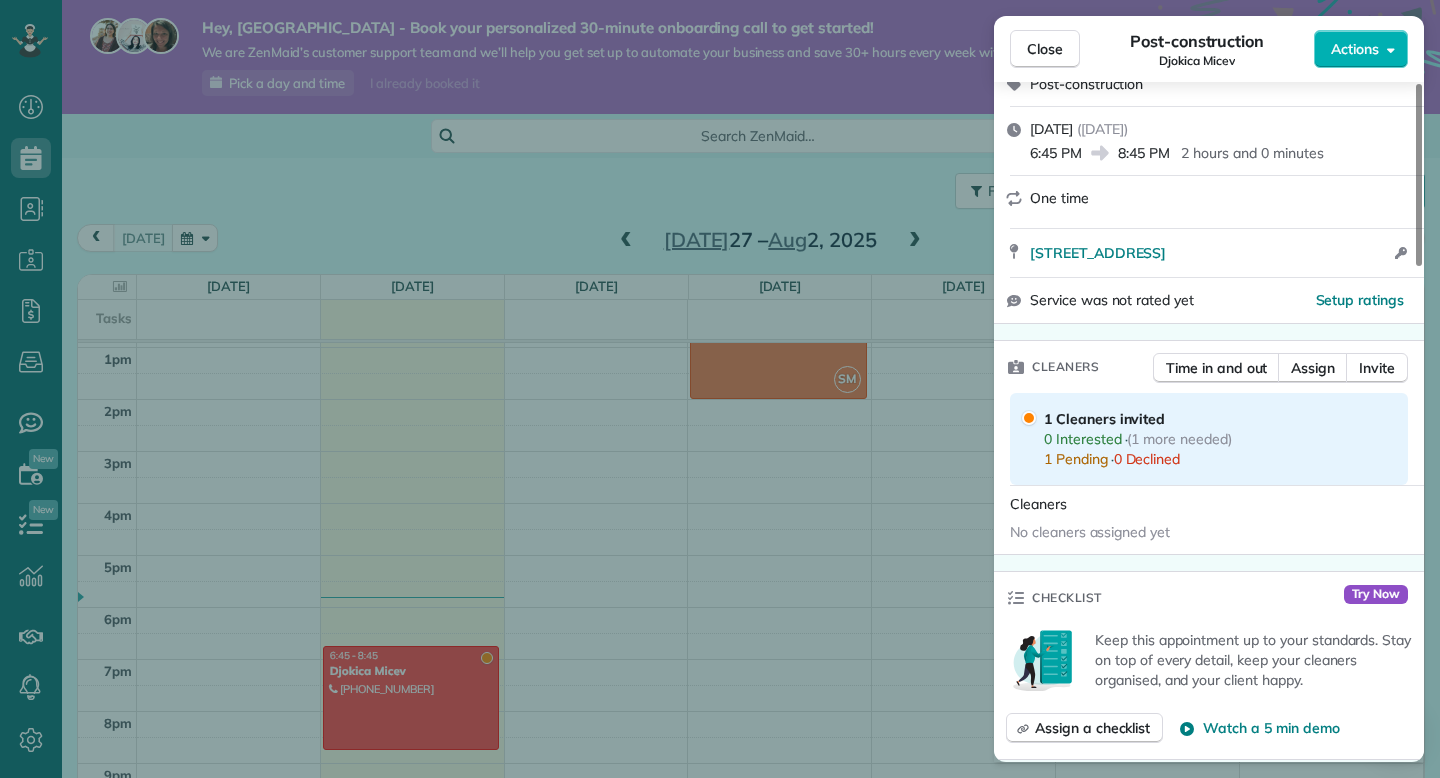 scroll, scrollTop: 255, scrollLeft: 0, axis: vertical 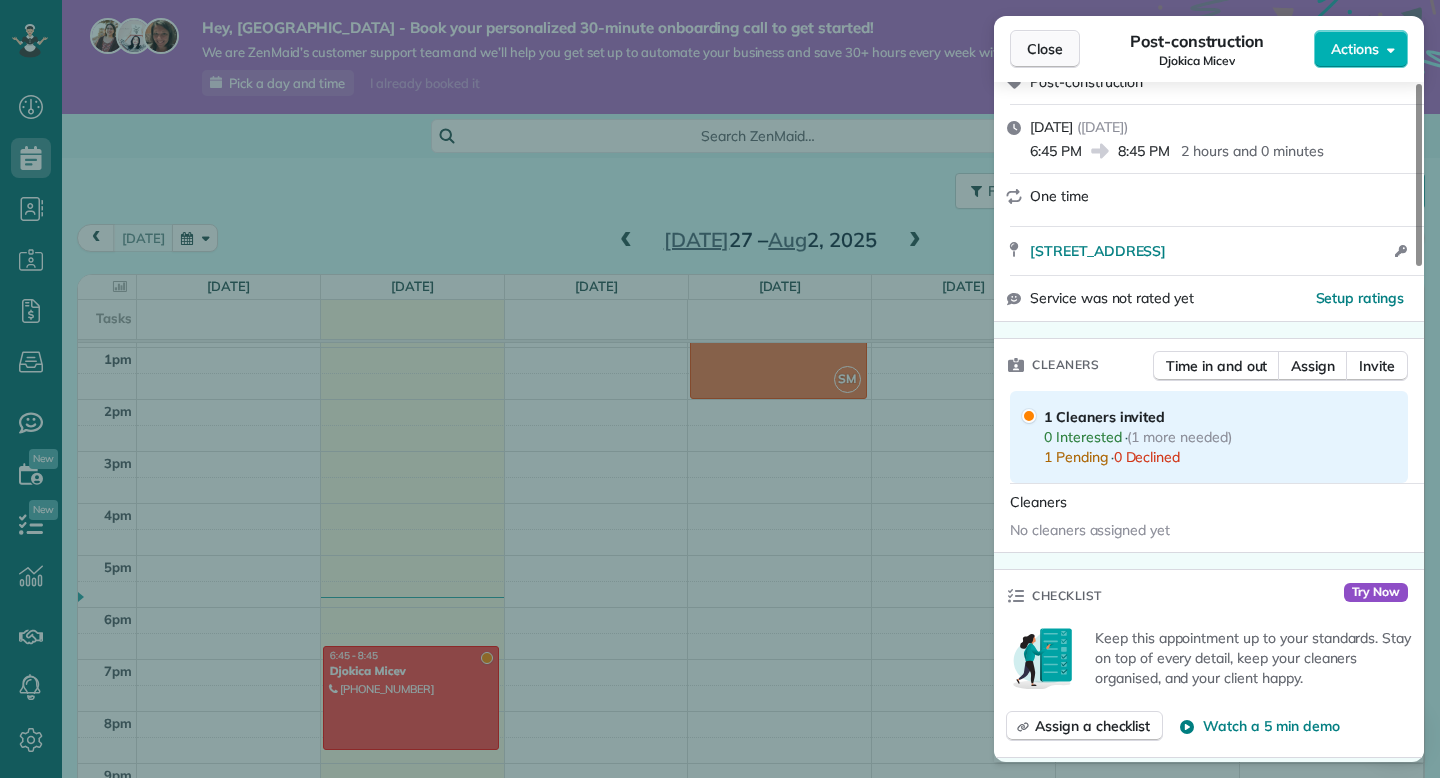 click on "Close" at bounding box center [1045, 49] 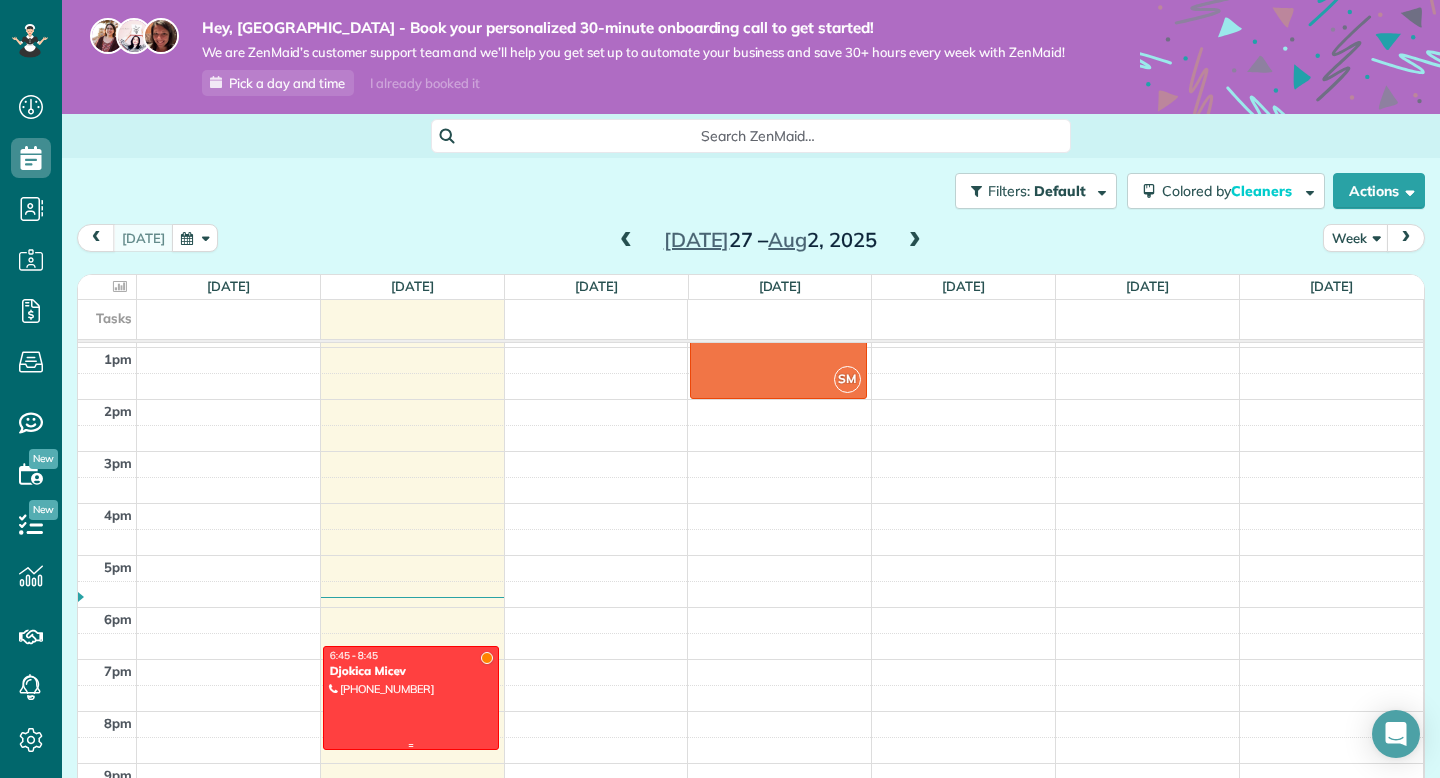 click on "Djokica Micev" at bounding box center [411, 671] 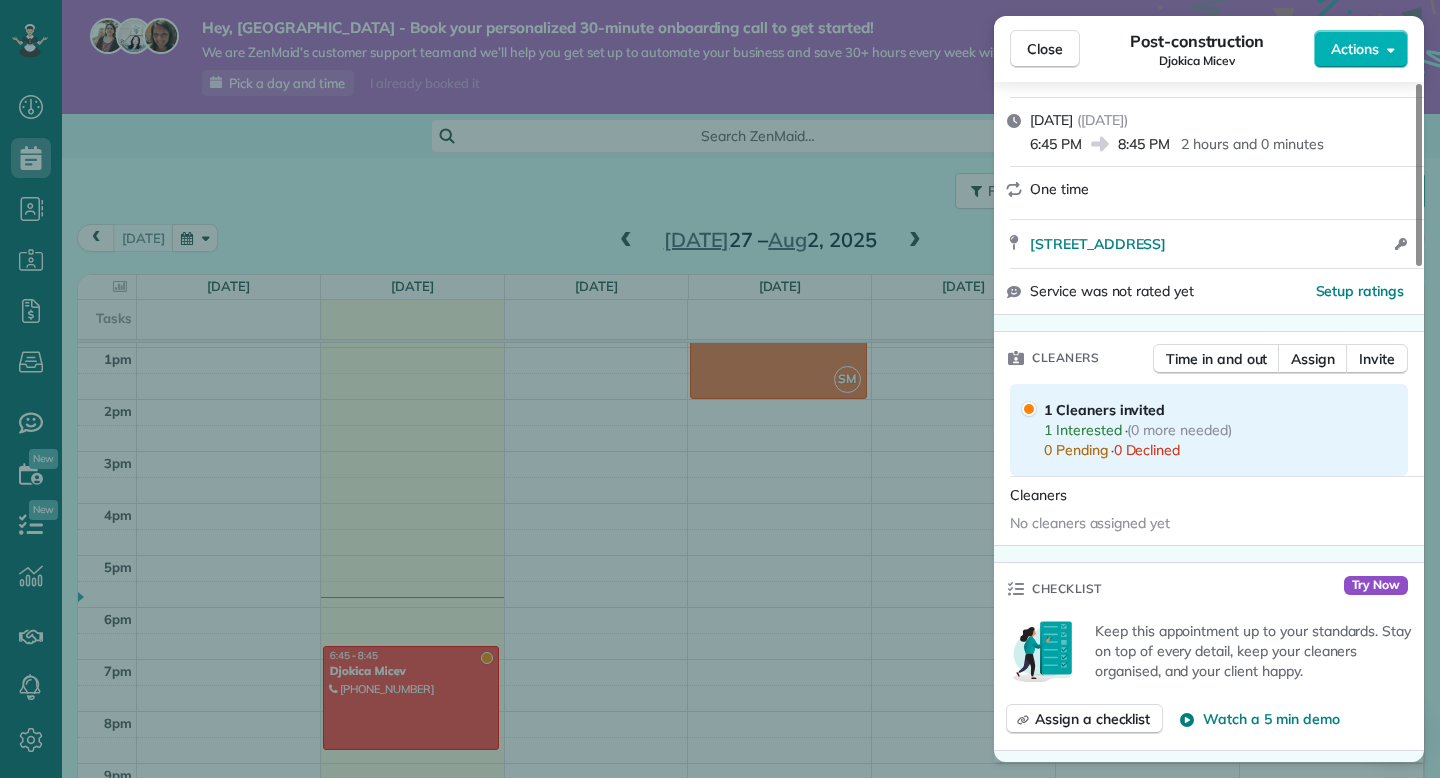scroll, scrollTop: 264, scrollLeft: 0, axis: vertical 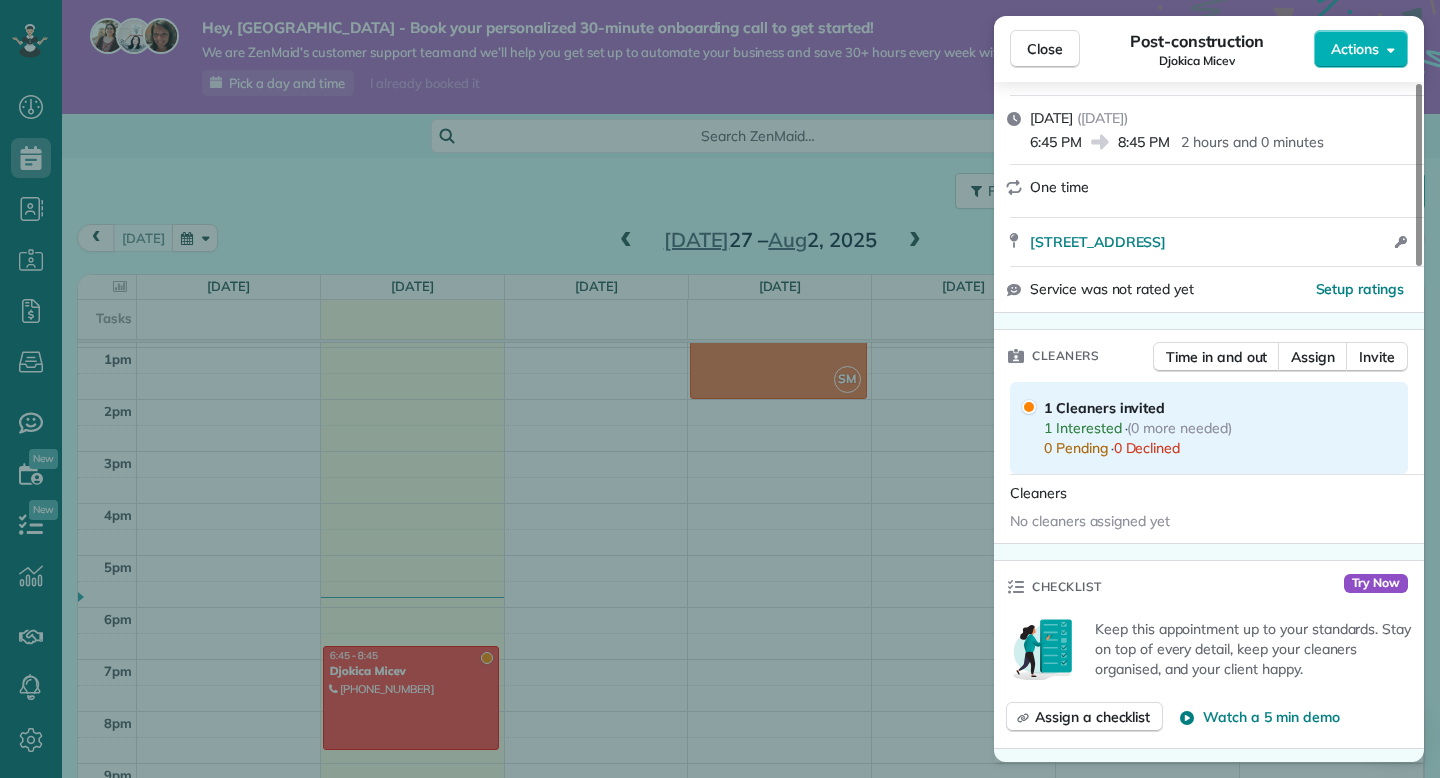 click on "1 Interested" at bounding box center (1083, 428) 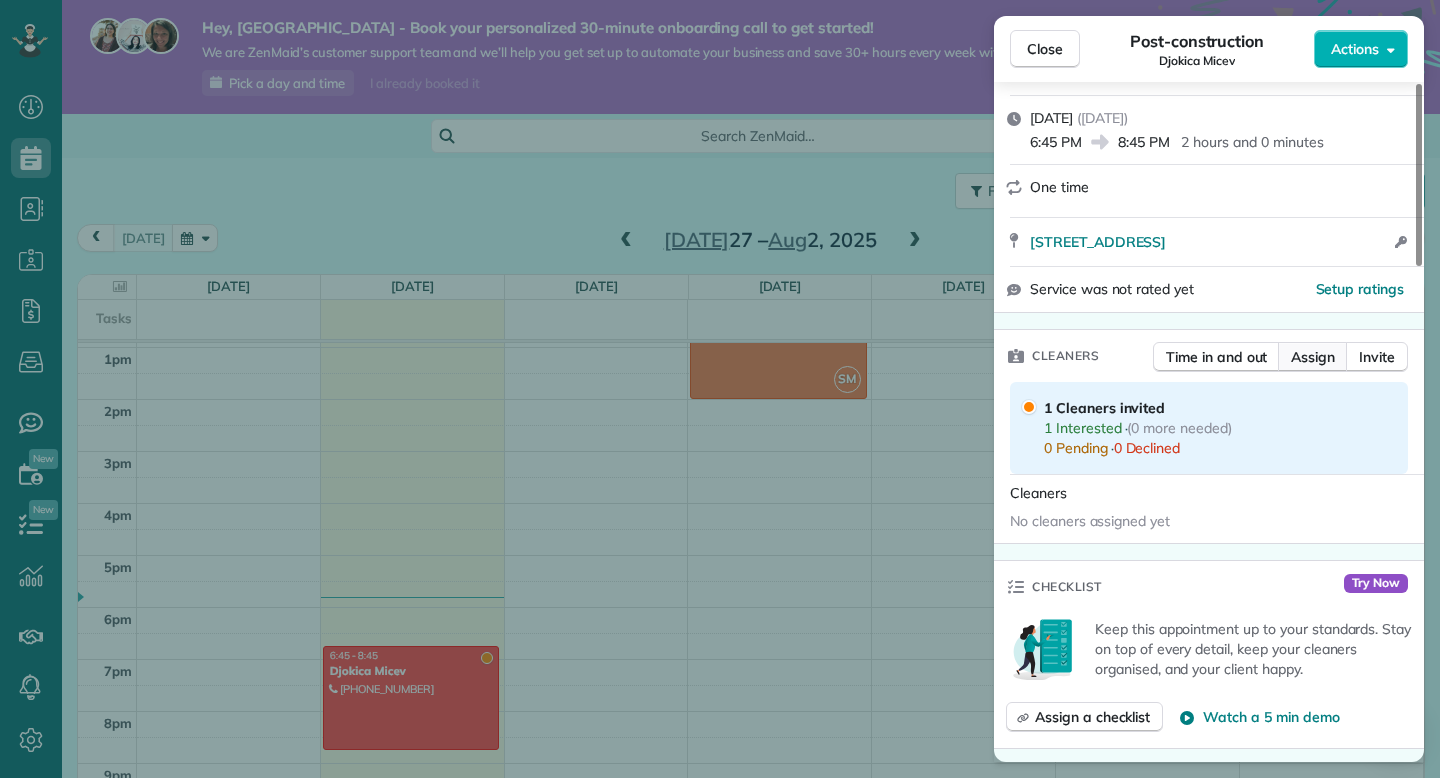 click on "Assign" at bounding box center (1313, 357) 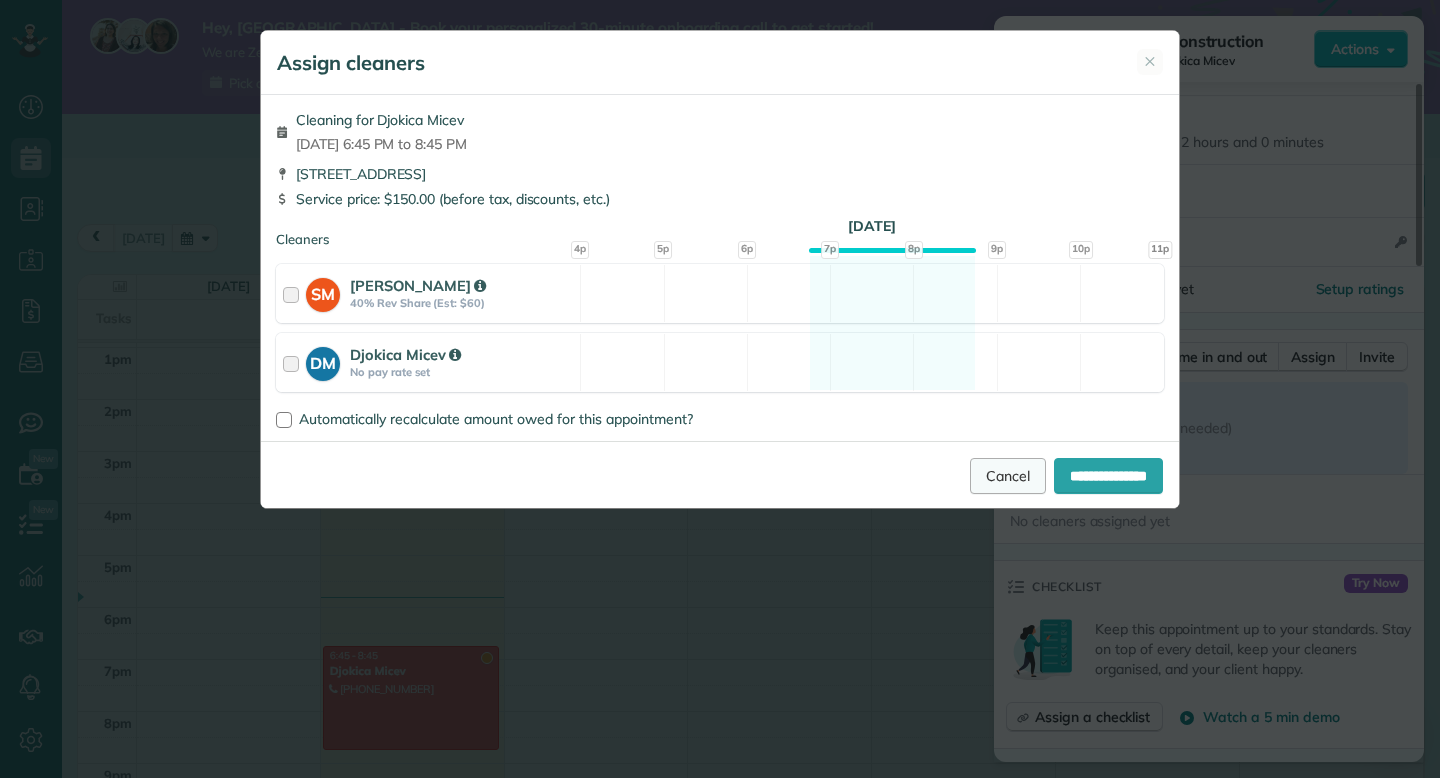 click on "Cancel" at bounding box center (1008, 476) 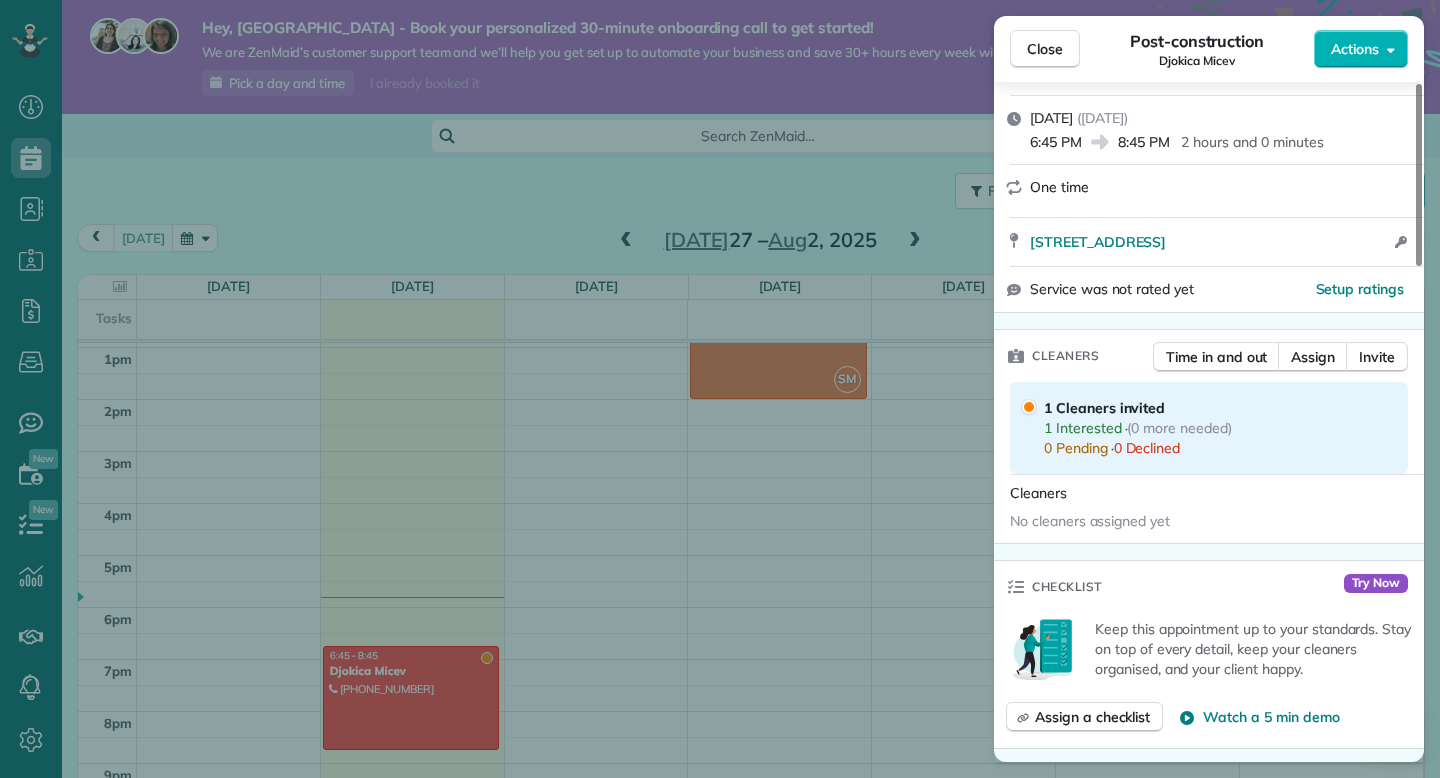 click on "1 Interested" at bounding box center (1083, 428) 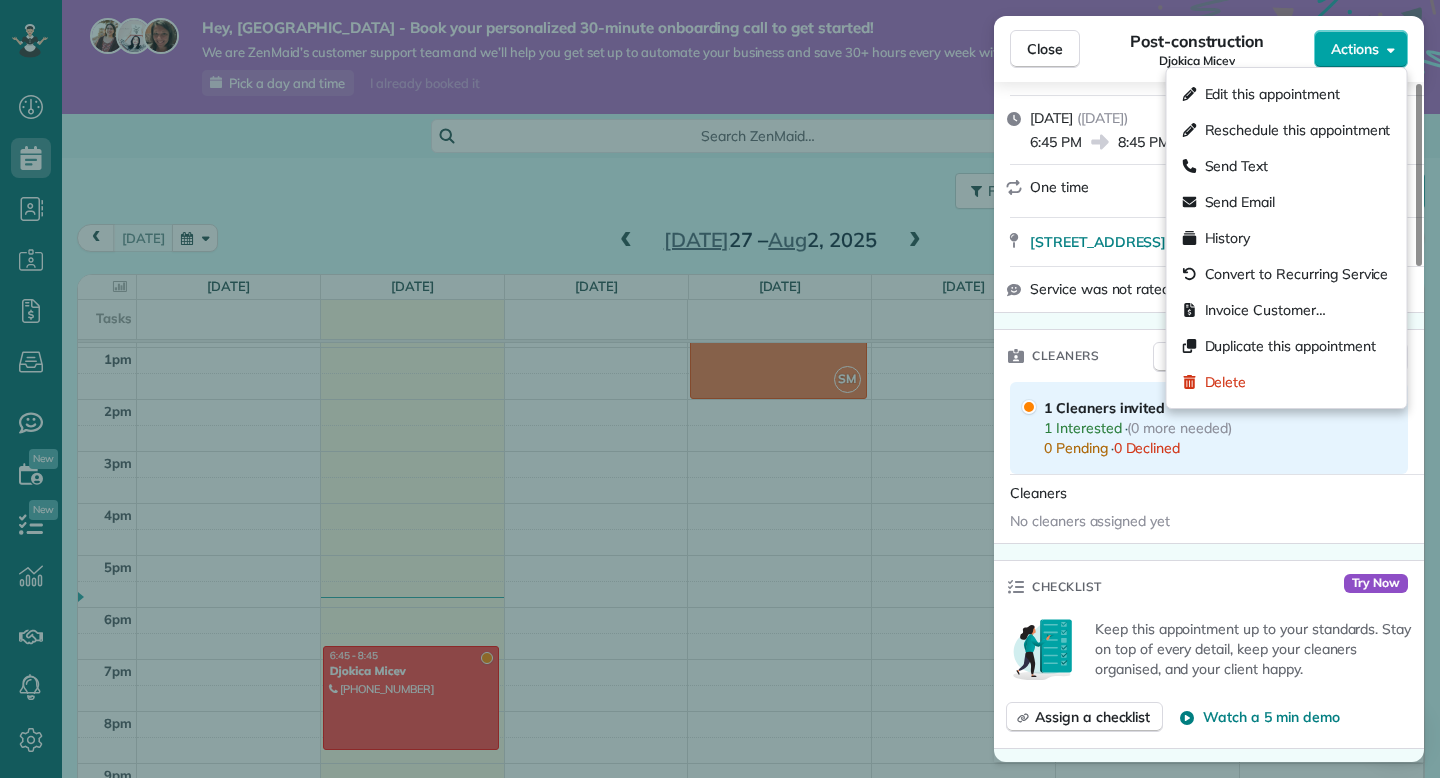 click on "Actions" at bounding box center [1361, 49] 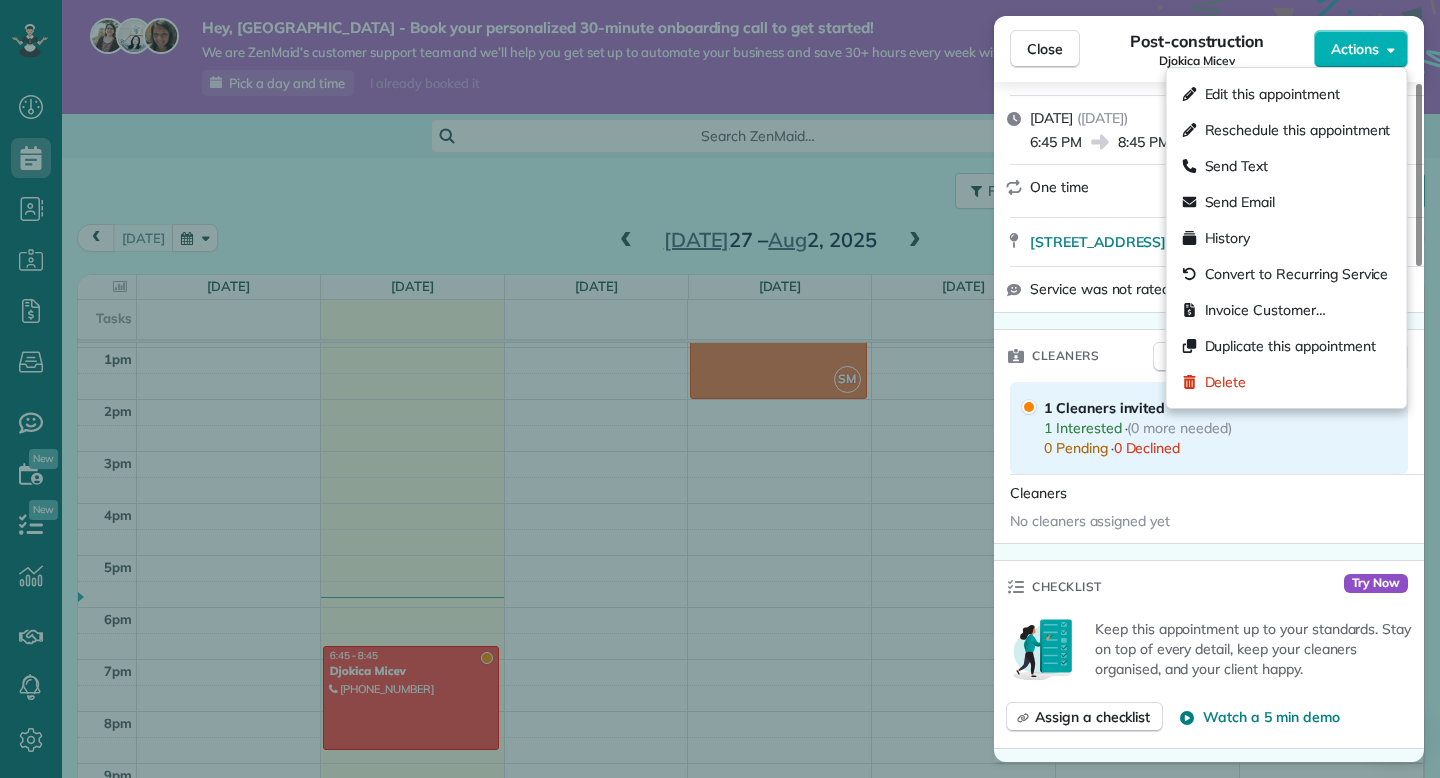 click on "Post-construction Djokica Micev" at bounding box center [1197, 49] 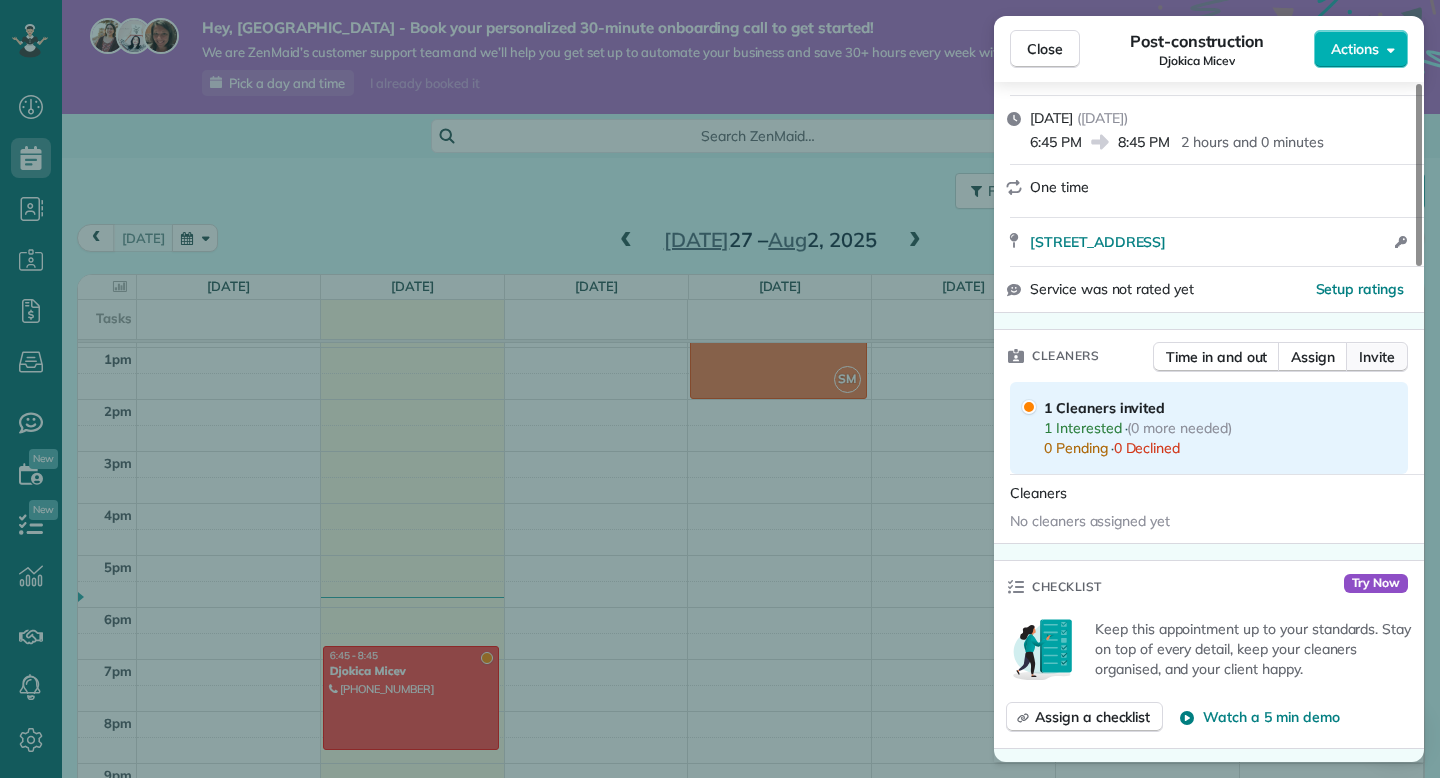 click on "Invite" at bounding box center [1377, 357] 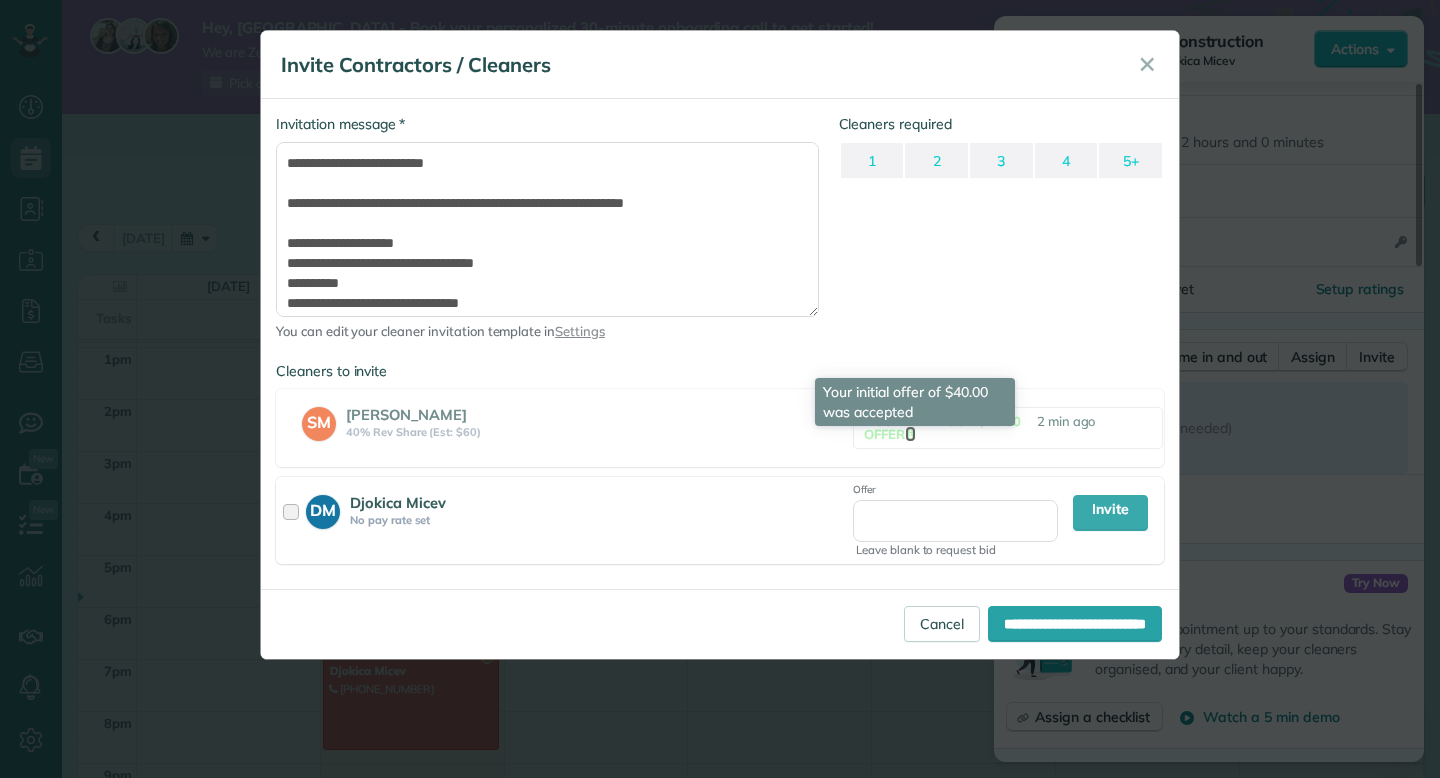 click at bounding box center [910, 434] 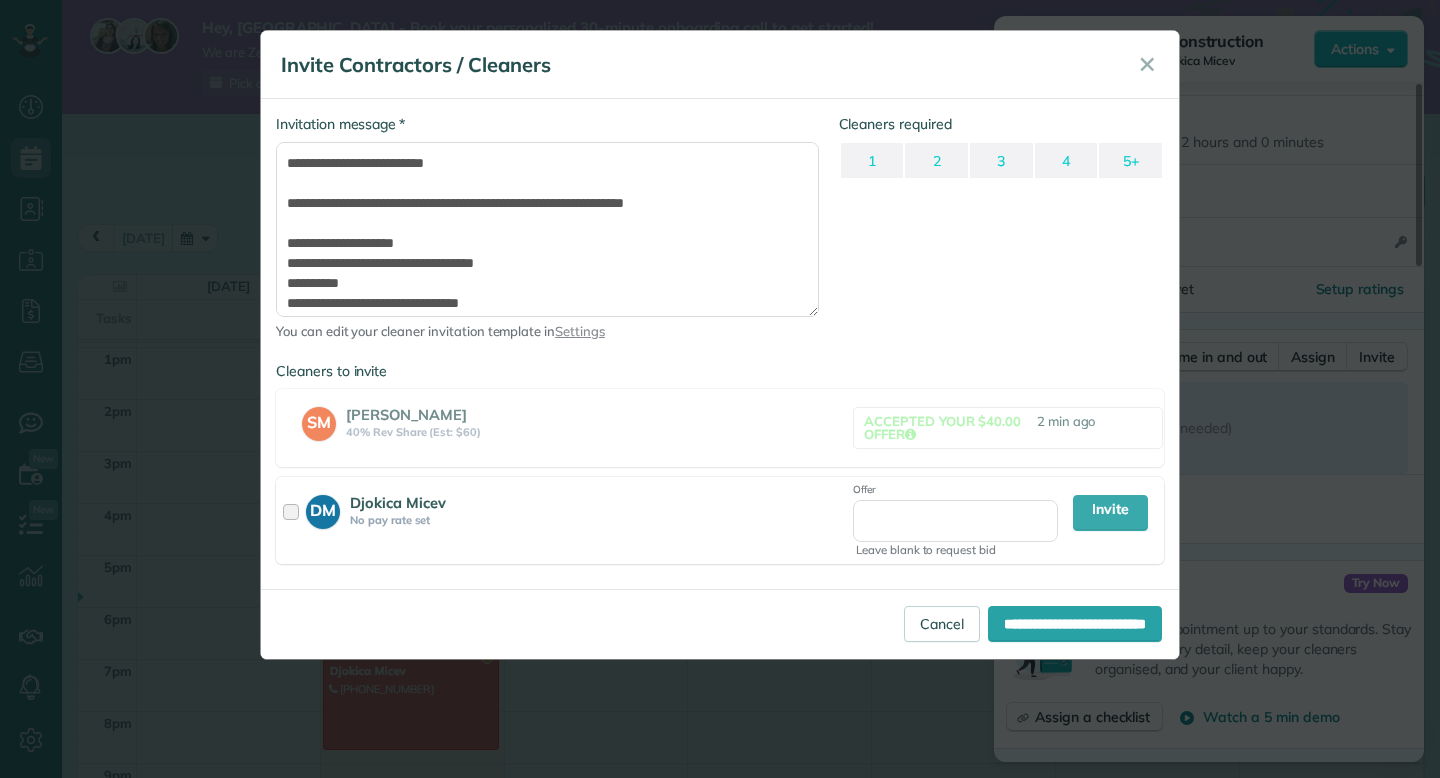 click on "Accepted your $40.00 offer" at bounding box center [942, 427] 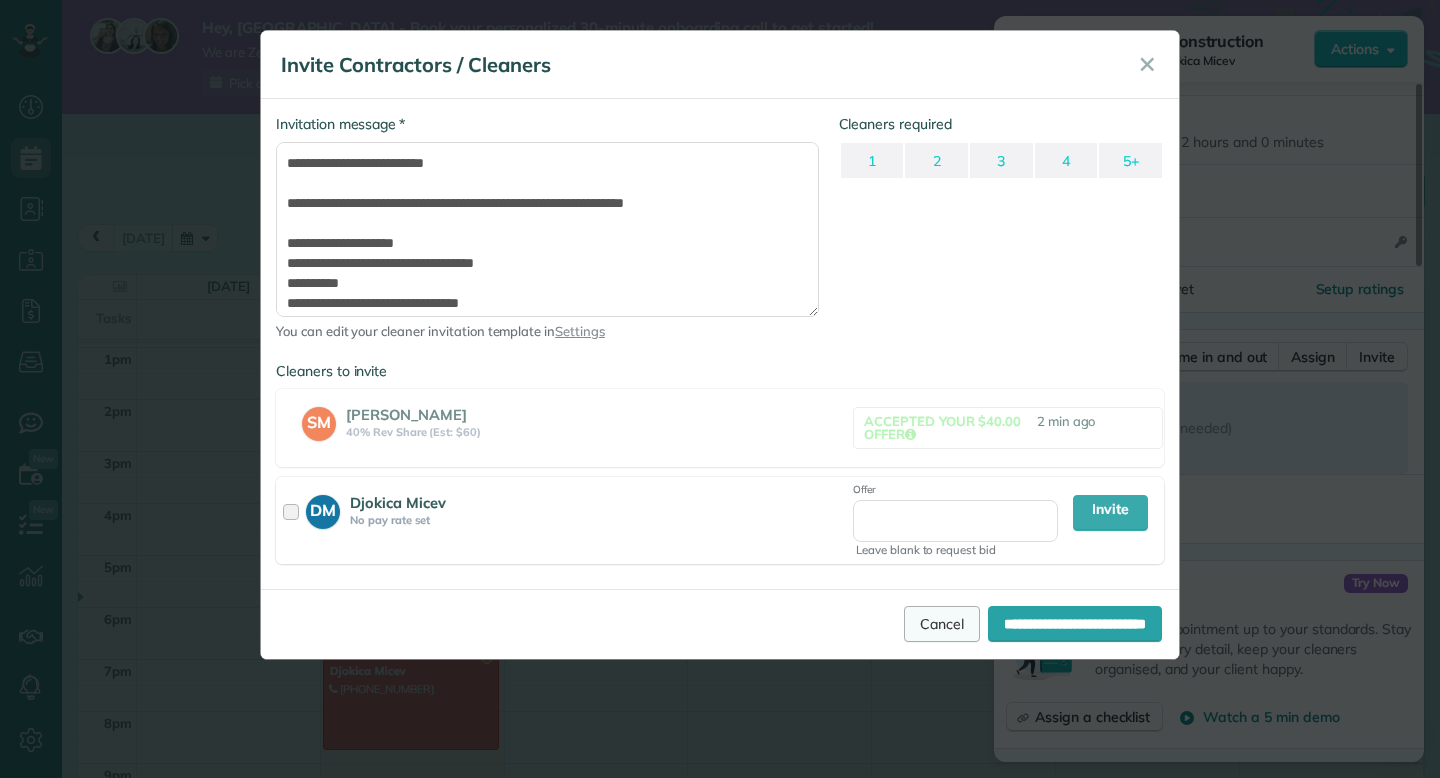 click on "Cancel" at bounding box center [942, 624] 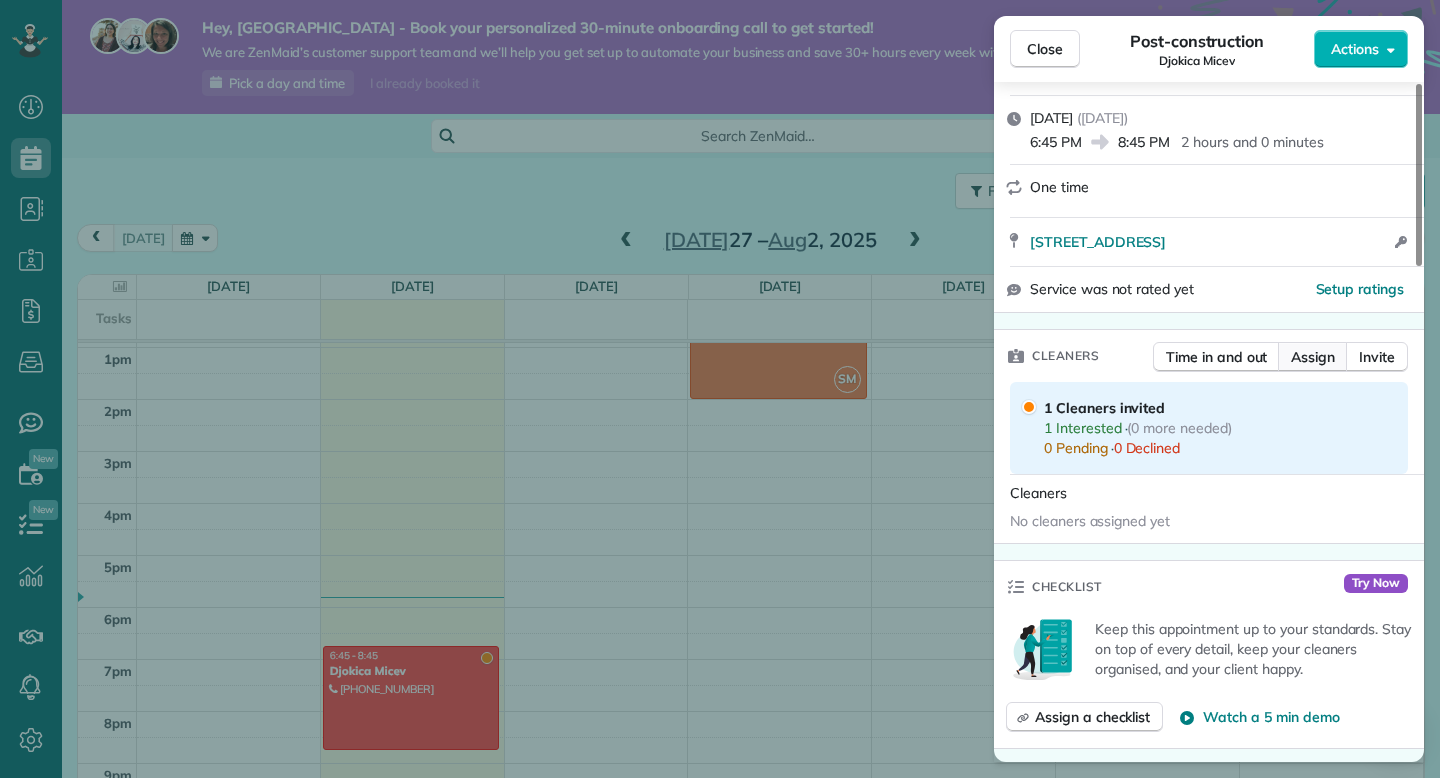 click on "Assign" at bounding box center (1313, 357) 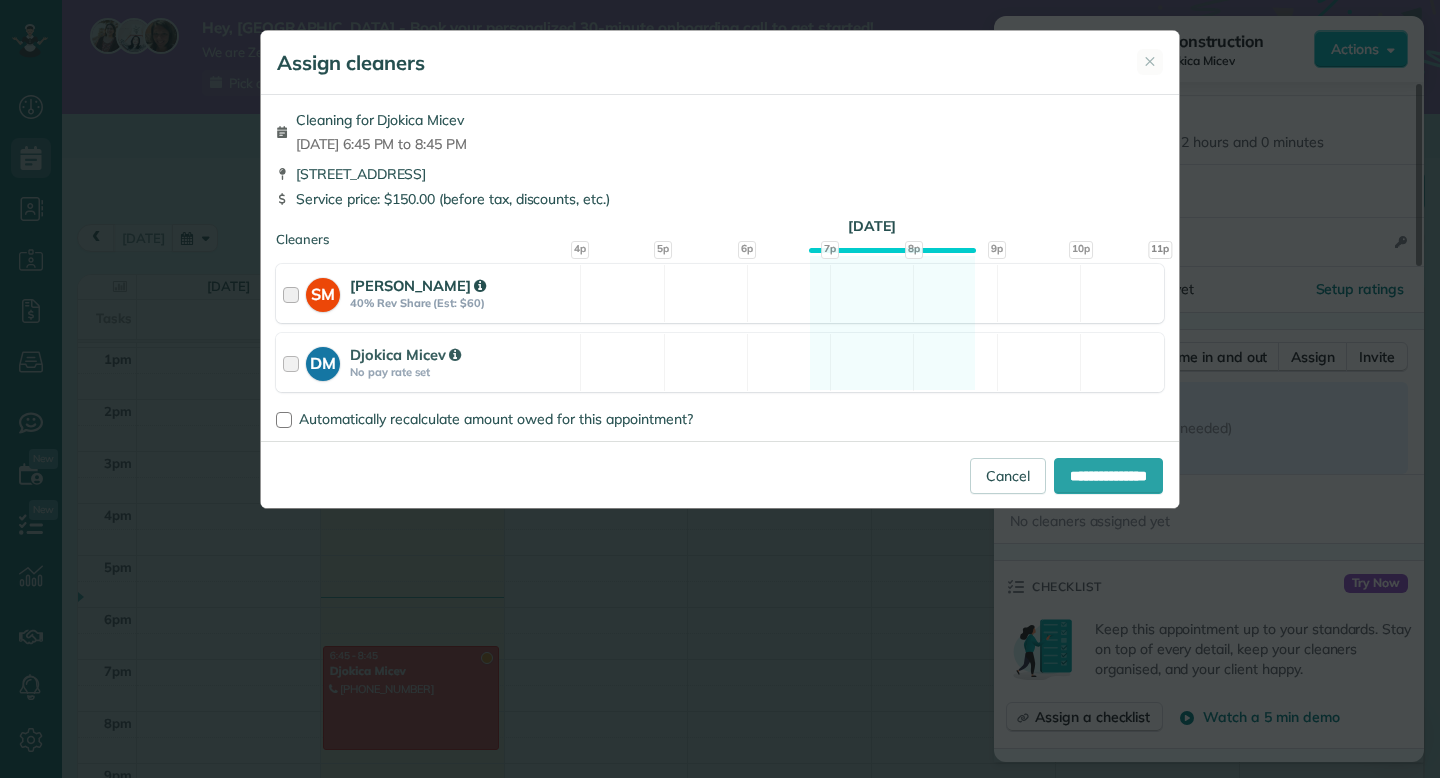 click at bounding box center [294, 293] 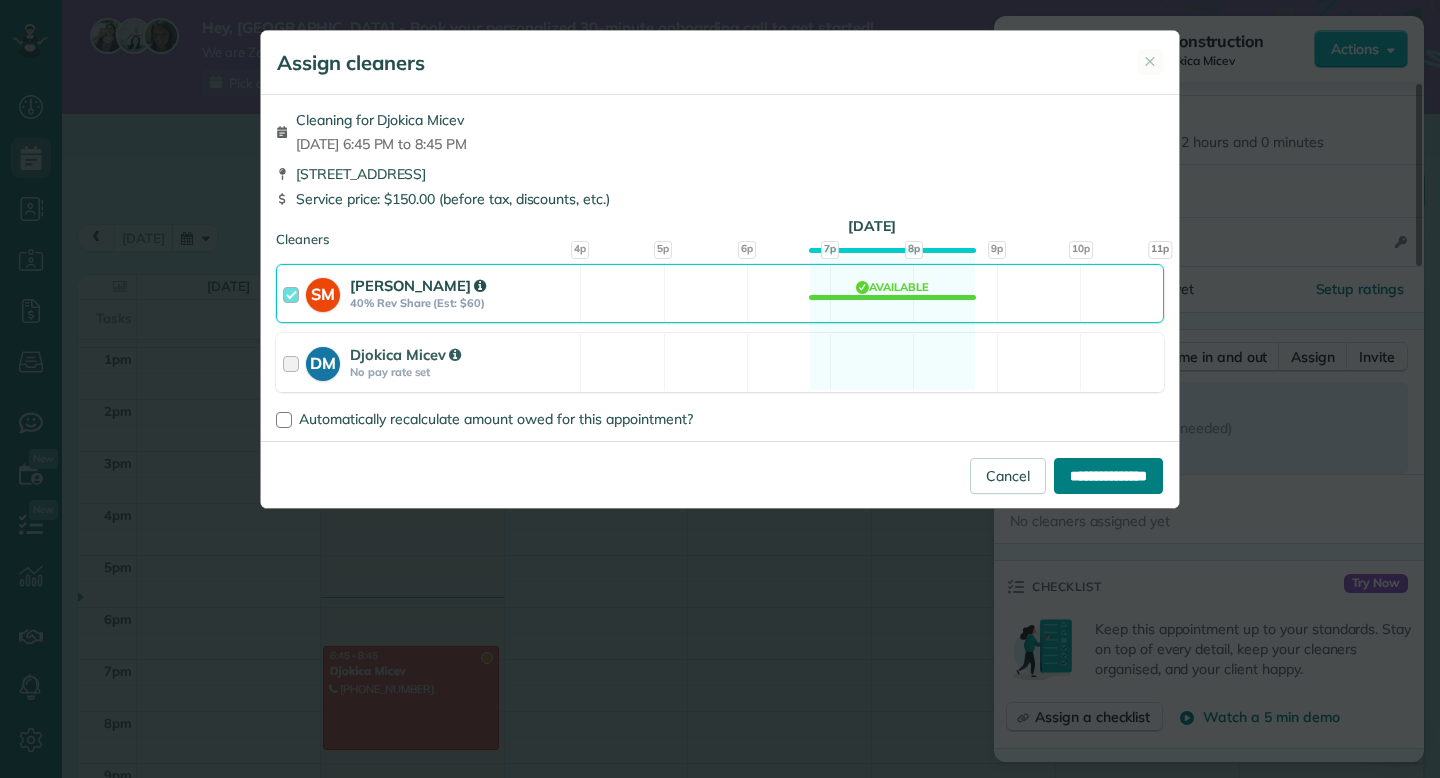 click on "**********" at bounding box center [1108, 476] 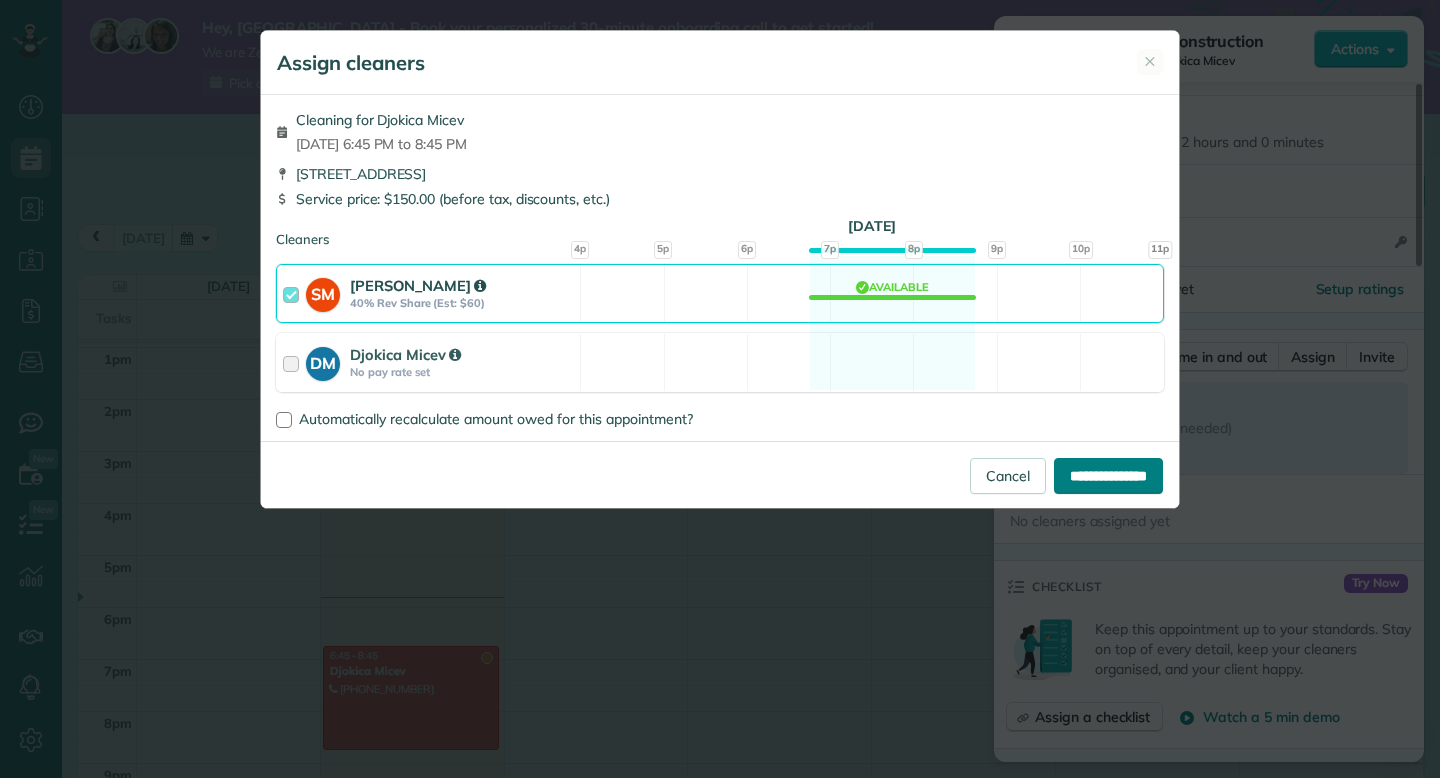 type on "**********" 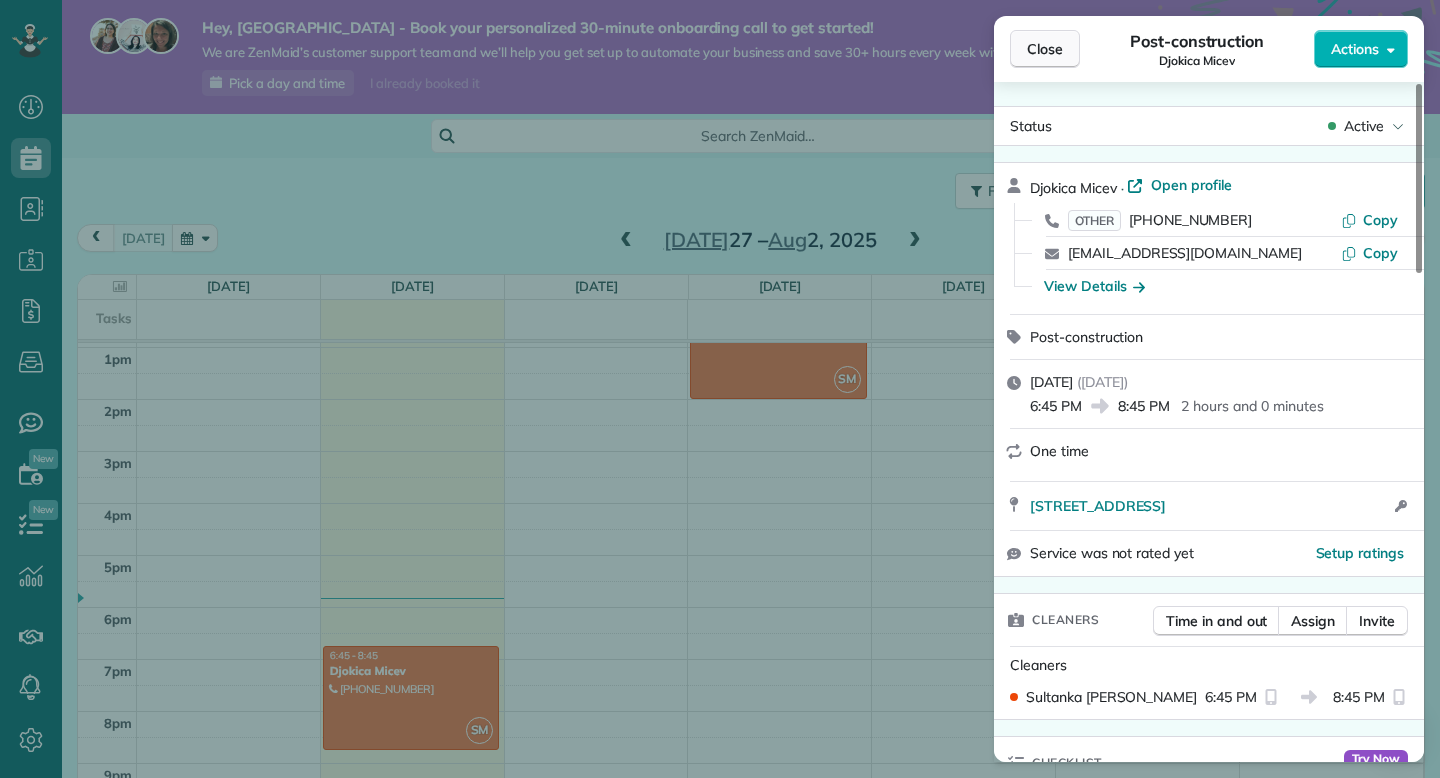 click on "Close" at bounding box center (1045, 49) 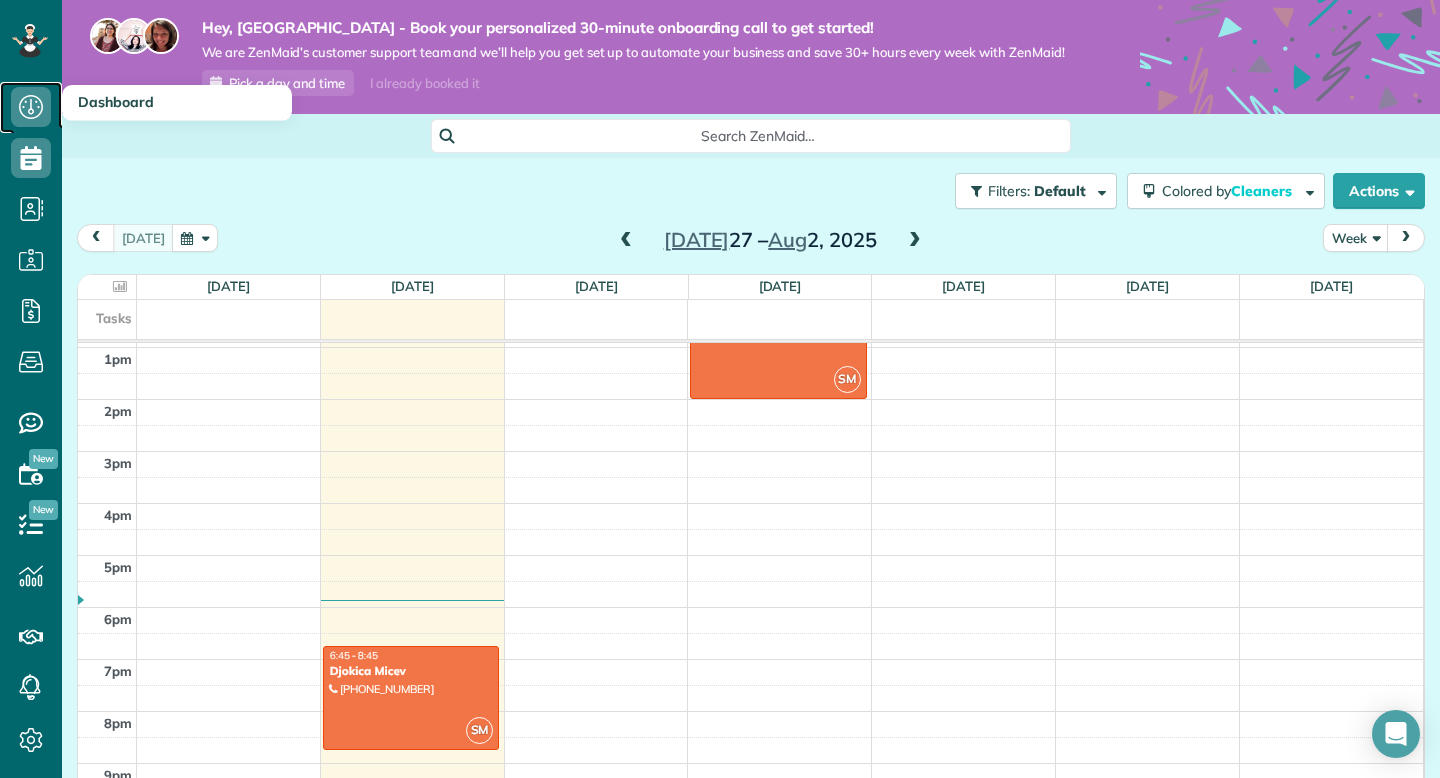 click 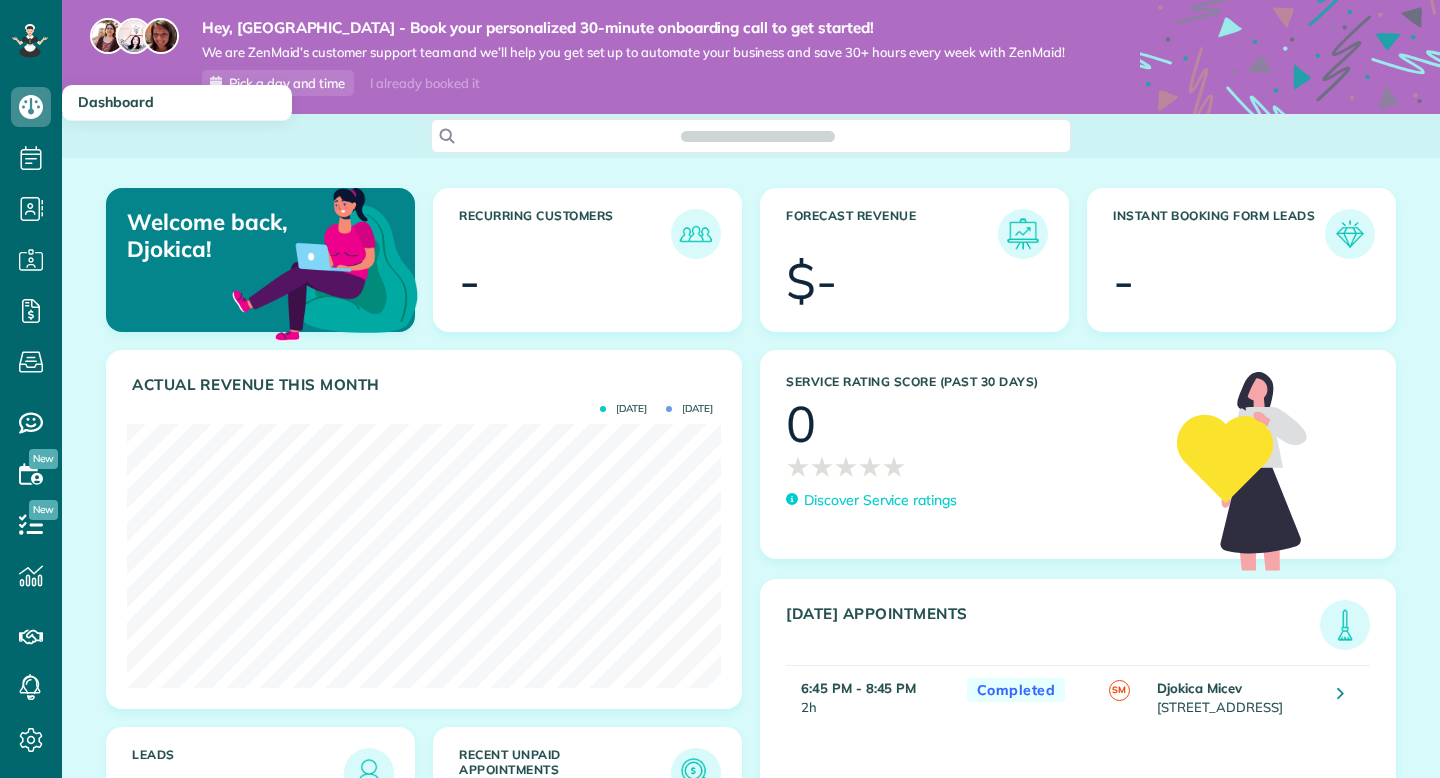 scroll, scrollTop: 0, scrollLeft: 0, axis: both 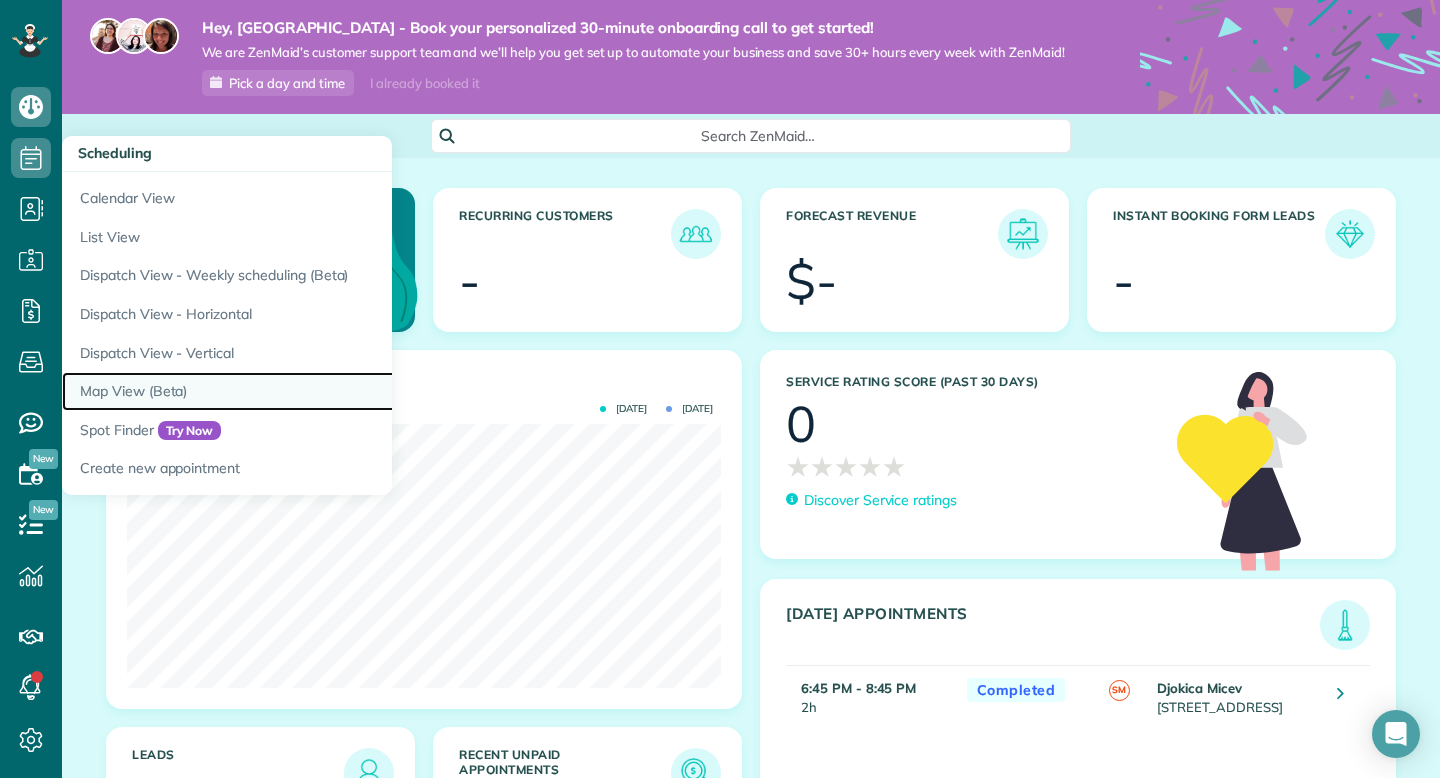 click on "Map View (Beta)" at bounding box center [312, 391] 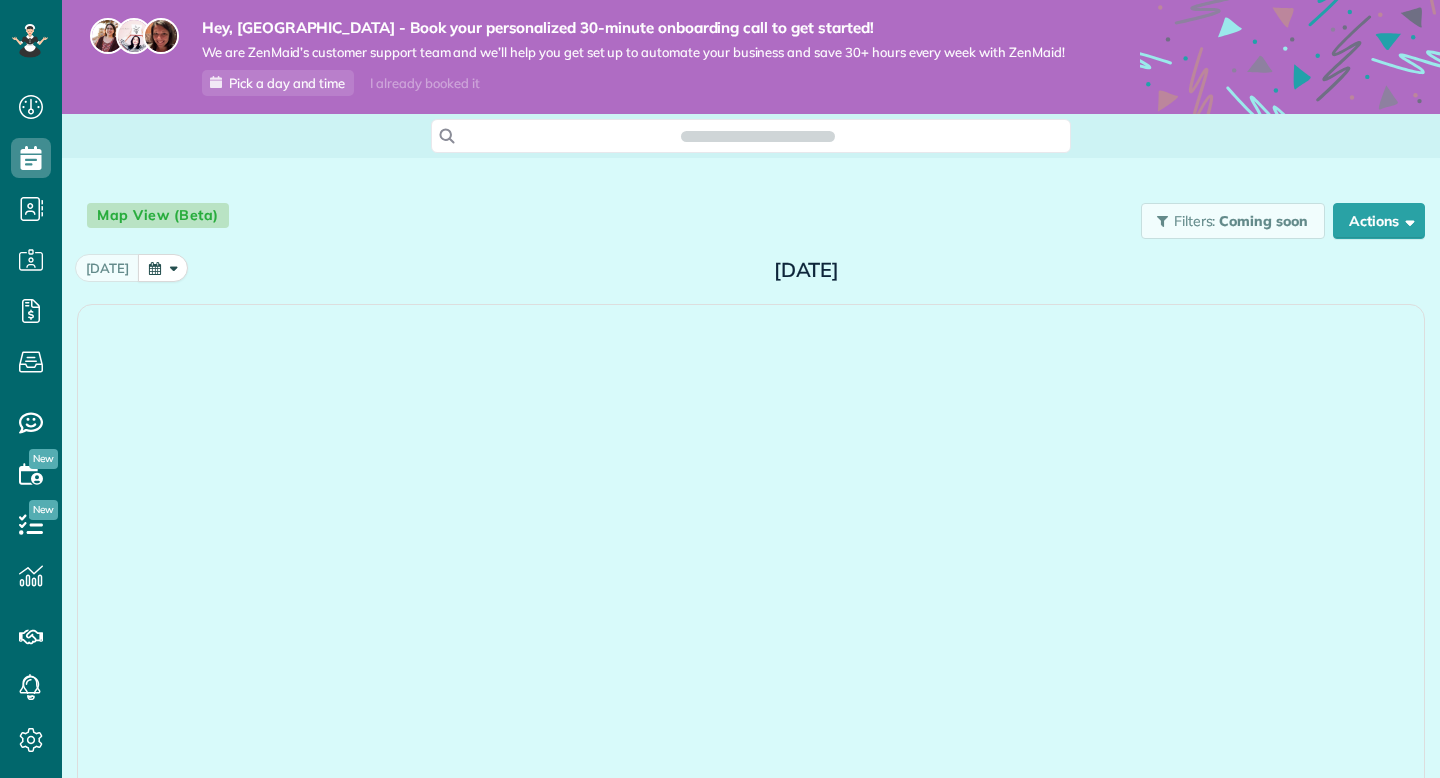 scroll, scrollTop: 0, scrollLeft: 0, axis: both 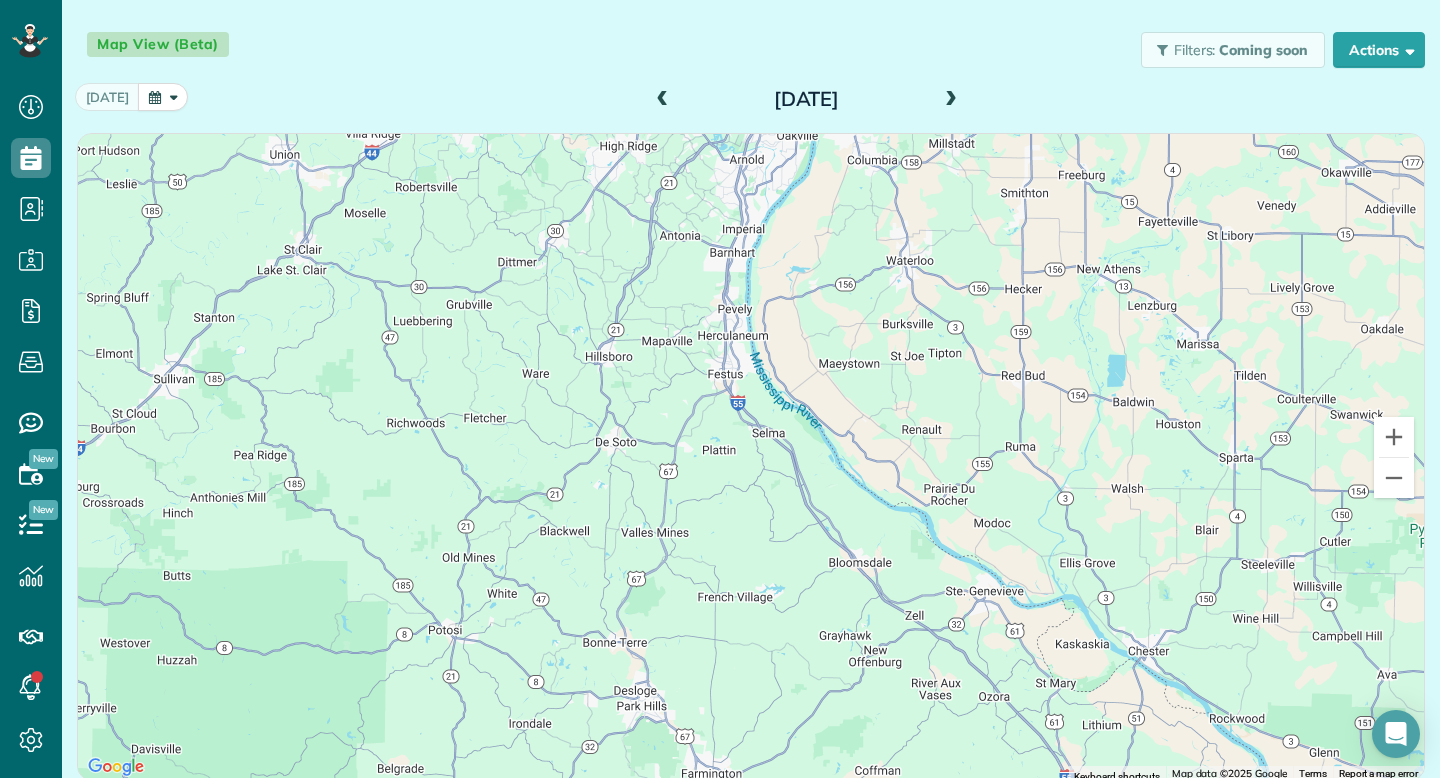 drag, startPoint x: 822, startPoint y: 458, endPoint x: 713, endPoint y: 442, distance: 110.16805 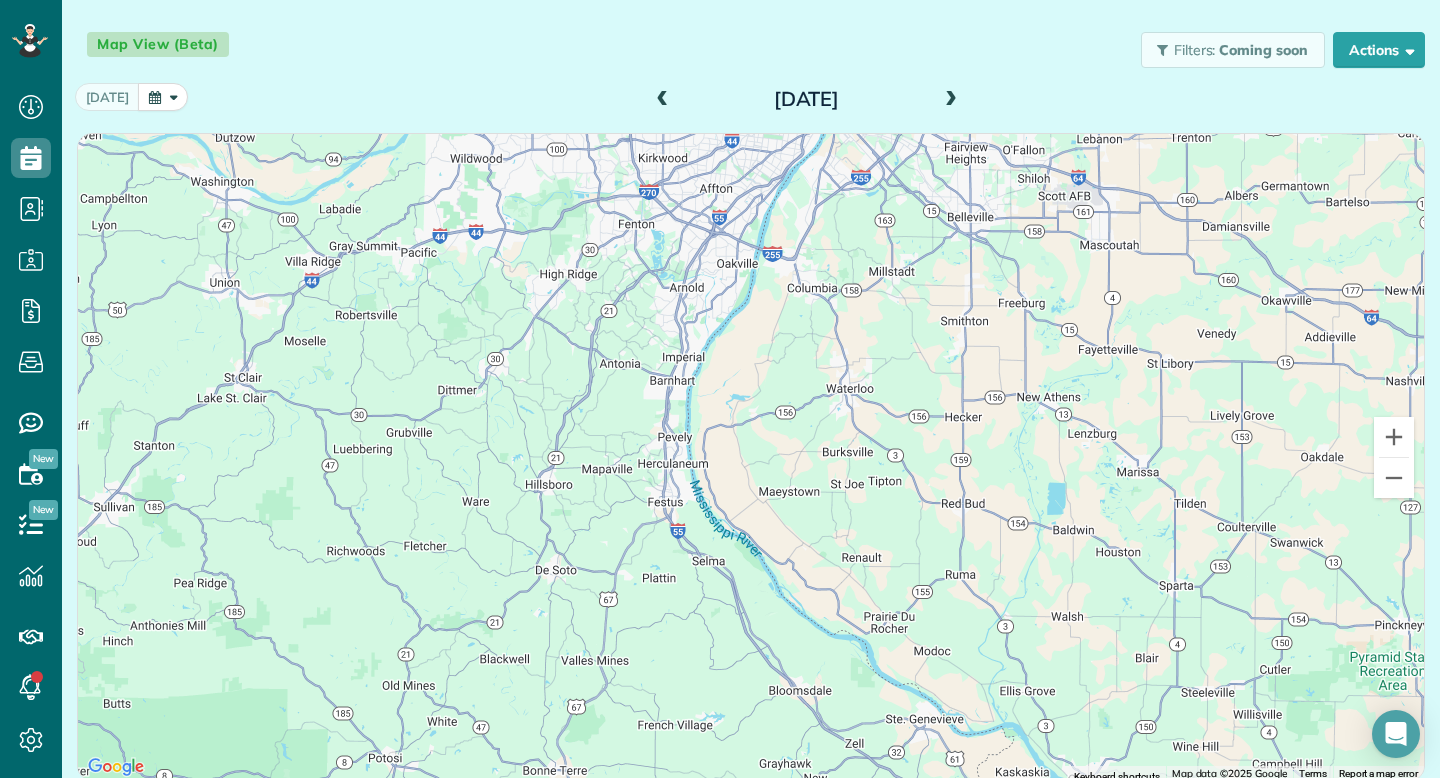 drag, startPoint x: 713, startPoint y: 442, endPoint x: 711, endPoint y: 463, distance: 21.095022 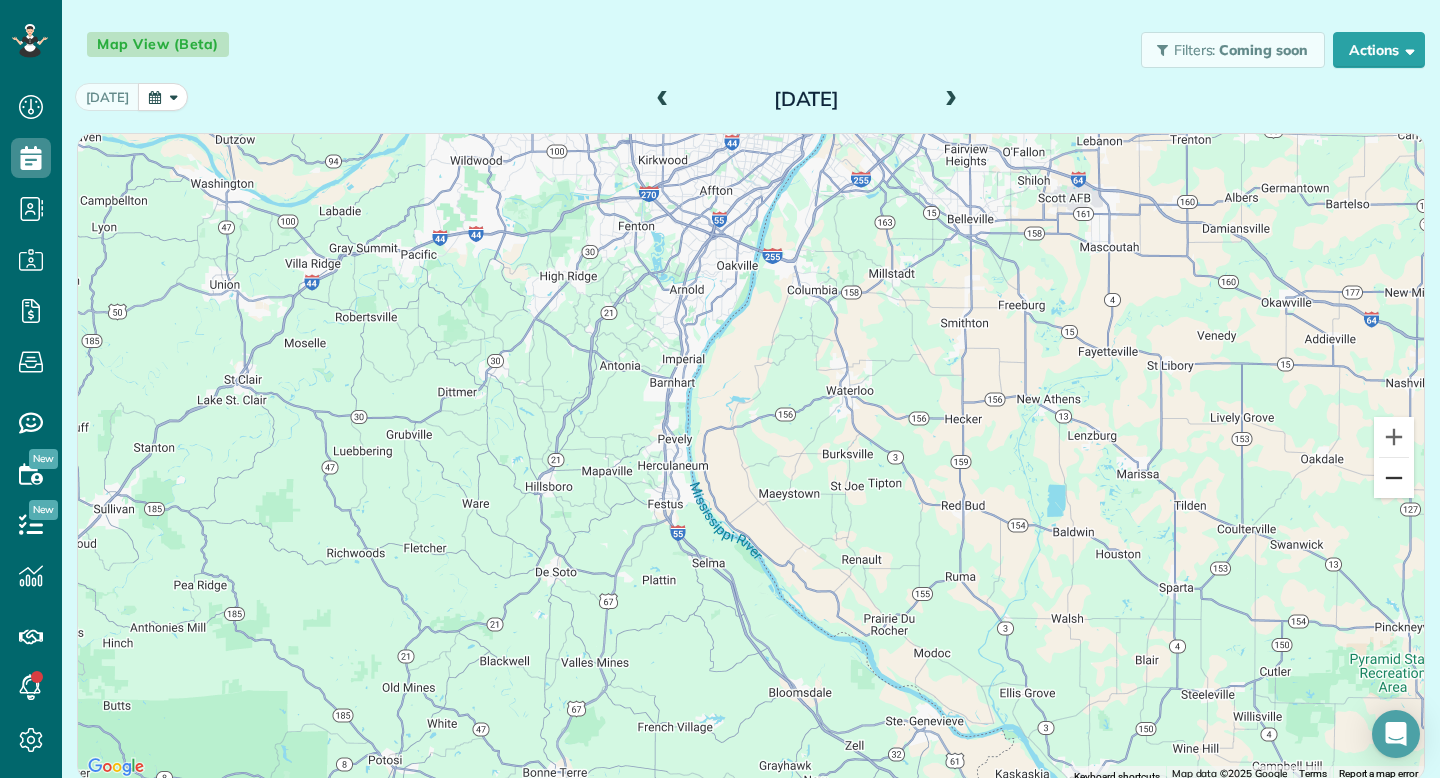 click at bounding box center (1394, 478) 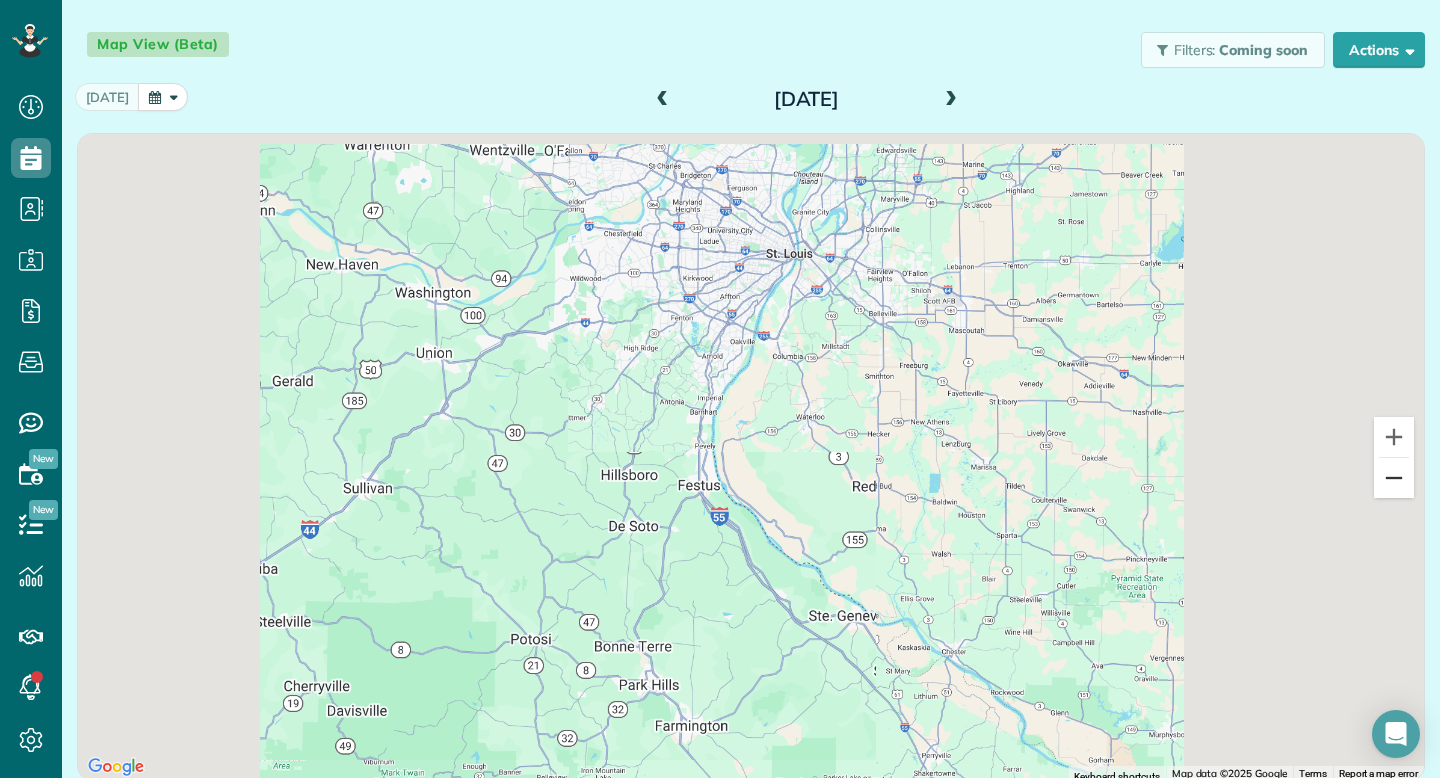 click at bounding box center (1394, 478) 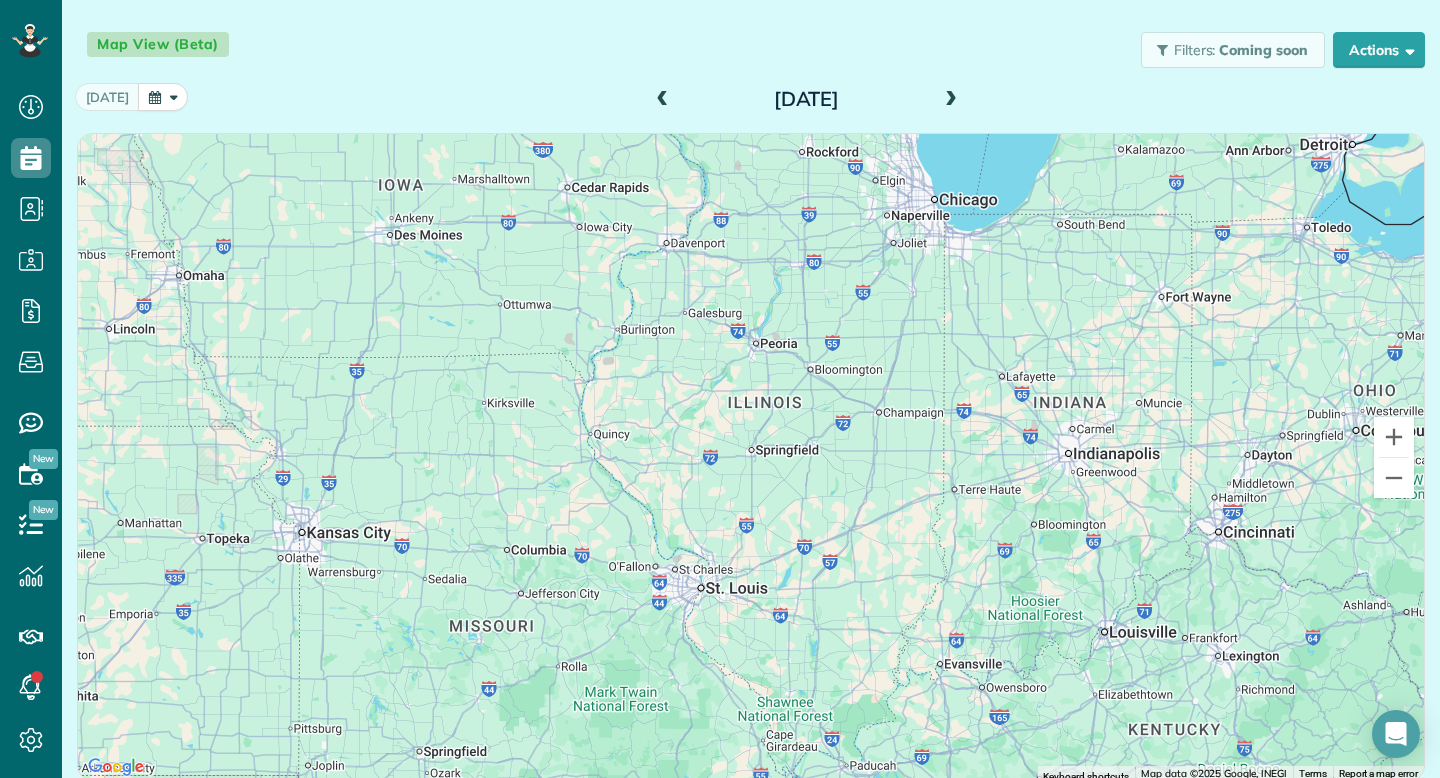 drag, startPoint x: 1234, startPoint y: 268, endPoint x: 1222, endPoint y: 546, distance: 278.25888 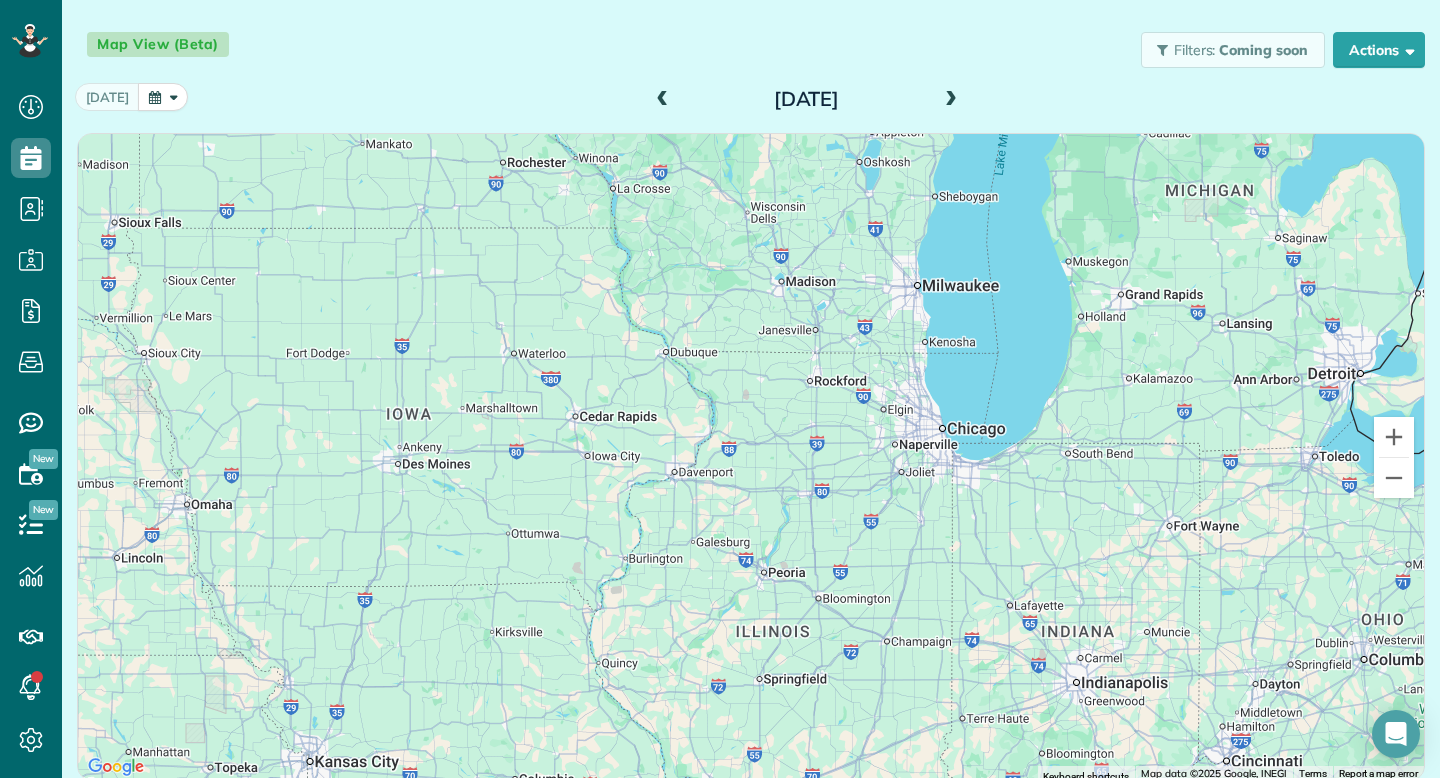 drag, startPoint x: 1076, startPoint y: 416, endPoint x: 910, endPoint y: 510, distance: 190.76688 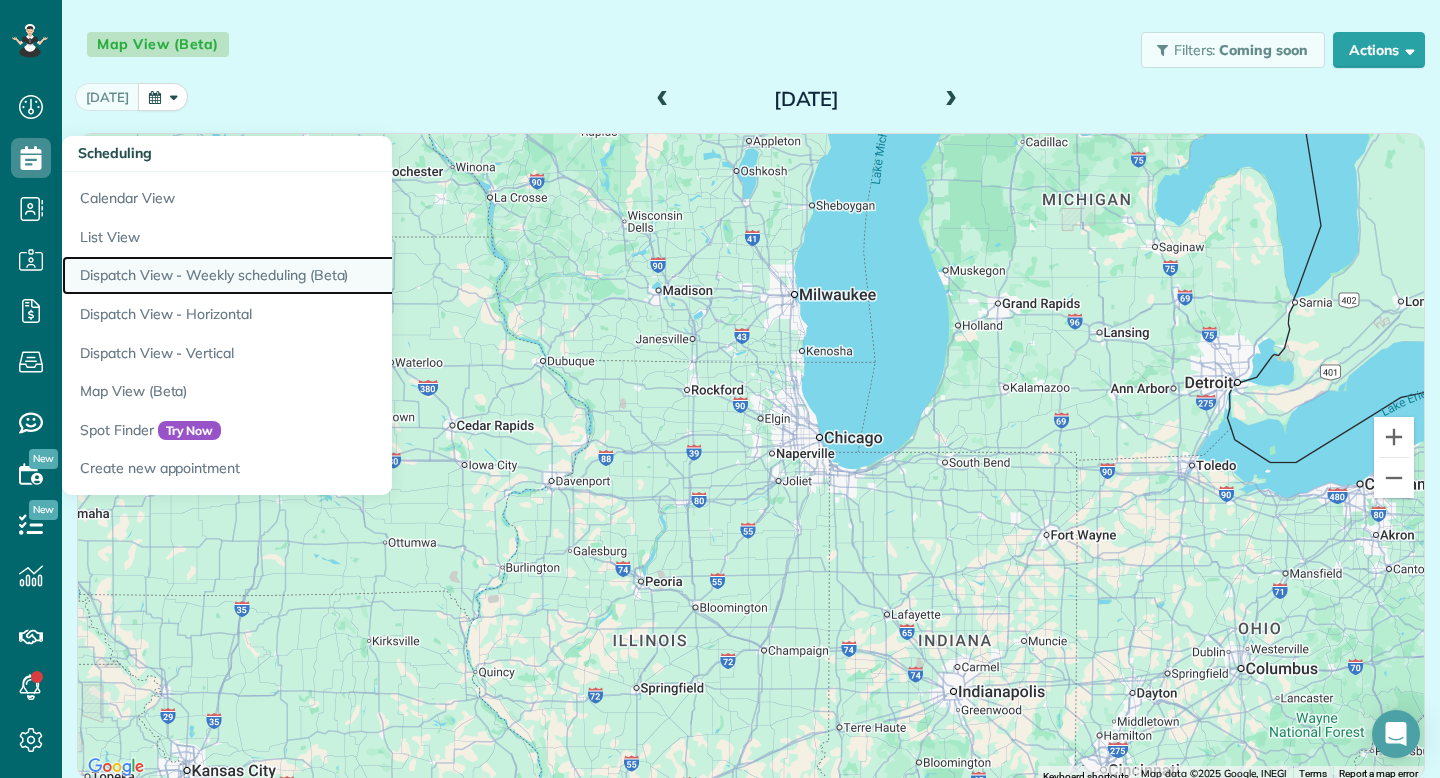 click on "Dispatch View - Weekly scheduling (Beta)" at bounding box center (312, 275) 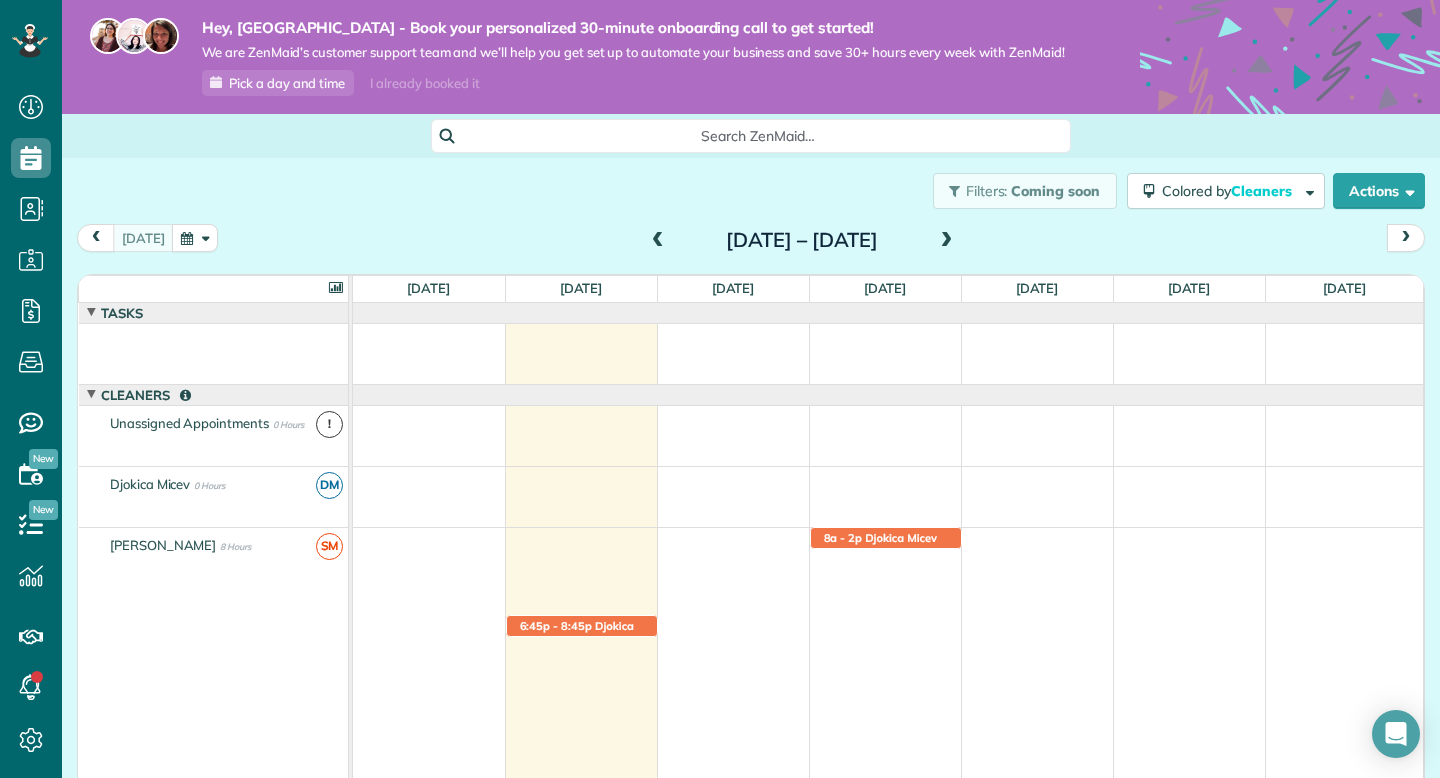 scroll, scrollTop: 0, scrollLeft: 0, axis: both 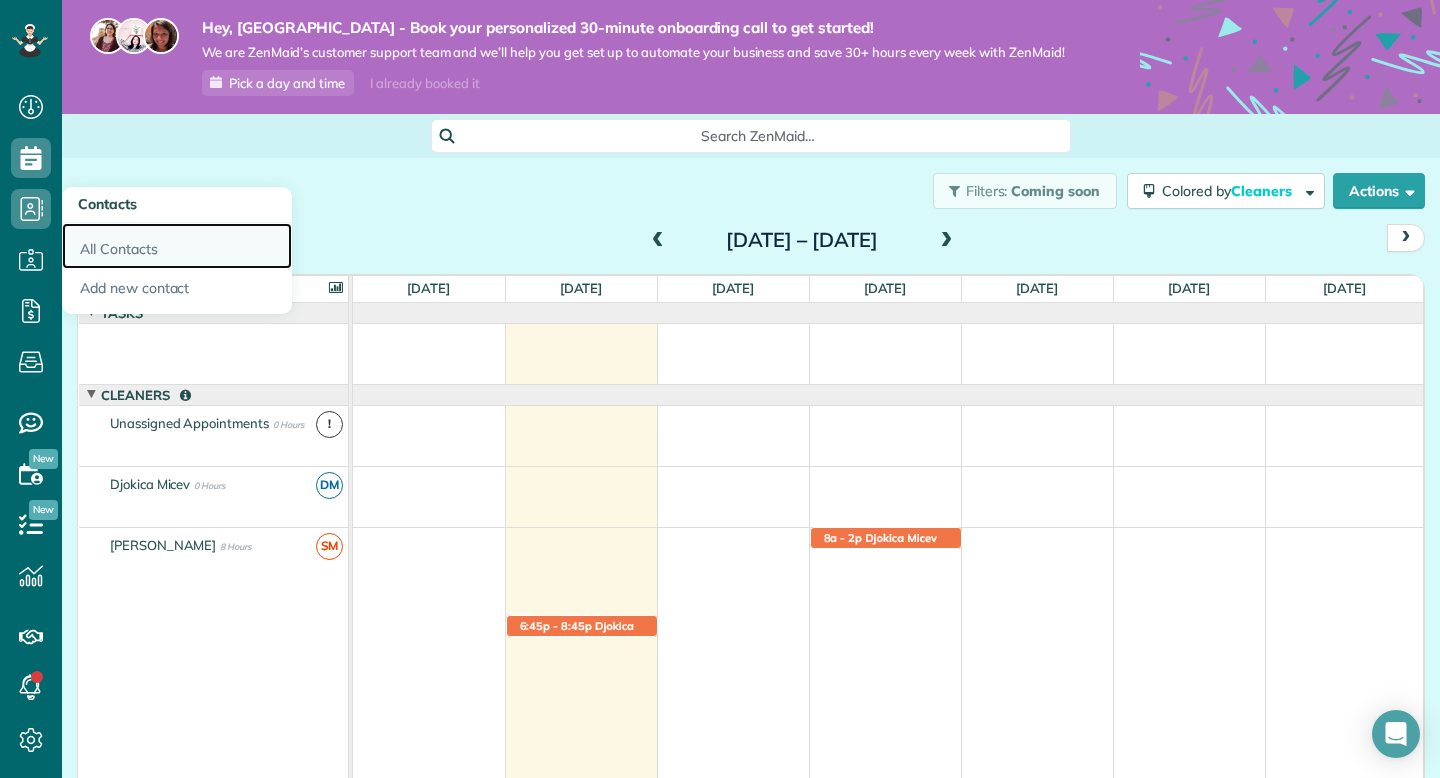 click on "All Contacts" at bounding box center [177, 246] 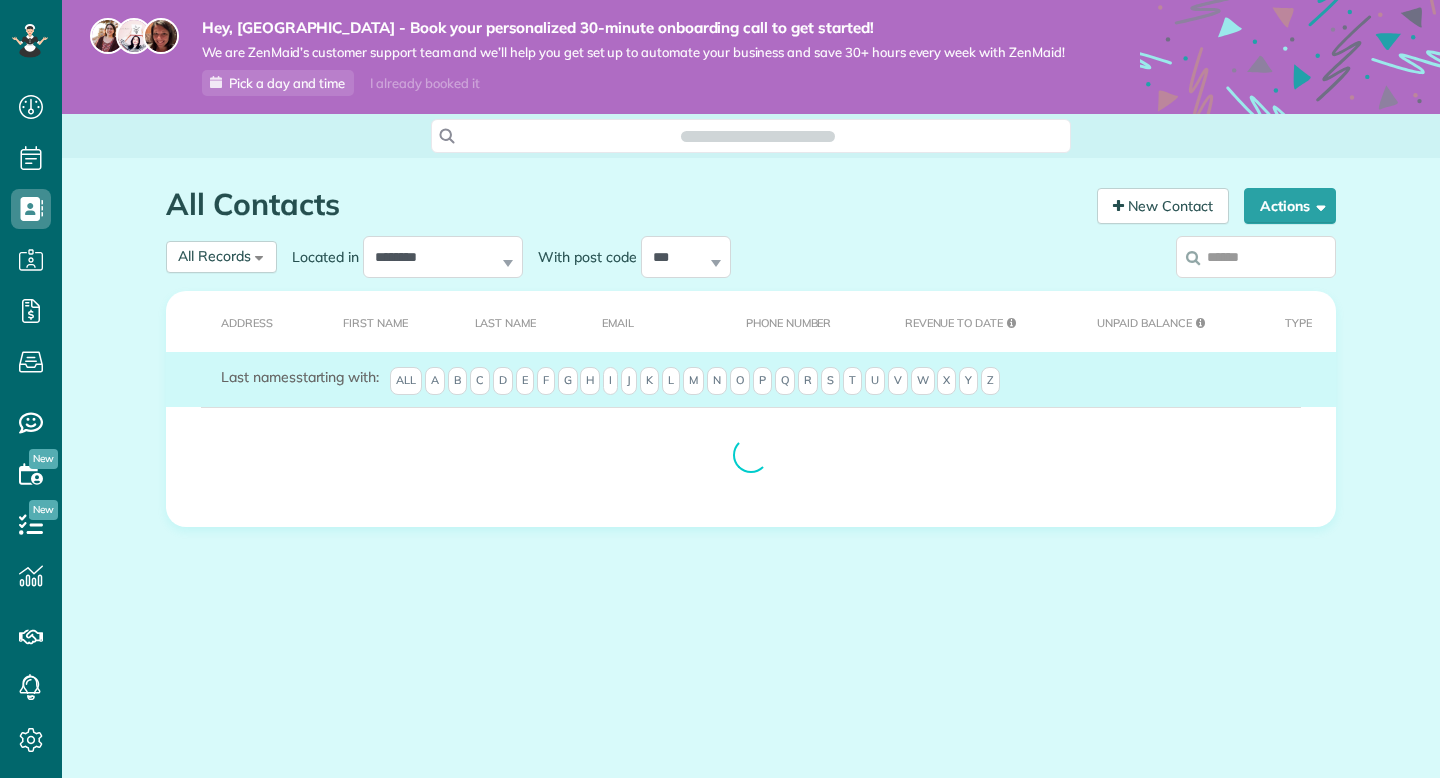 scroll, scrollTop: 0, scrollLeft: 0, axis: both 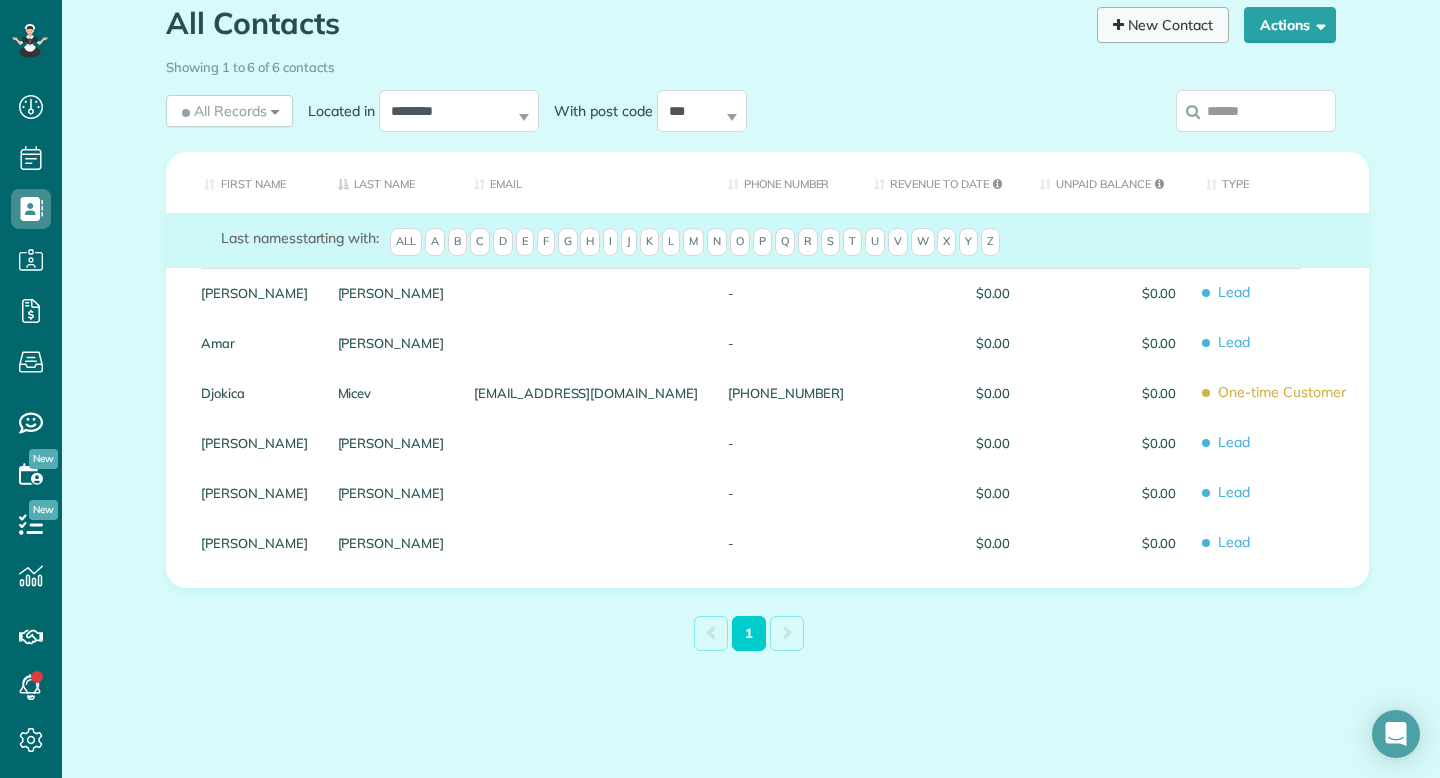 click on "New Contact" at bounding box center (1163, 25) 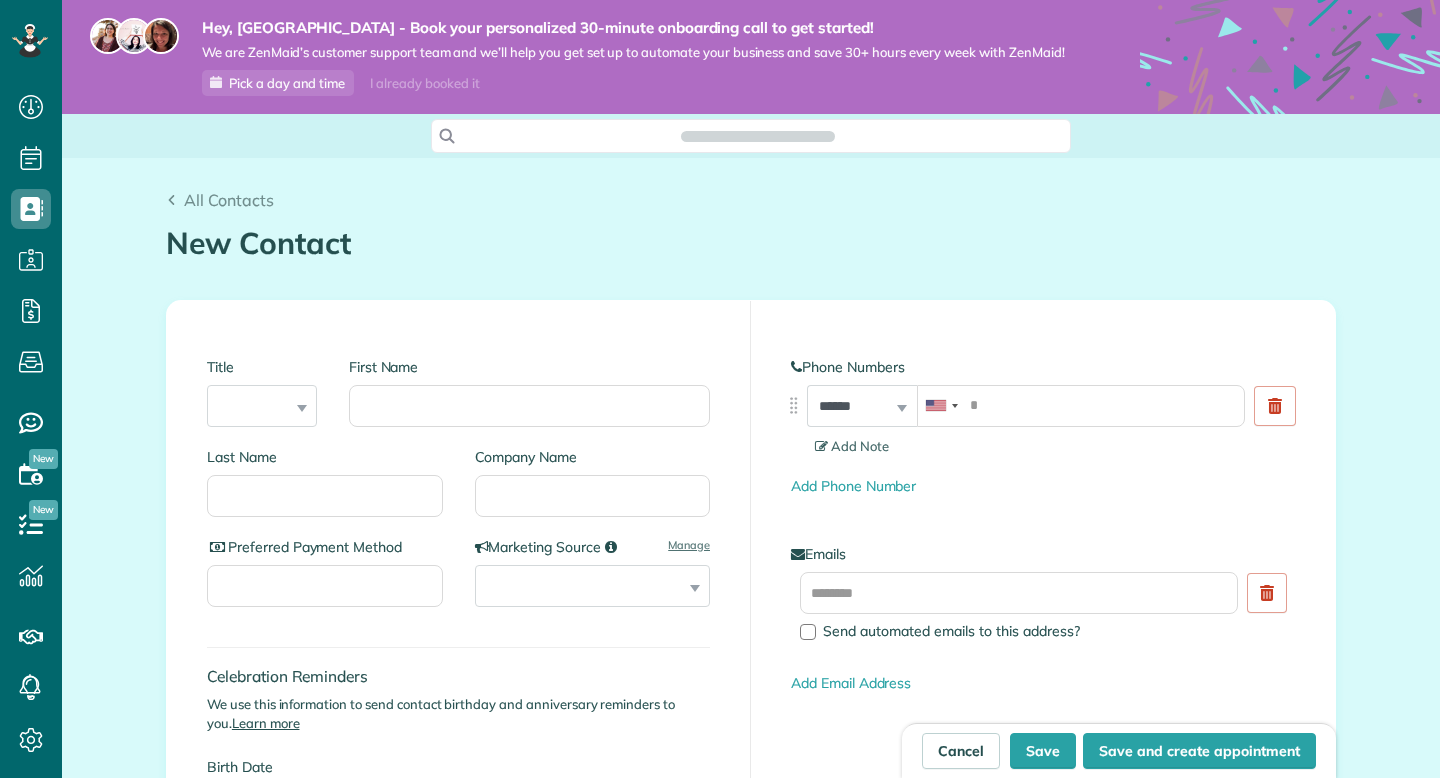 scroll, scrollTop: 0, scrollLeft: 0, axis: both 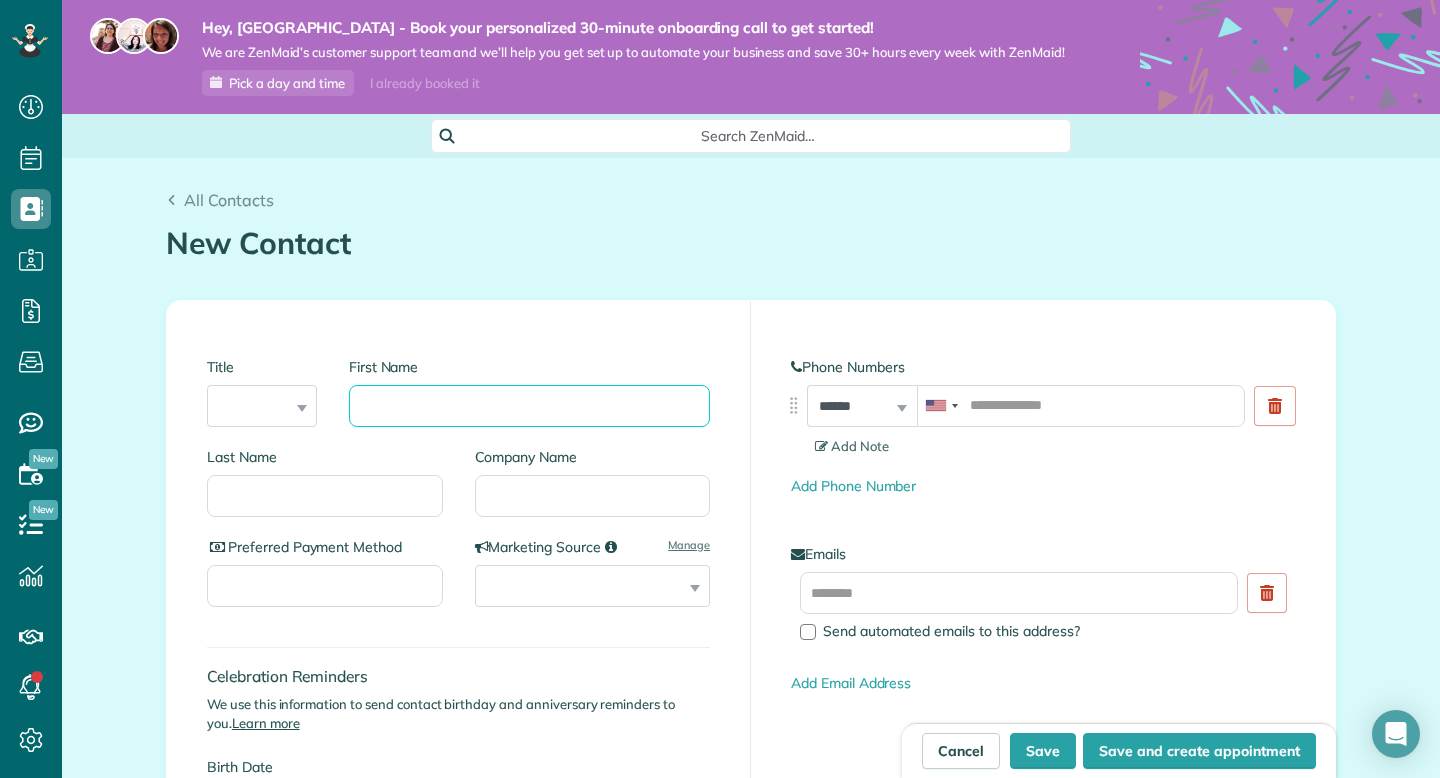 click on "First Name" at bounding box center (529, 406) 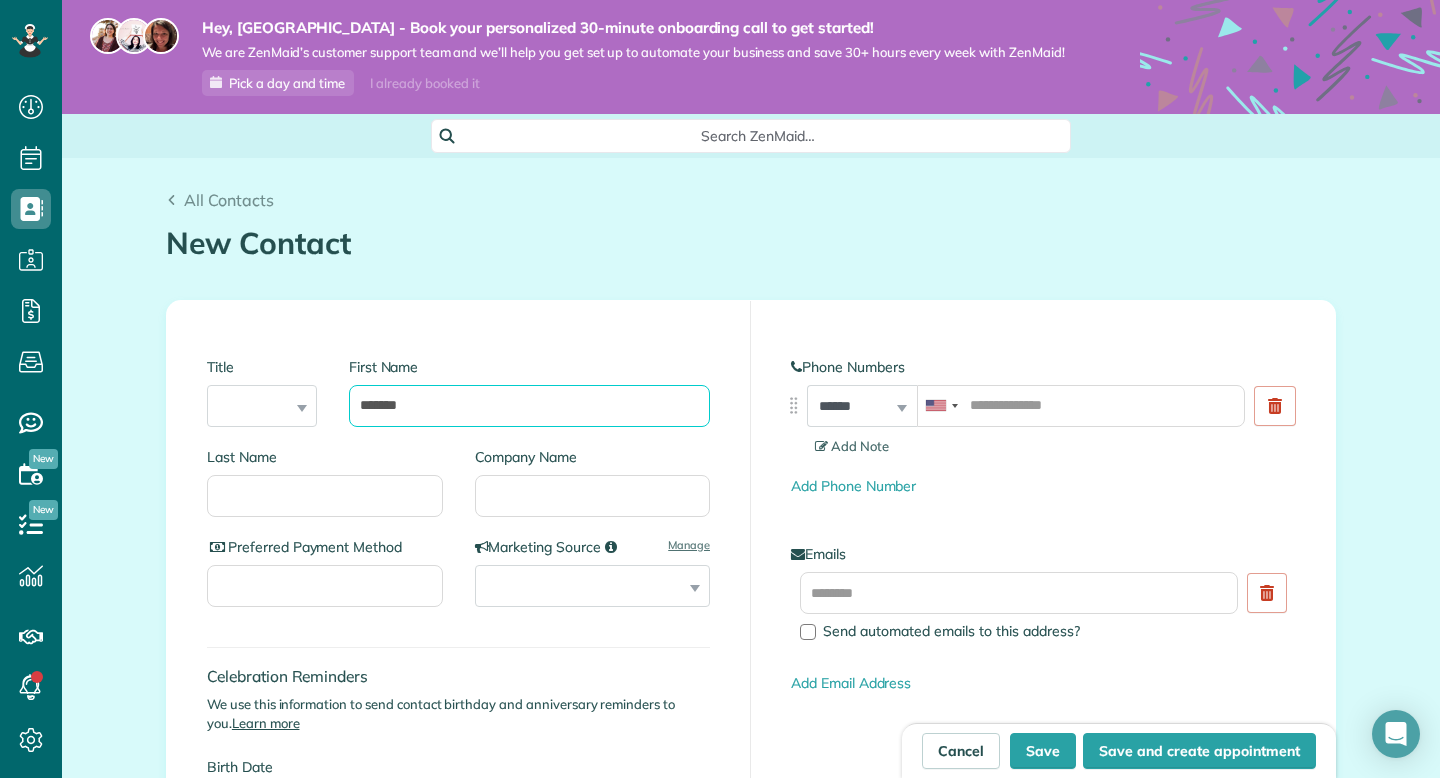 type on "*******" 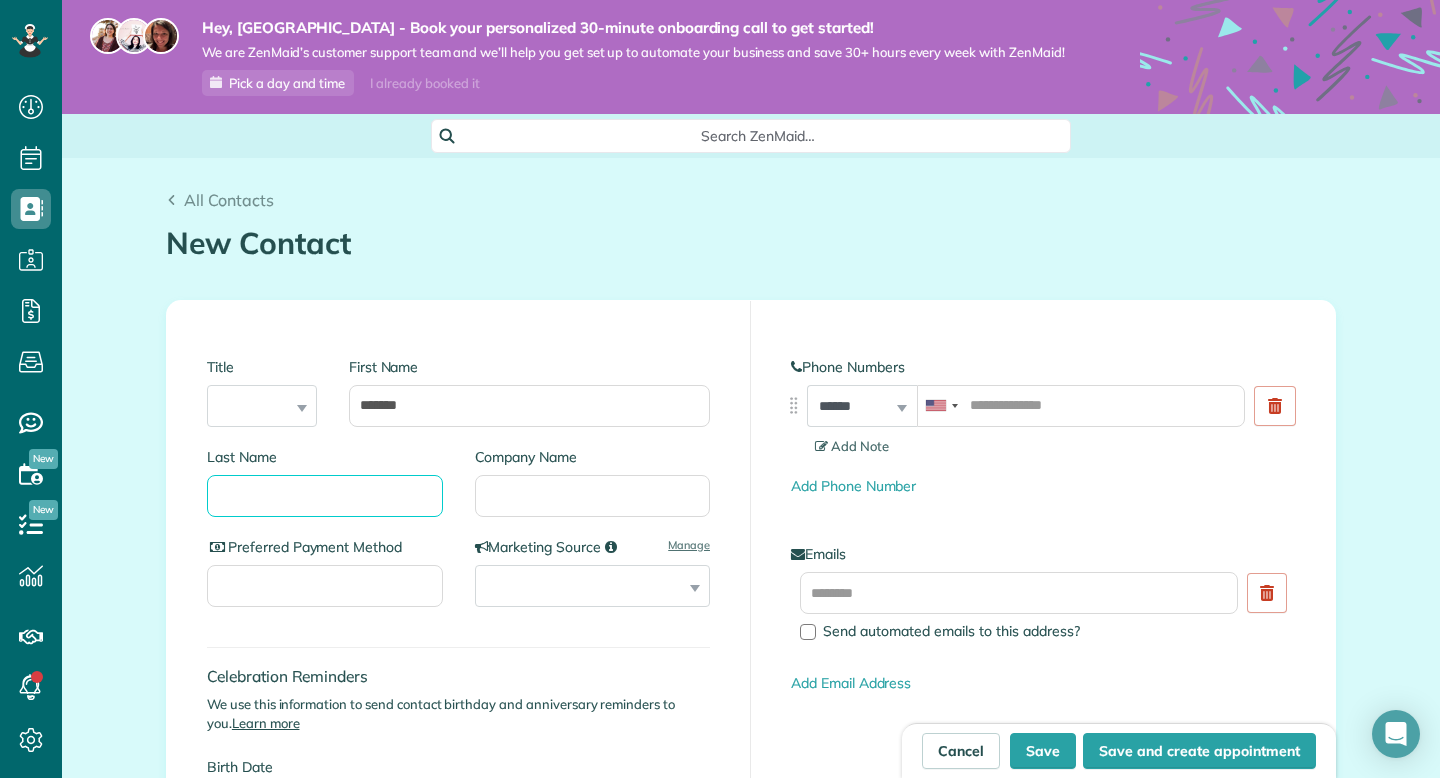 click on "Last Name" at bounding box center [325, 496] 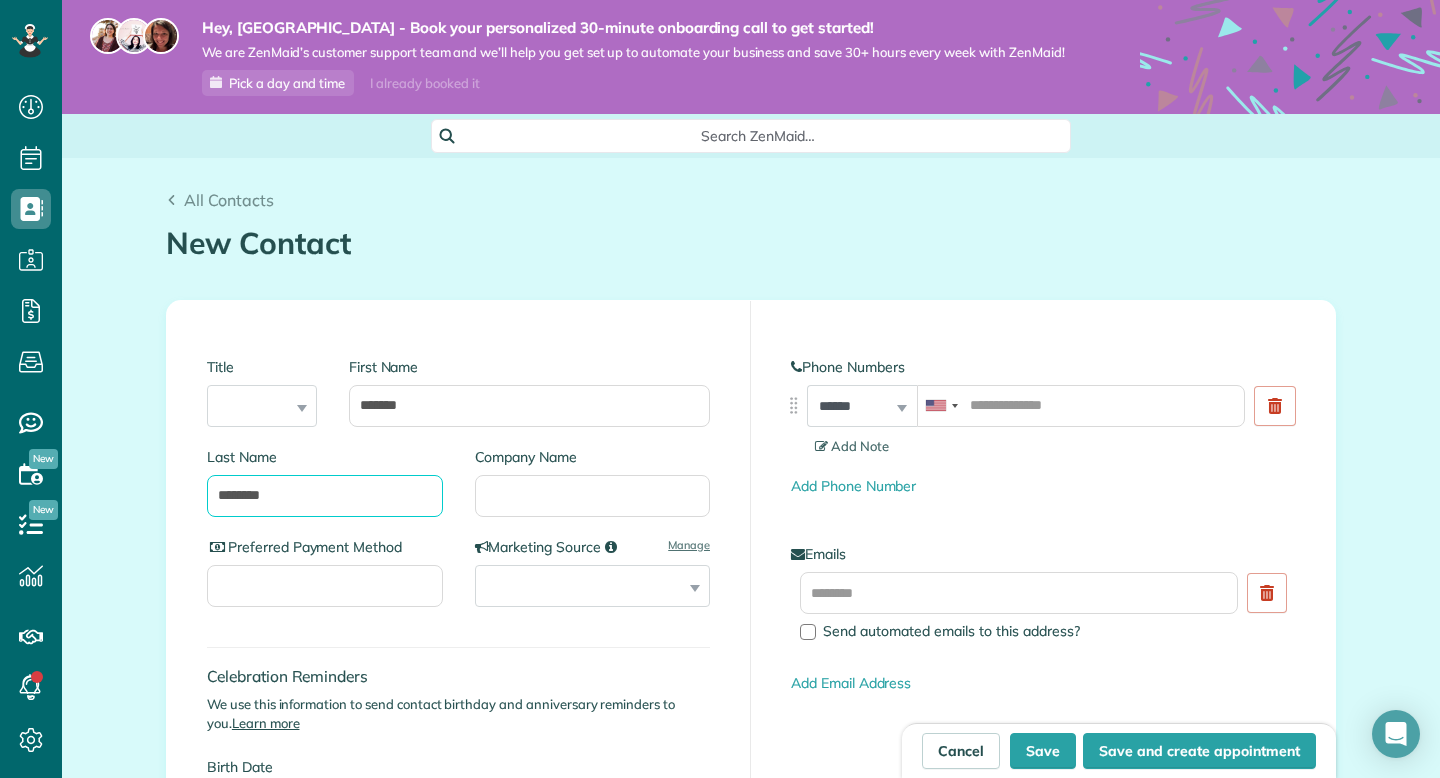 type on "********" 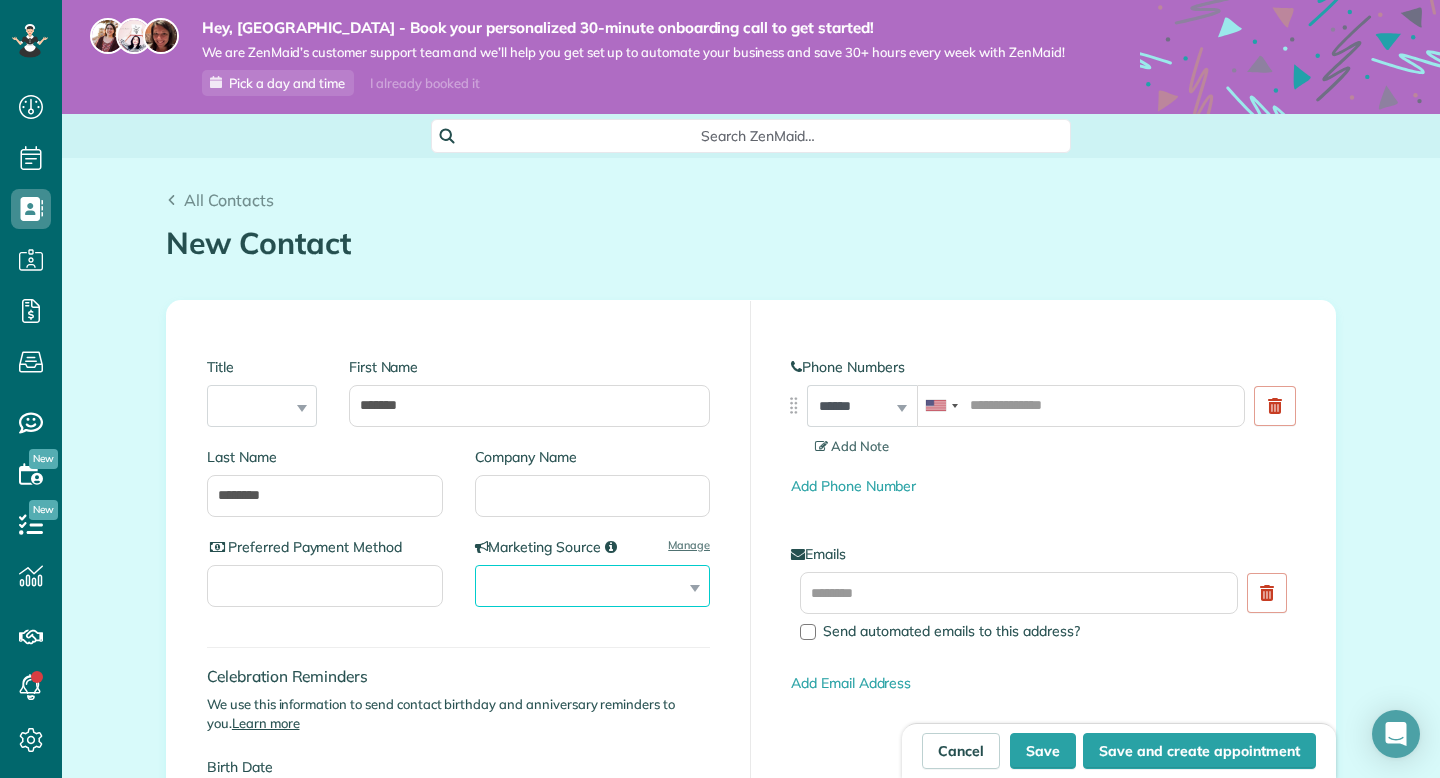 click on "**********" at bounding box center (593, 586) 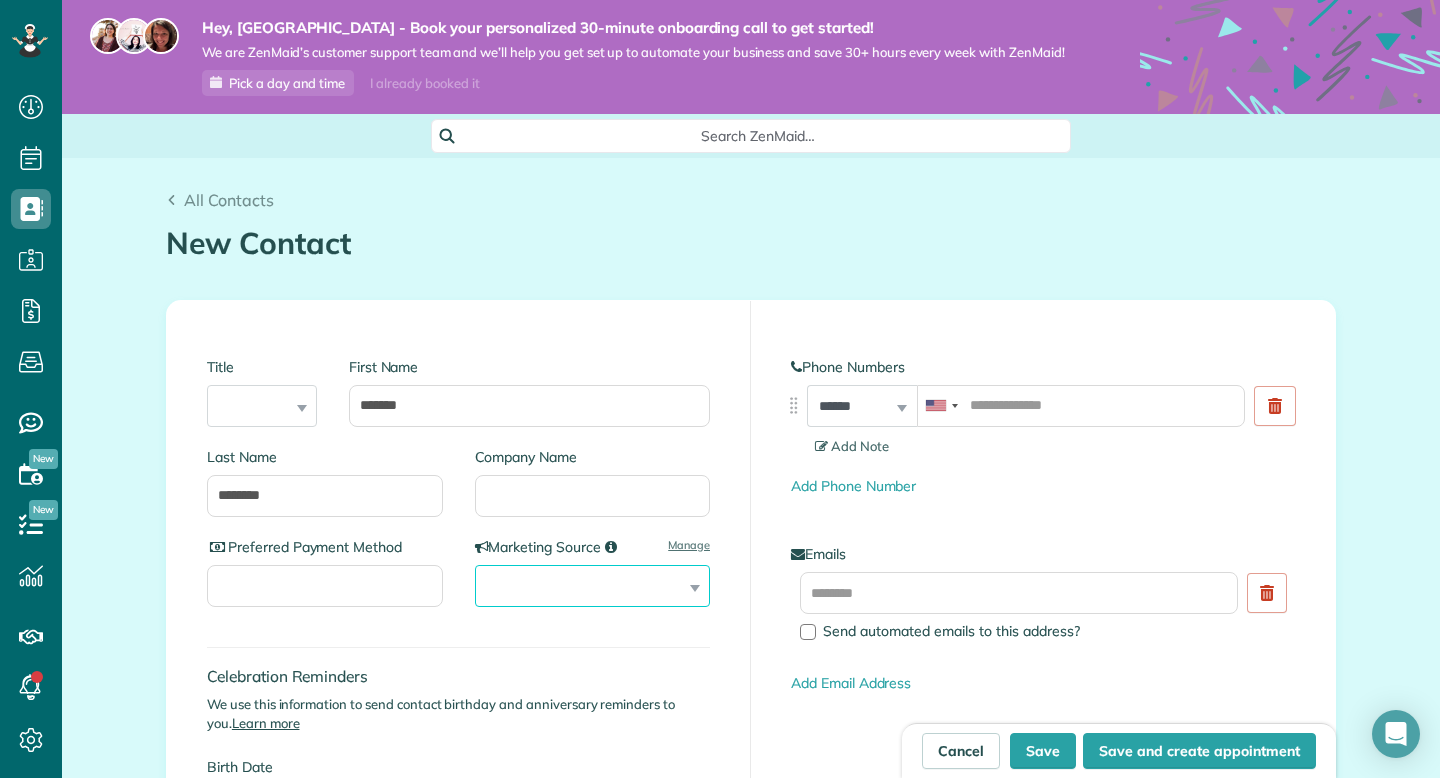 select on "**********" 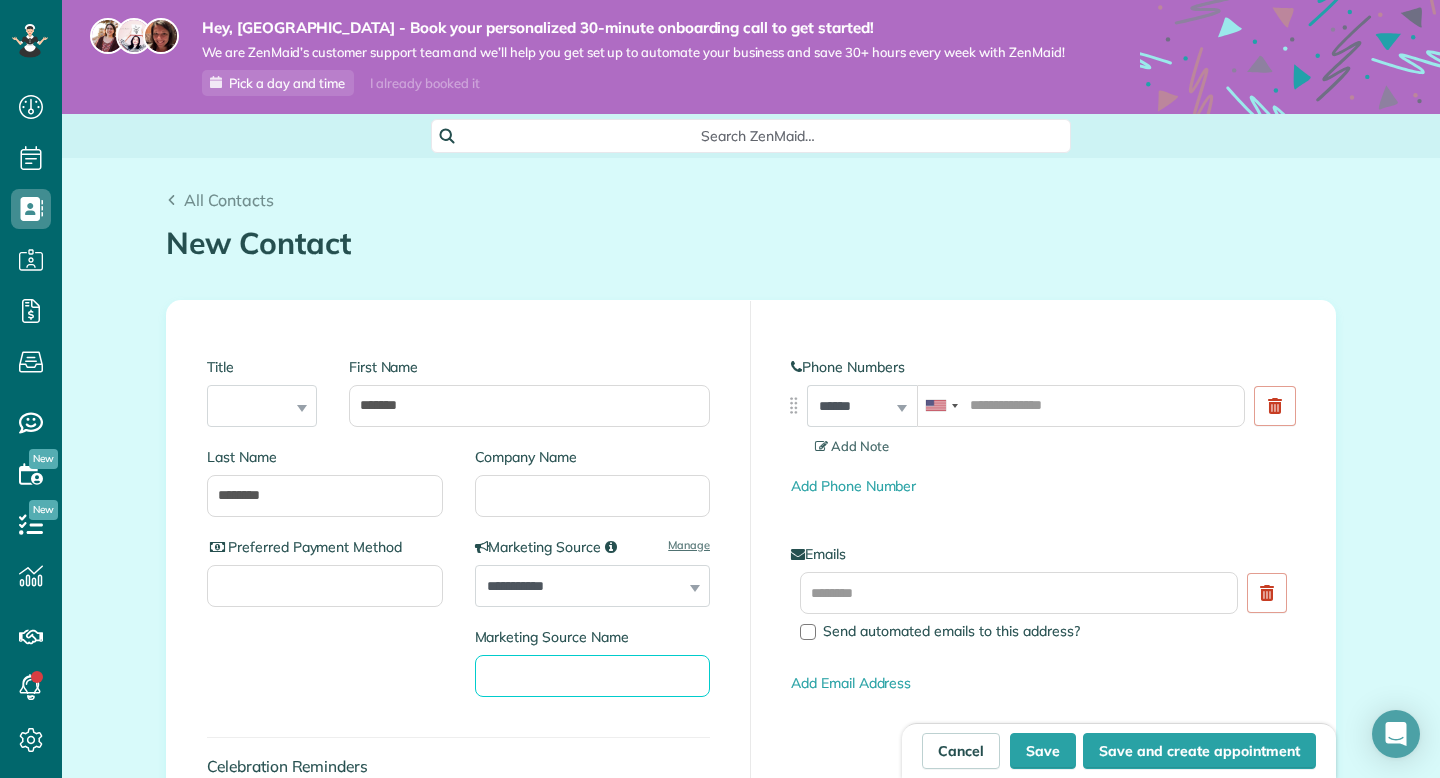 click on "Marketing Source Name" at bounding box center [593, 676] 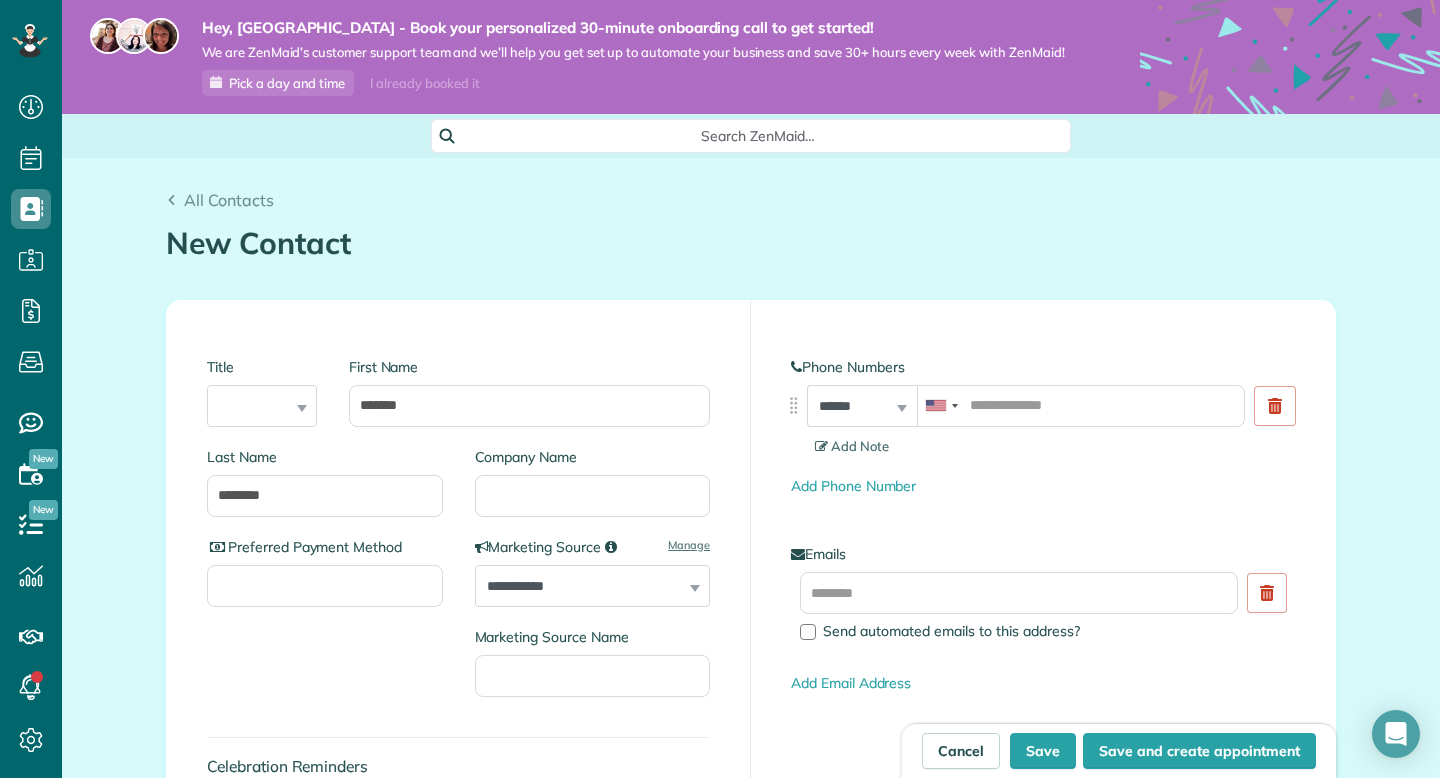 click on "**********" at bounding box center (459, 691) 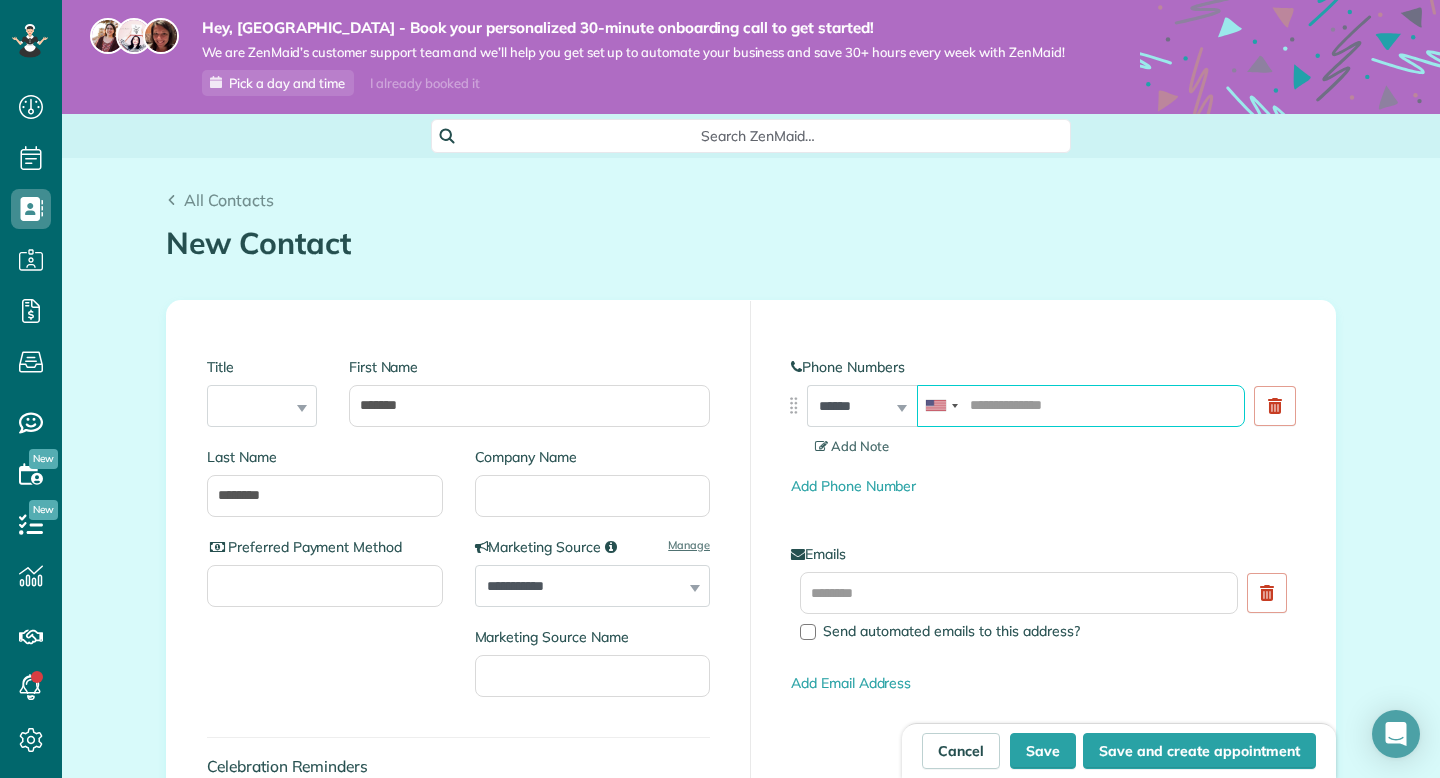 click at bounding box center [1081, 406] 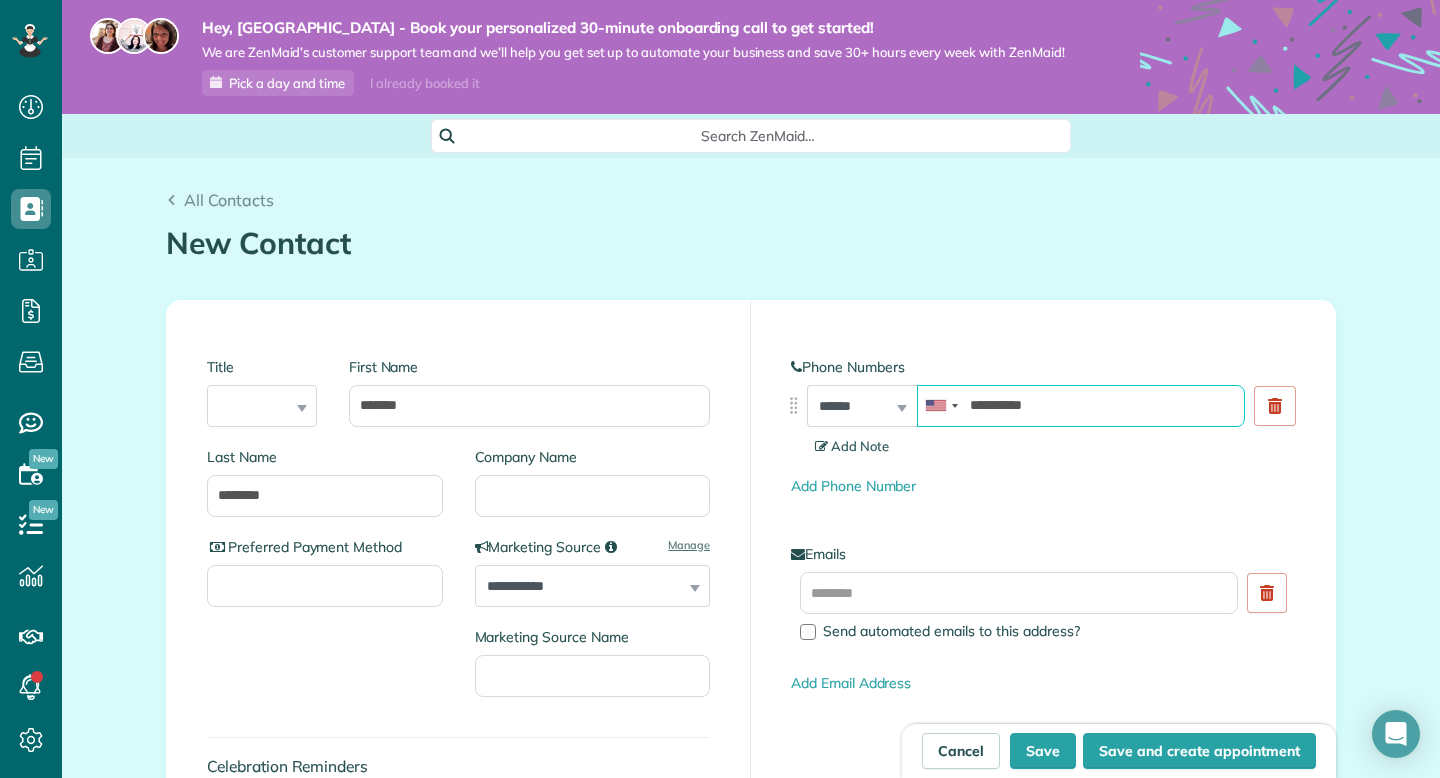 type on "**********" 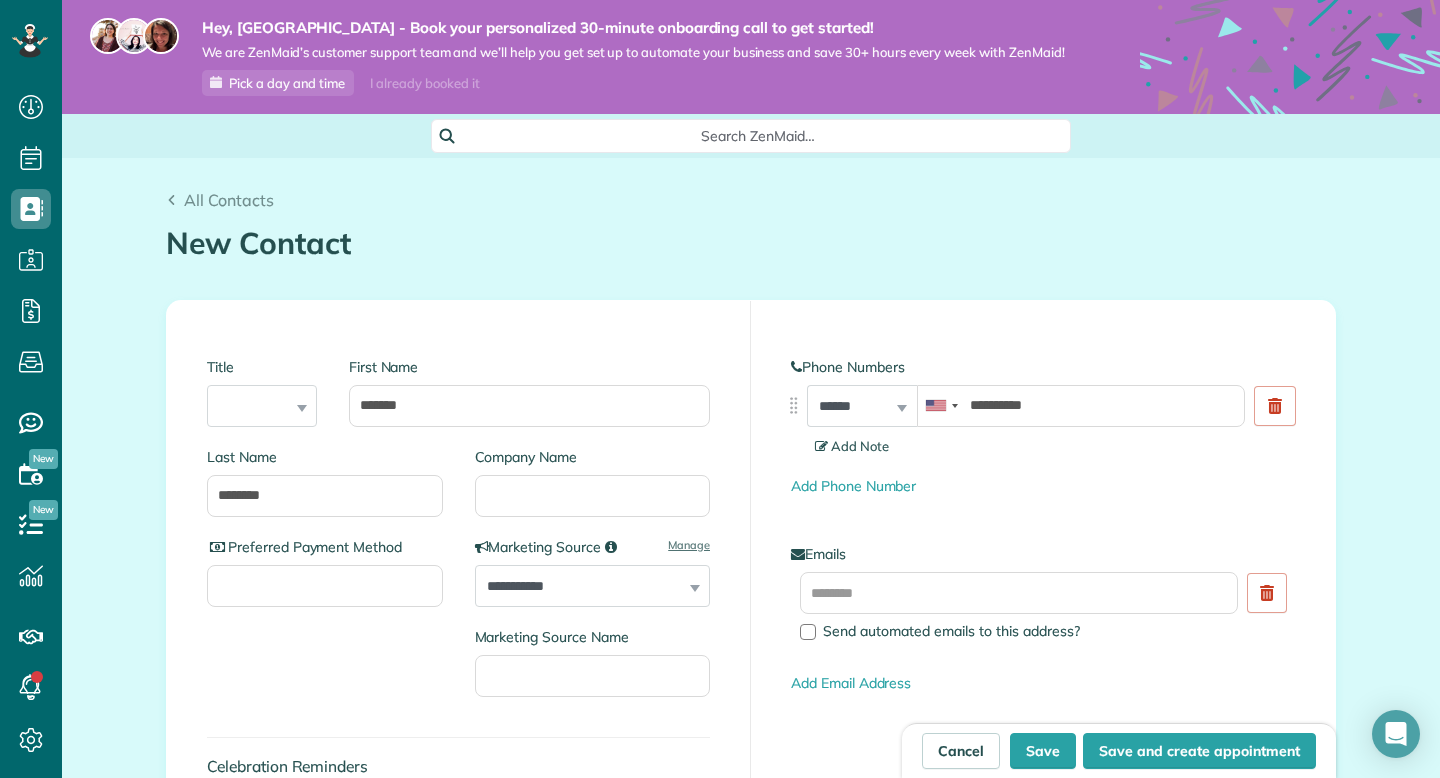 click on "Add Note" at bounding box center (852, 446) 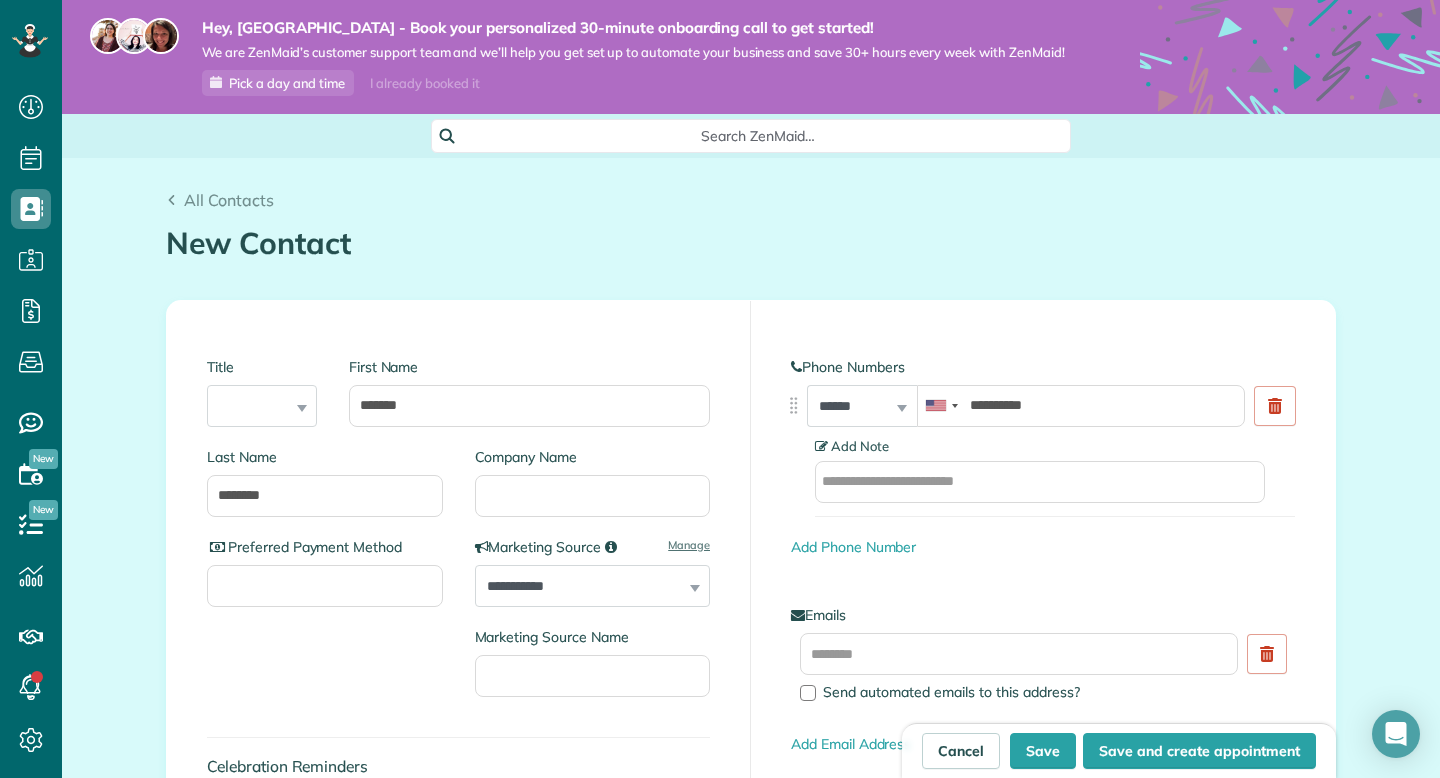 click on "Add Note" at bounding box center [852, 446] 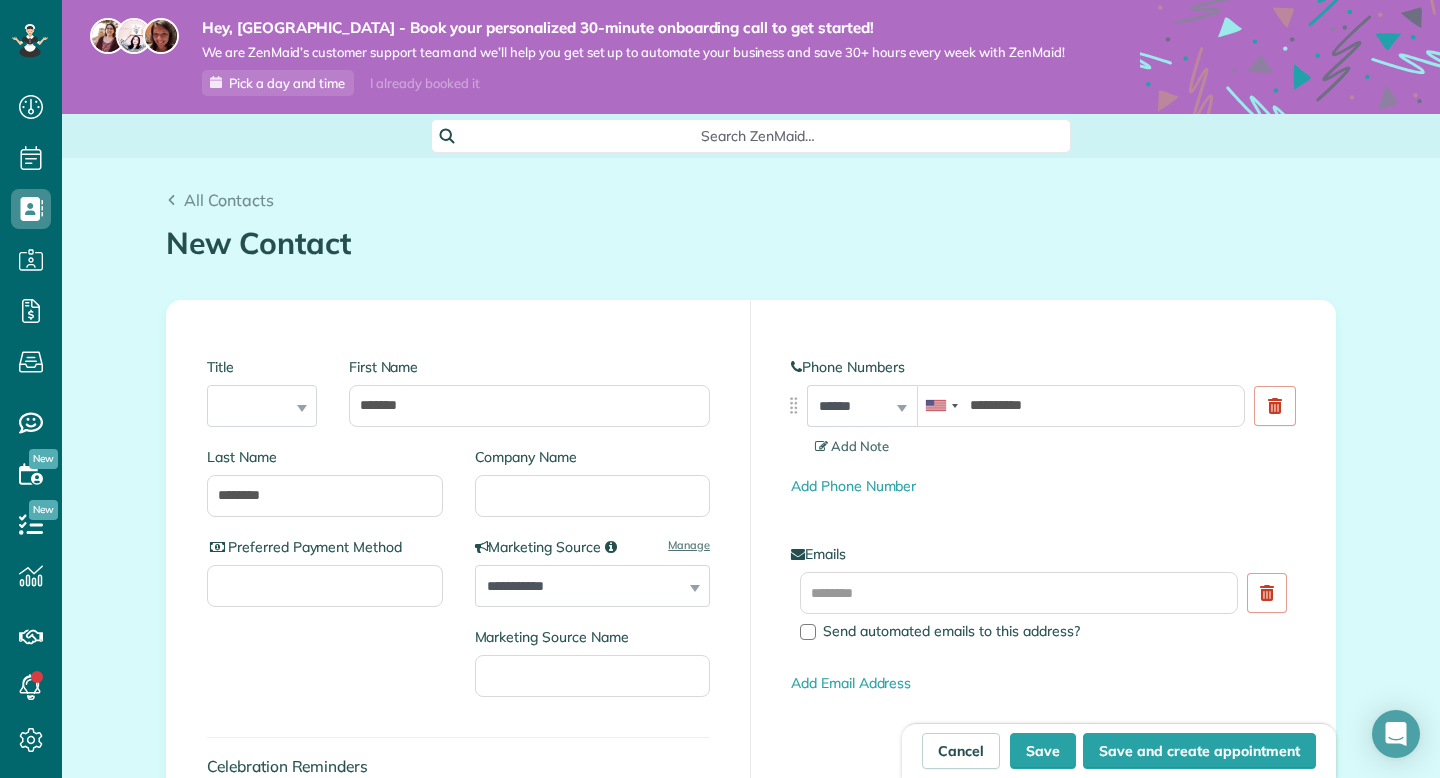 click on "**********" at bounding box center (862, 406) 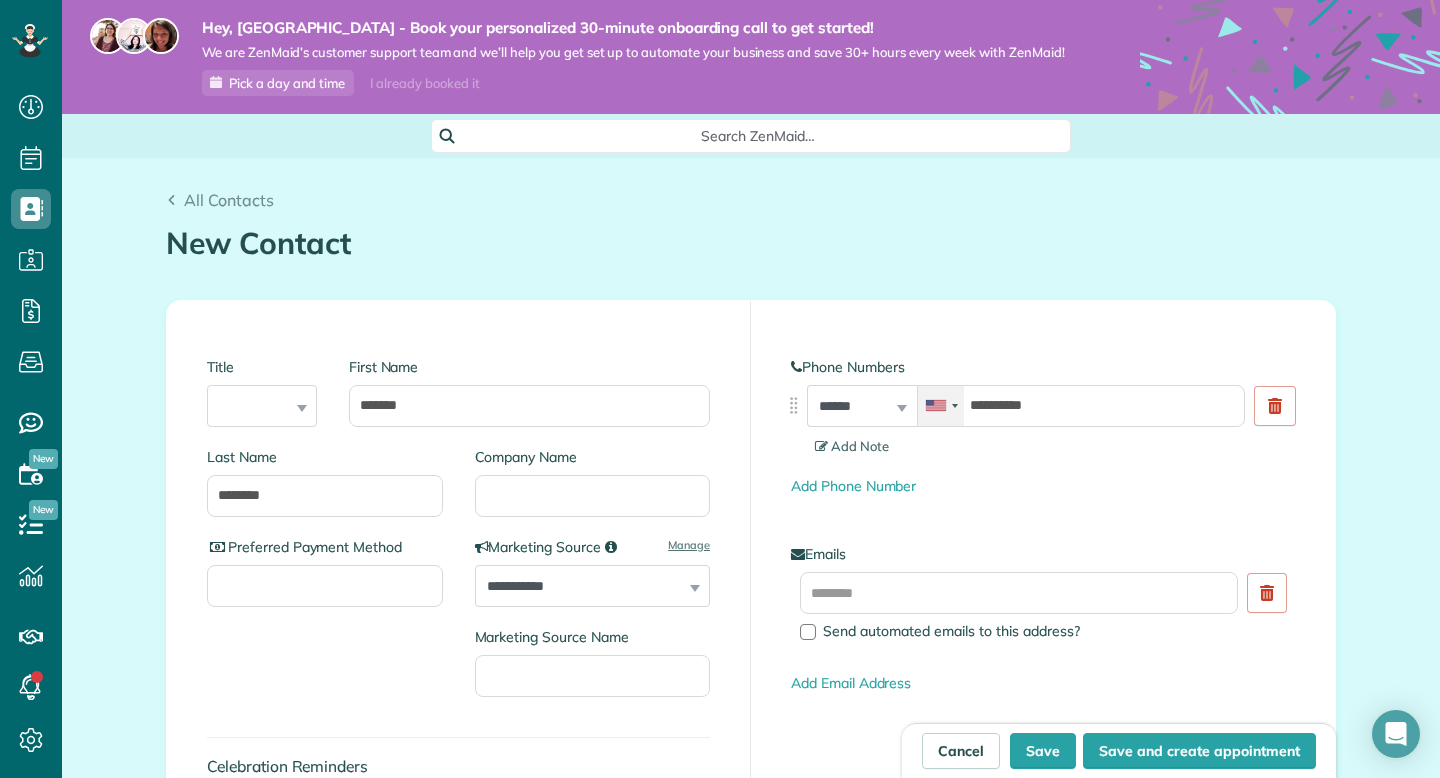 click at bounding box center [941, 406] 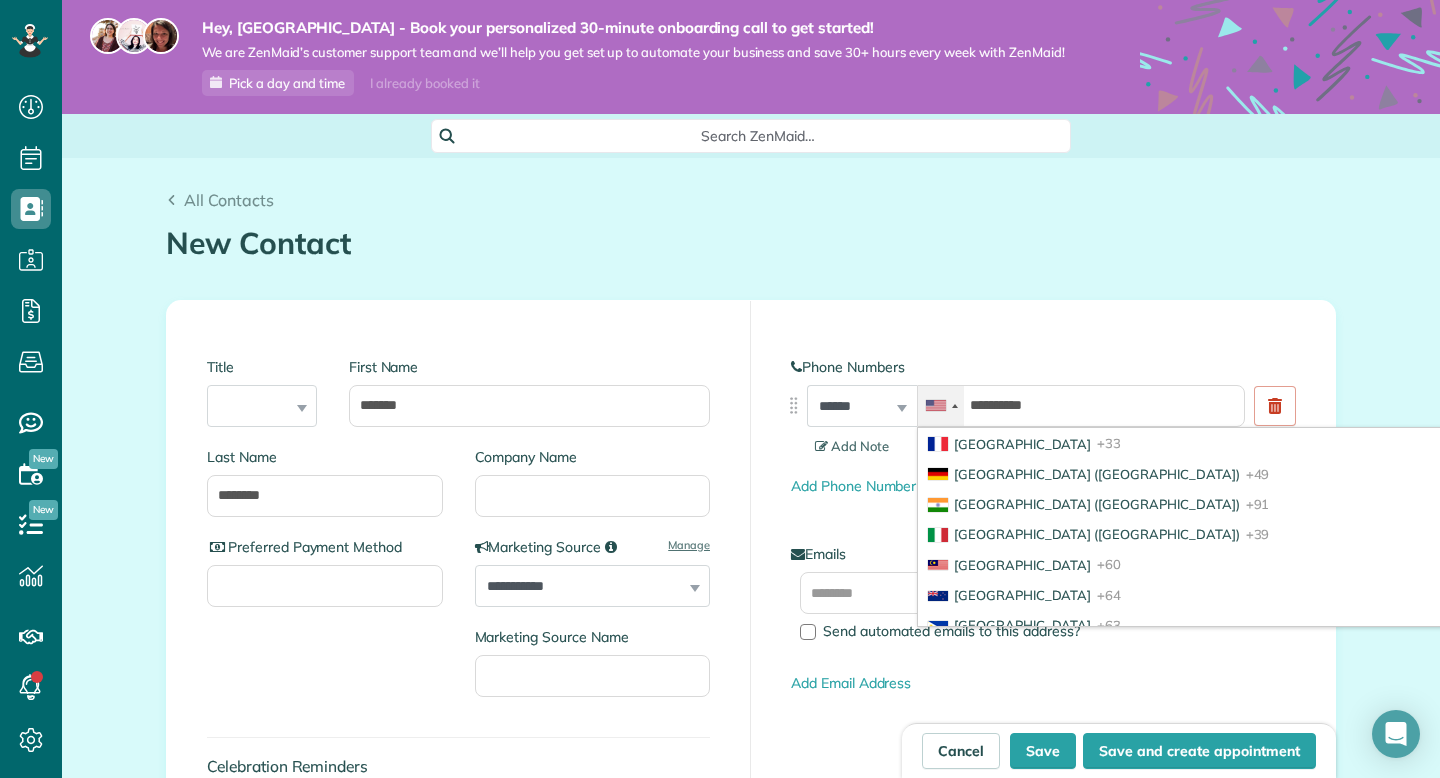 scroll, scrollTop: 279, scrollLeft: 0, axis: vertical 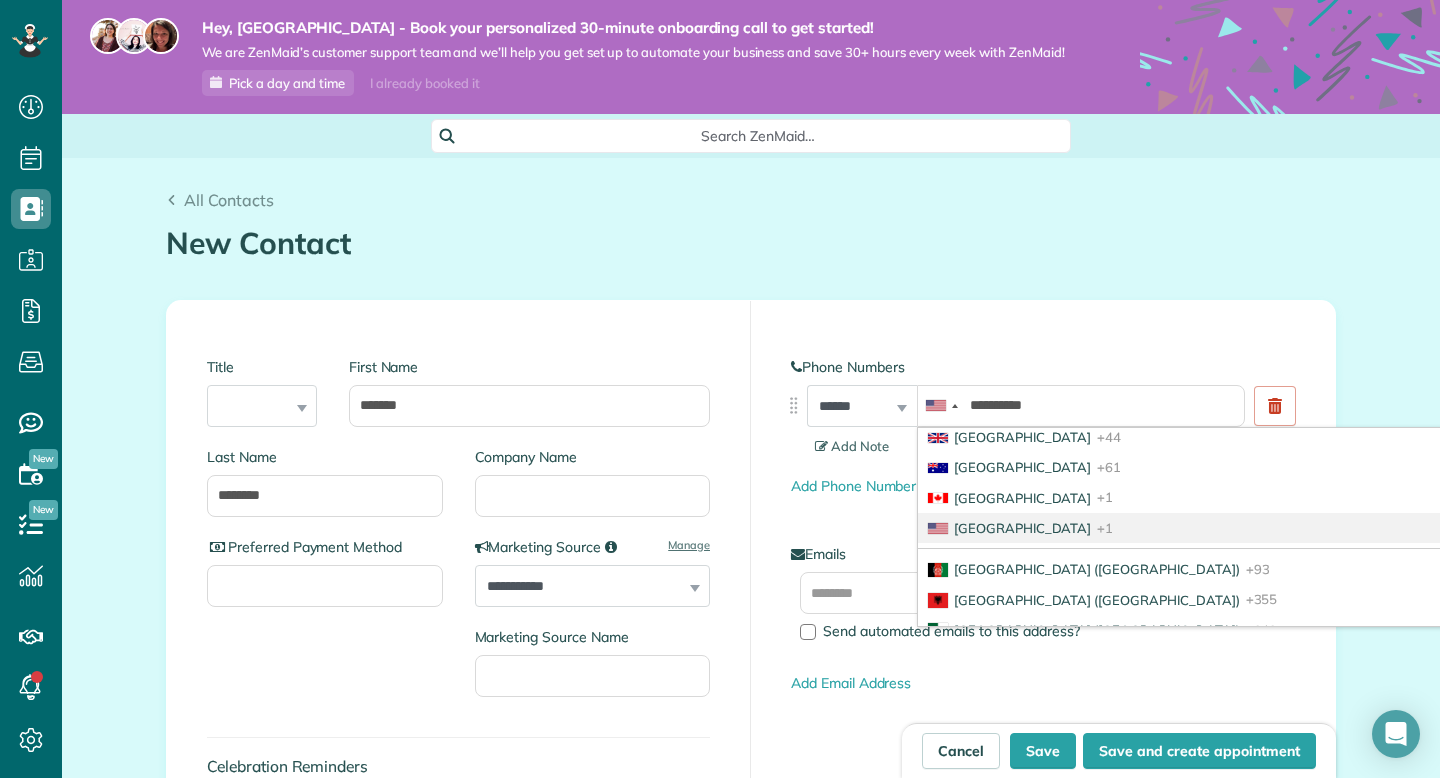 click on "United States" at bounding box center [1022, 528] 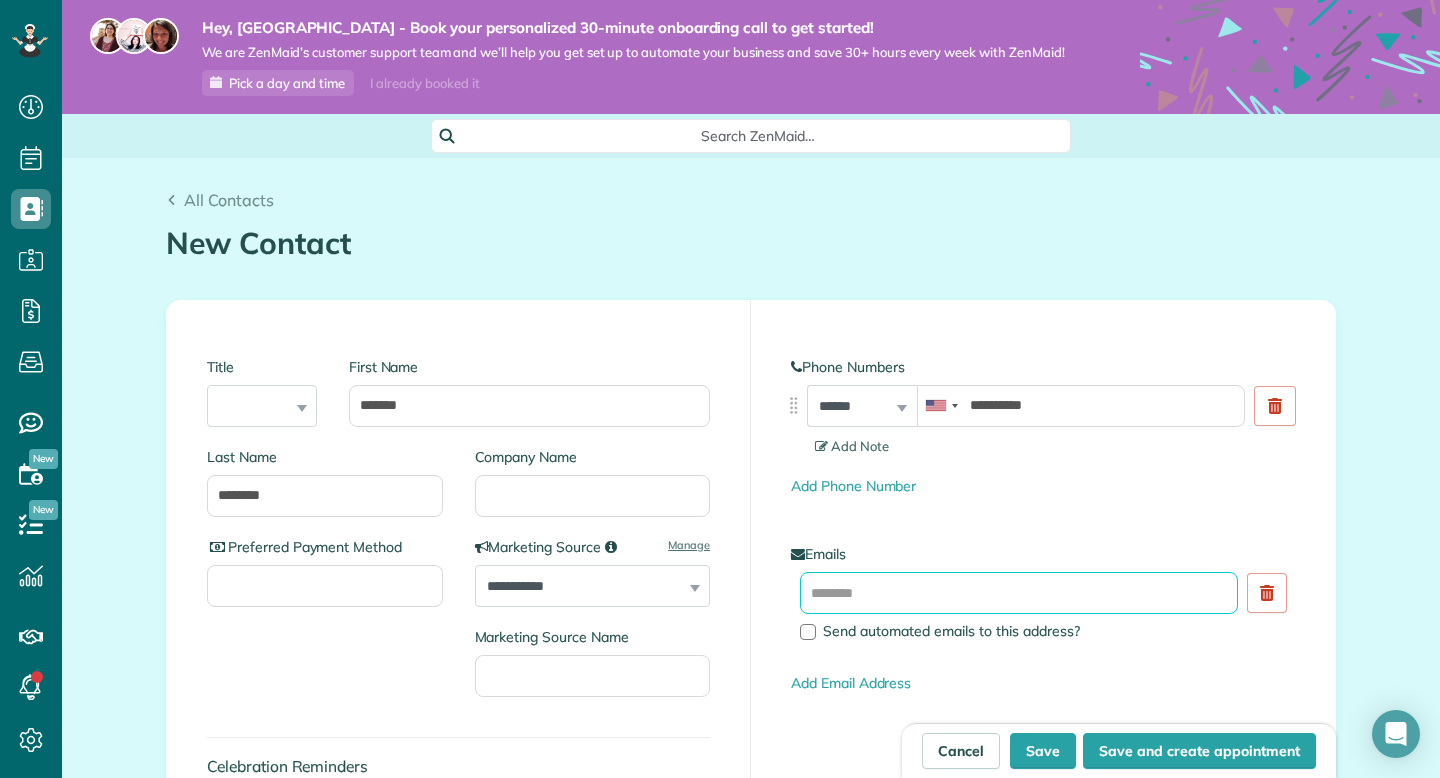 click at bounding box center (1019, 593) 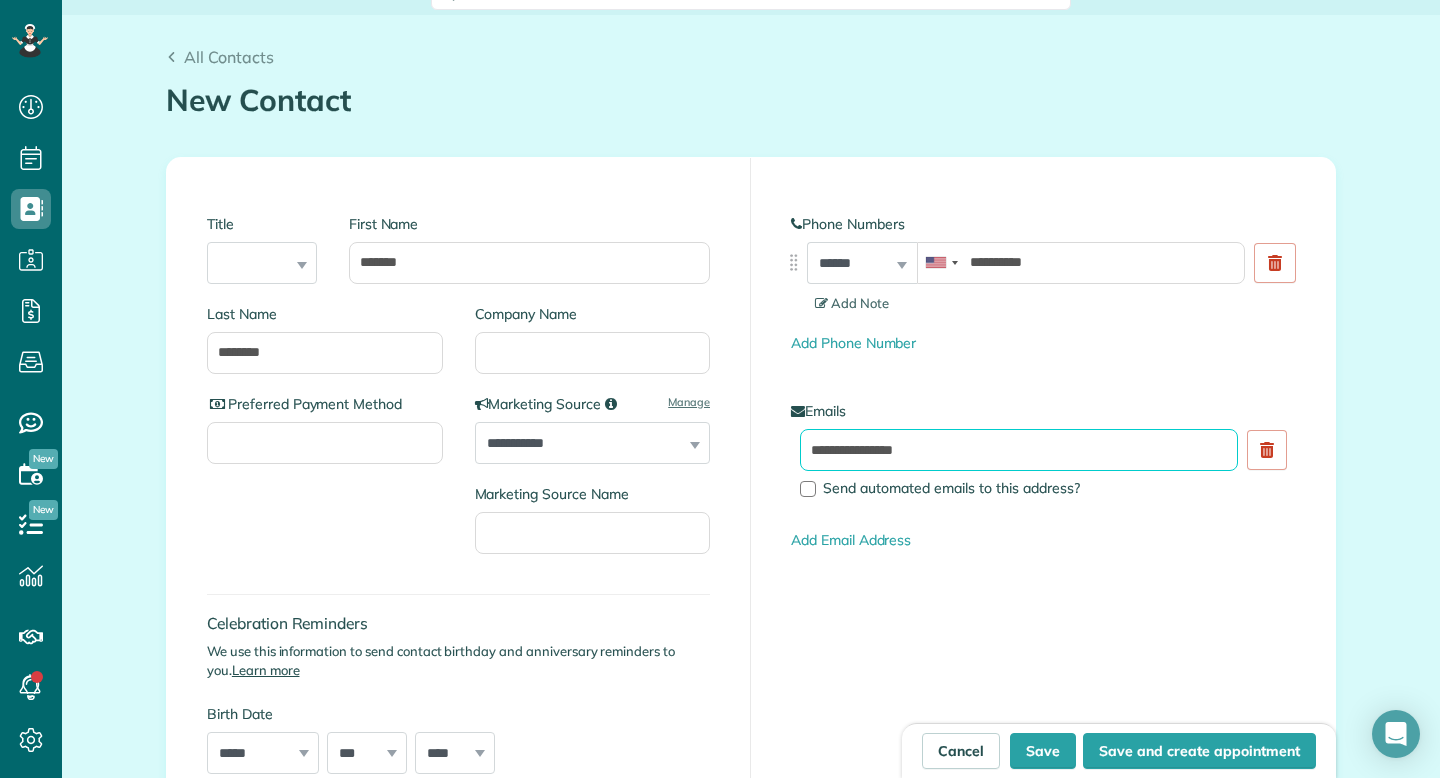 scroll, scrollTop: 146, scrollLeft: 0, axis: vertical 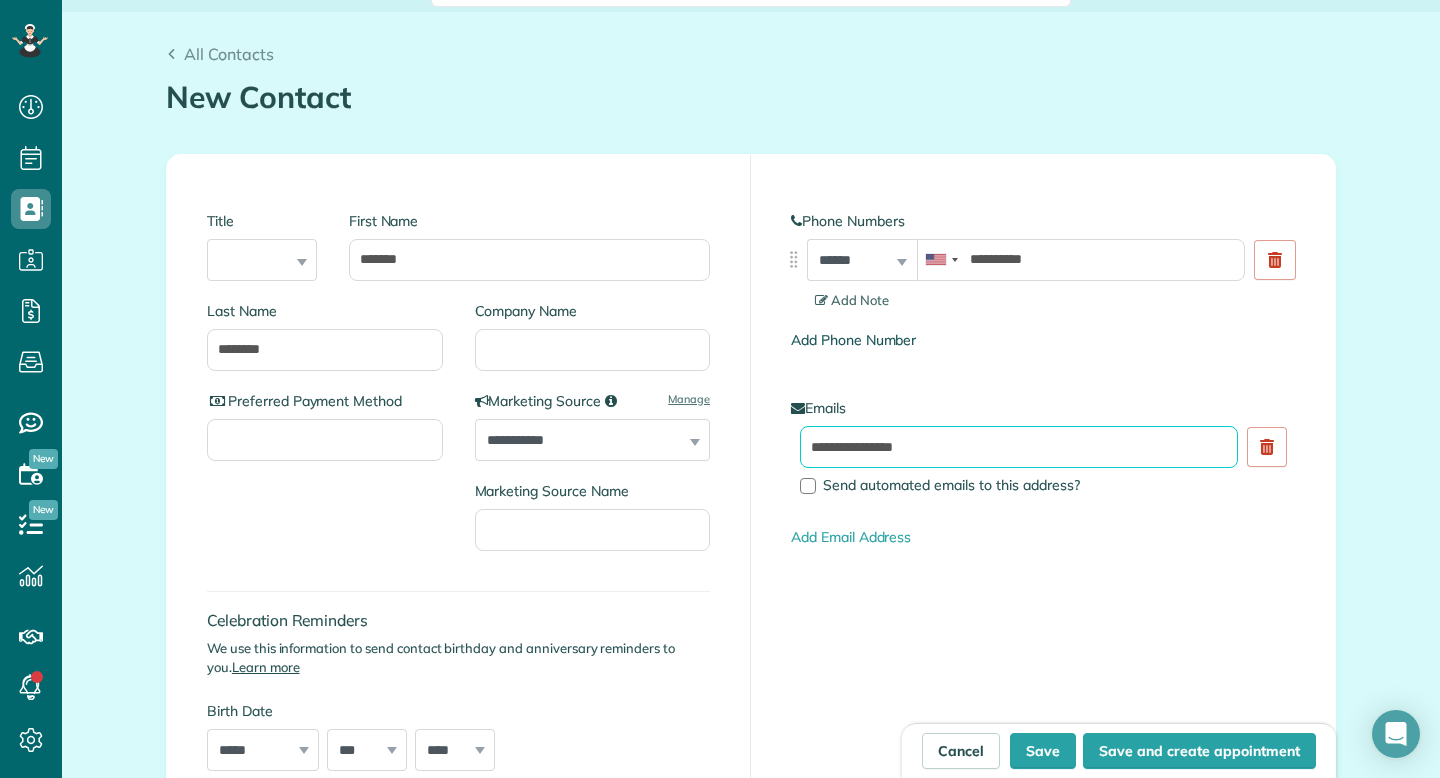 type on "**********" 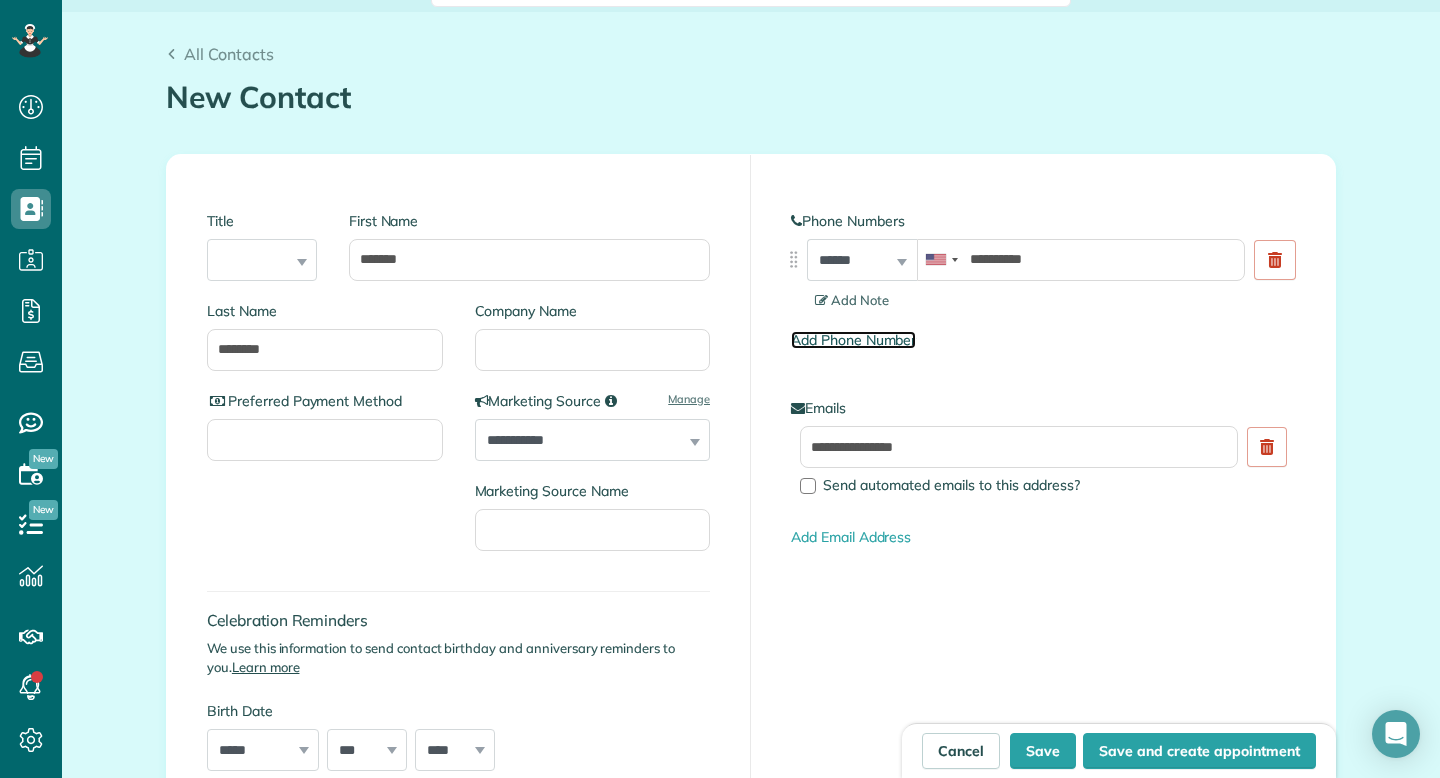 click on "Add Phone Number" at bounding box center (853, 340) 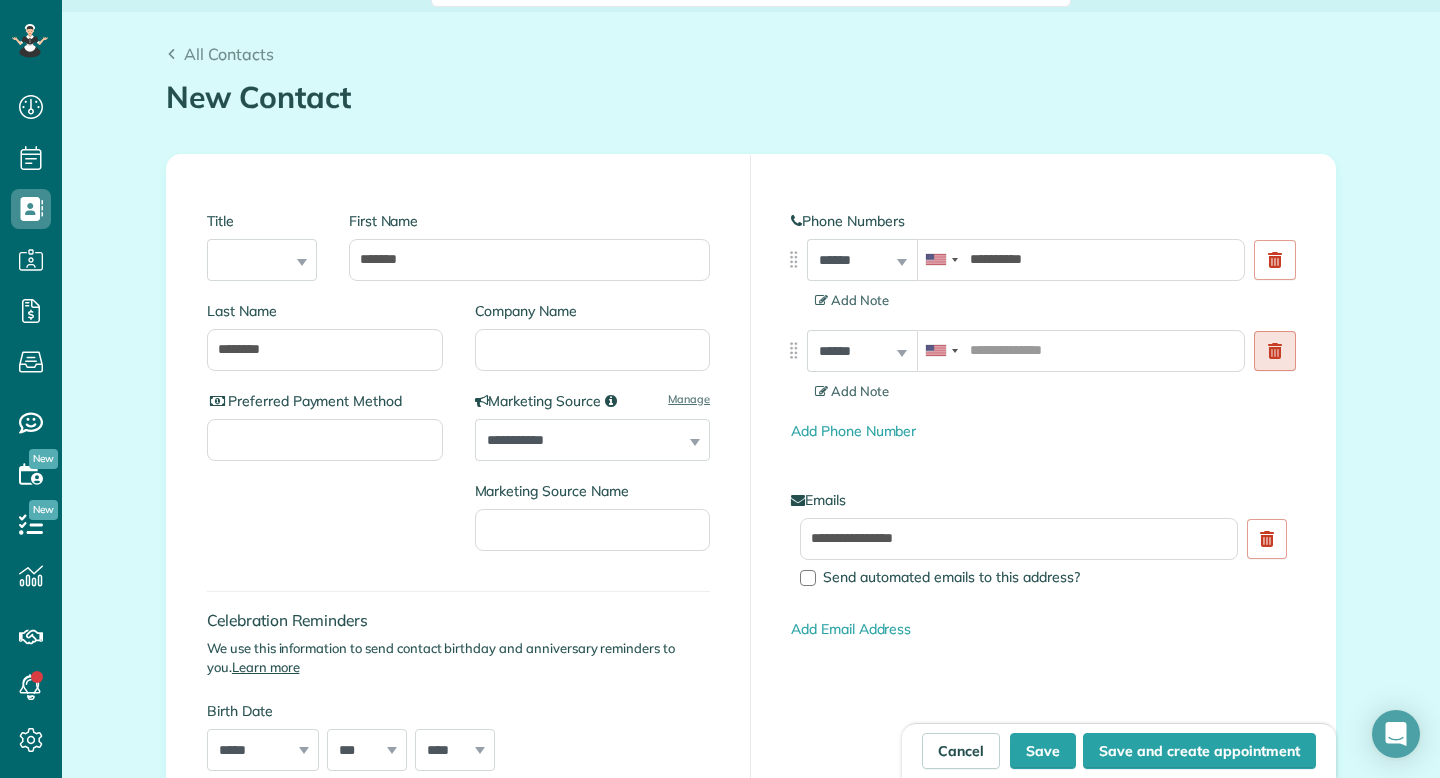 click 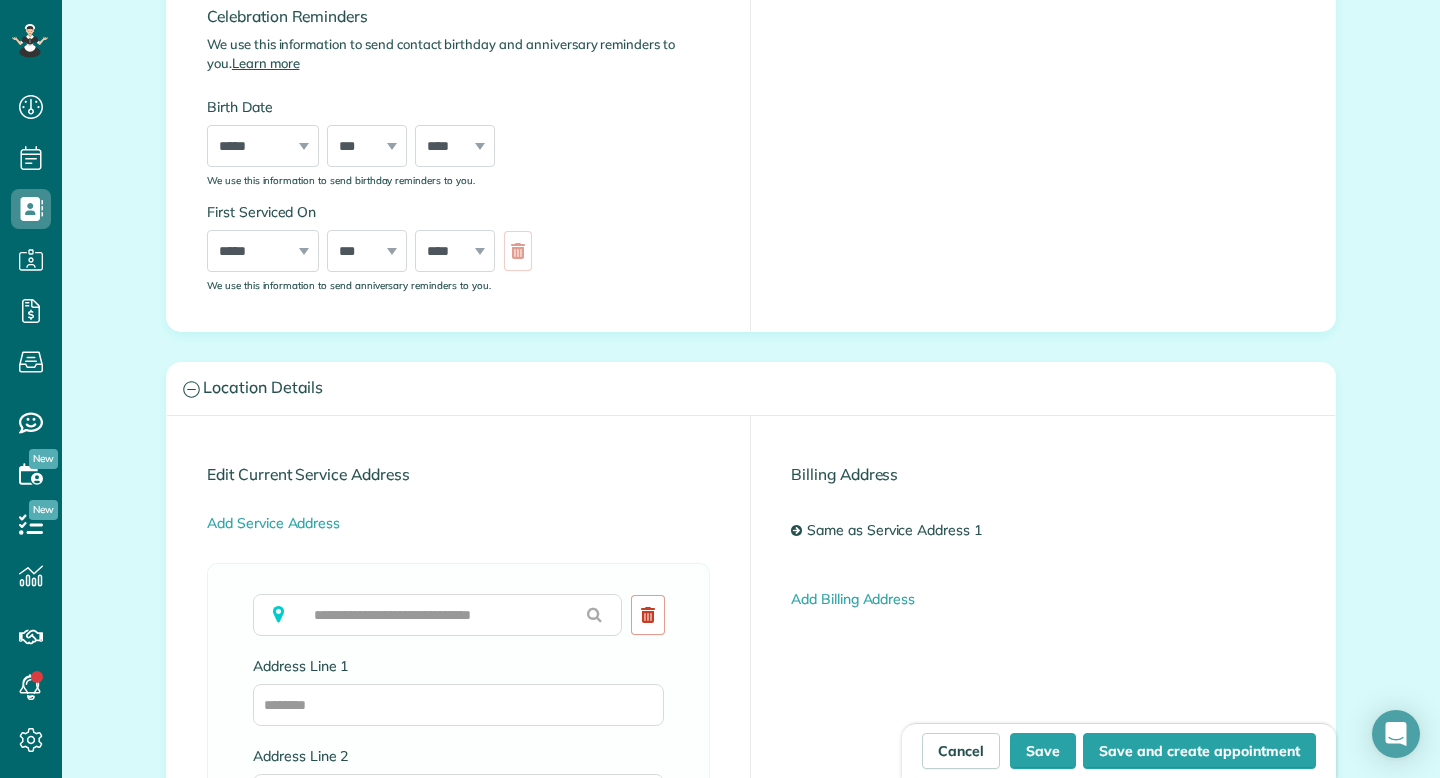 scroll, scrollTop: 752, scrollLeft: 0, axis: vertical 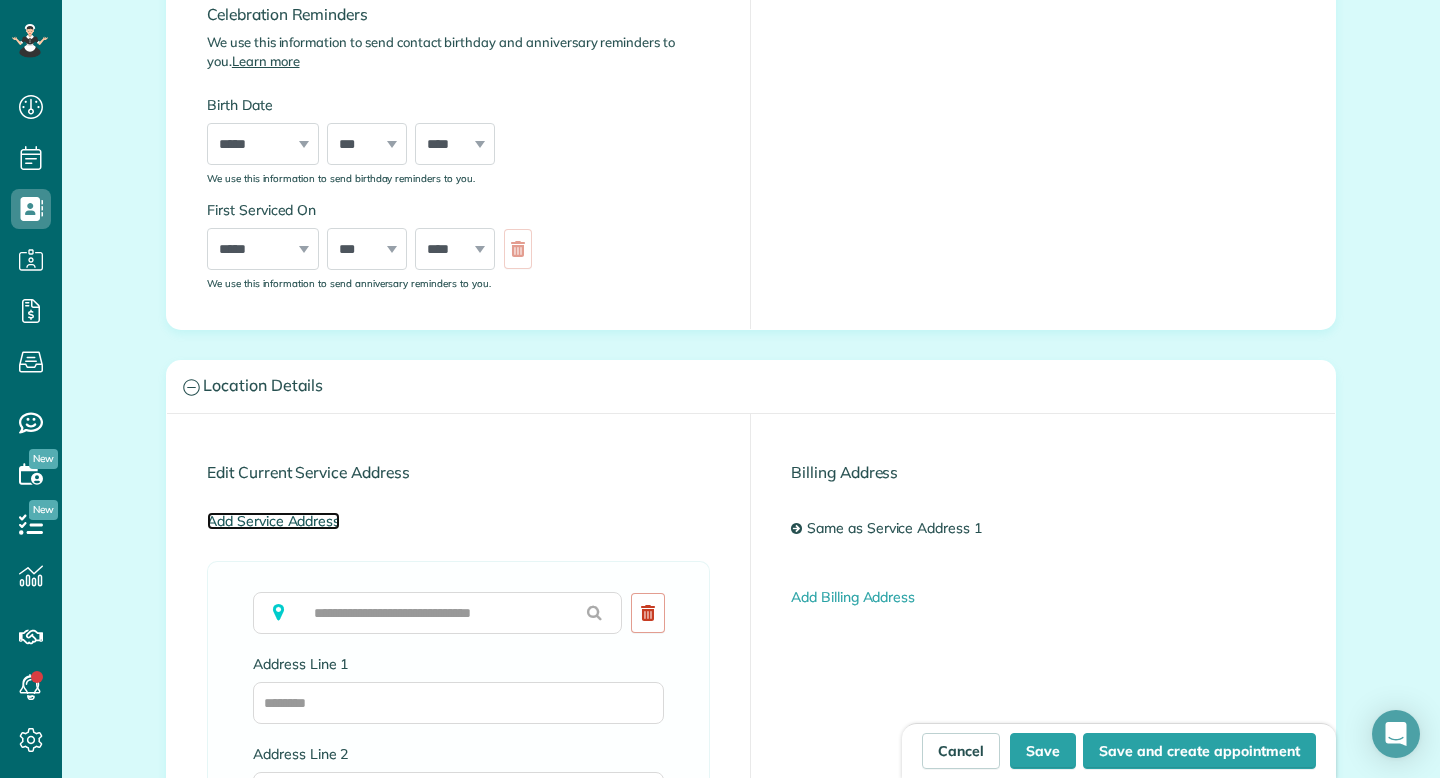 click on "Add Service Address" at bounding box center (273, 521) 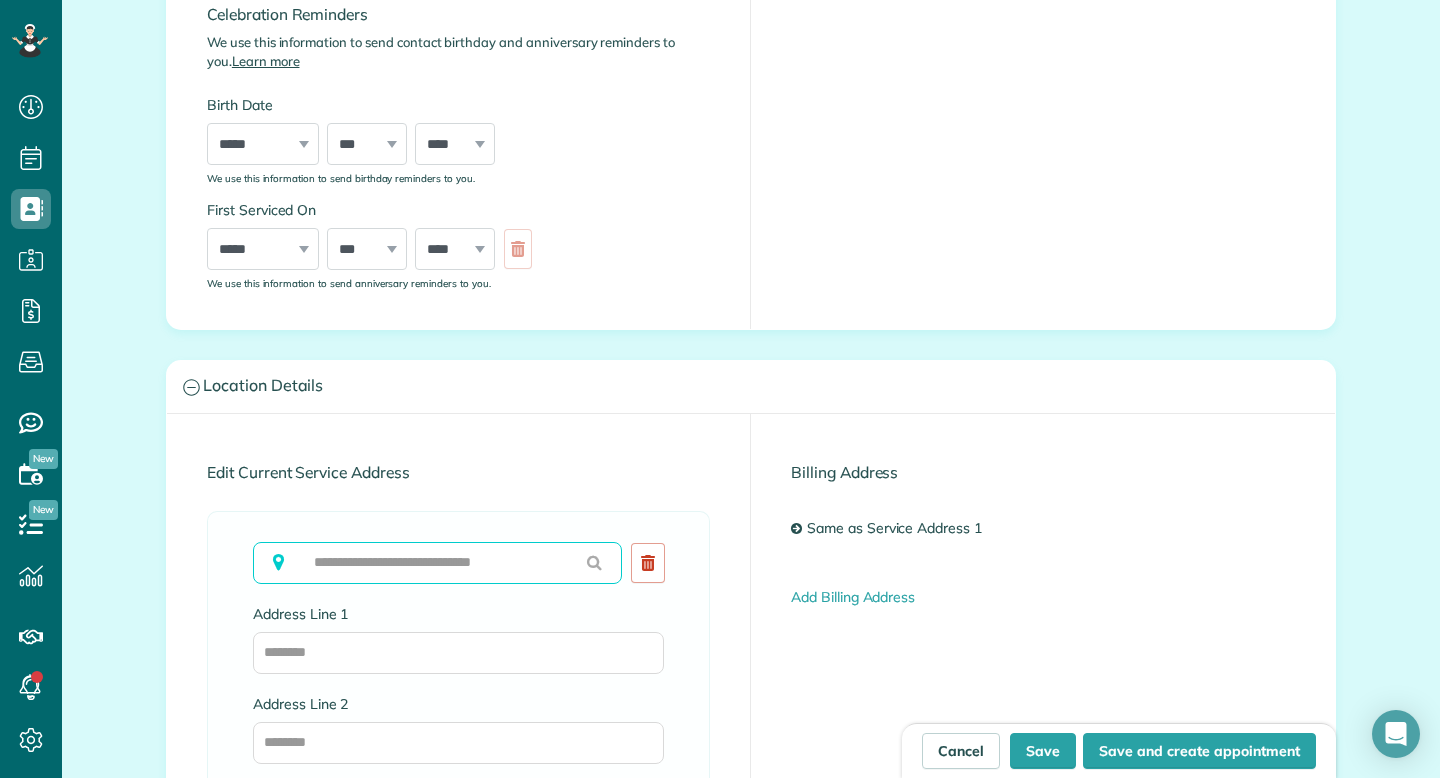 click at bounding box center [437, 563] 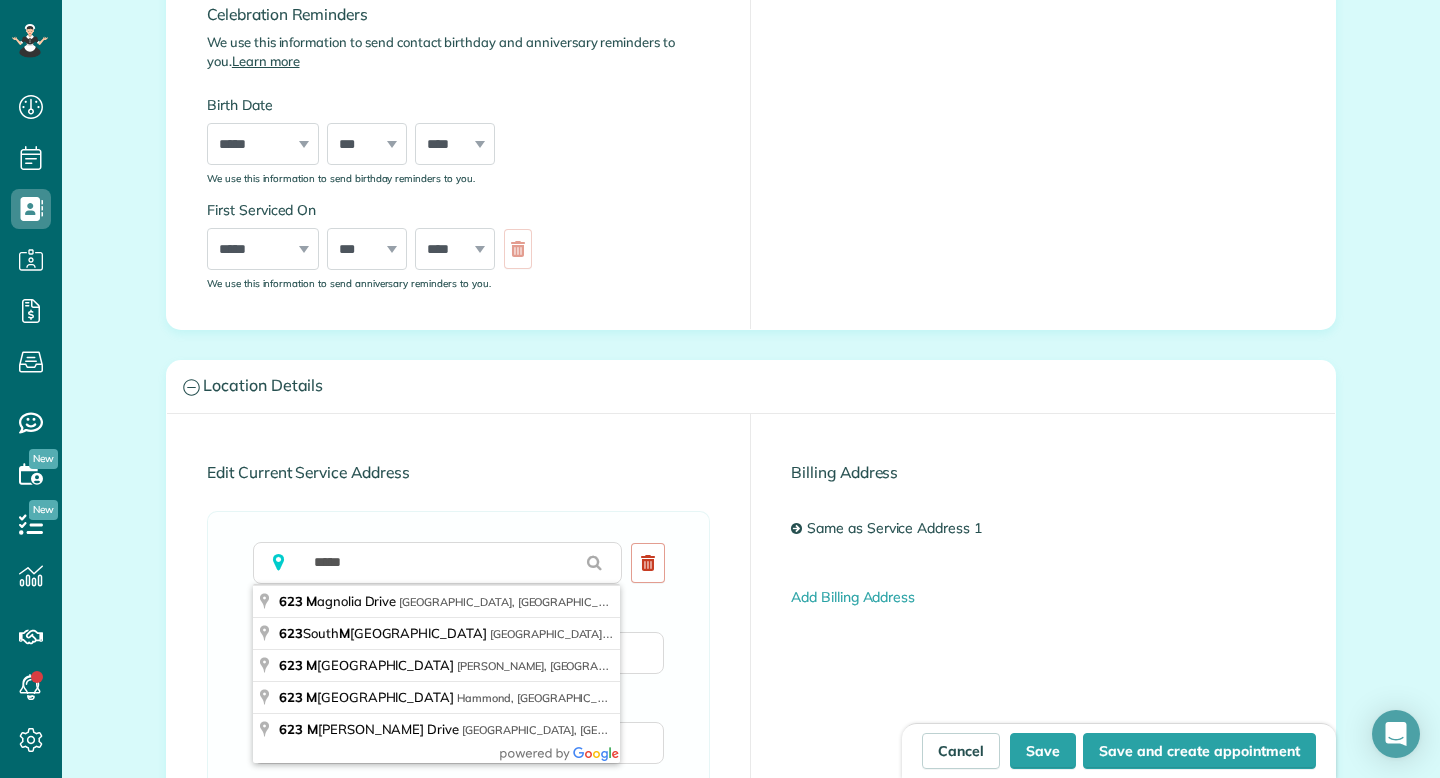 type on "**********" 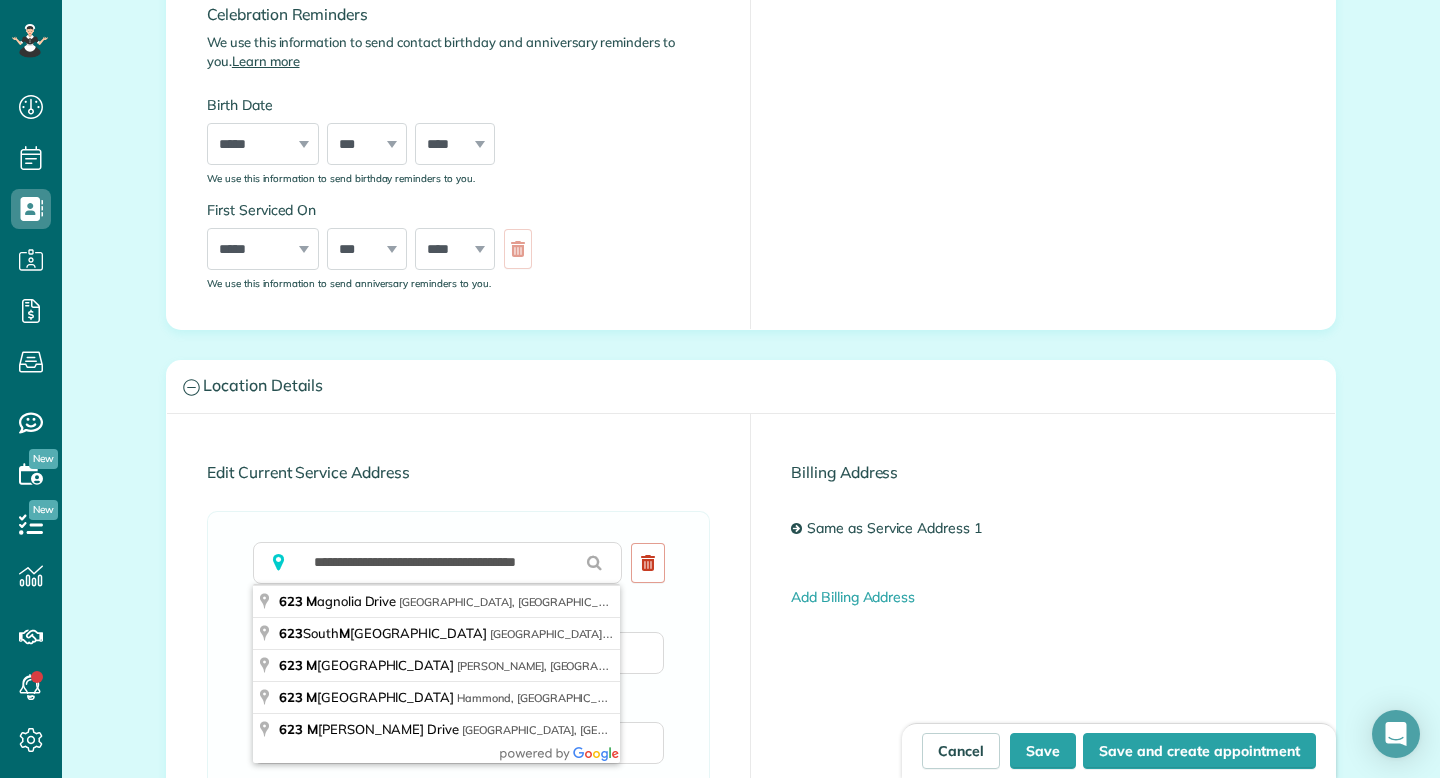 type on "**********" 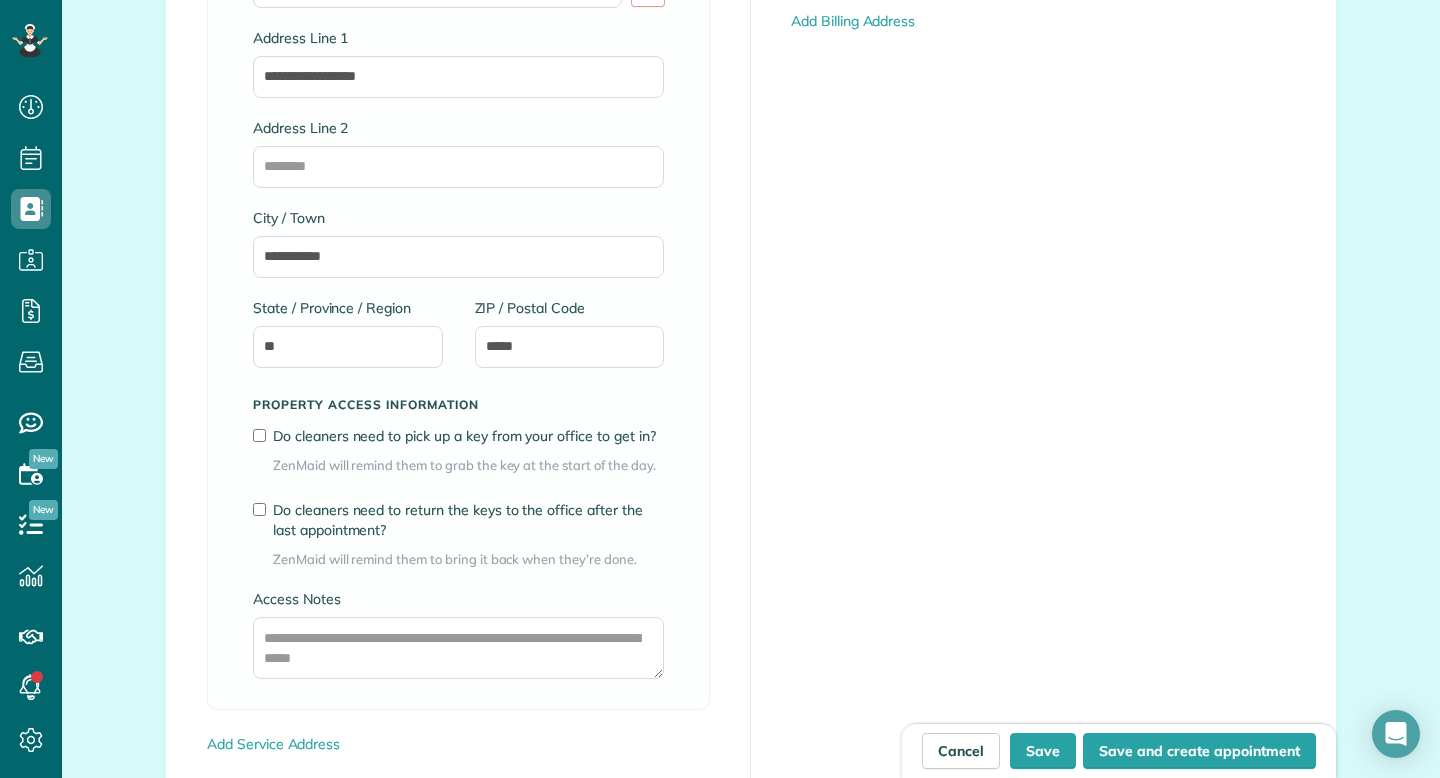 scroll, scrollTop: 1331, scrollLeft: 0, axis: vertical 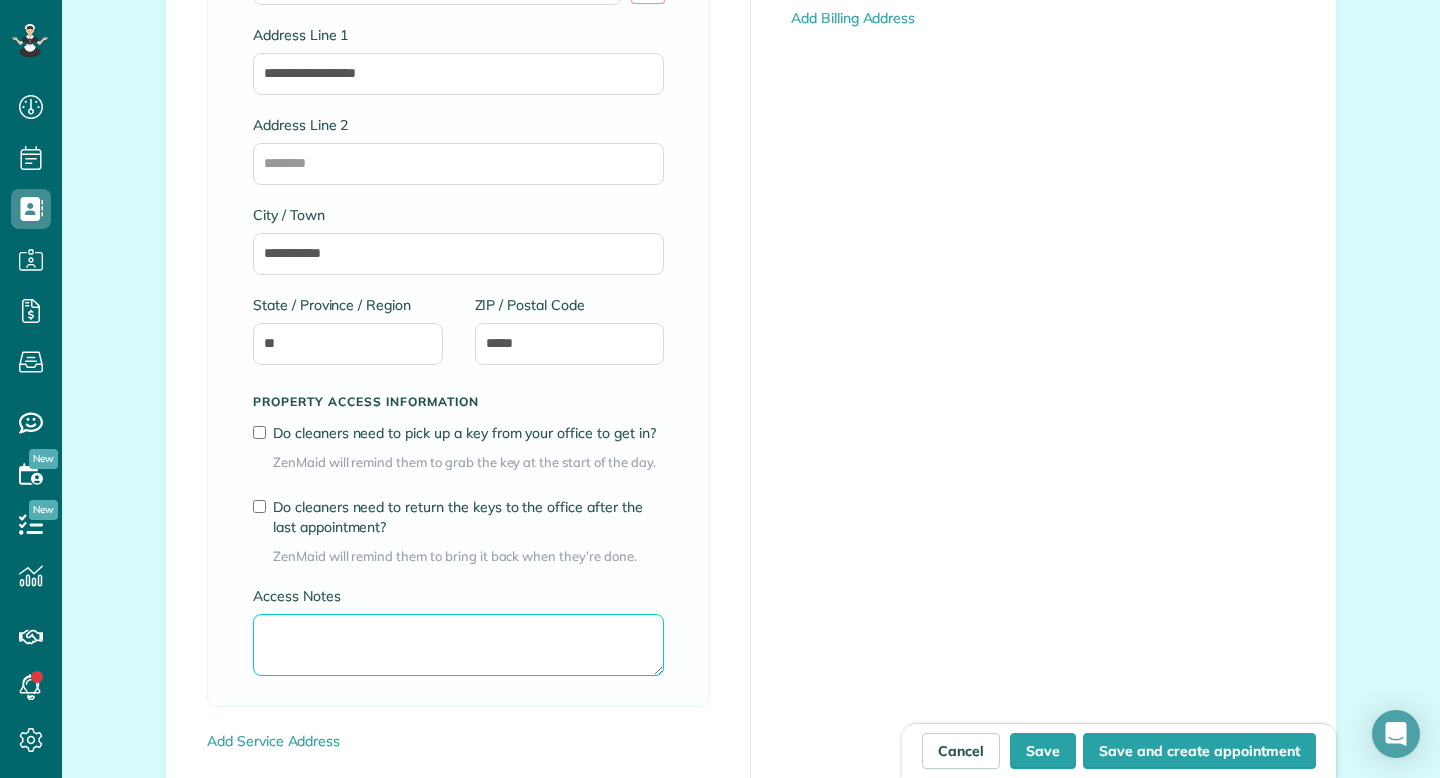 click on "Access Notes" at bounding box center [458, 645] 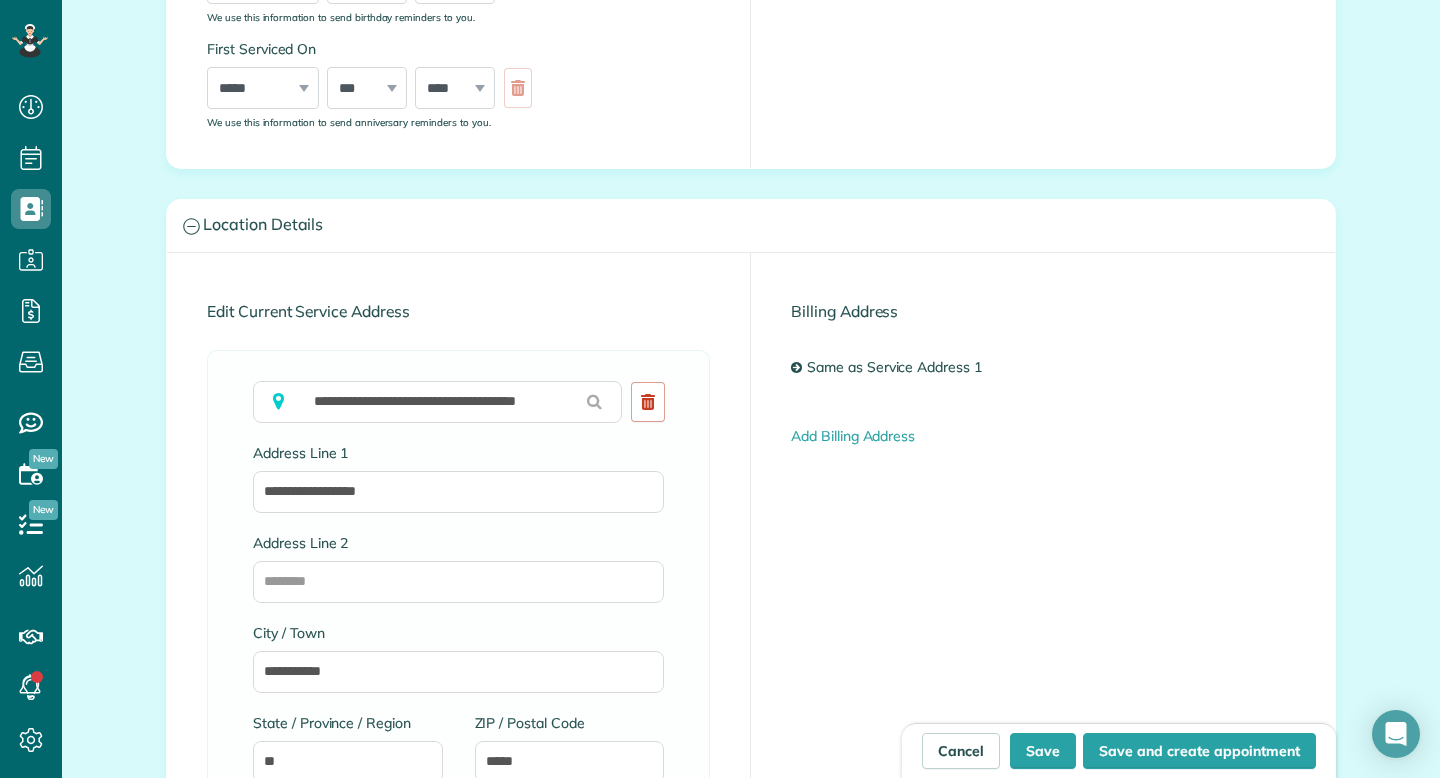 scroll, scrollTop: 894, scrollLeft: 0, axis: vertical 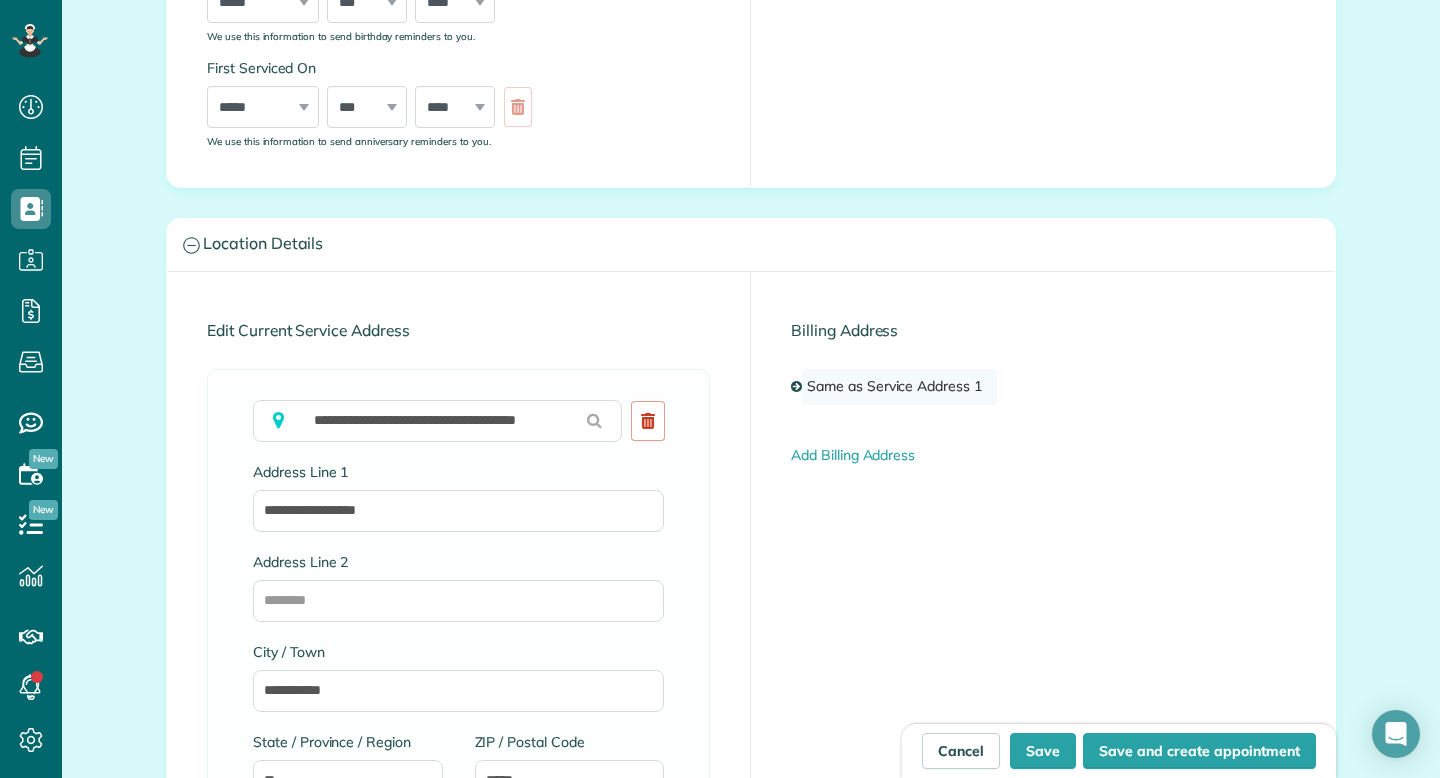 click on "Same as Service Address 1" at bounding box center (899, 387) 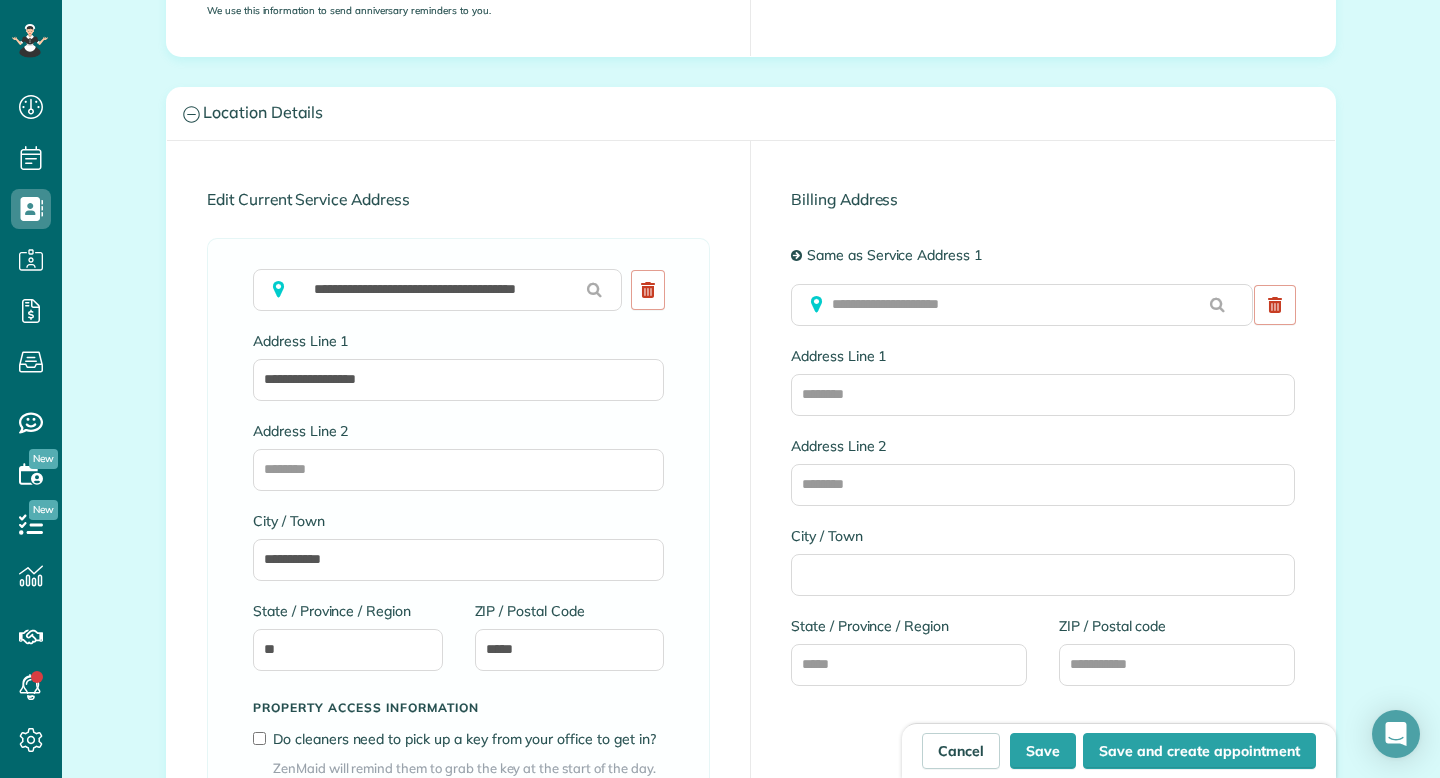 scroll, scrollTop: 1020, scrollLeft: 0, axis: vertical 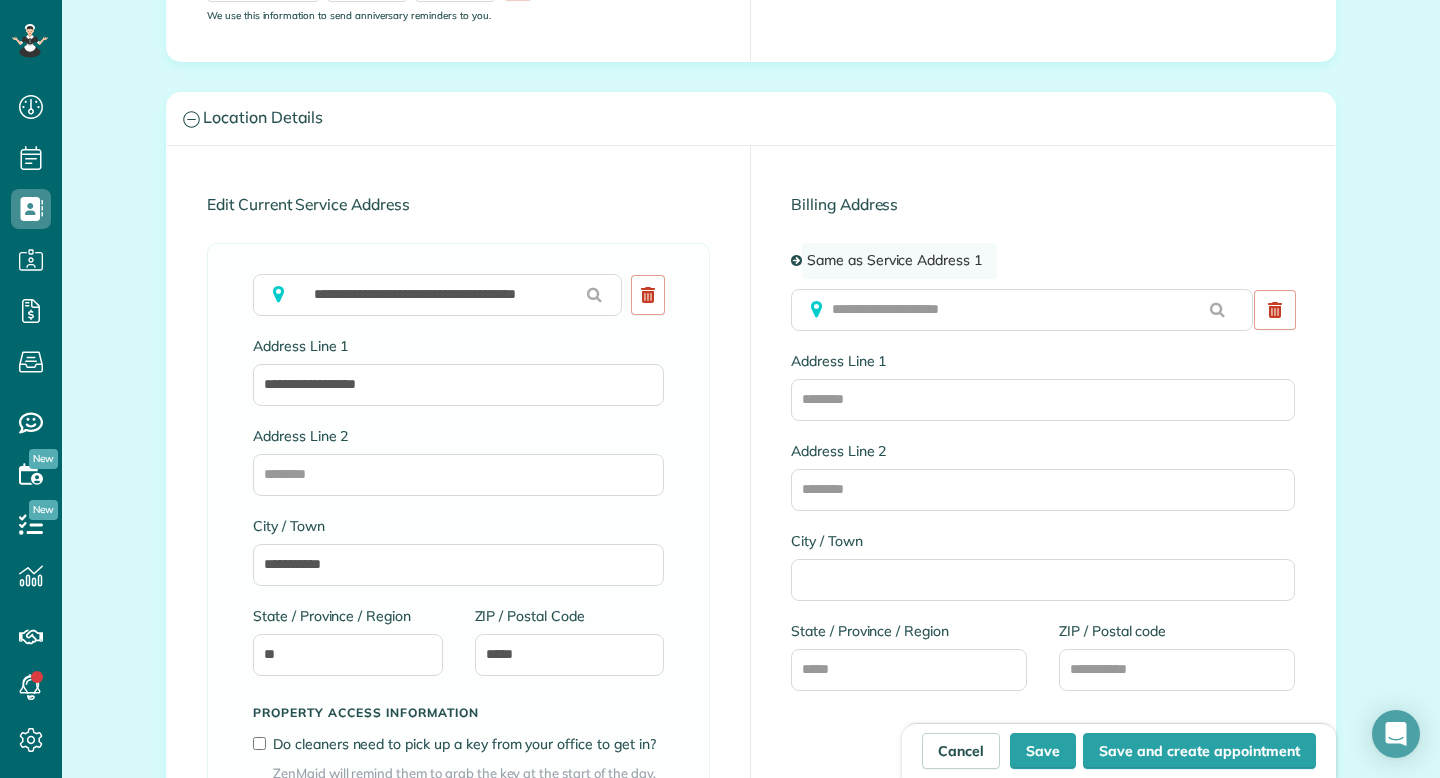 click on "Same as Service Address 1" at bounding box center [899, 261] 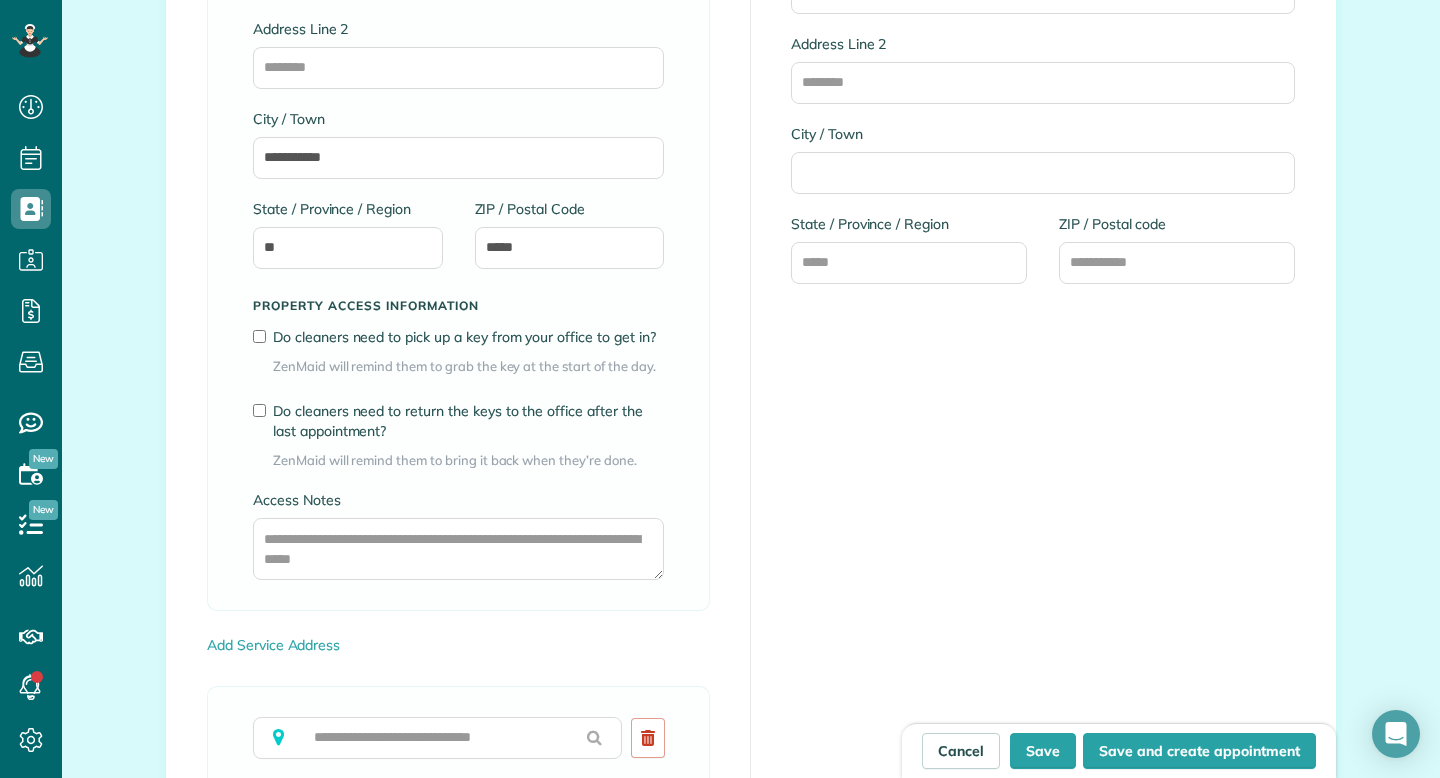 scroll, scrollTop: 1443, scrollLeft: 0, axis: vertical 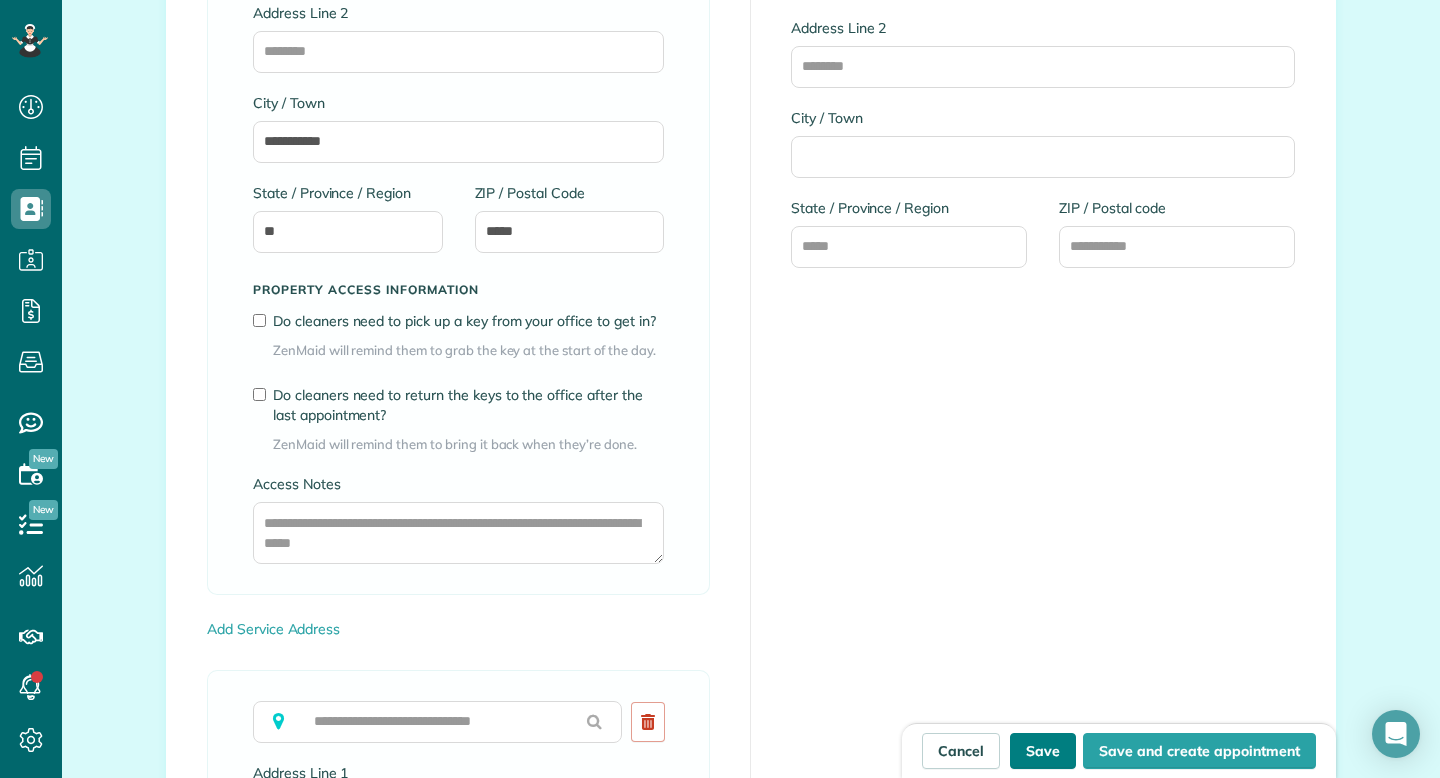 click on "Save" at bounding box center [1043, 751] 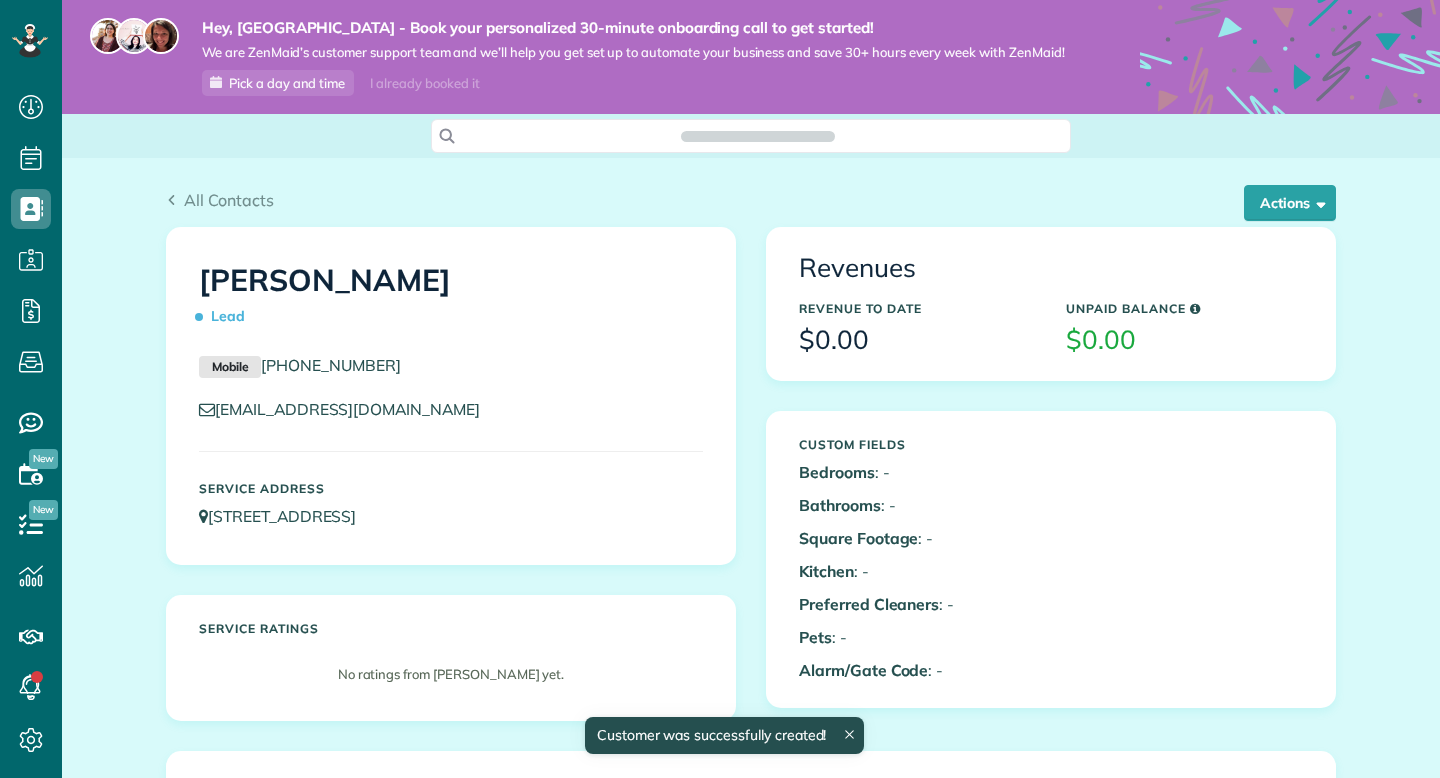 scroll, scrollTop: 0, scrollLeft: 0, axis: both 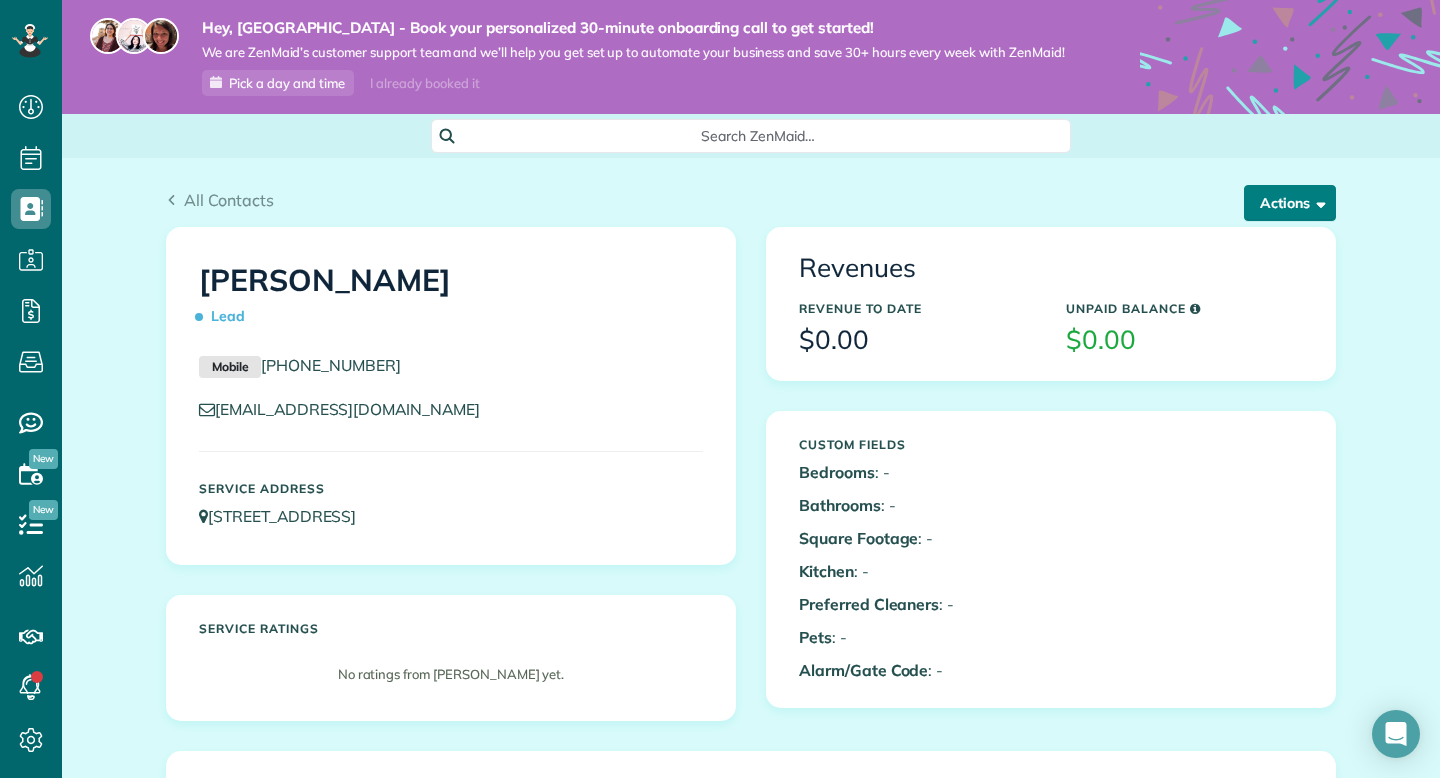 click on "Actions" at bounding box center (1290, 203) 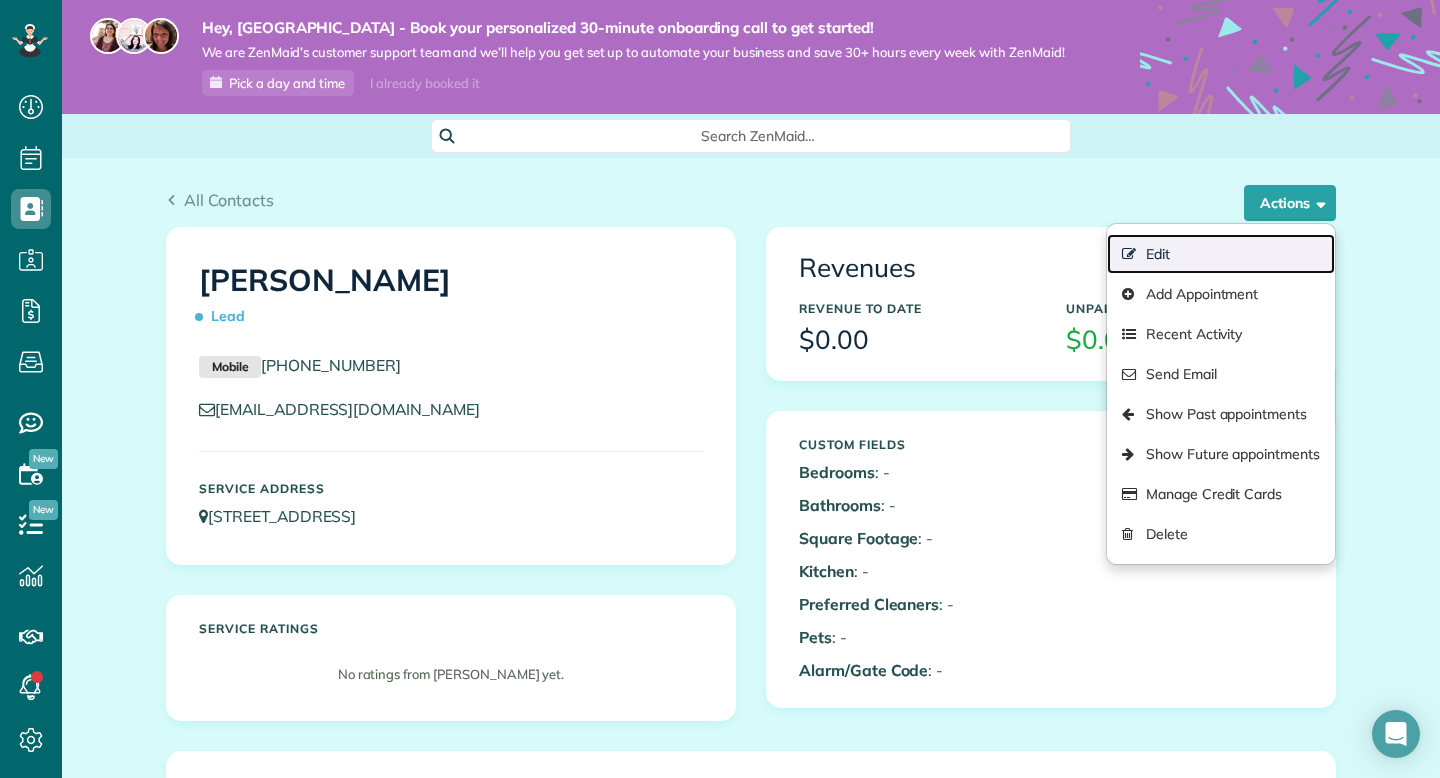 click on "Edit" at bounding box center [1221, 254] 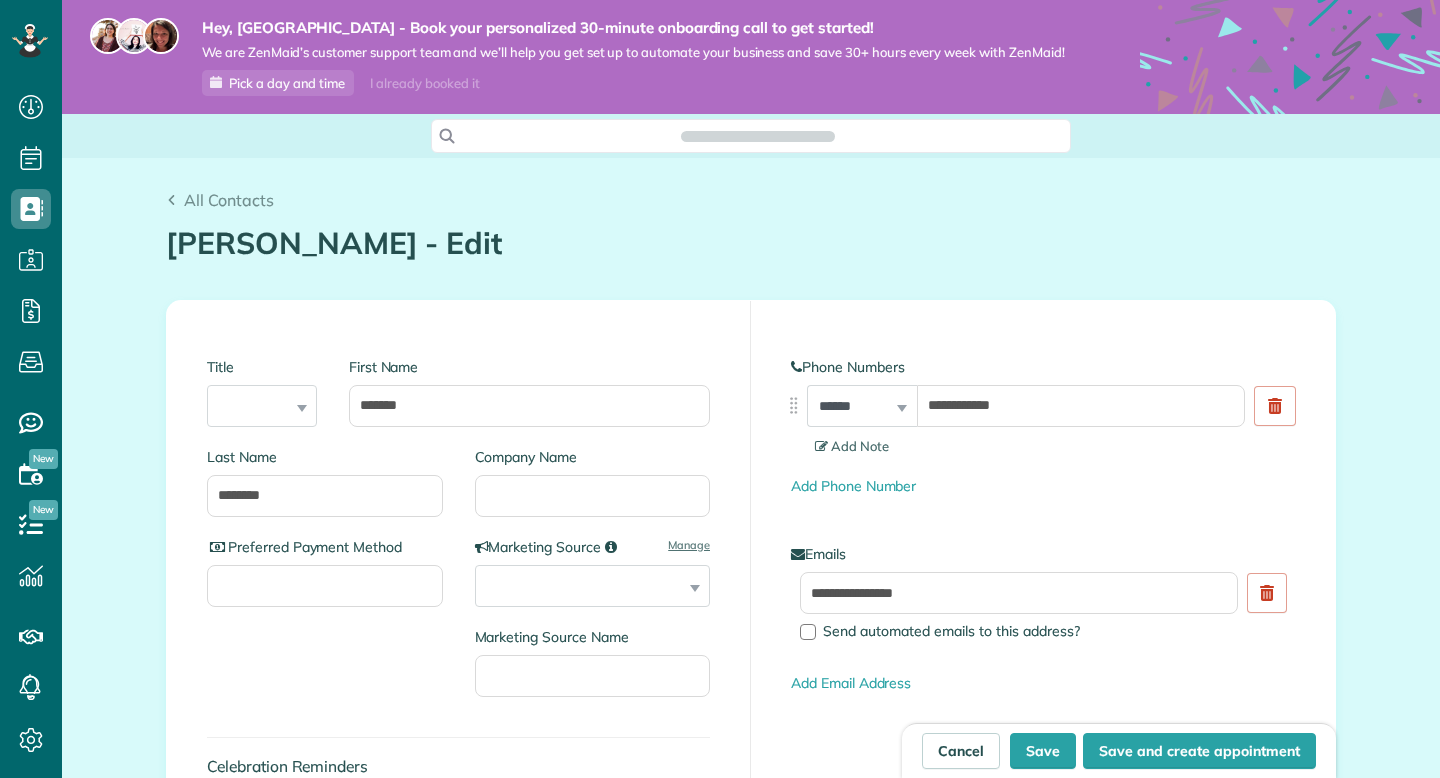 scroll, scrollTop: 0, scrollLeft: 0, axis: both 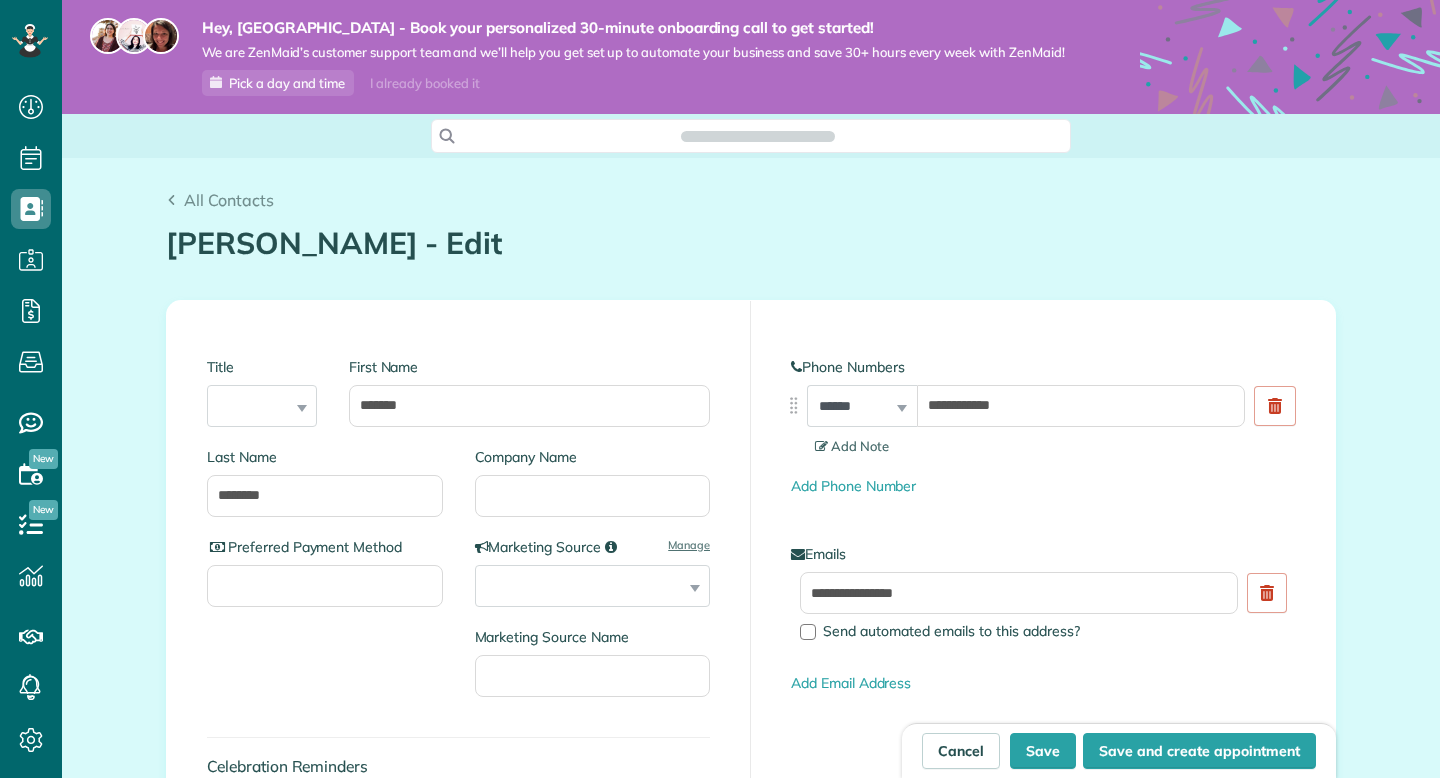 type on "**********" 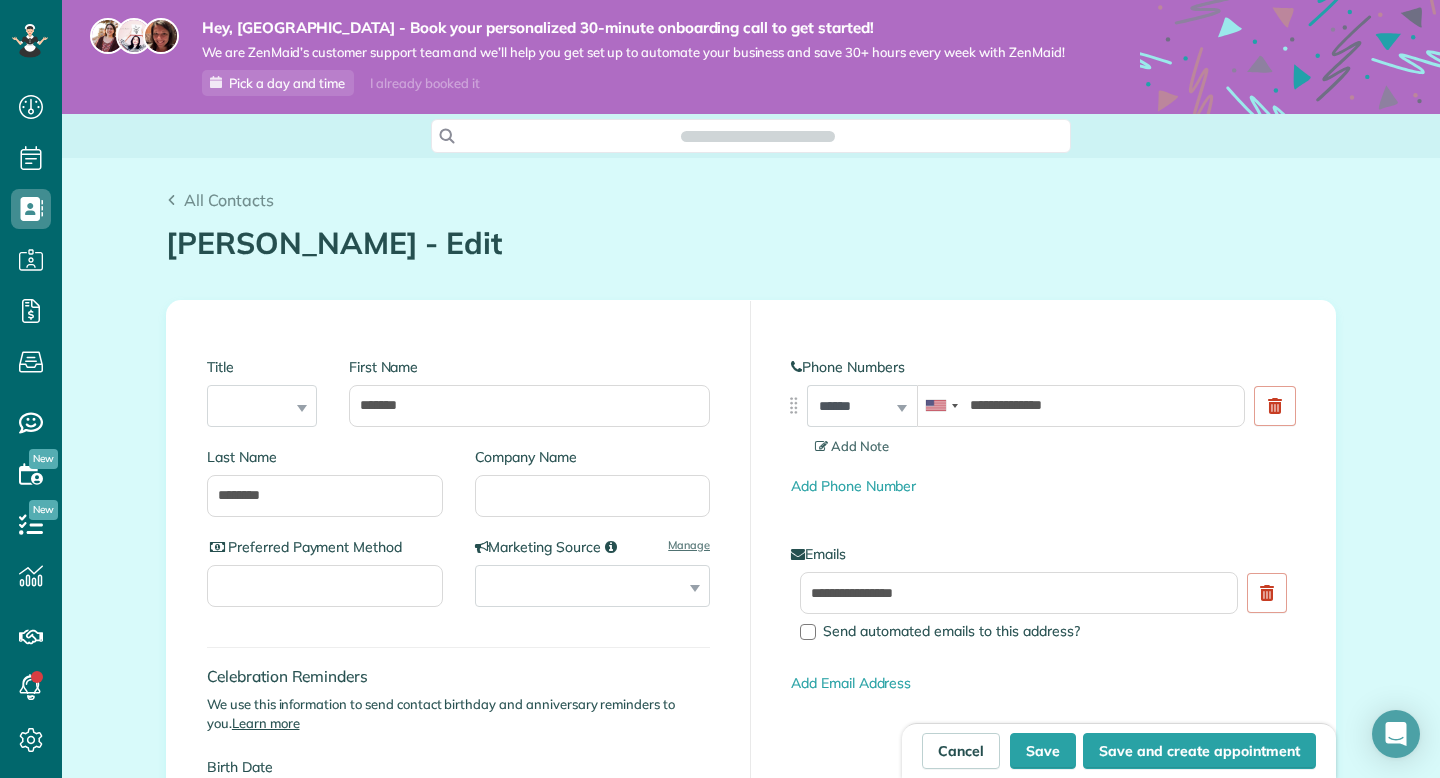 scroll, scrollTop: 778, scrollLeft: 62, axis: both 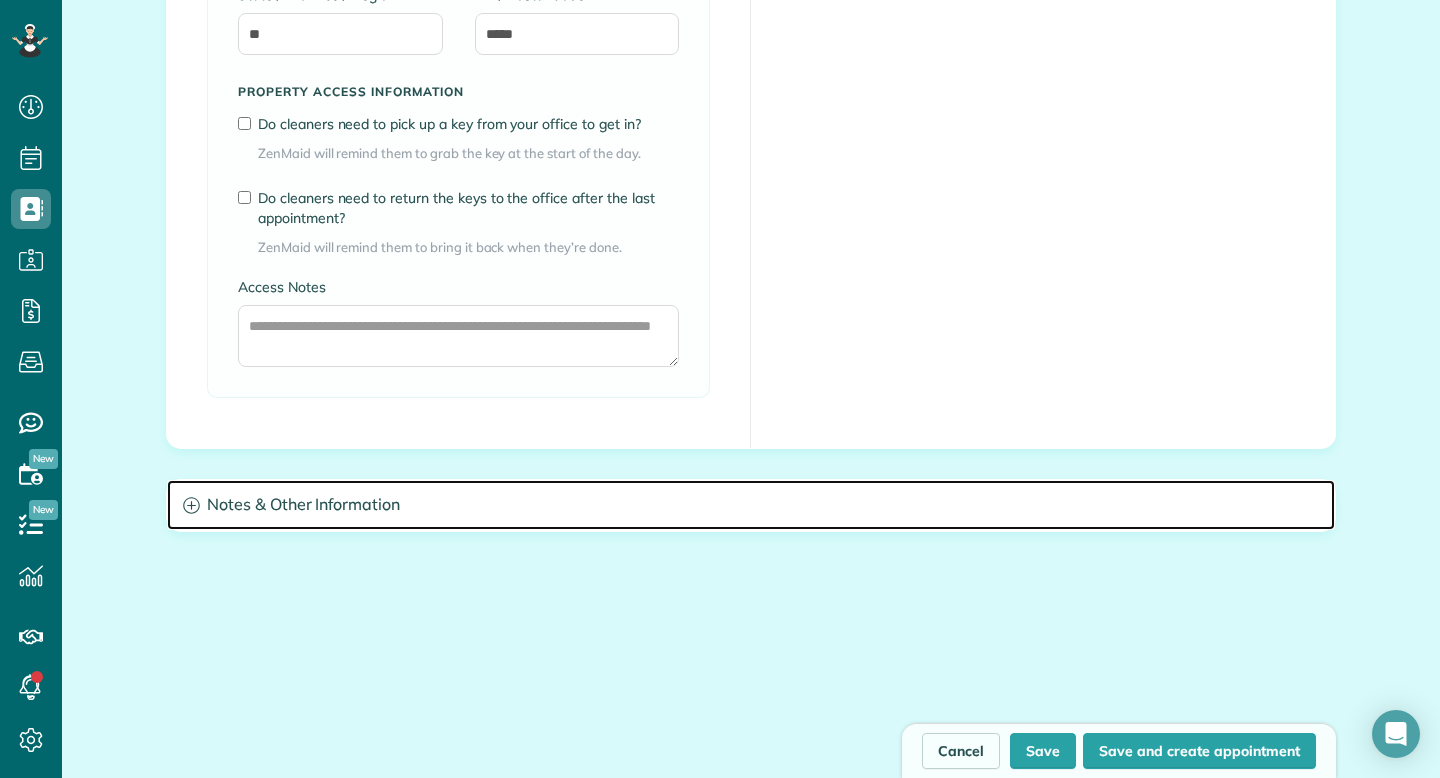 click 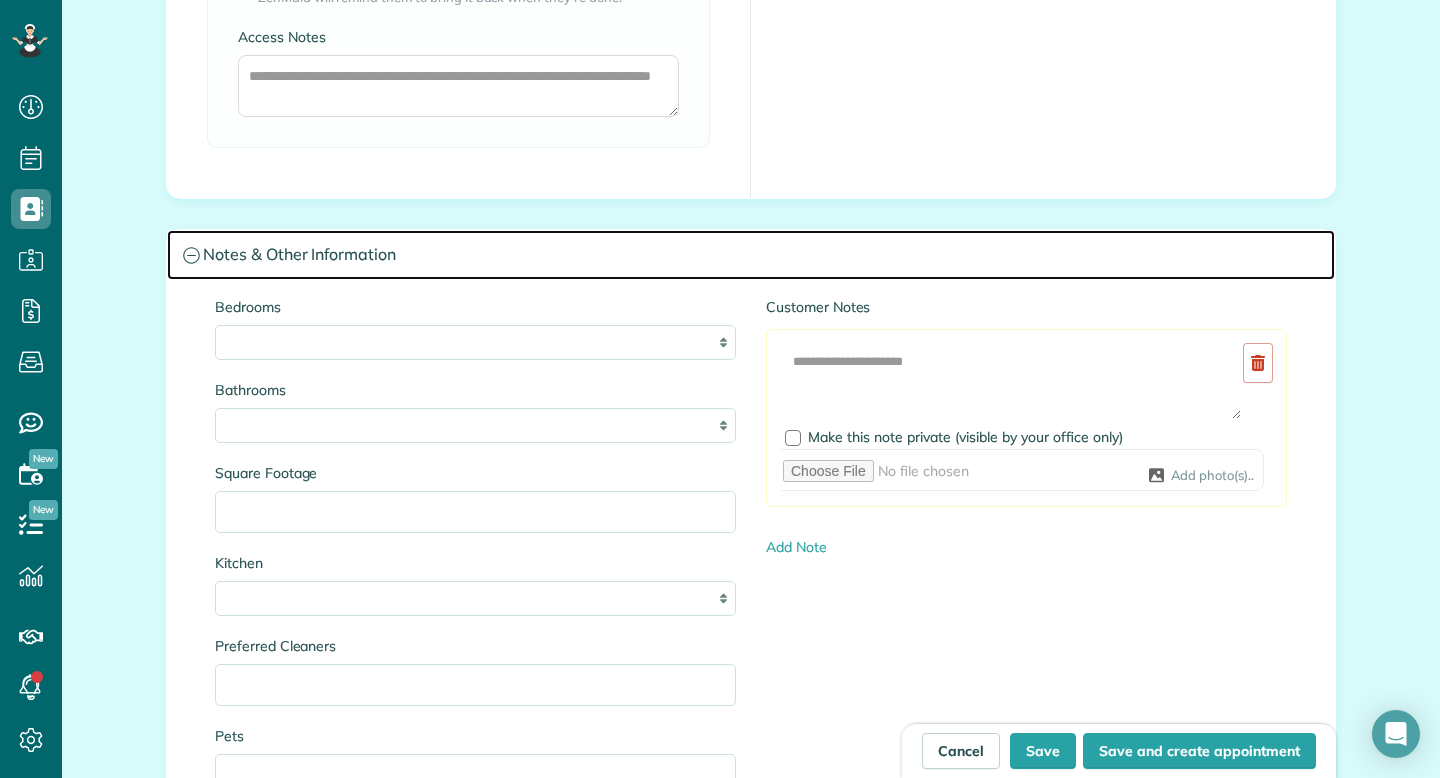 scroll, scrollTop: 1854, scrollLeft: 0, axis: vertical 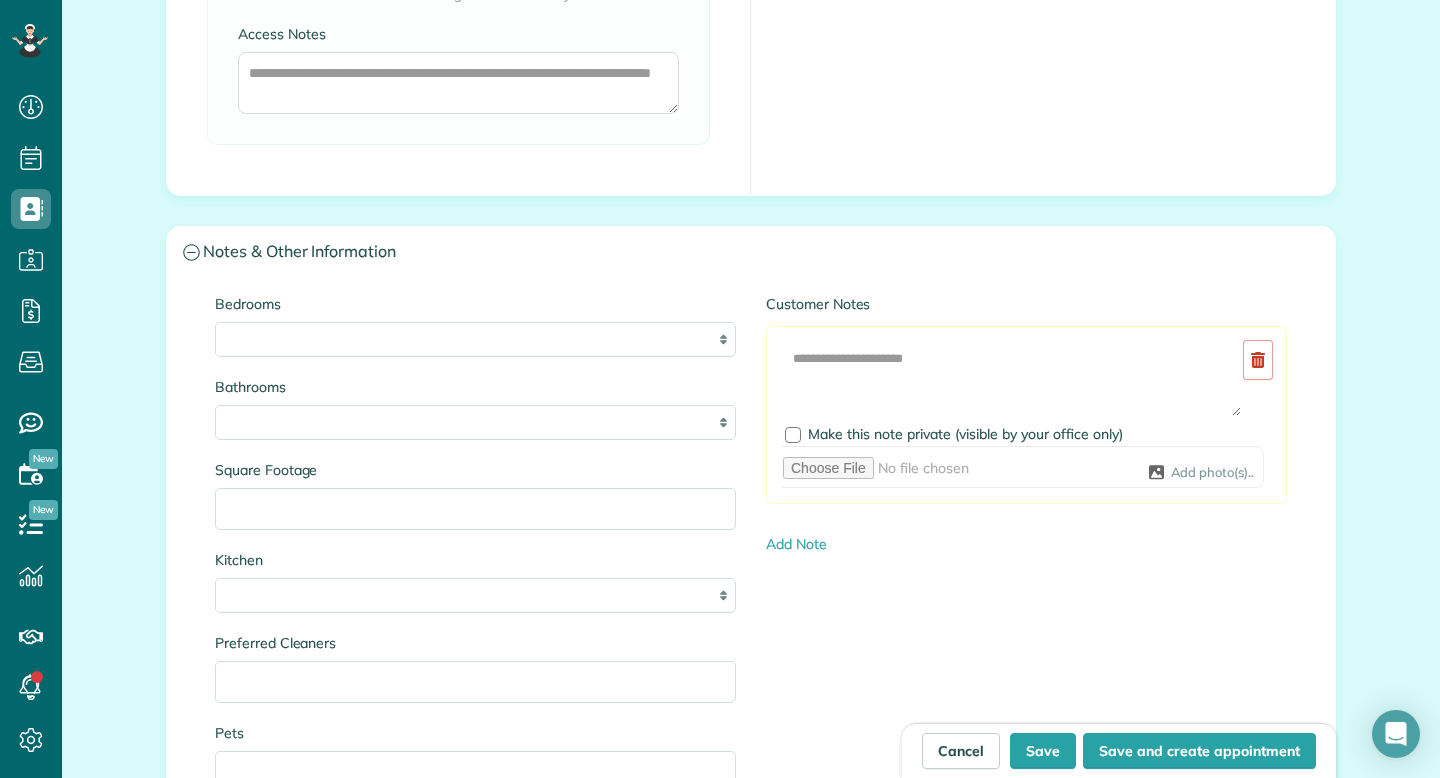 click on "*
*
*
*
**" at bounding box center (475, 339) 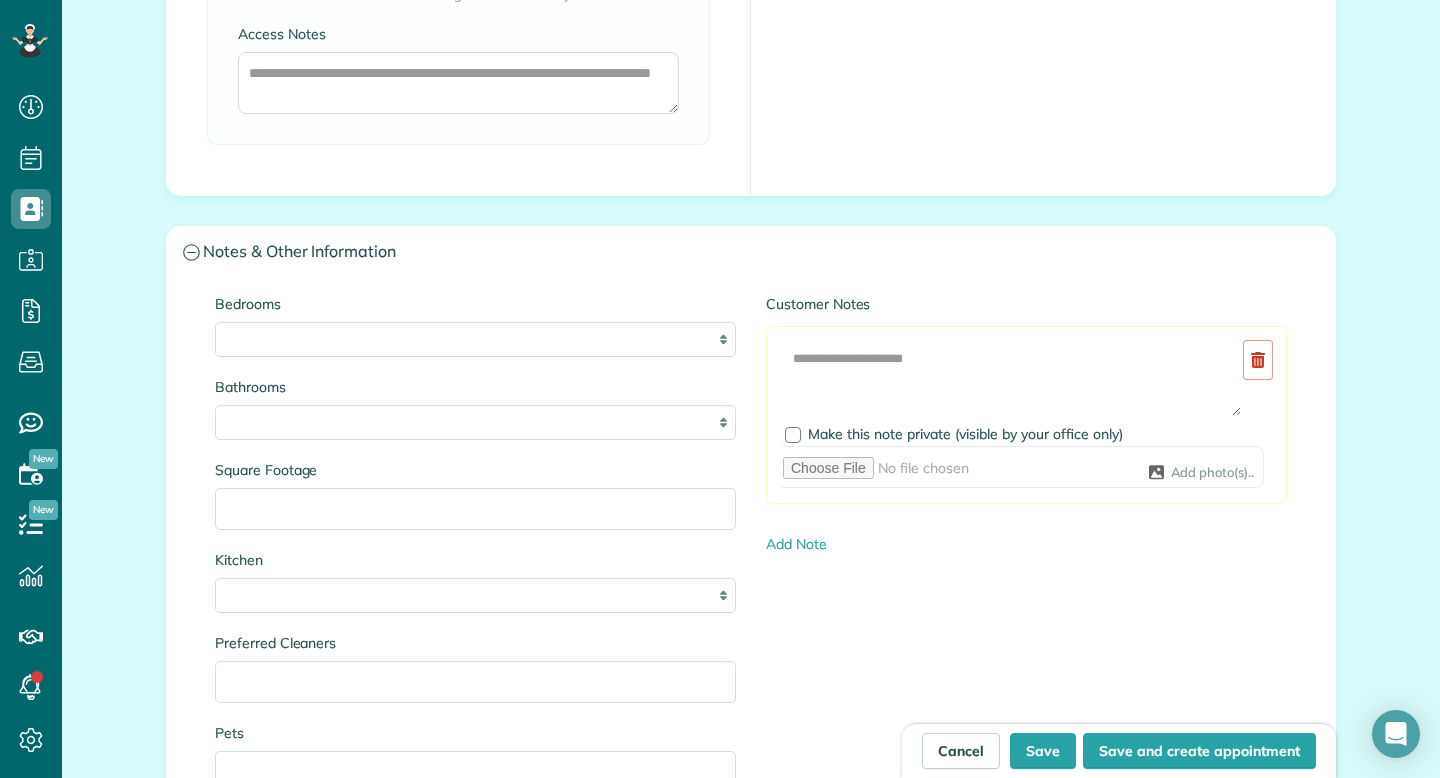 click on "*
*
*
*
**" at bounding box center (475, 339) 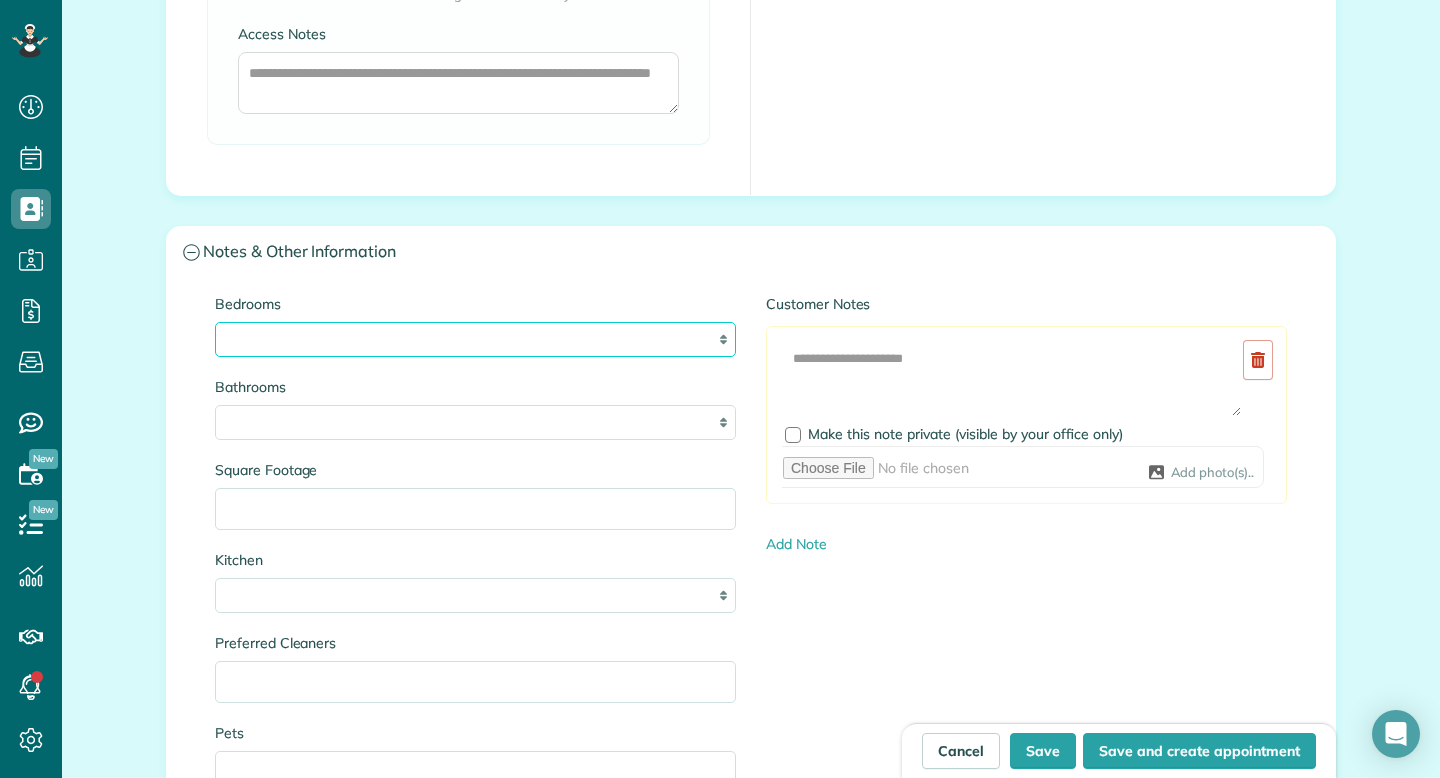 click on "*
*
*
*
**" at bounding box center (475, 339) 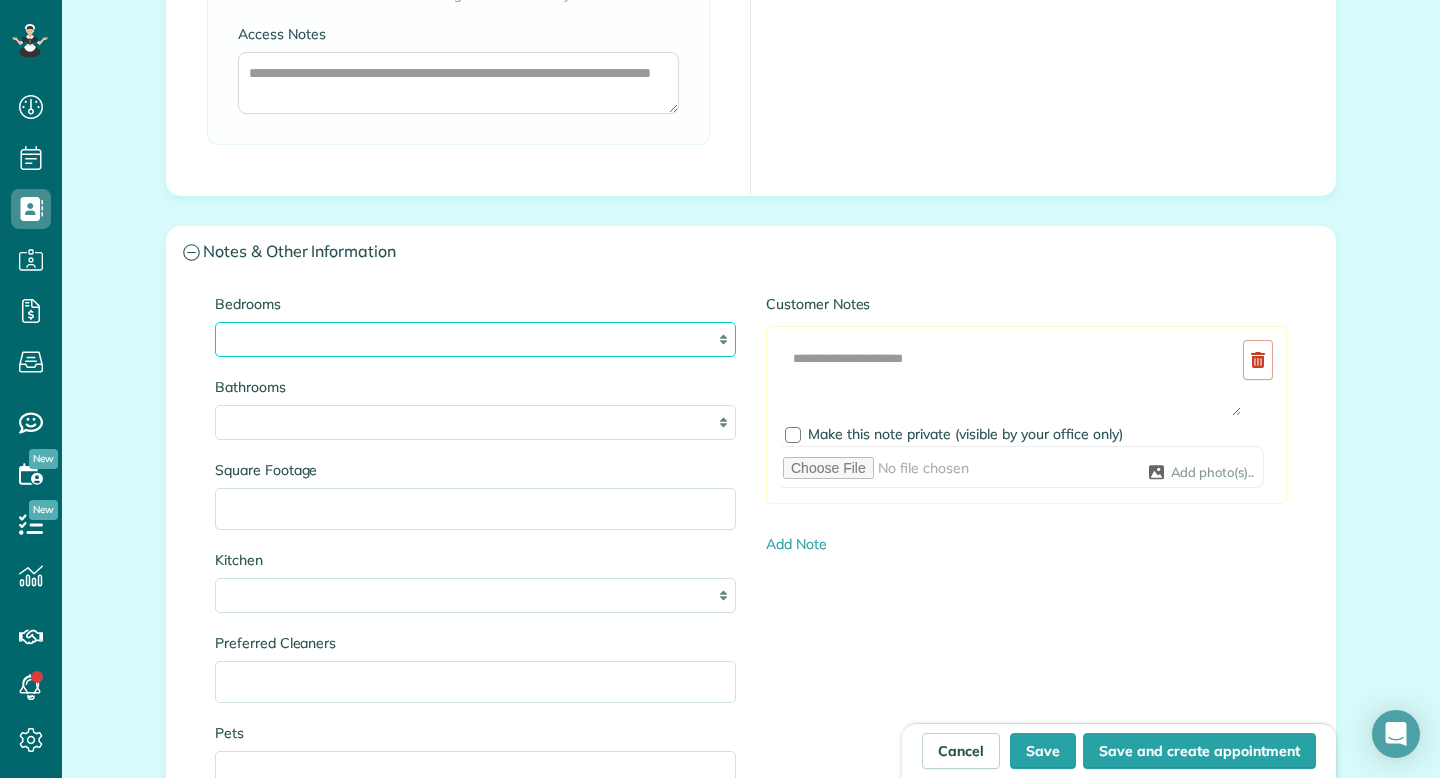 select on "*" 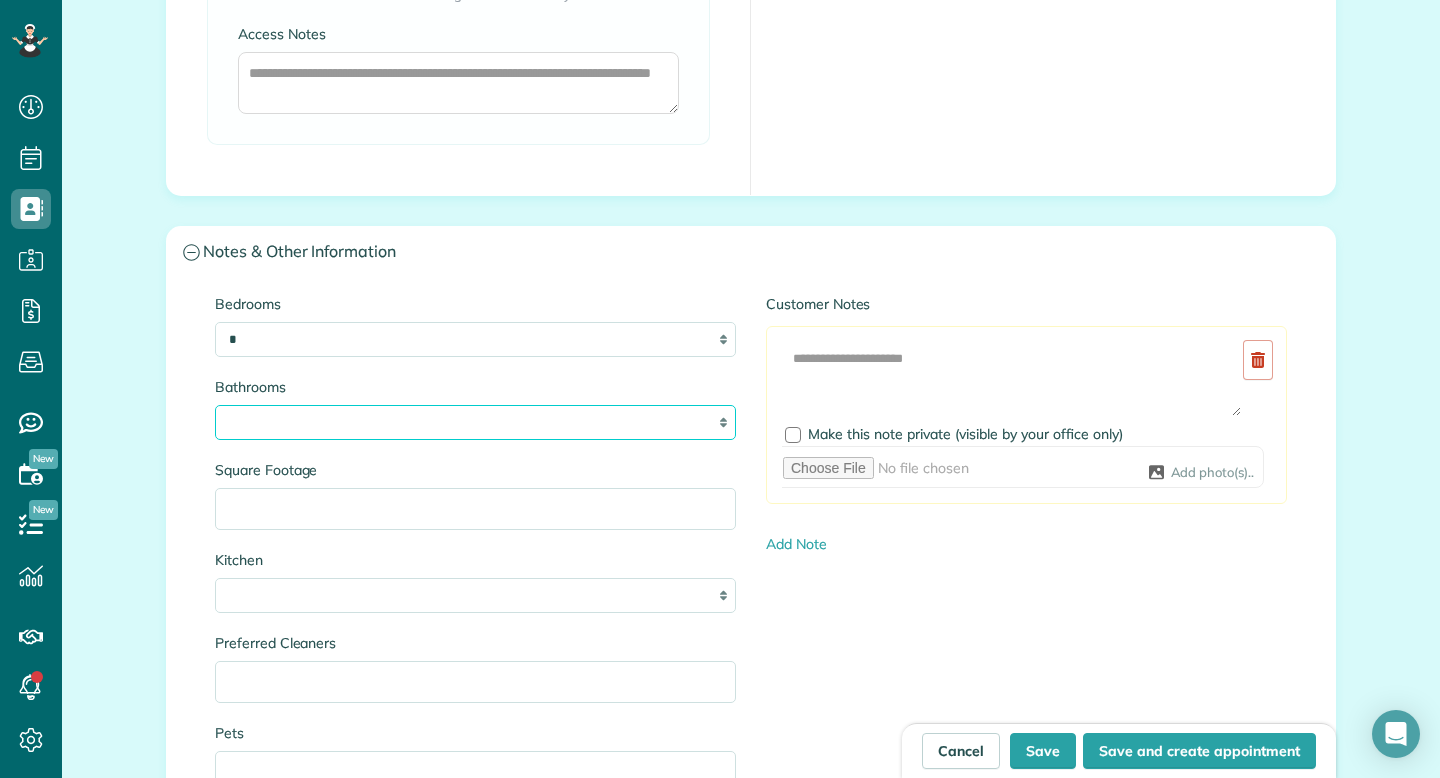 click on "*
***
*
***
*
***
*
***
**" at bounding box center (475, 422) 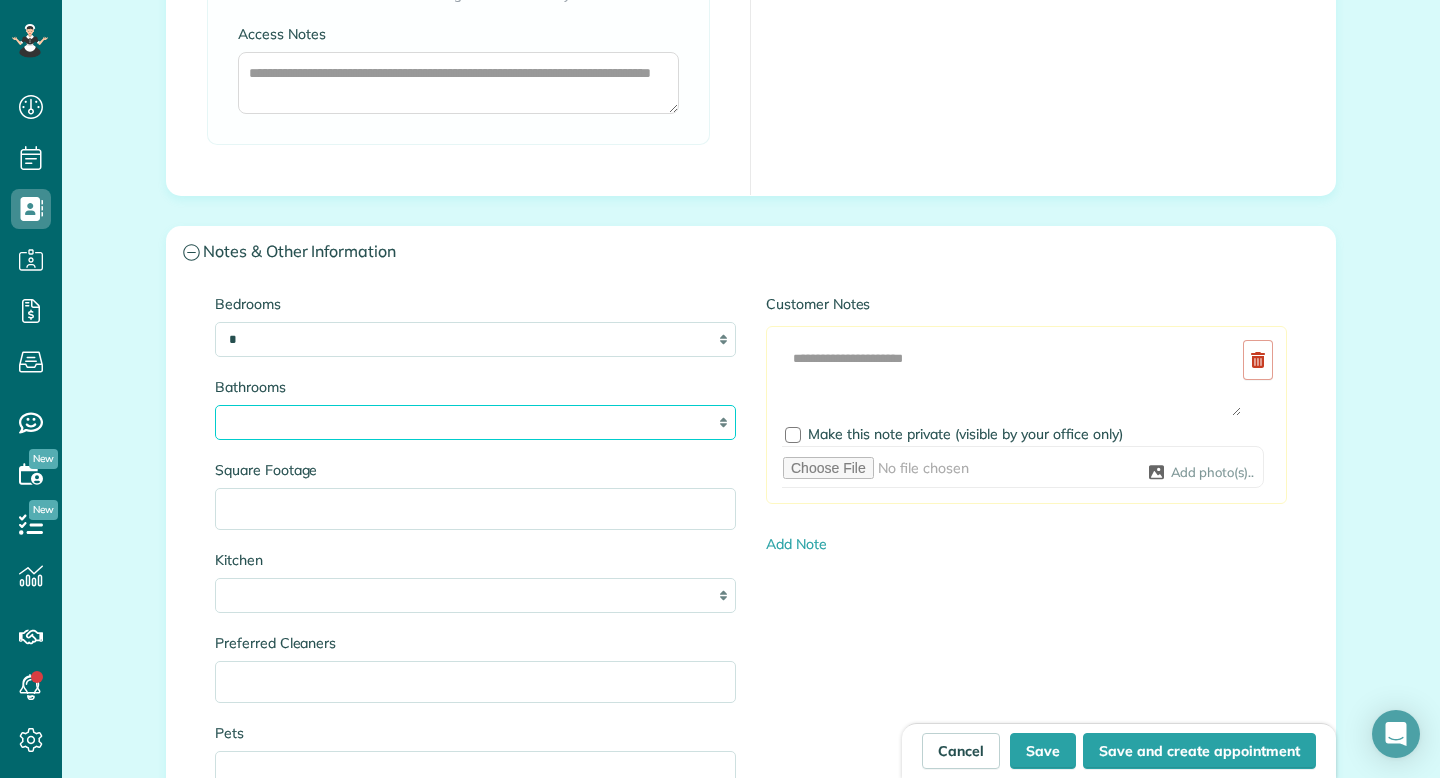 select on "*" 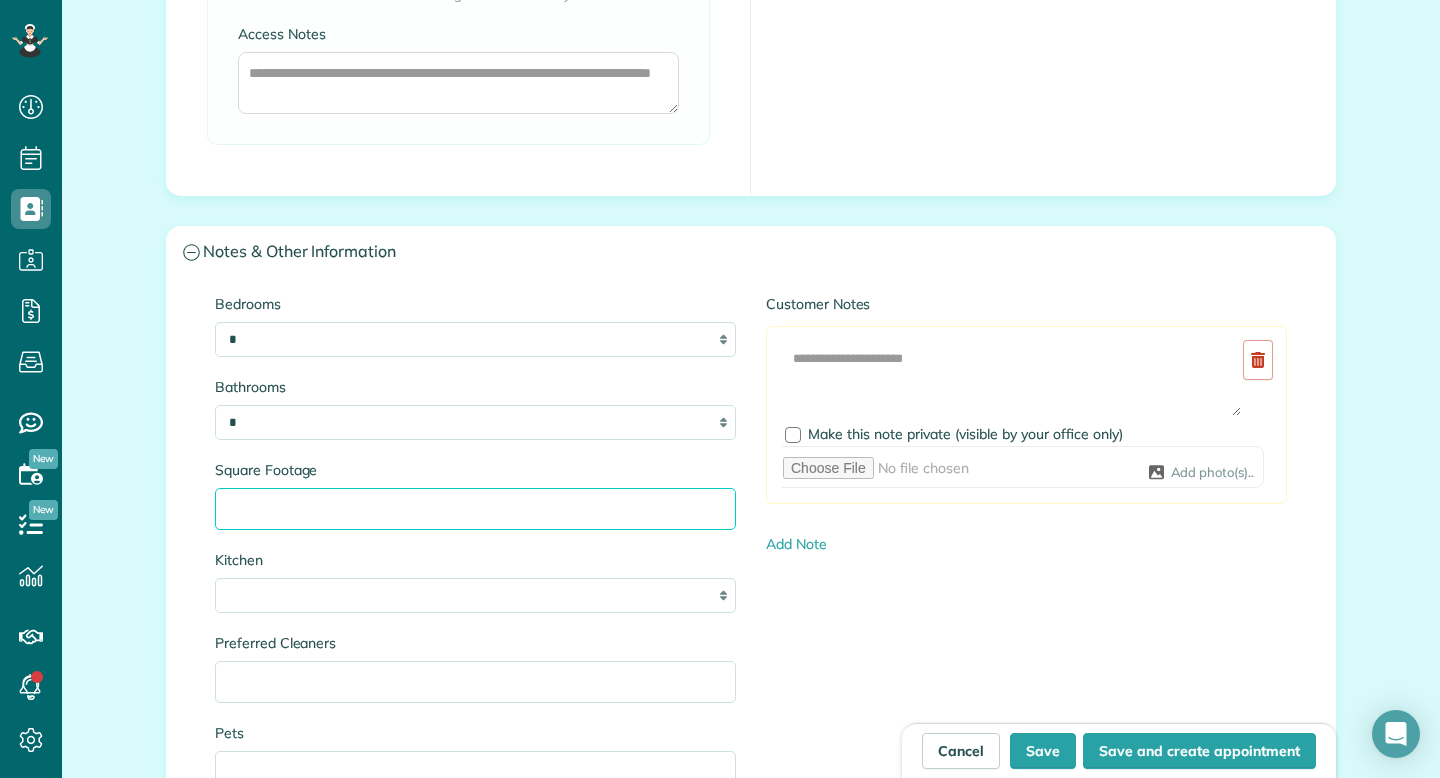 click on "Square Footage" at bounding box center [475, 509] 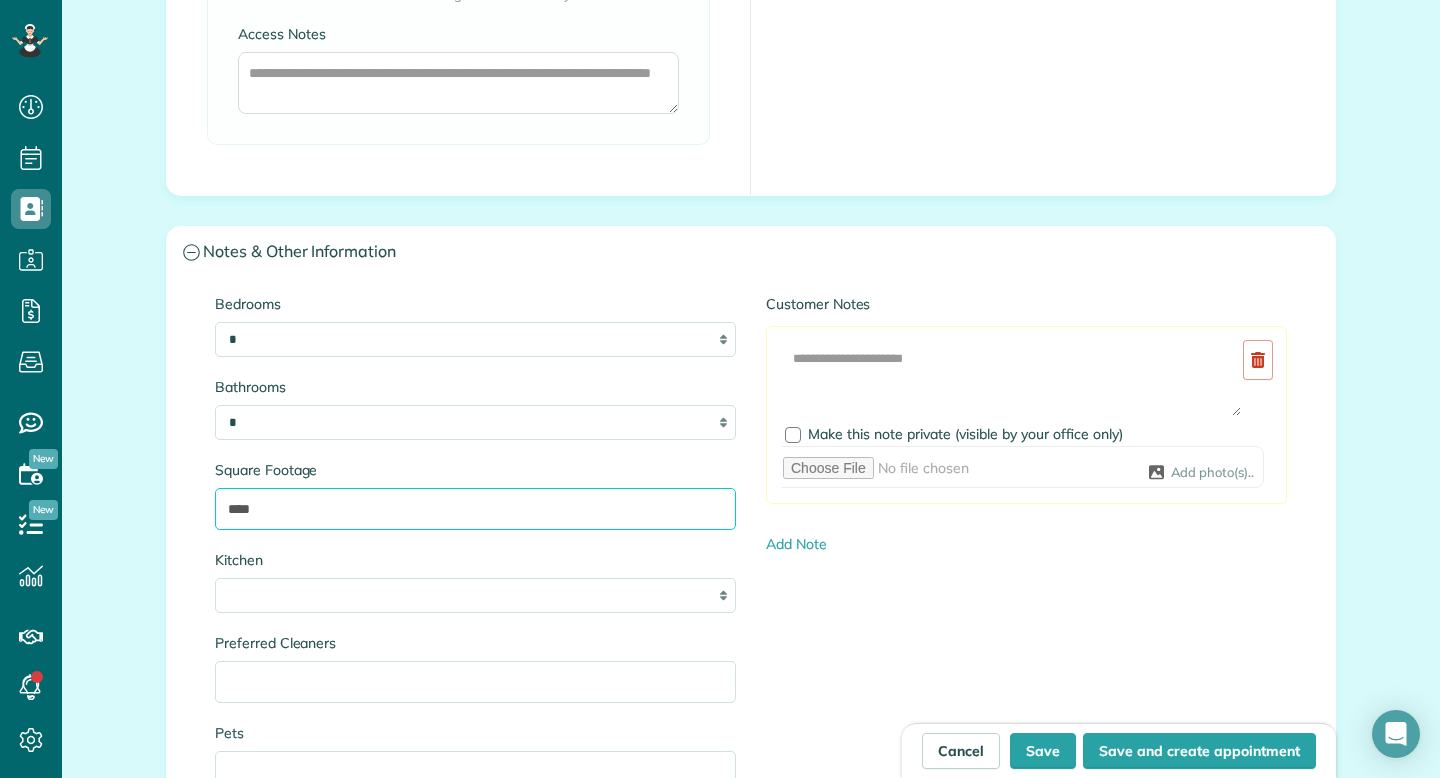type on "****" 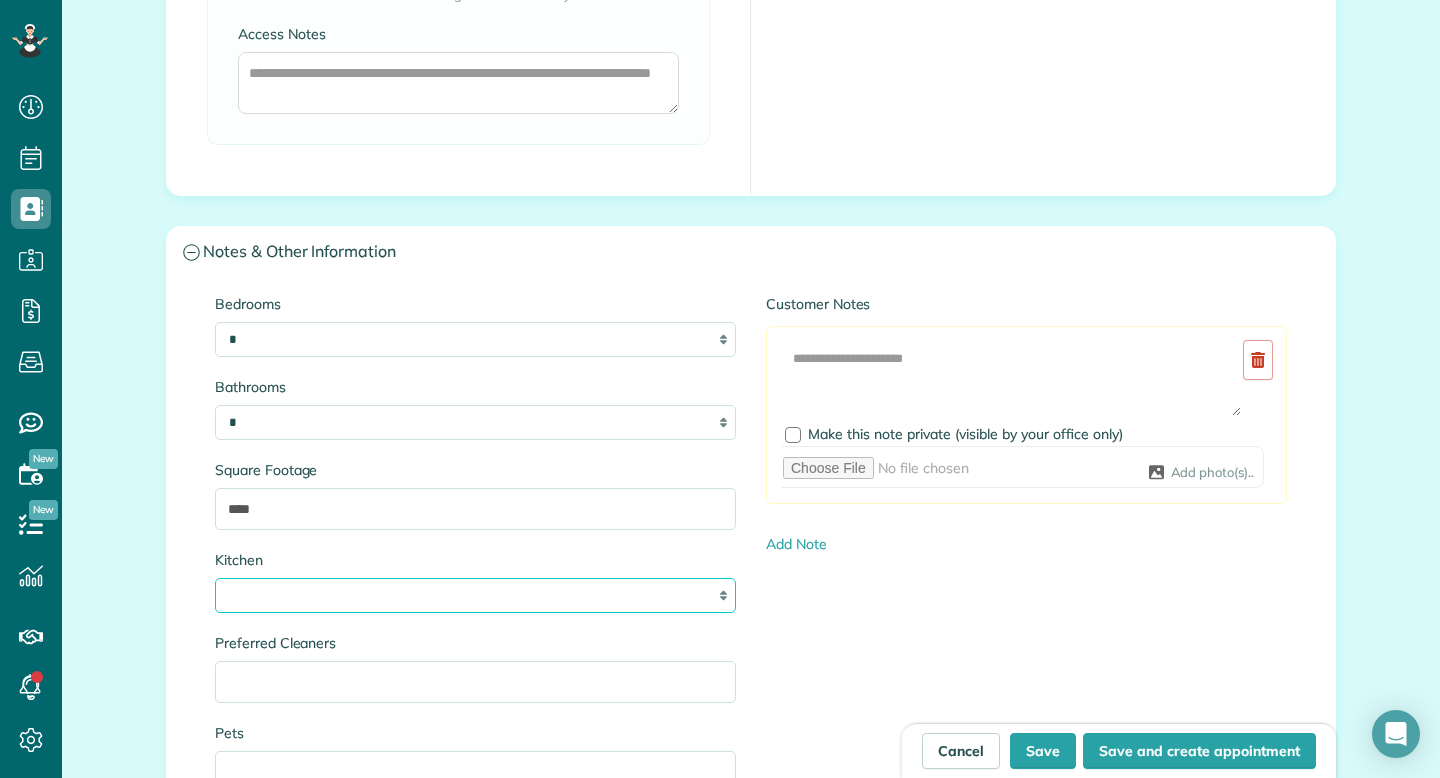 click on "*
*
*
*" at bounding box center (475, 595) 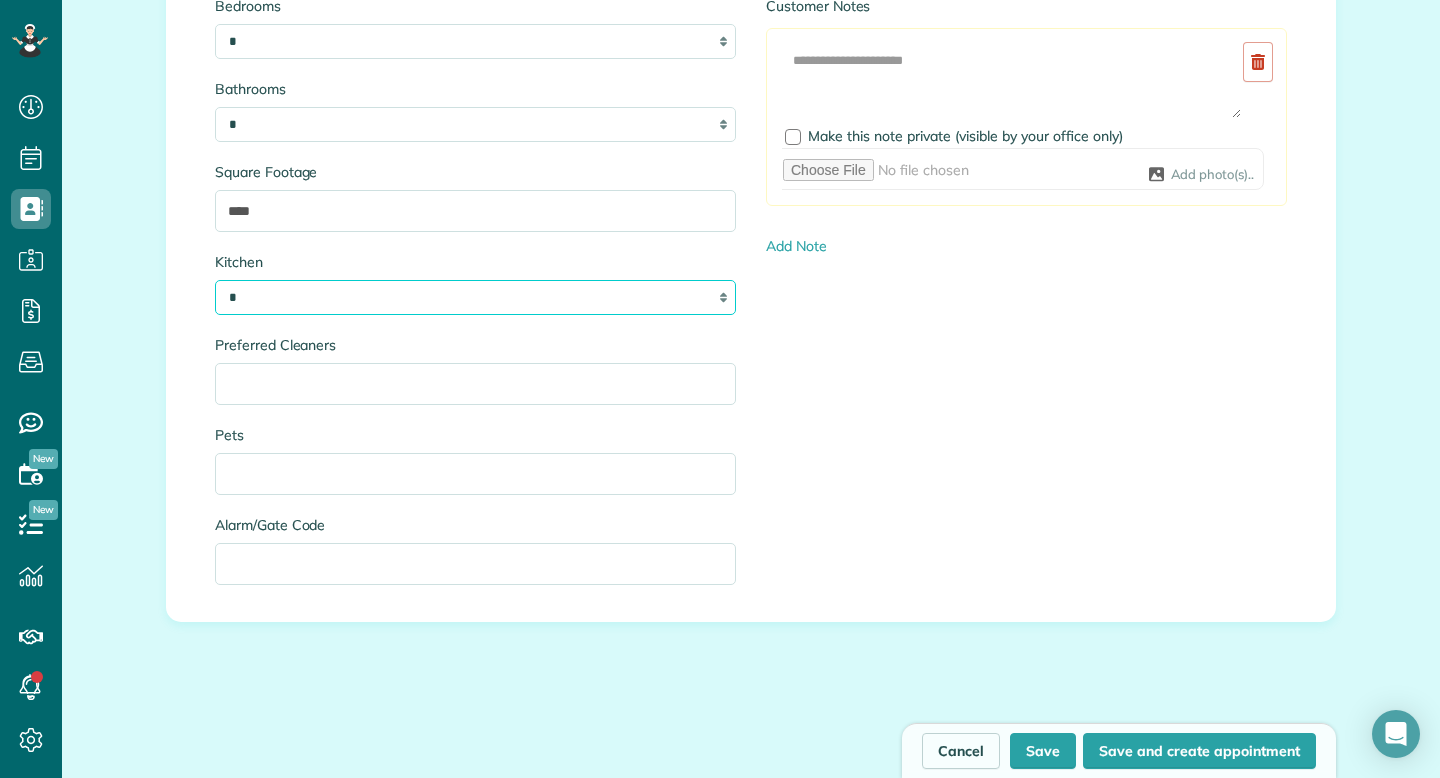 scroll, scrollTop: 2158, scrollLeft: 0, axis: vertical 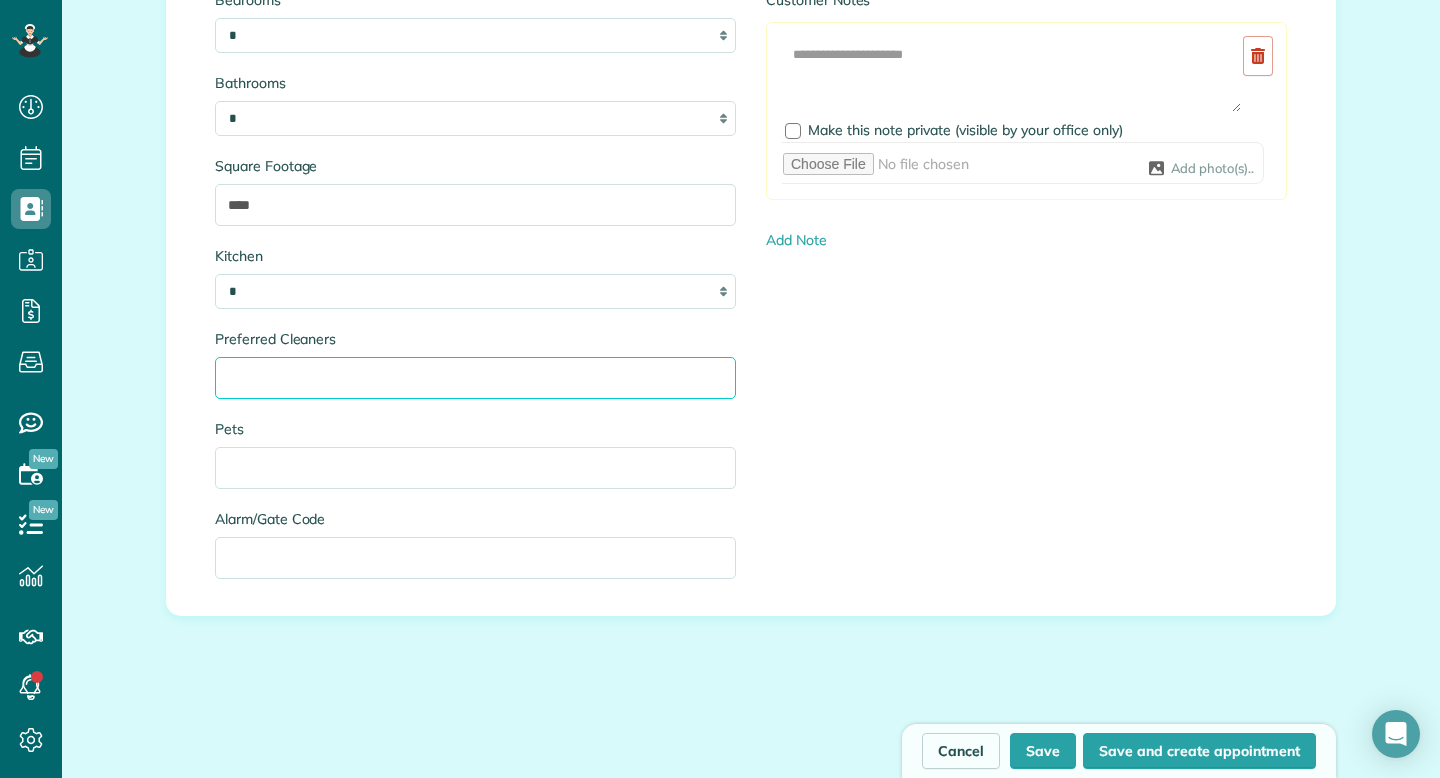 click on "Preferred Cleaners" at bounding box center [475, 378] 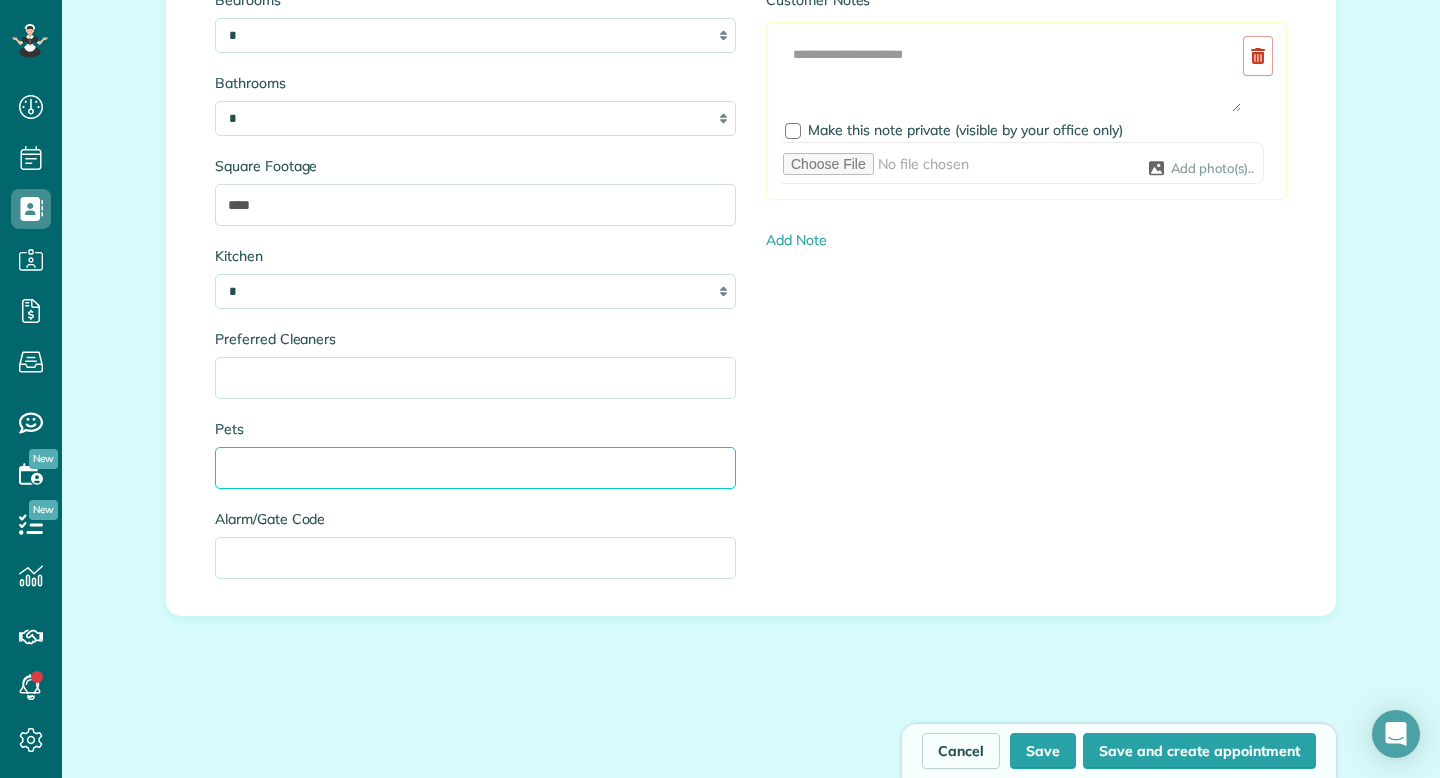 click on "Pets" at bounding box center (475, 468) 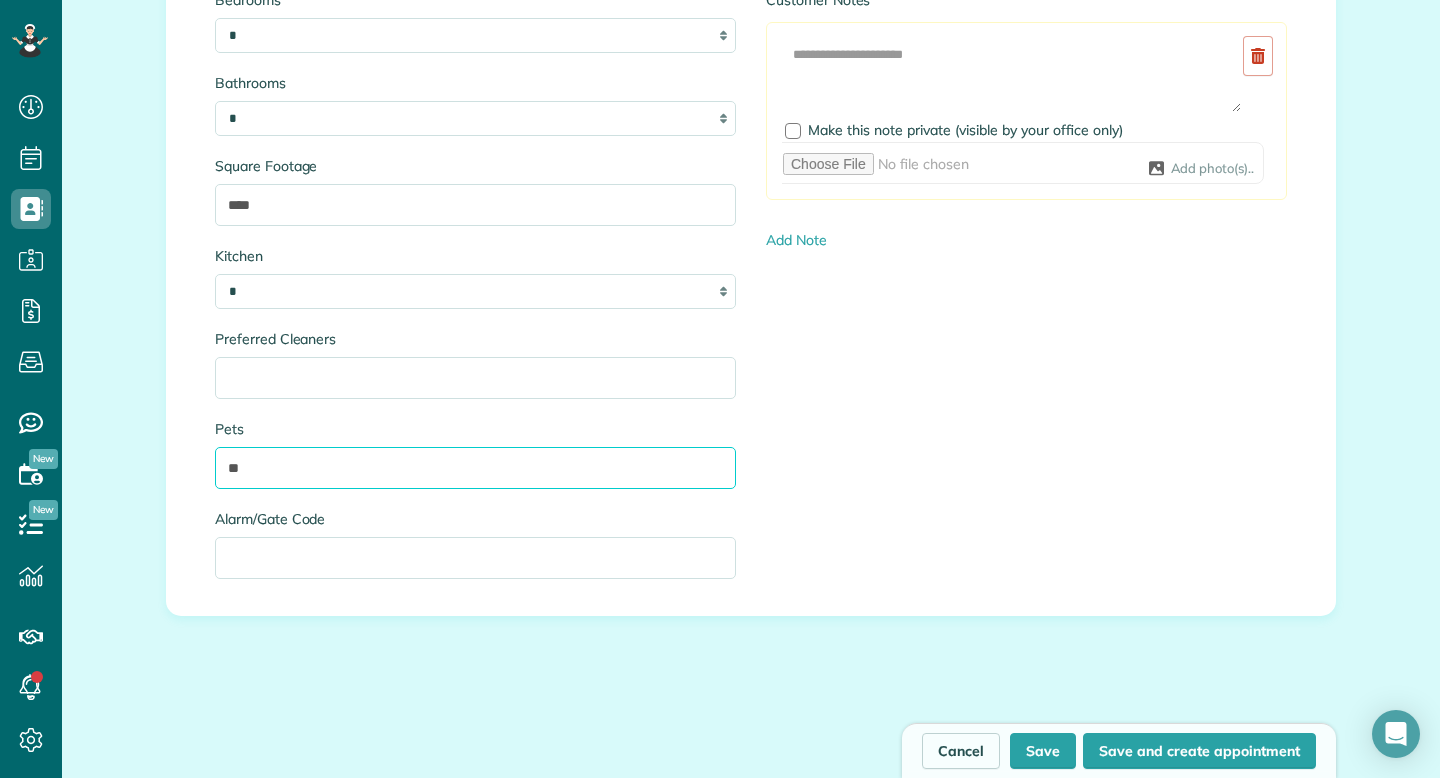 type on "*" 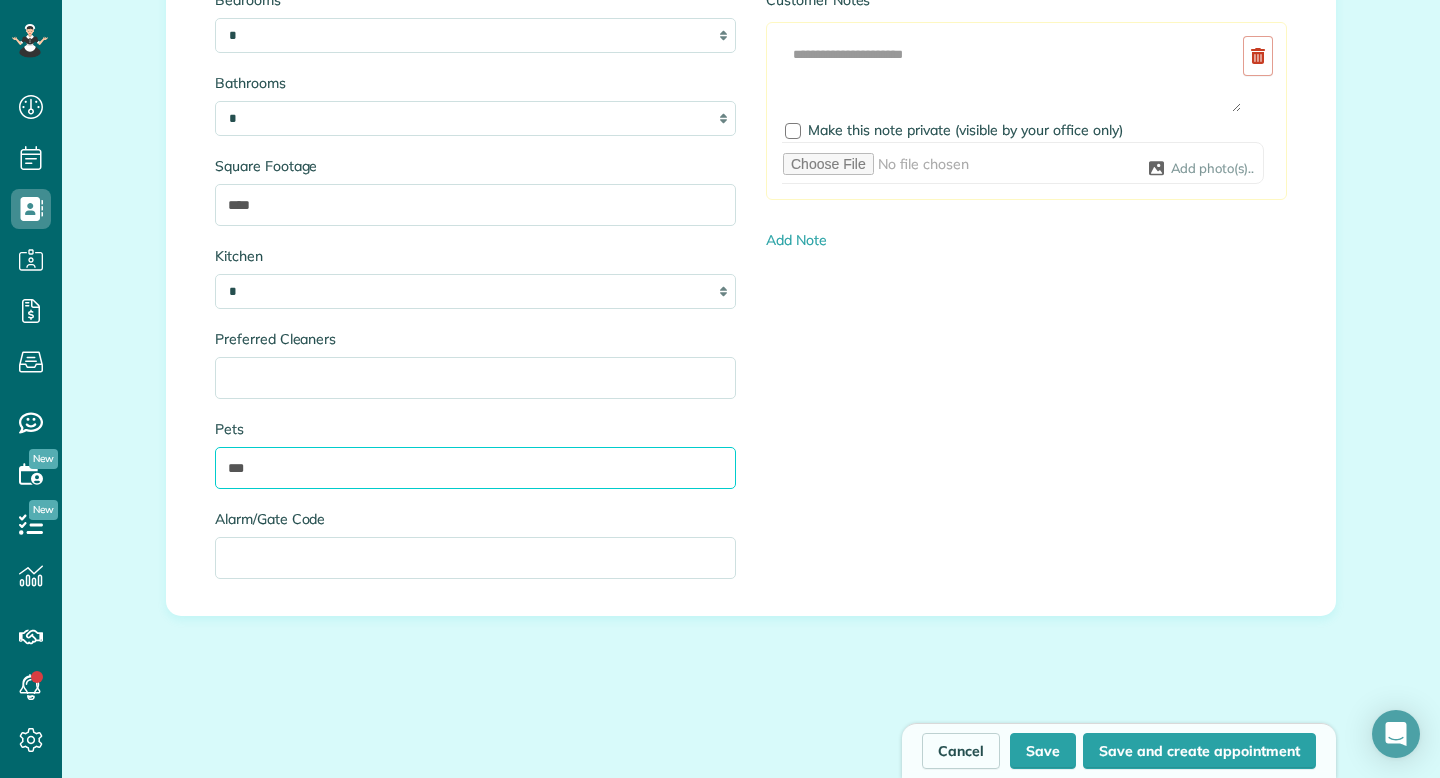 type on "***" 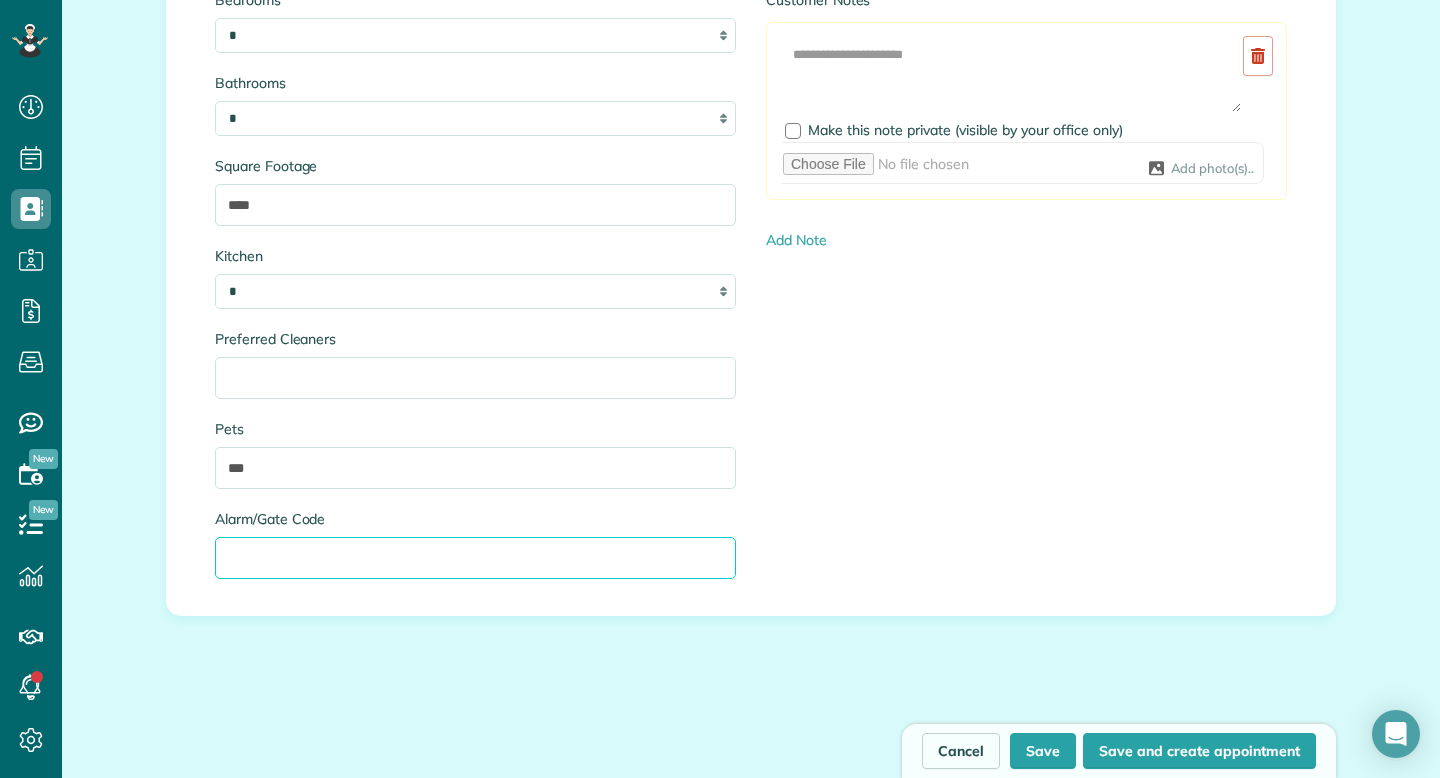 click on "Alarm/Gate Code" at bounding box center (475, 558) 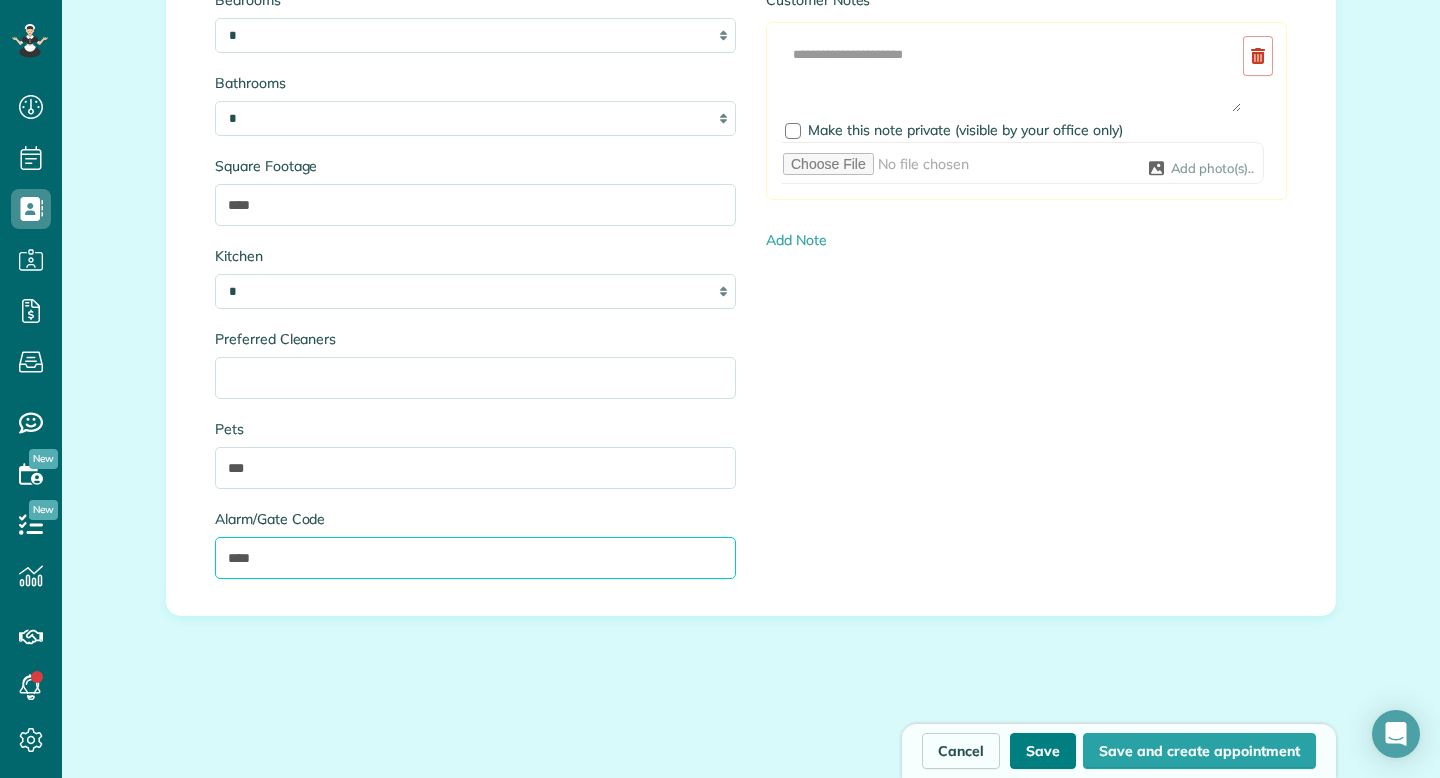 type on "****" 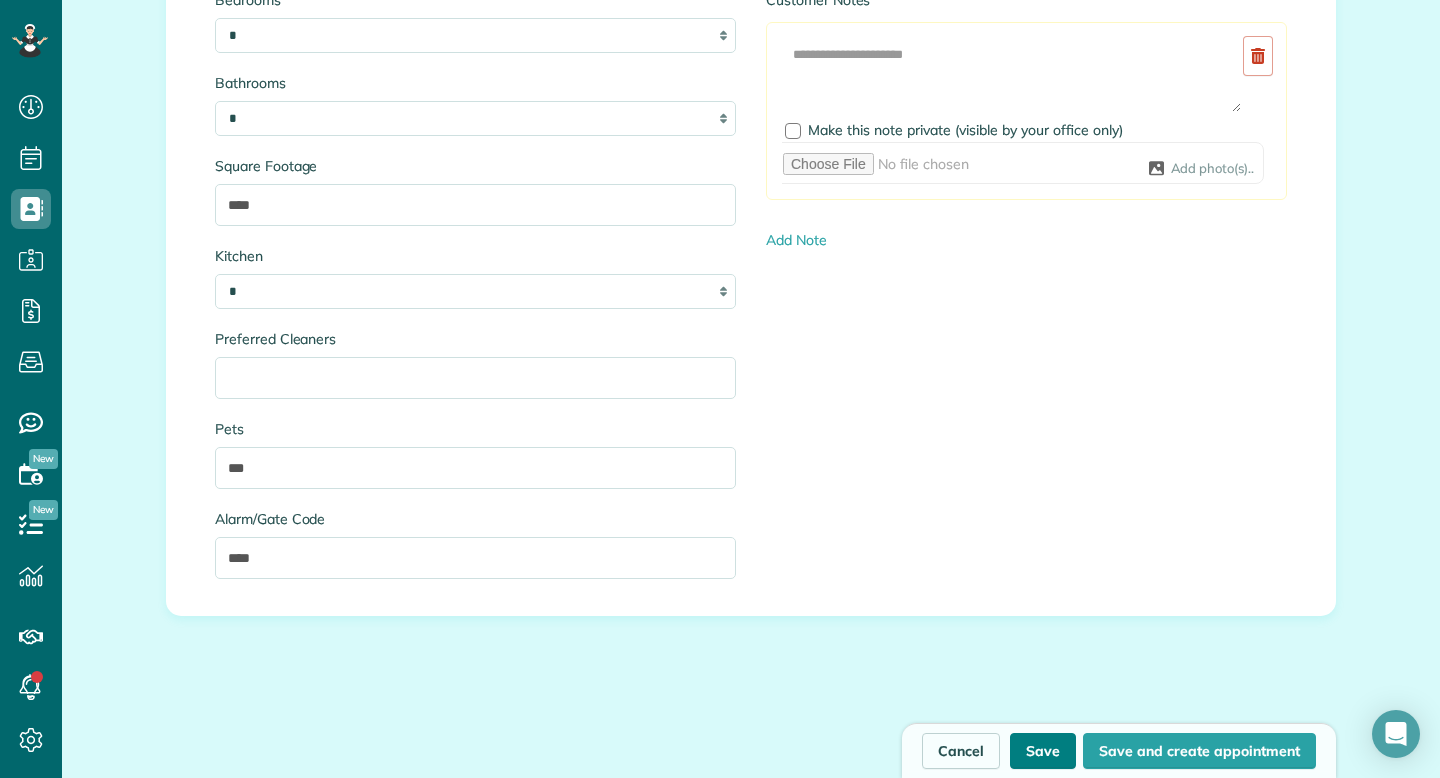 click on "Save" at bounding box center (1043, 751) 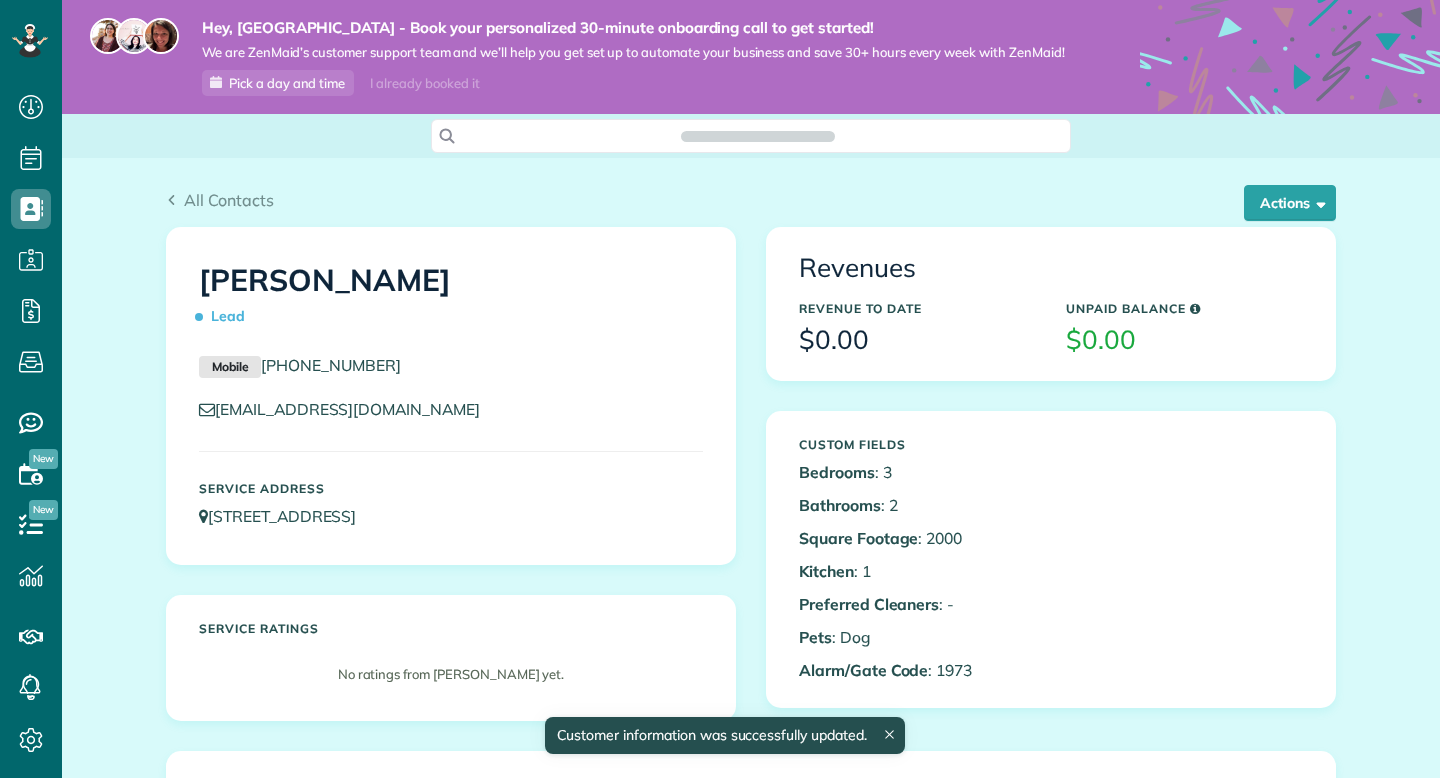 scroll, scrollTop: 0, scrollLeft: 0, axis: both 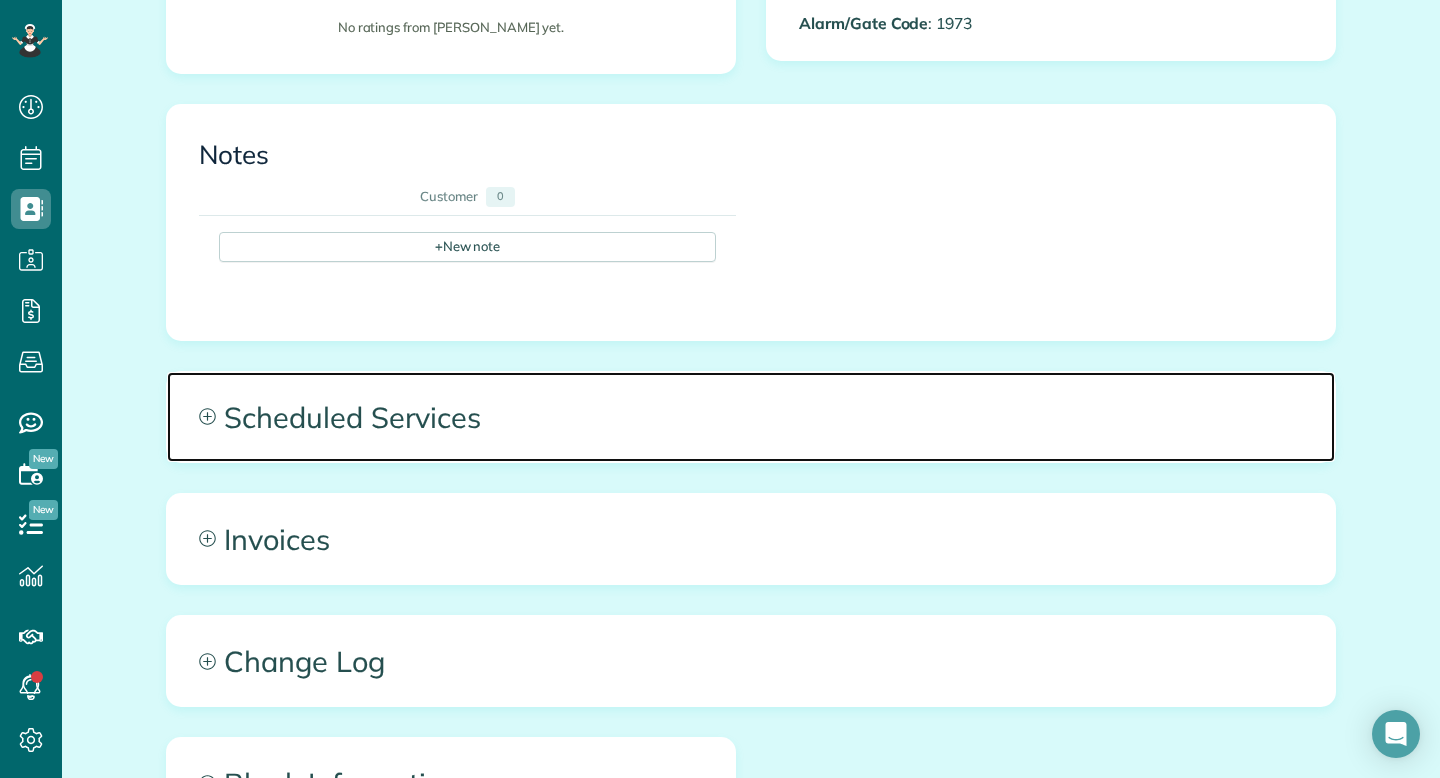 click 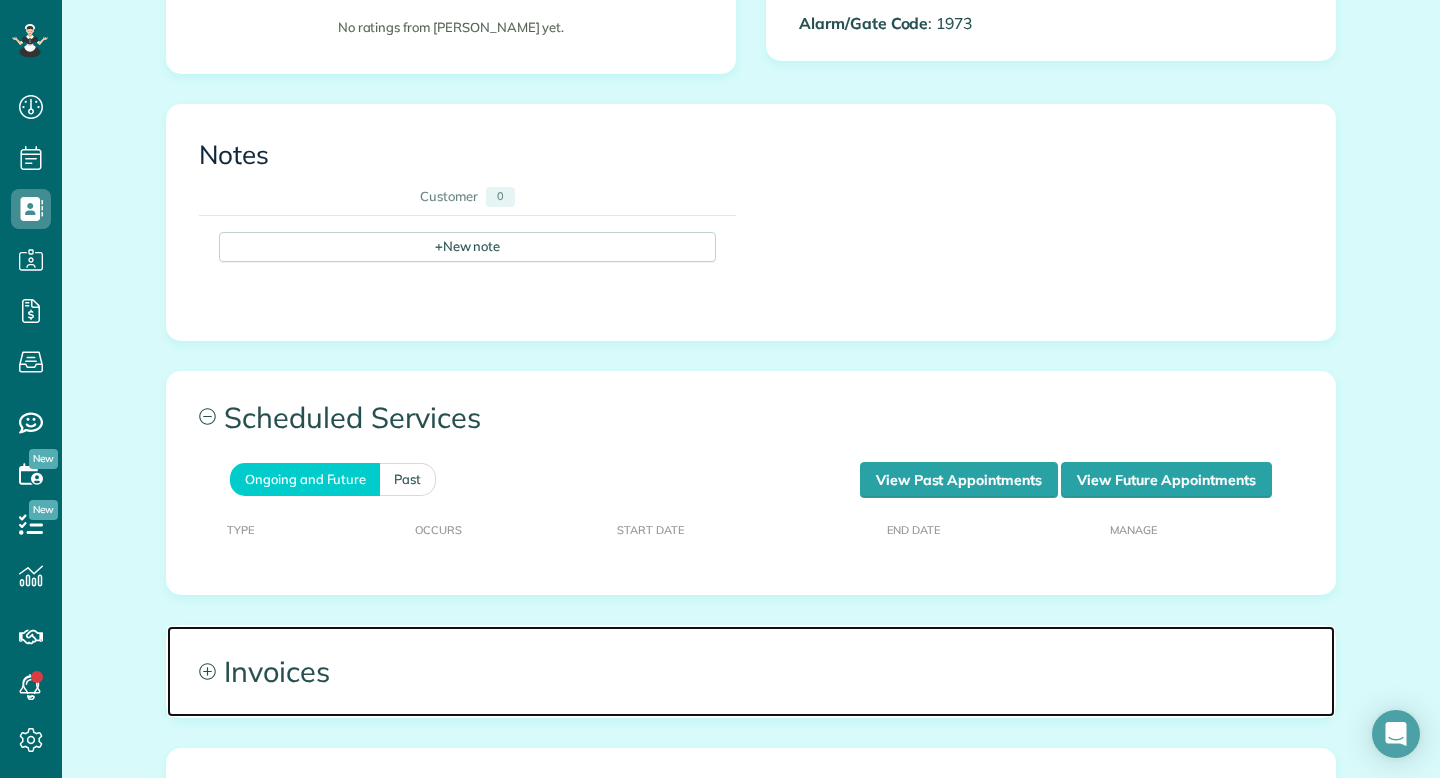 click 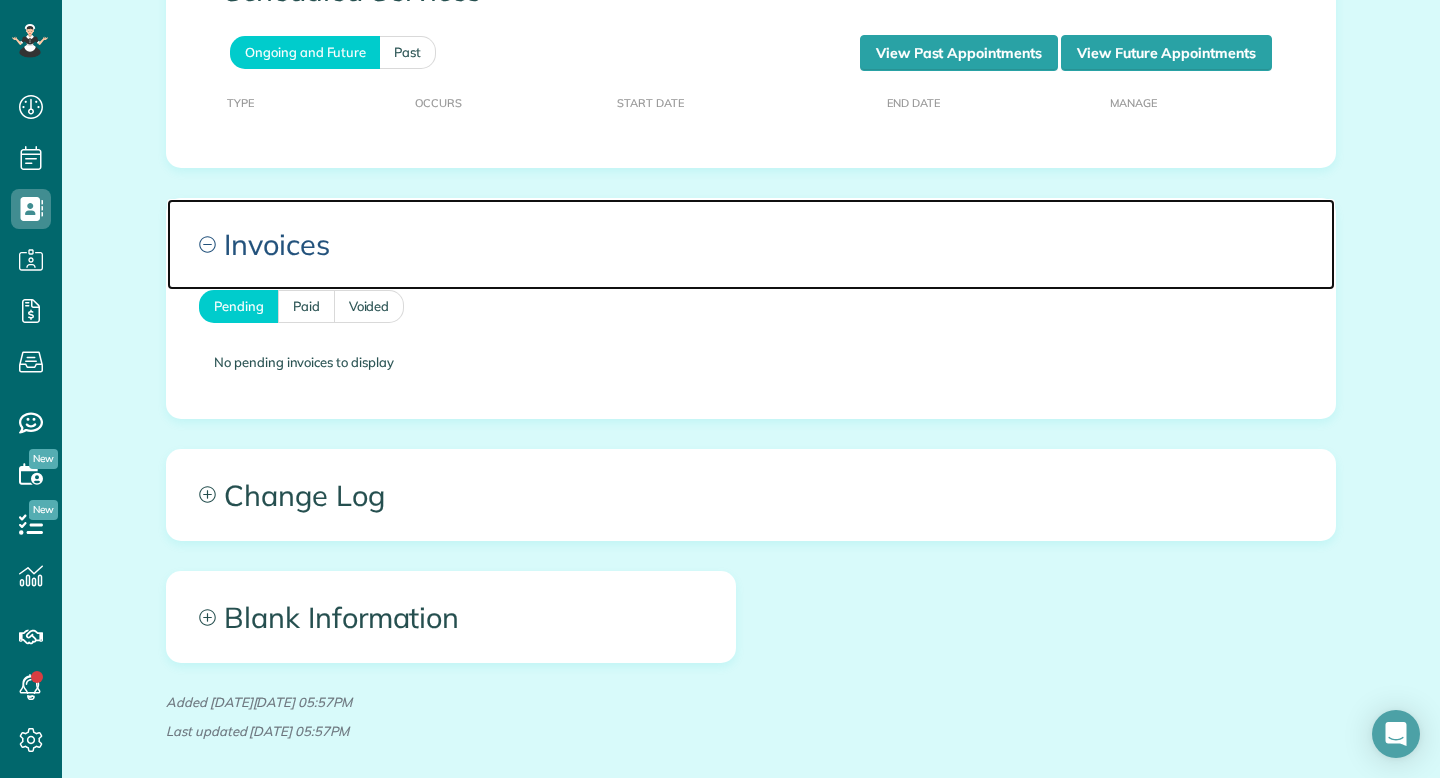 scroll, scrollTop: 1167, scrollLeft: 0, axis: vertical 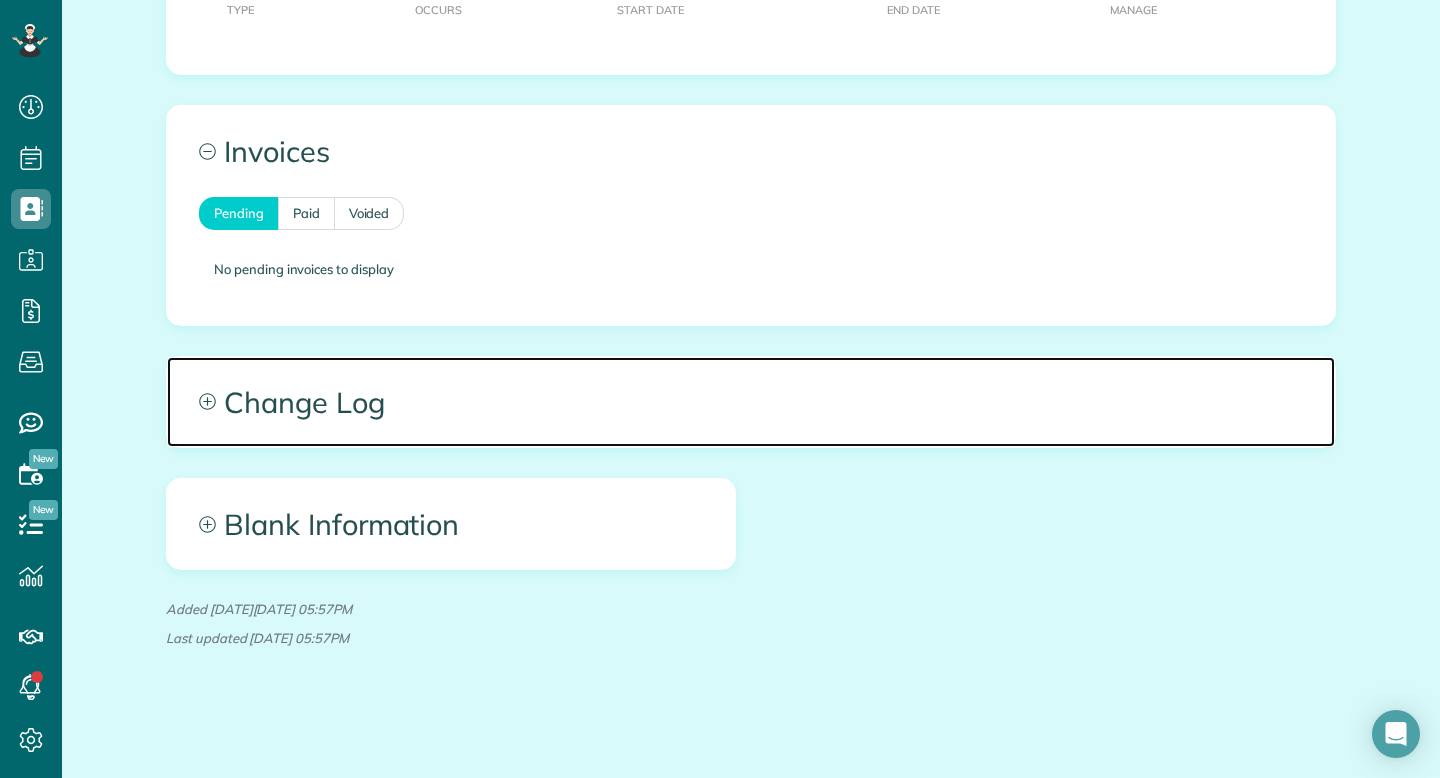 click 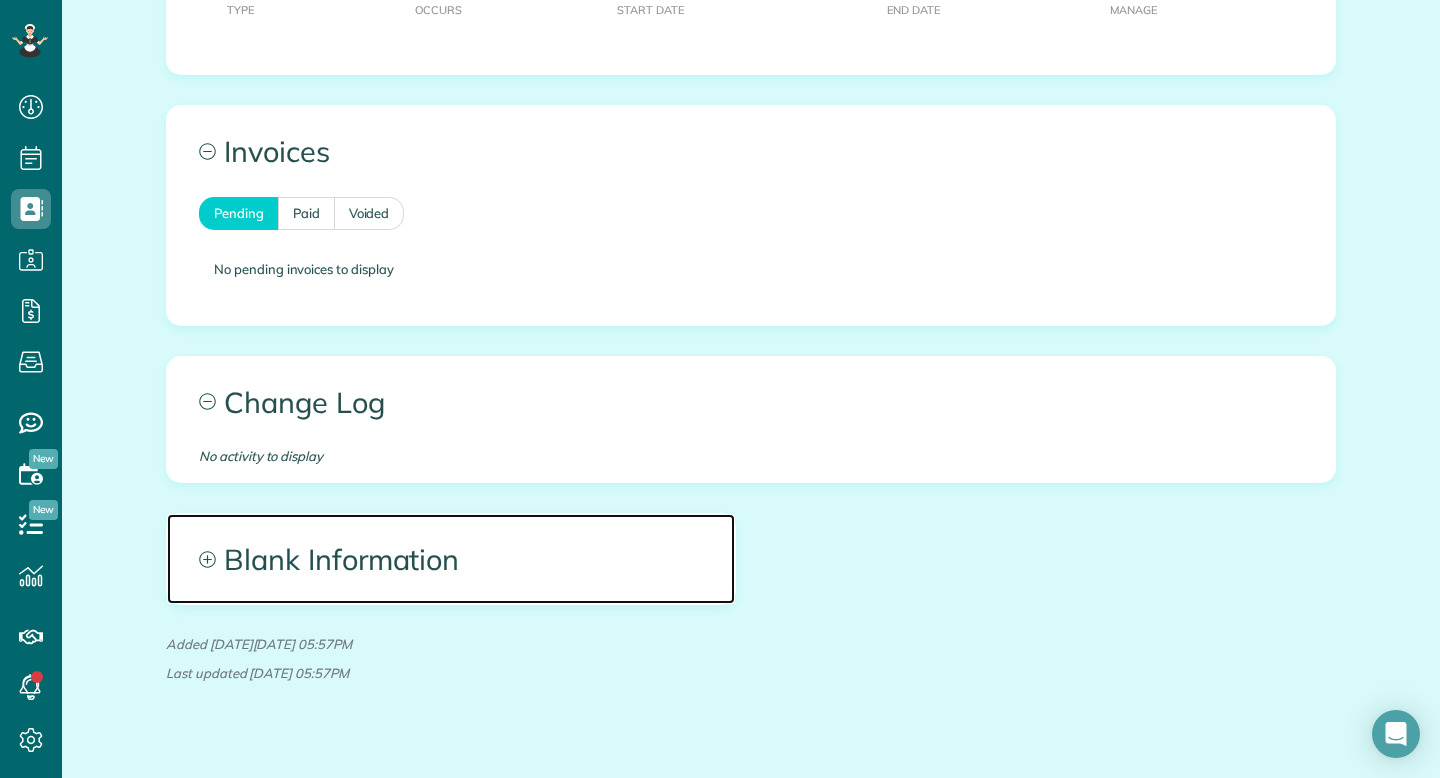 click 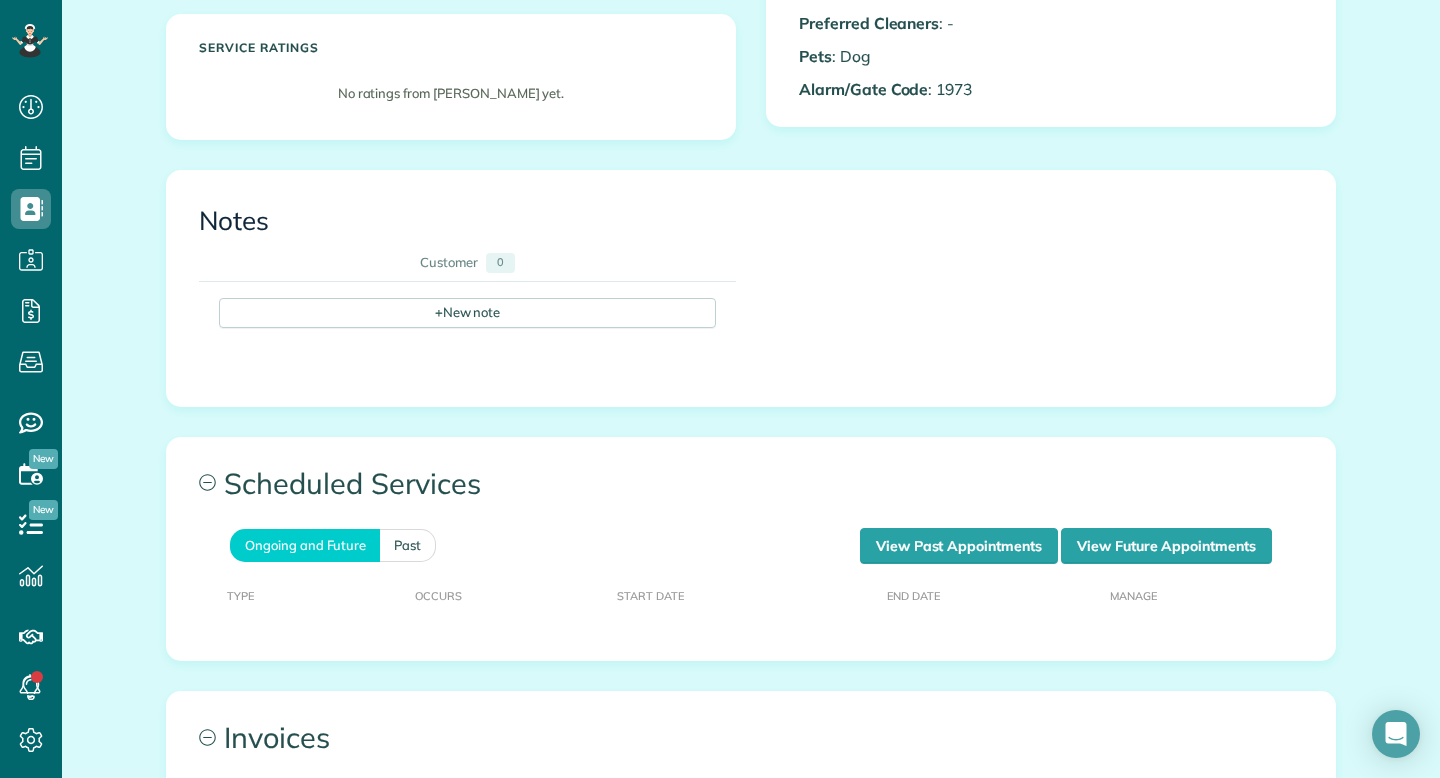 scroll, scrollTop: 0, scrollLeft: 0, axis: both 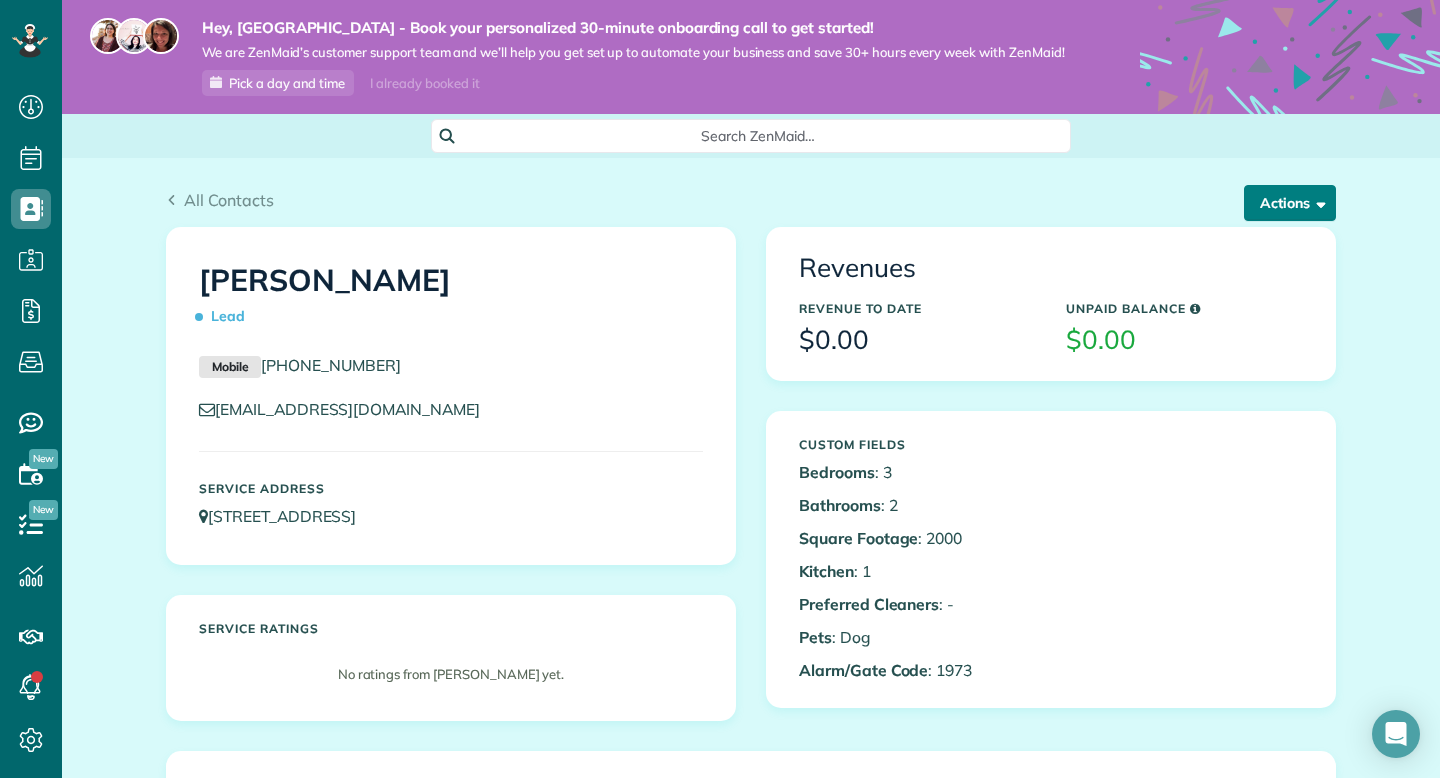 click on "Actions" at bounding box center [1290, 203] 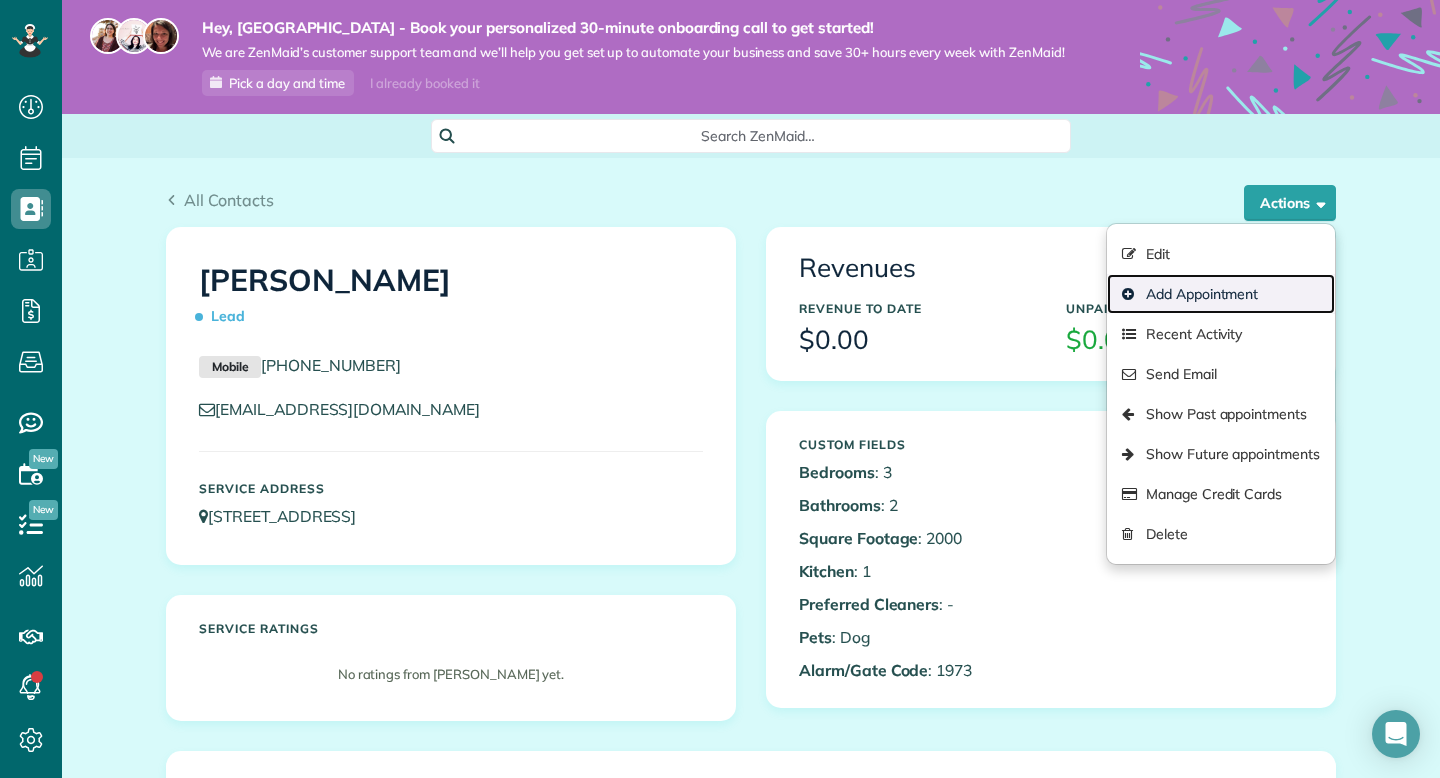 click on "Add Appointment" at bounding box center (1221, 294) 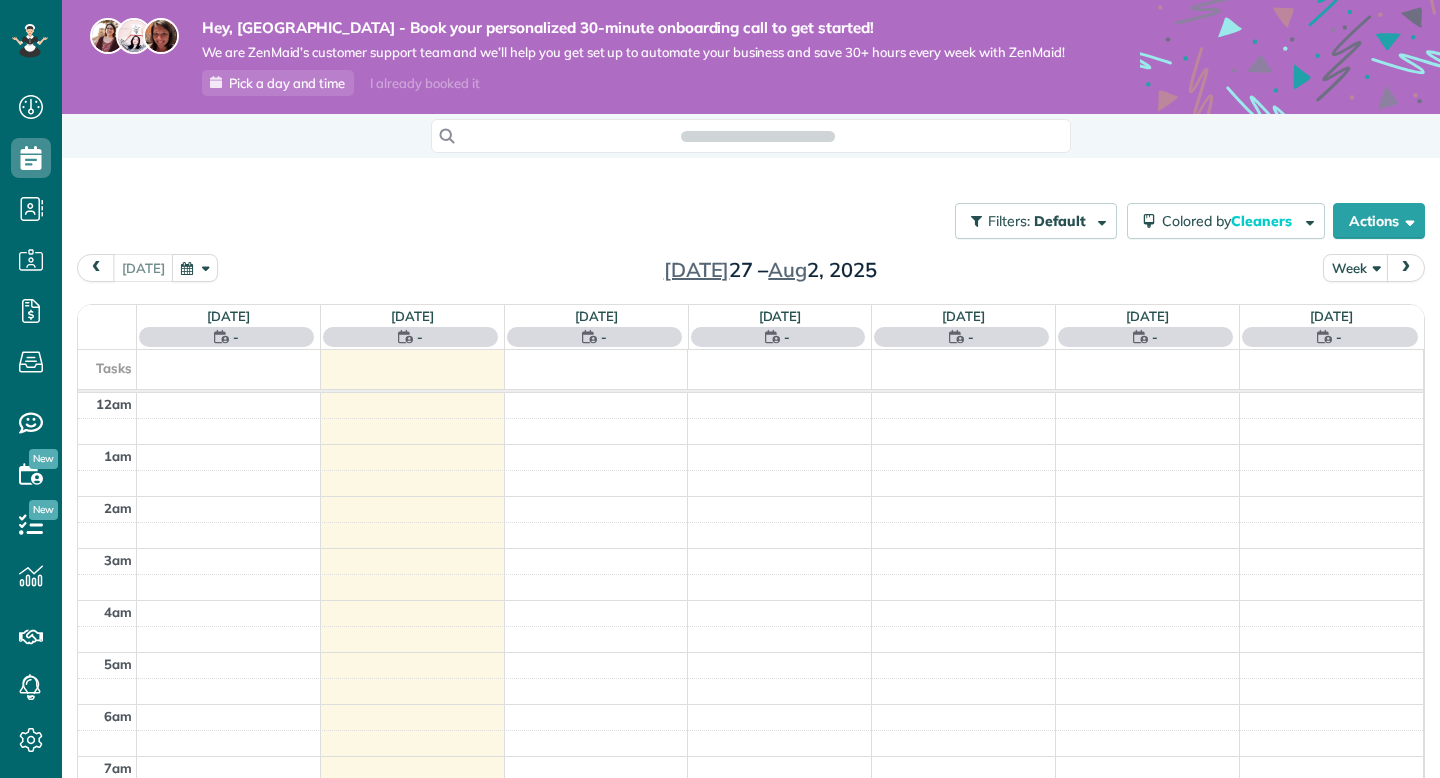 scroll, scrollTop: 0, scrollLeft: 0, axis: both 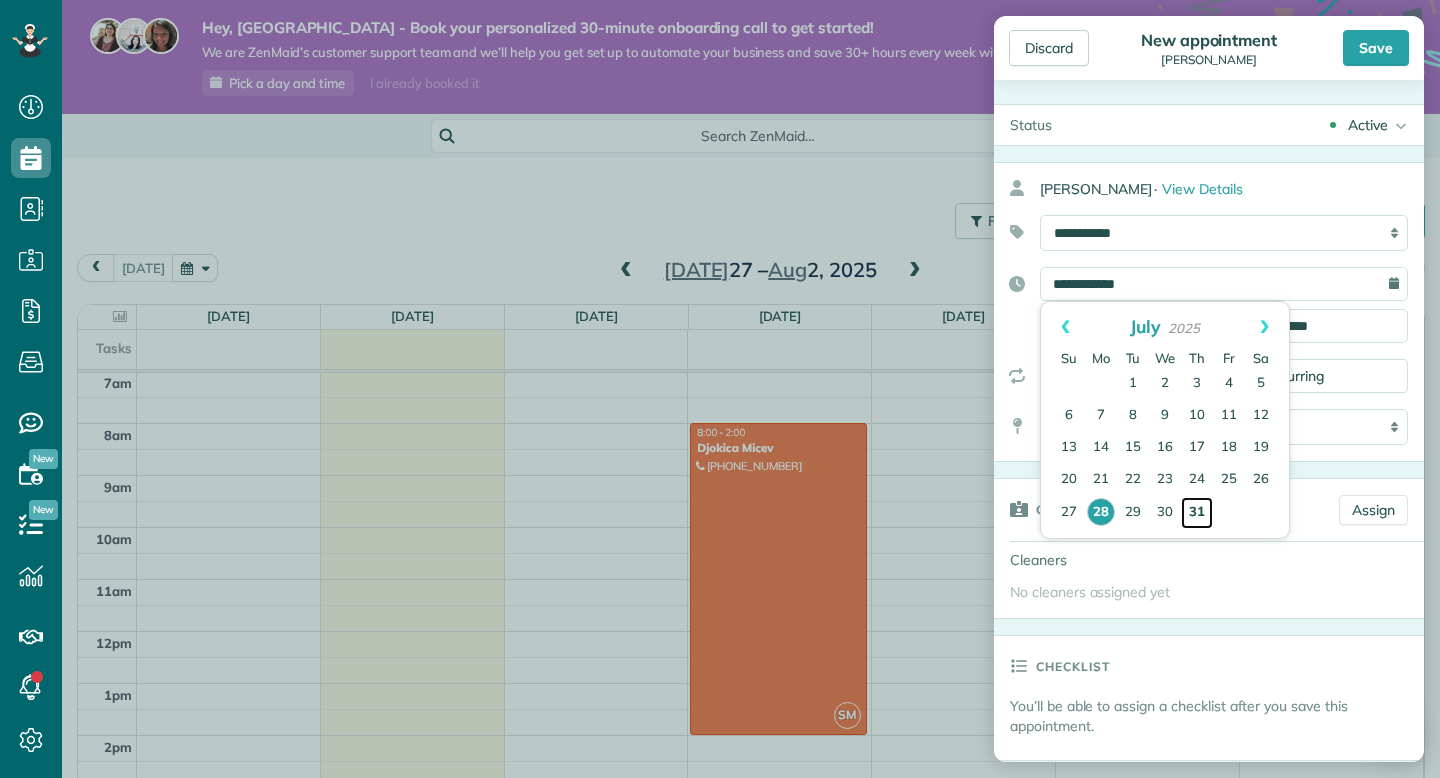 click on "31" at bounding box center [1197, 513] 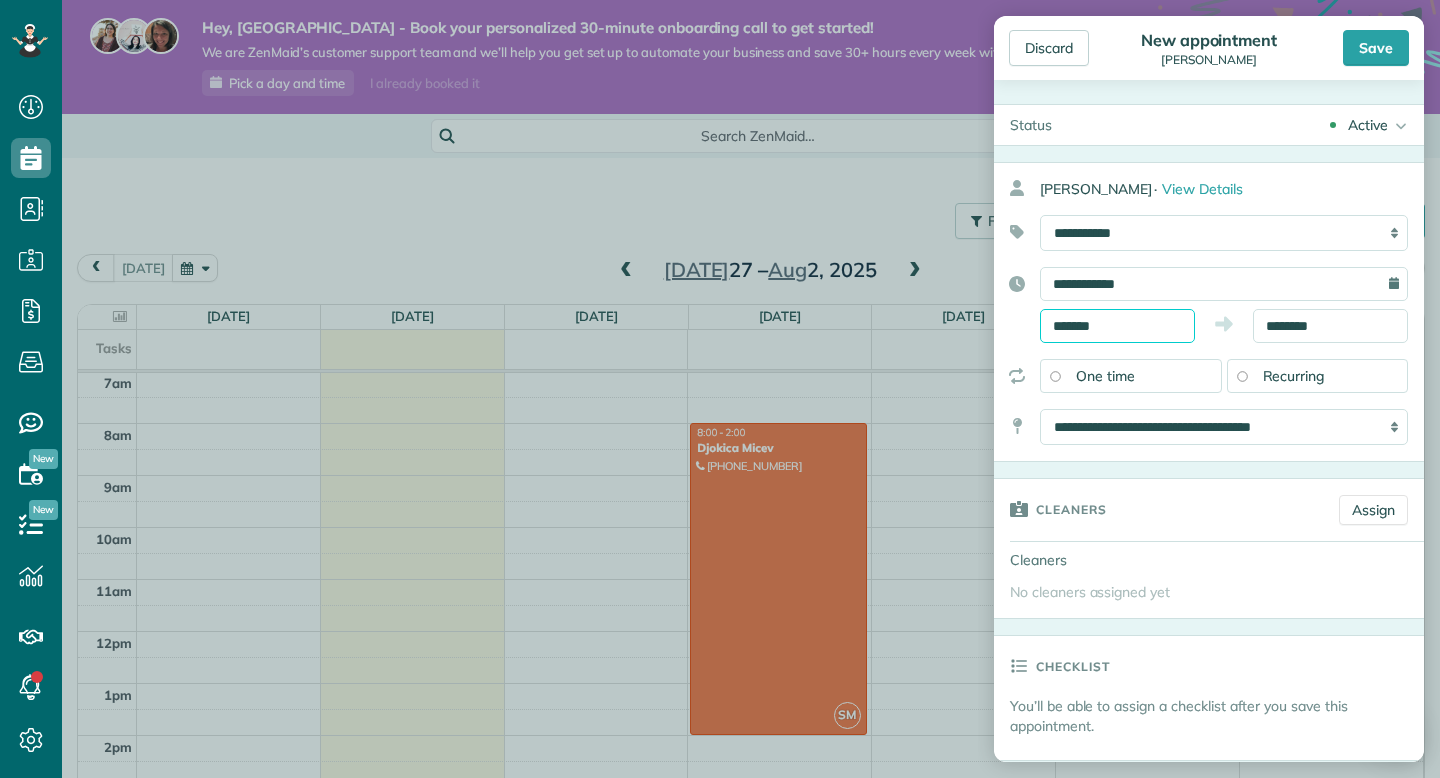 click on "Dashboard
Scheduling
Calendar View
List View
Dispatch View - Weekly scheduling (Beta)" at bounding box center (720, 389) 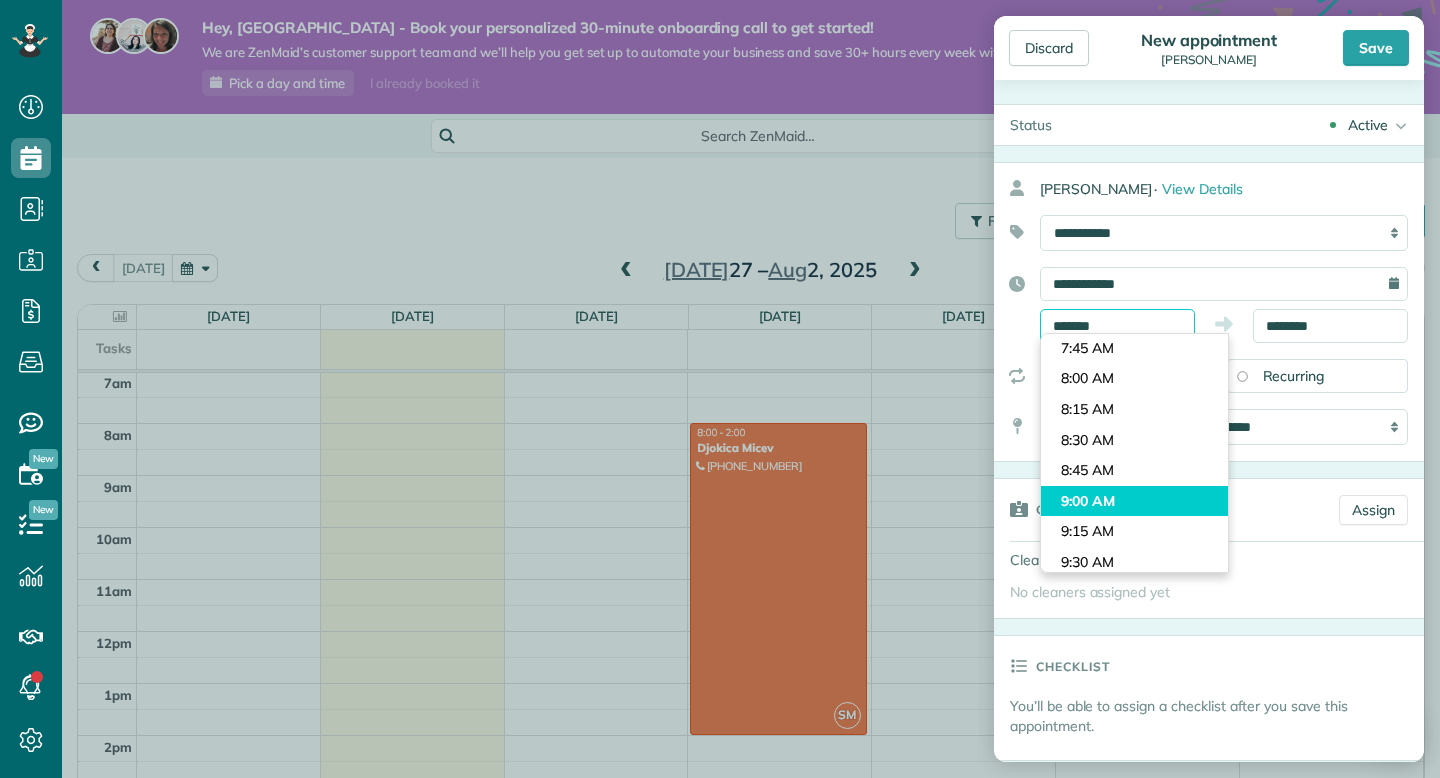 scroll, scrollTop: 918, scrollLeft: 0, axis: vertical 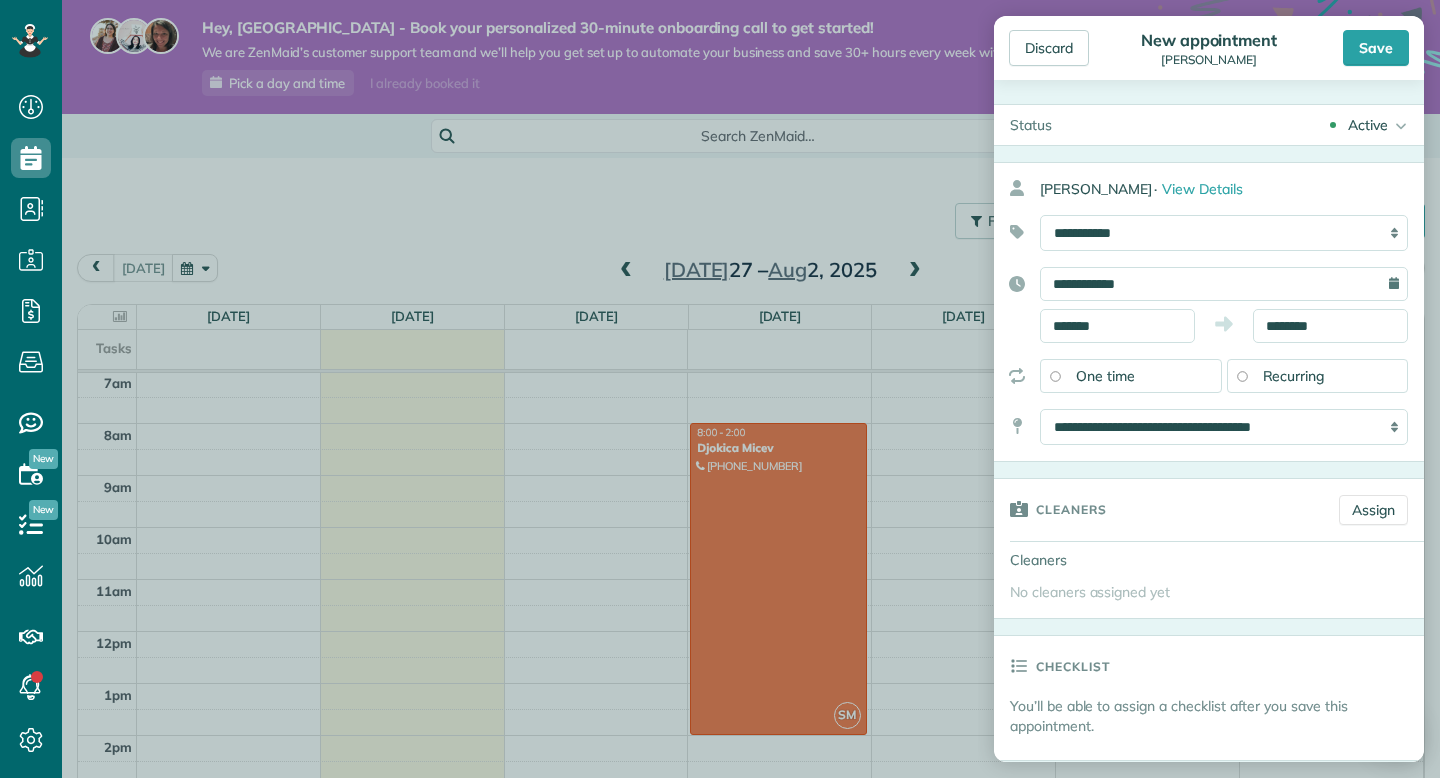 type on "*******" 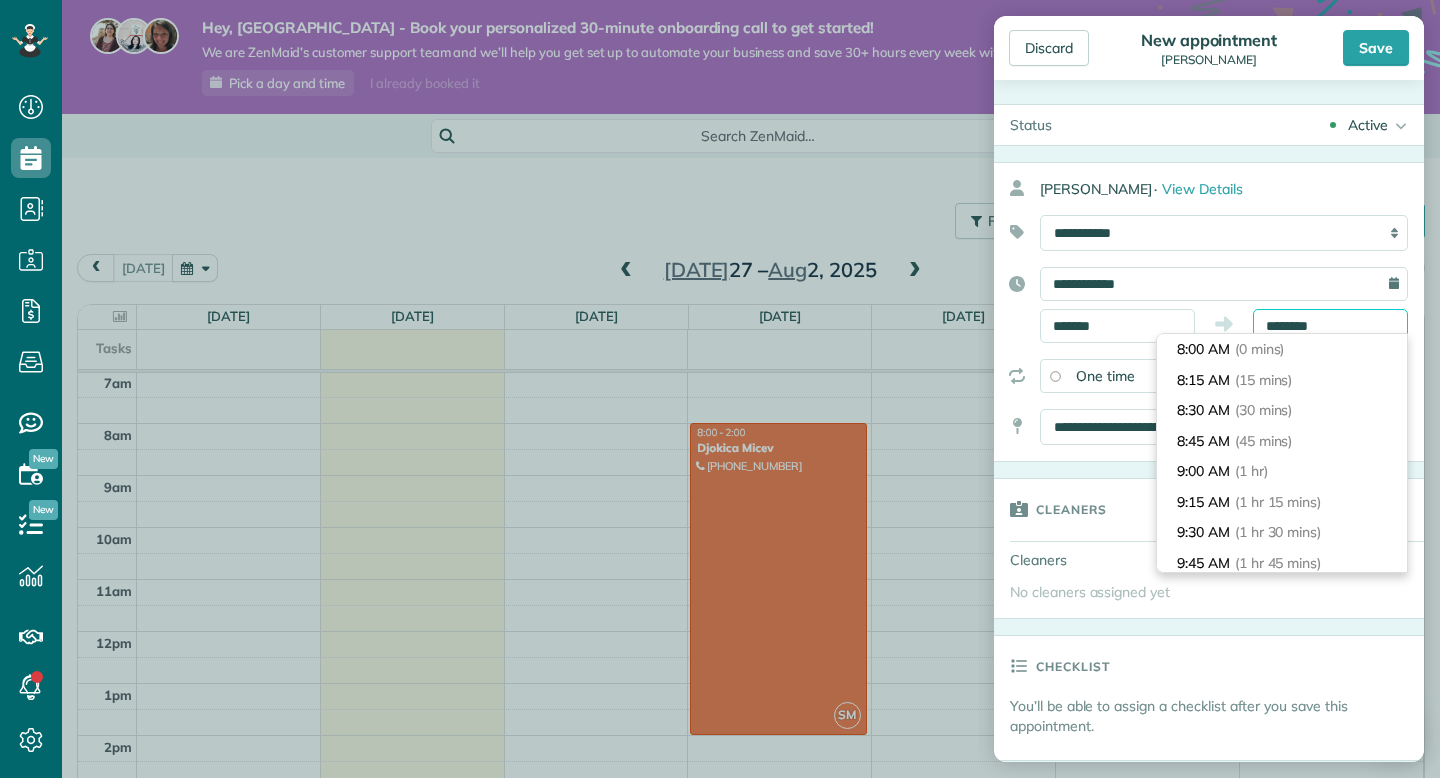 click on "********" at bounding box center (1330, 326) 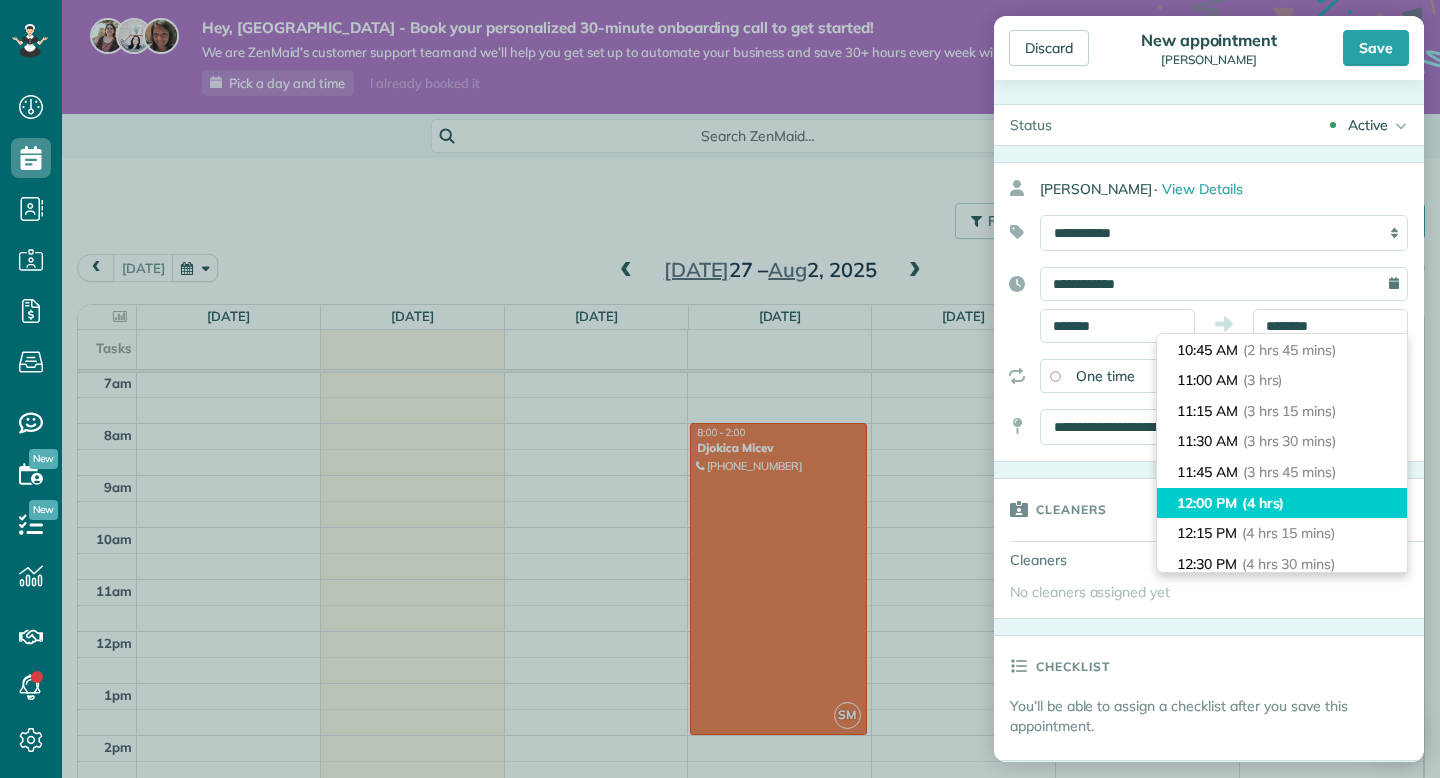 type on "********" 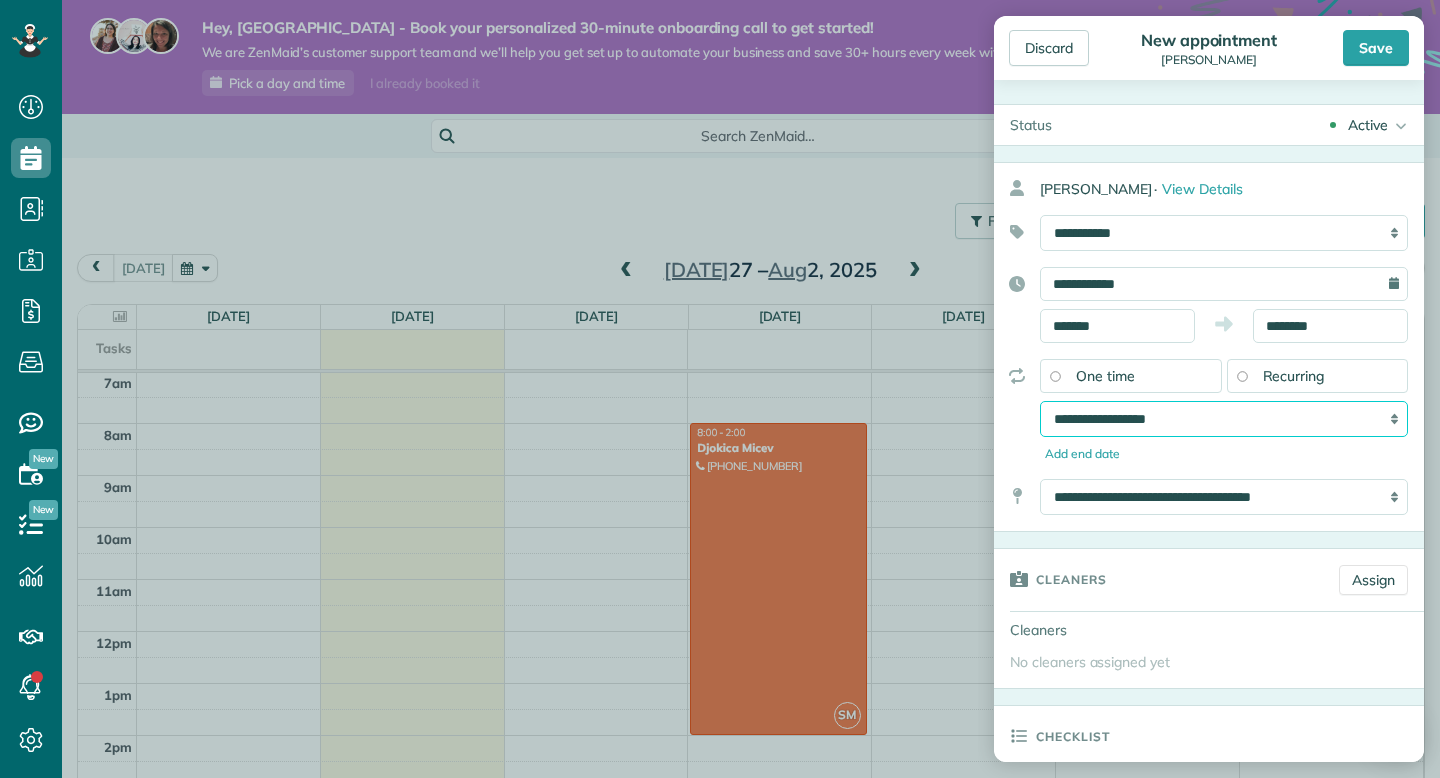 click on "**********" at bounding box center (1224, 419) 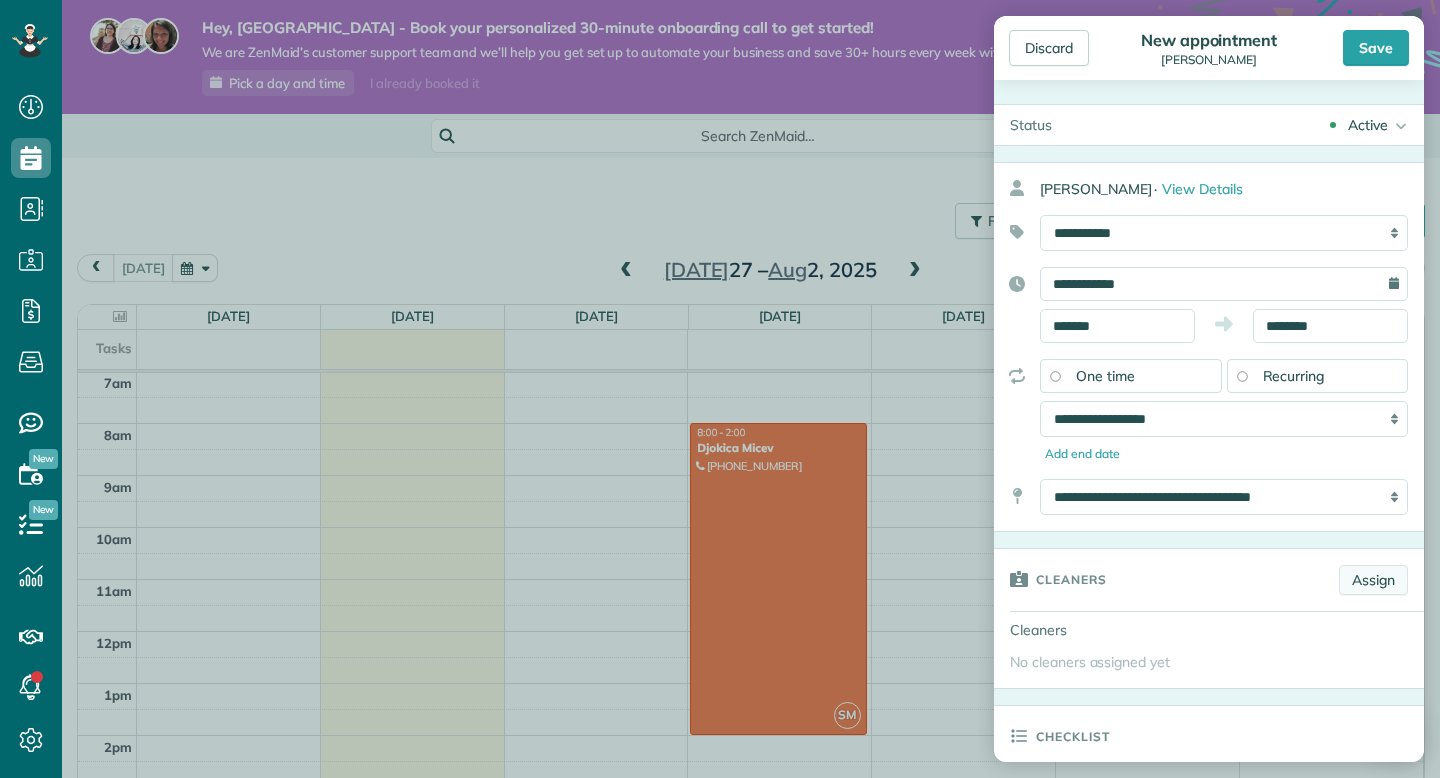 click on "Assign" at bounding box center (1373, 580) 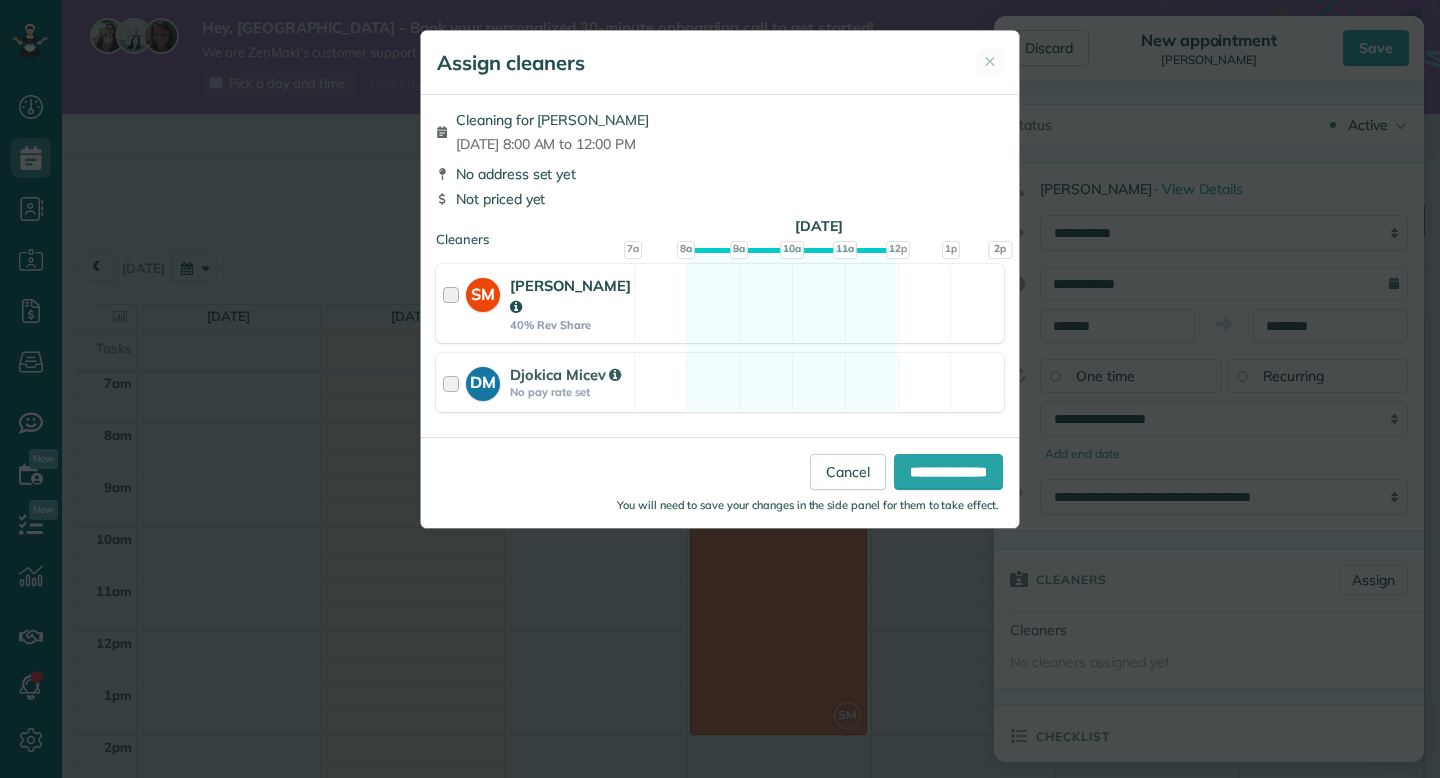 click at bounding box center (454, 303) 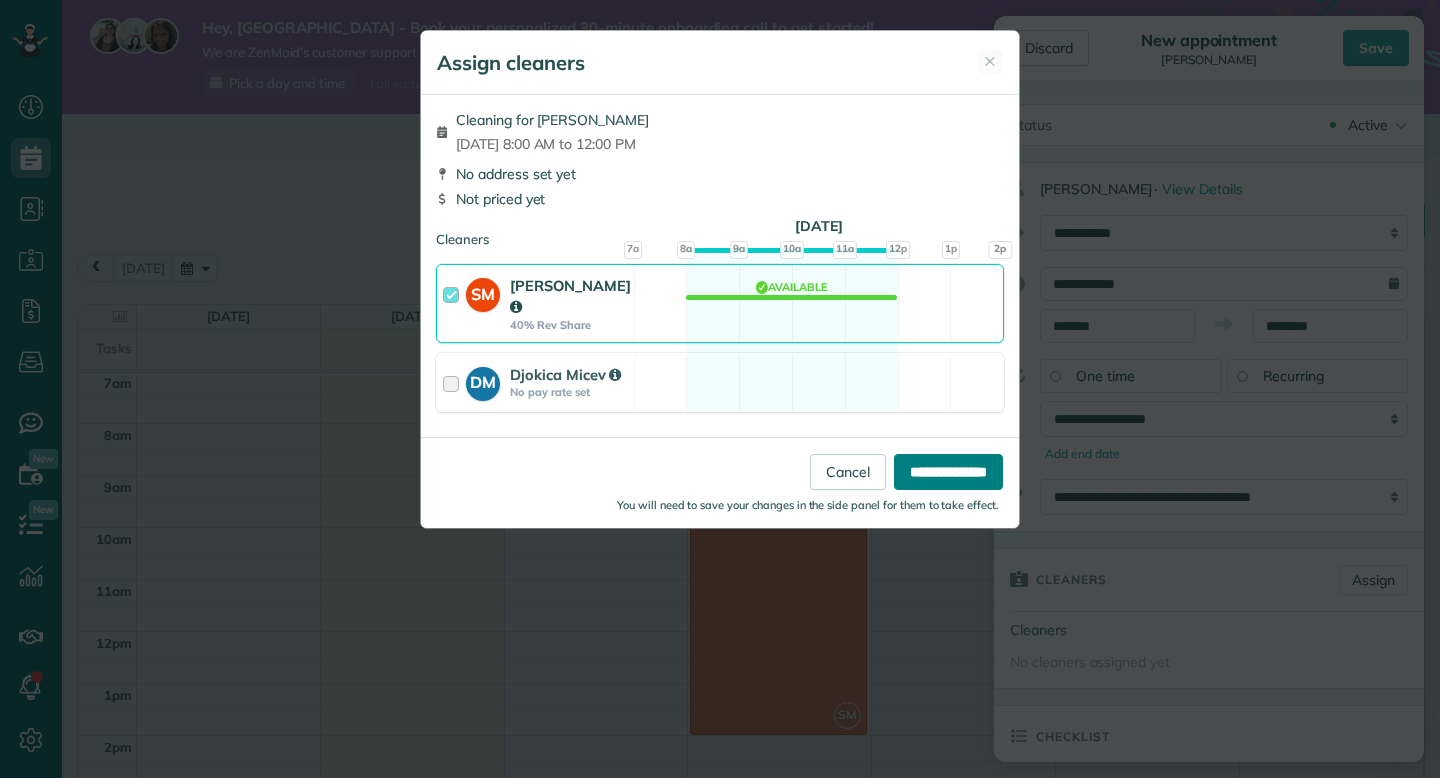 click on "**********" at bounding box center (948, 472) 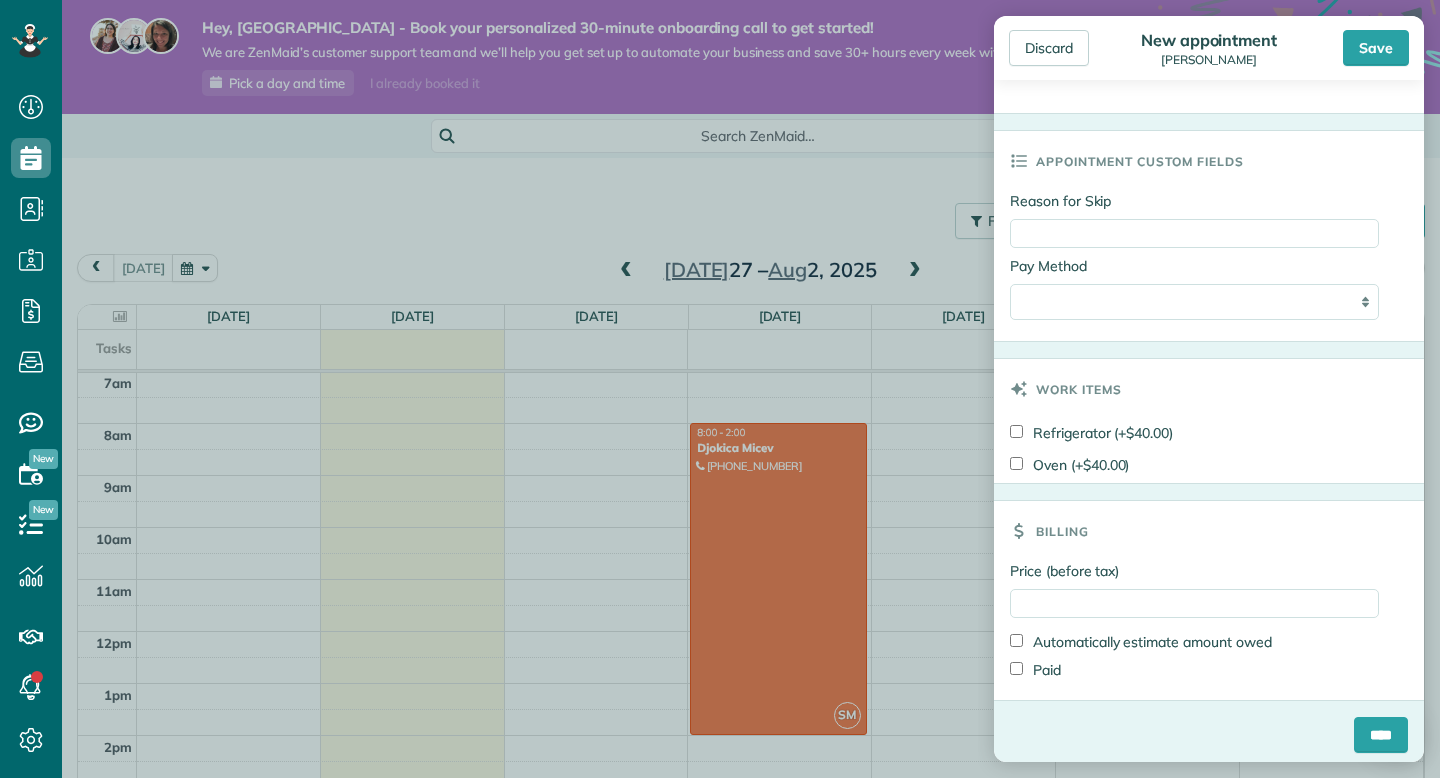 scroll, scrollTop: 1061, scrollLeft: 0, axis: vertical 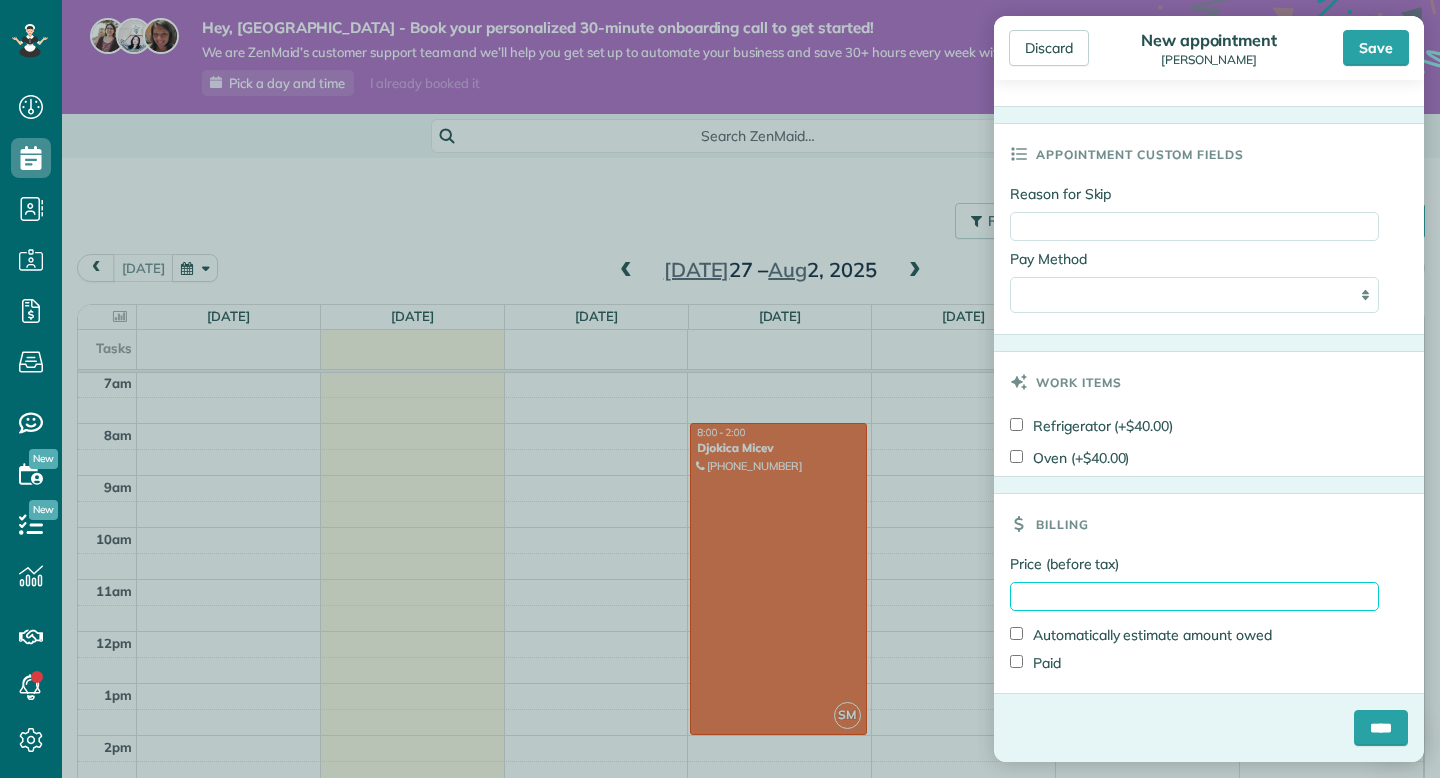 click on "Price (before tax)" at bounding box center [1194, 596] 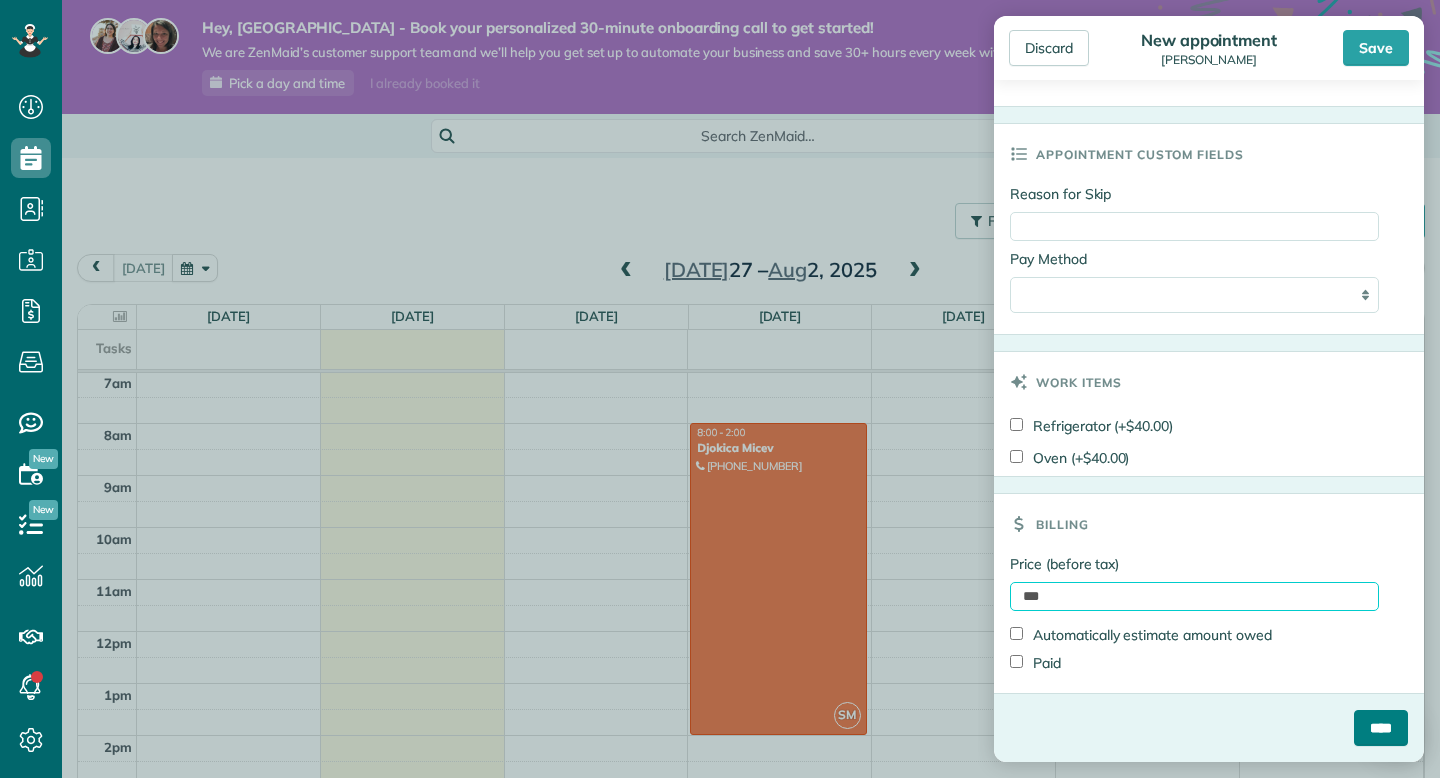 type on "***" 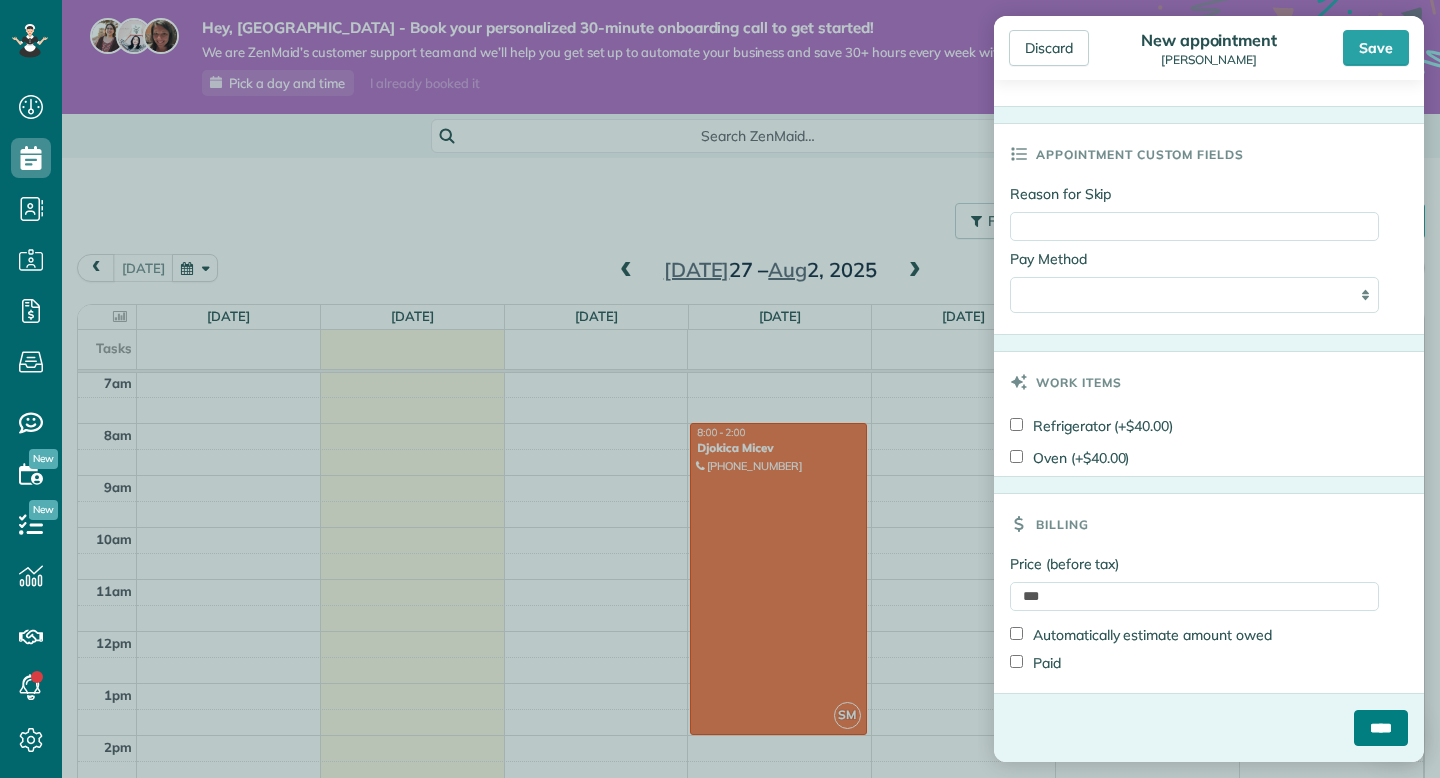 click on "****" at bounding box center [1381, 728] 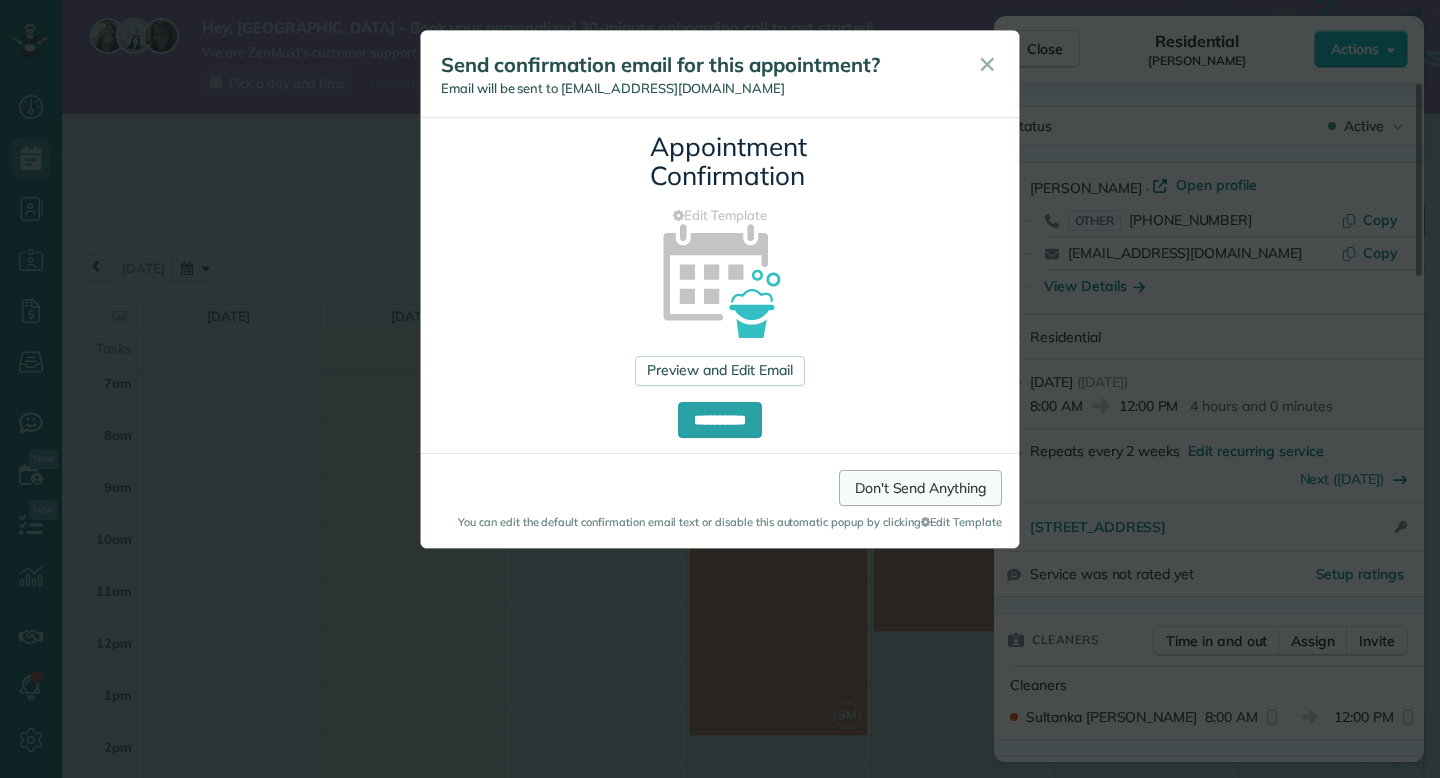 click on "Don't Send Anything" at bounding box center (920, 488) 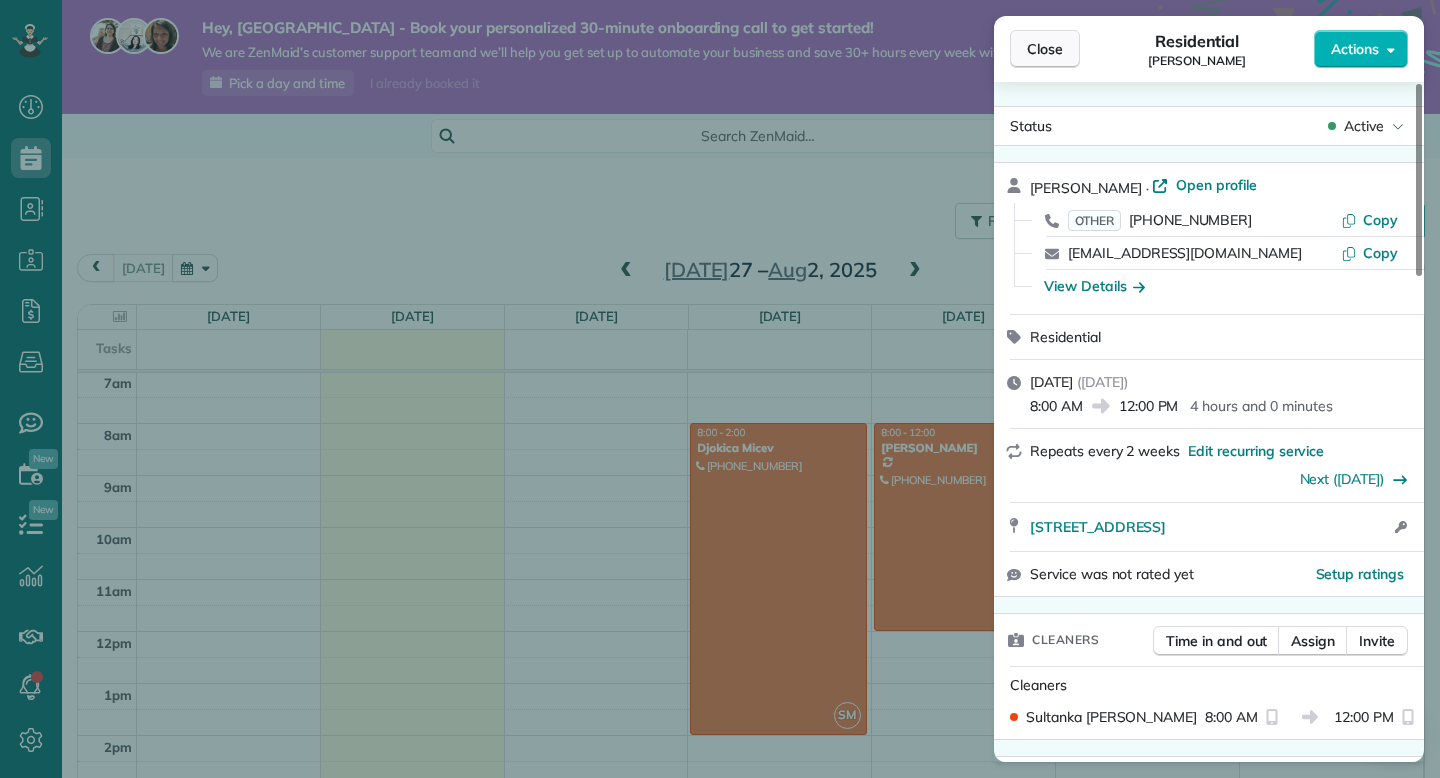 click on "Close" at bounding box center (1045, 49) 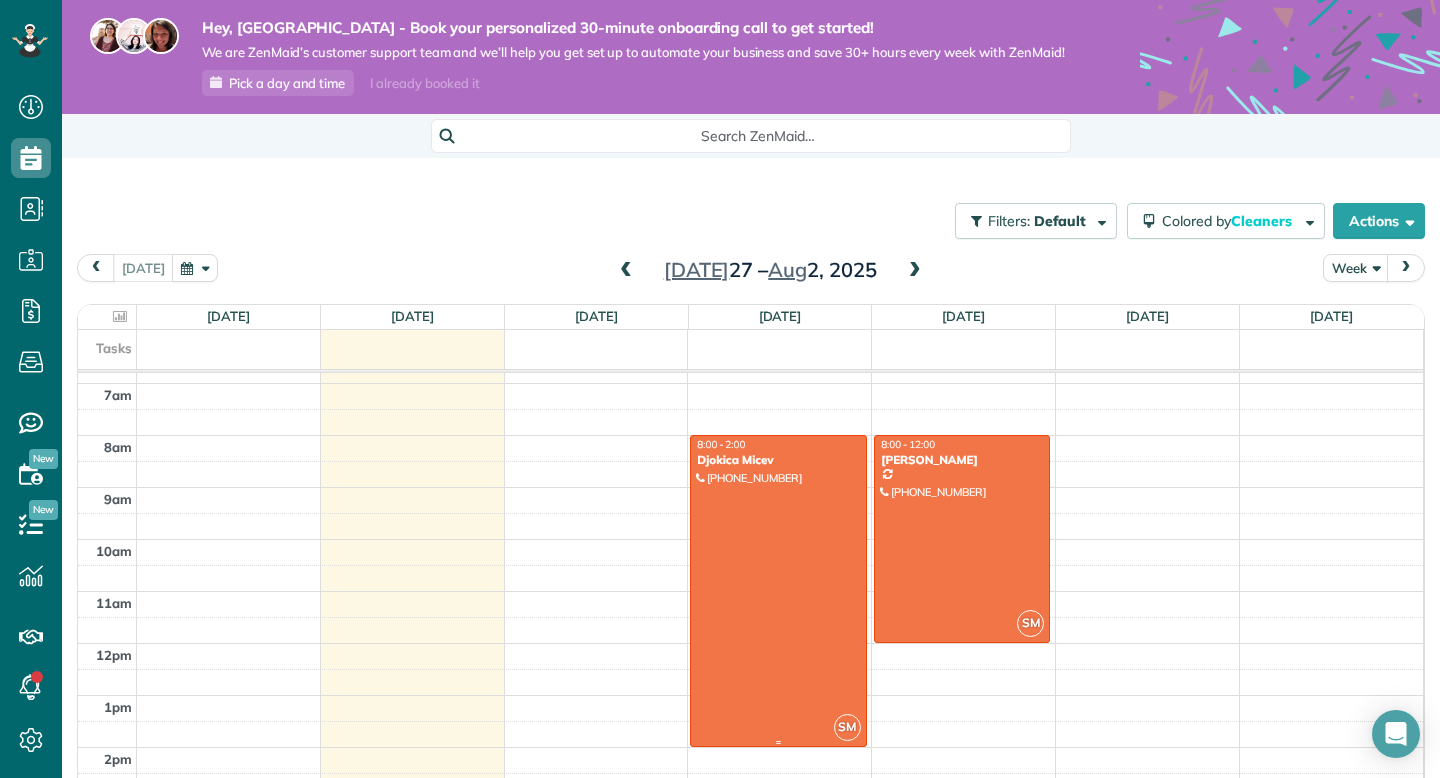 scroll, scrollTop: 351, scrollLeft: 0, axis: vertical 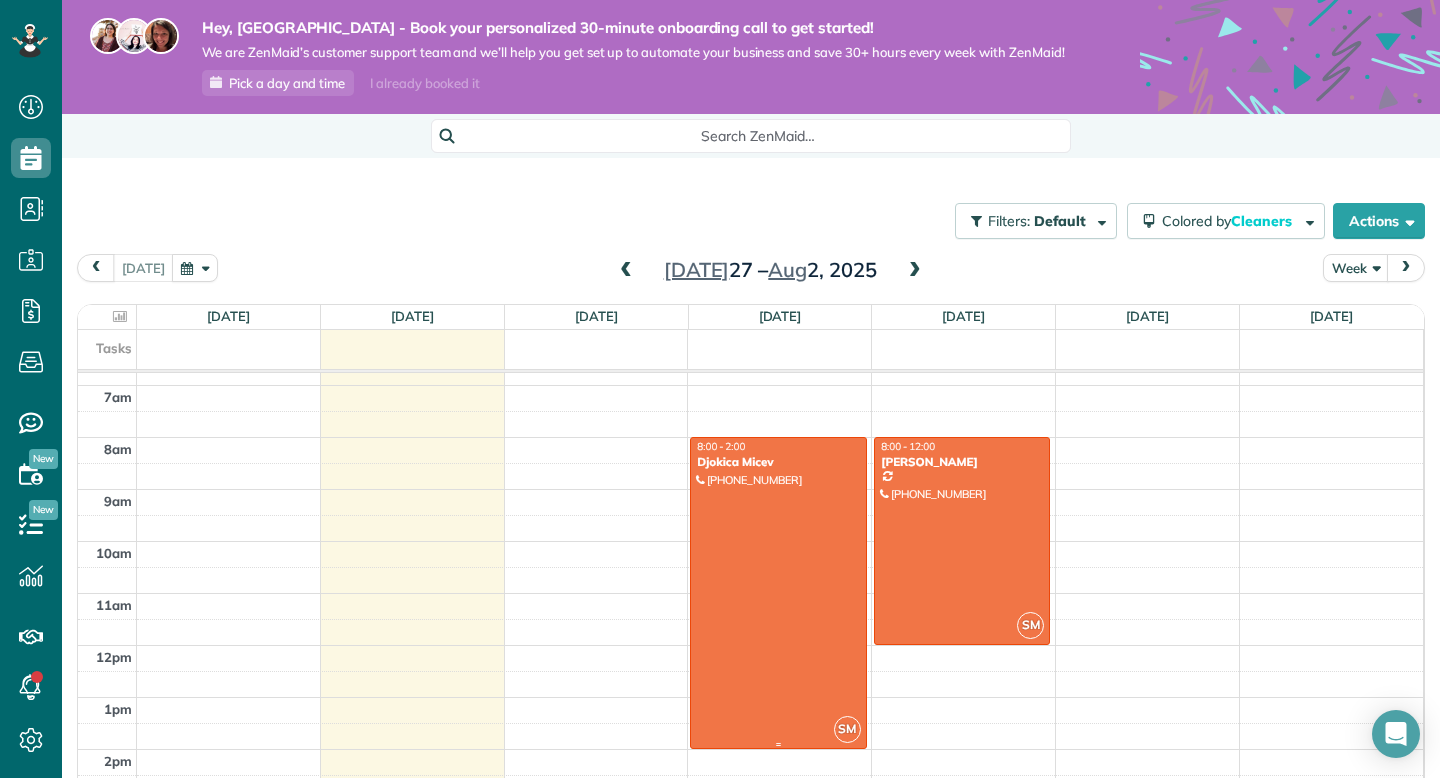 click at bounding box center (778, 593) 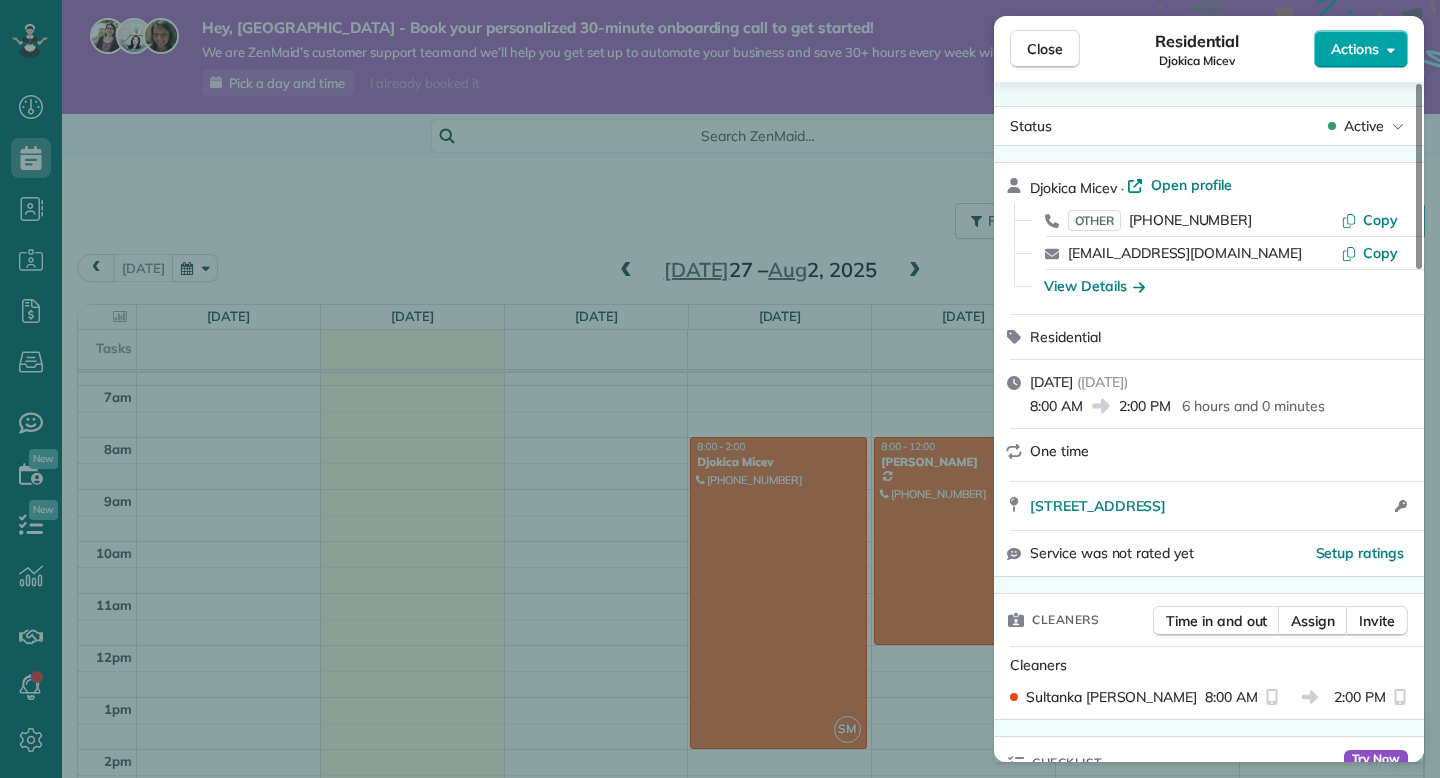 click on "Actions" at bounding box center (1361, 49) 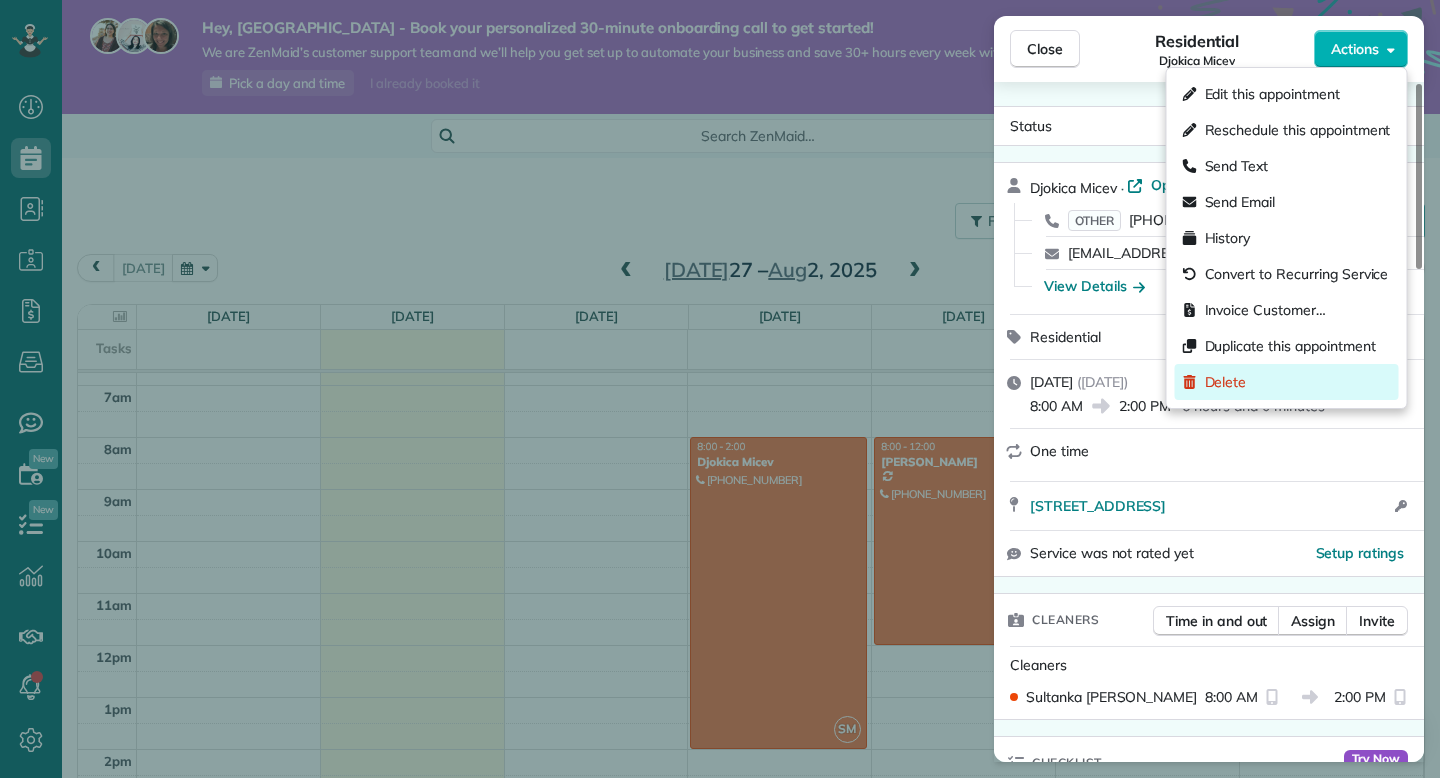 click on "Delete" at bounding box center (1226, 382) 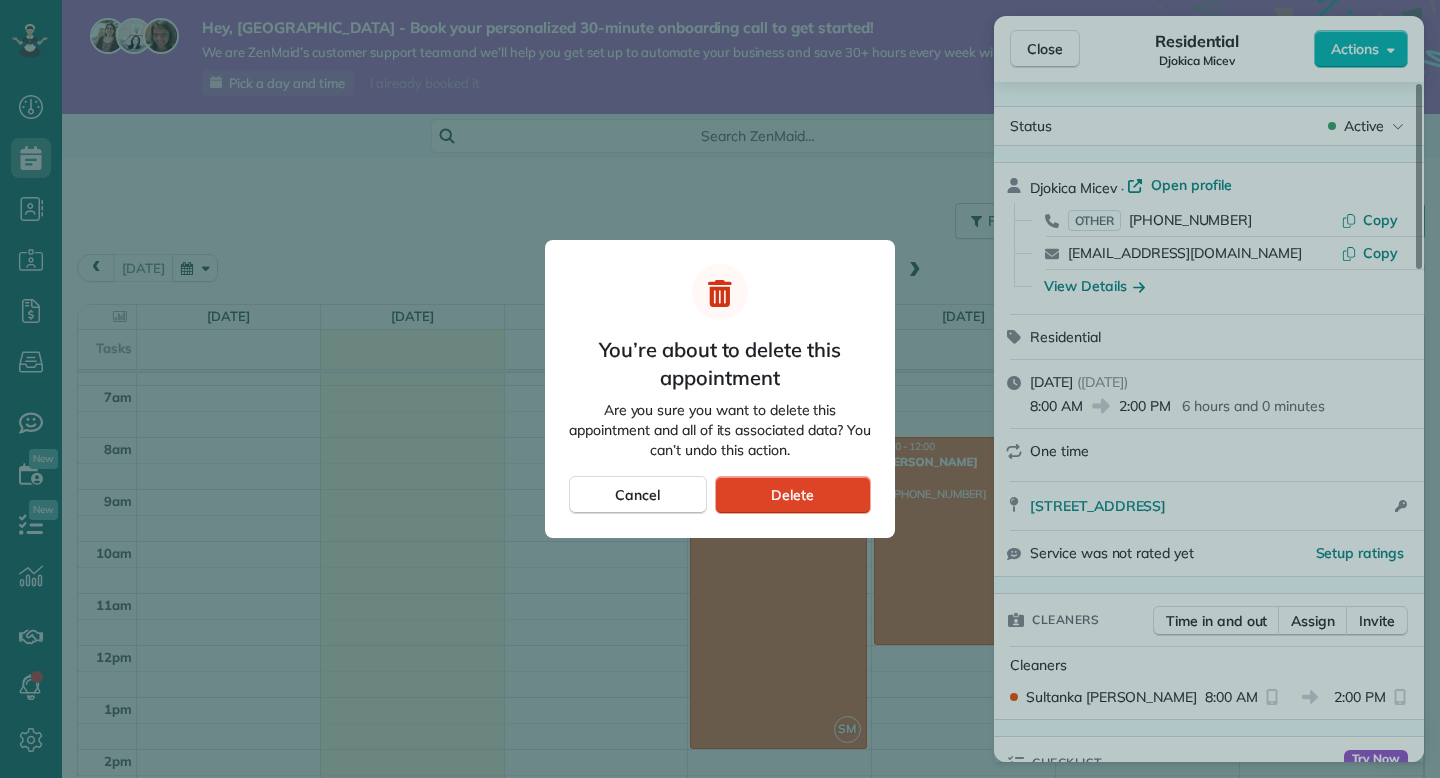 click on "Delete" at bounding box center (792, 495) 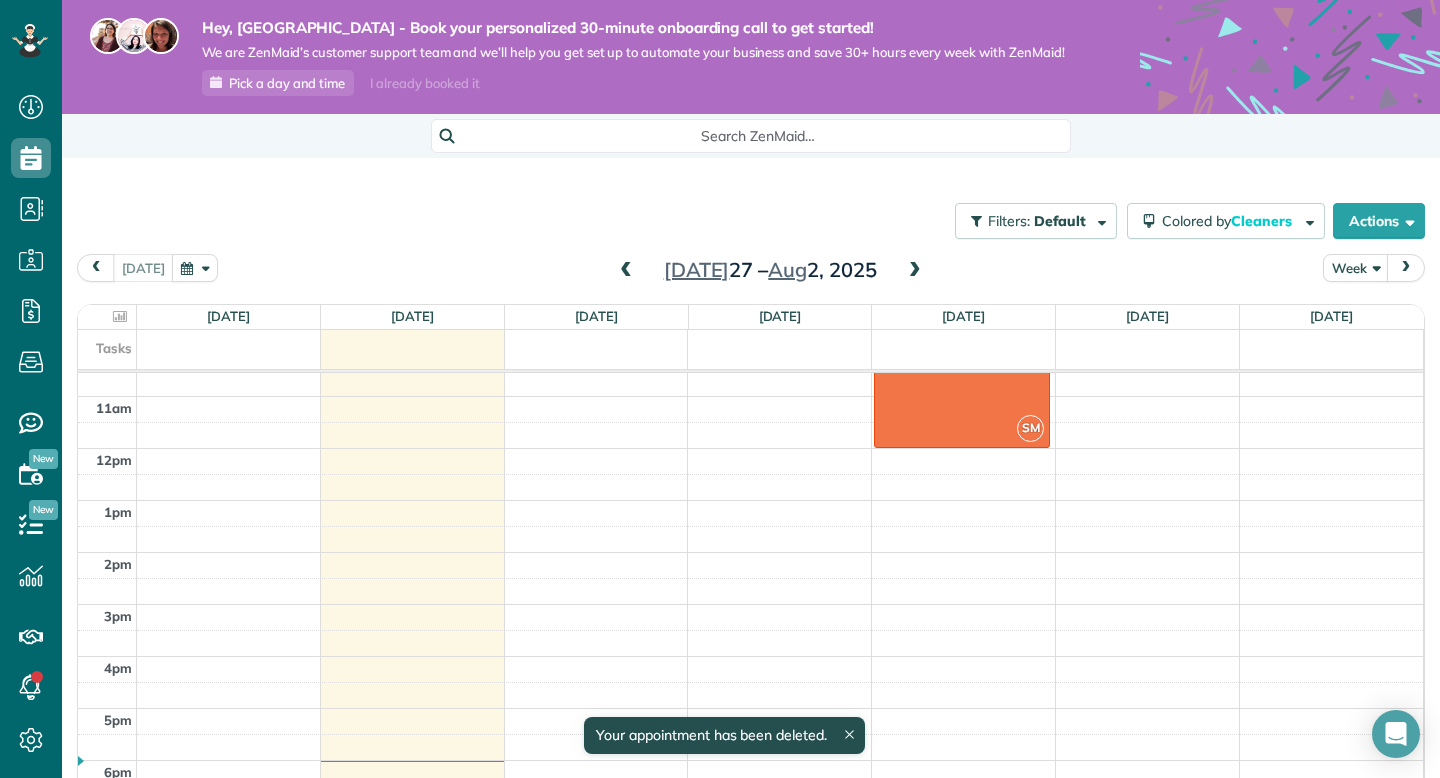 scroll, scrollTop: 641, scrollLeft: 0, axis: vertical 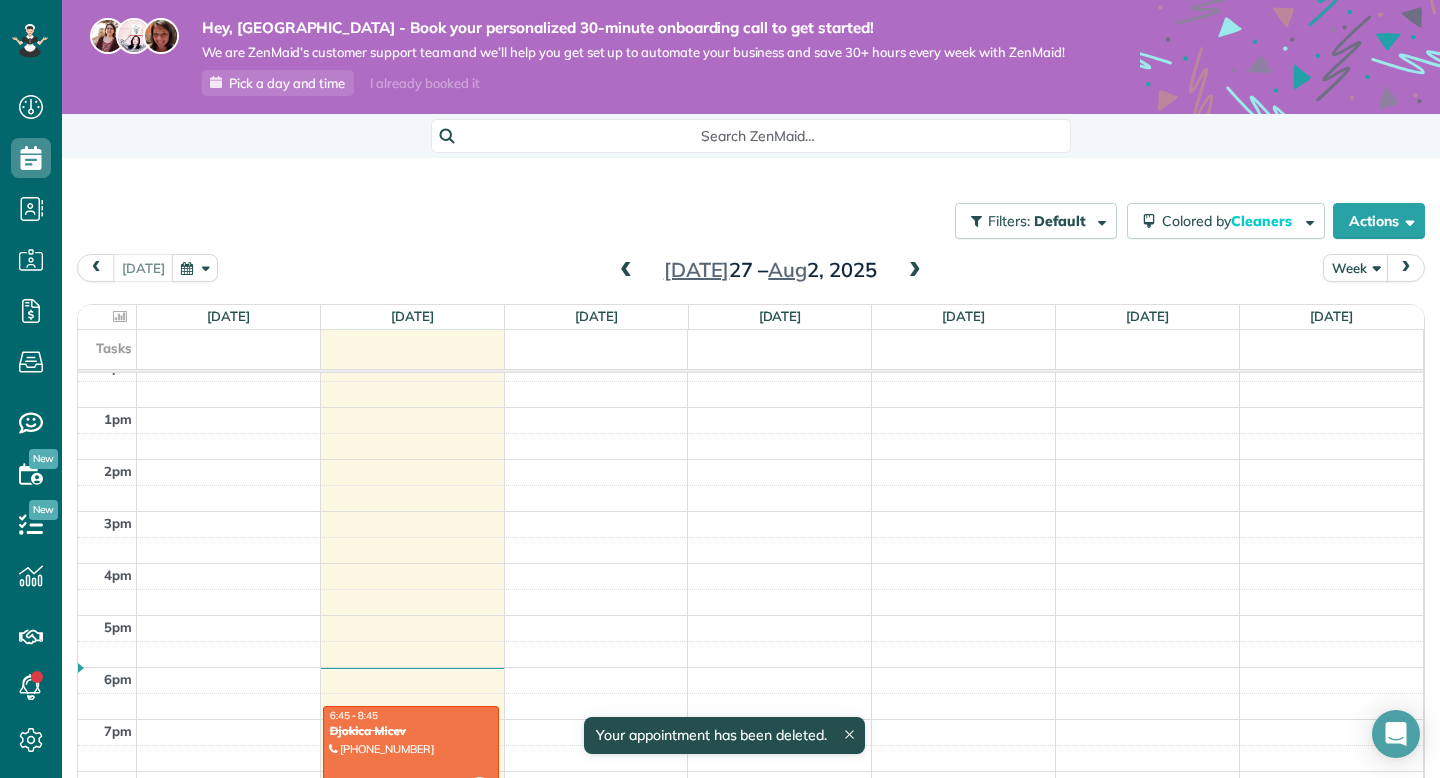 click on "Djokica Micev" at bounding box center [411, 731] 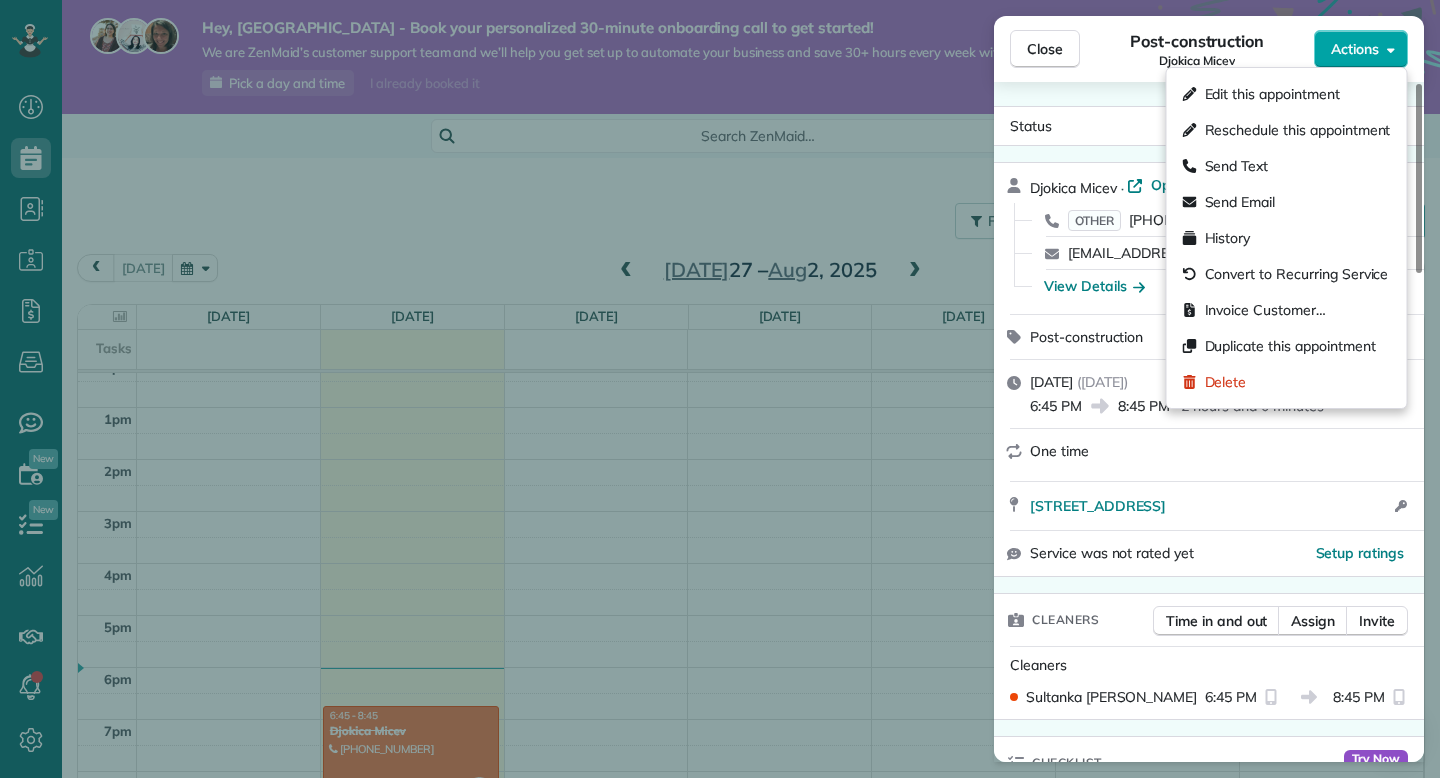 click on "Actions" at bounding box center (1355, 49) 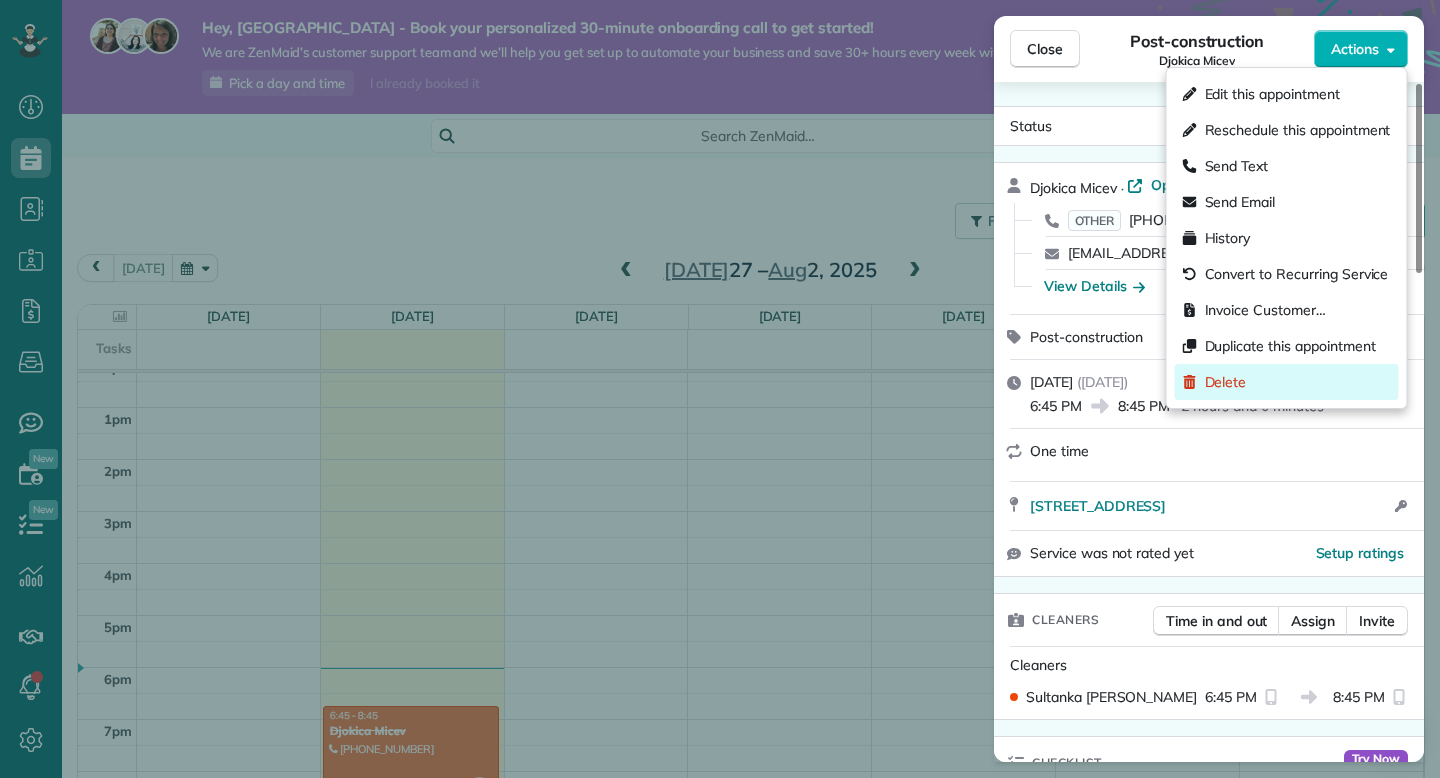 click on "Delete" at bounding box center [1226, 382] 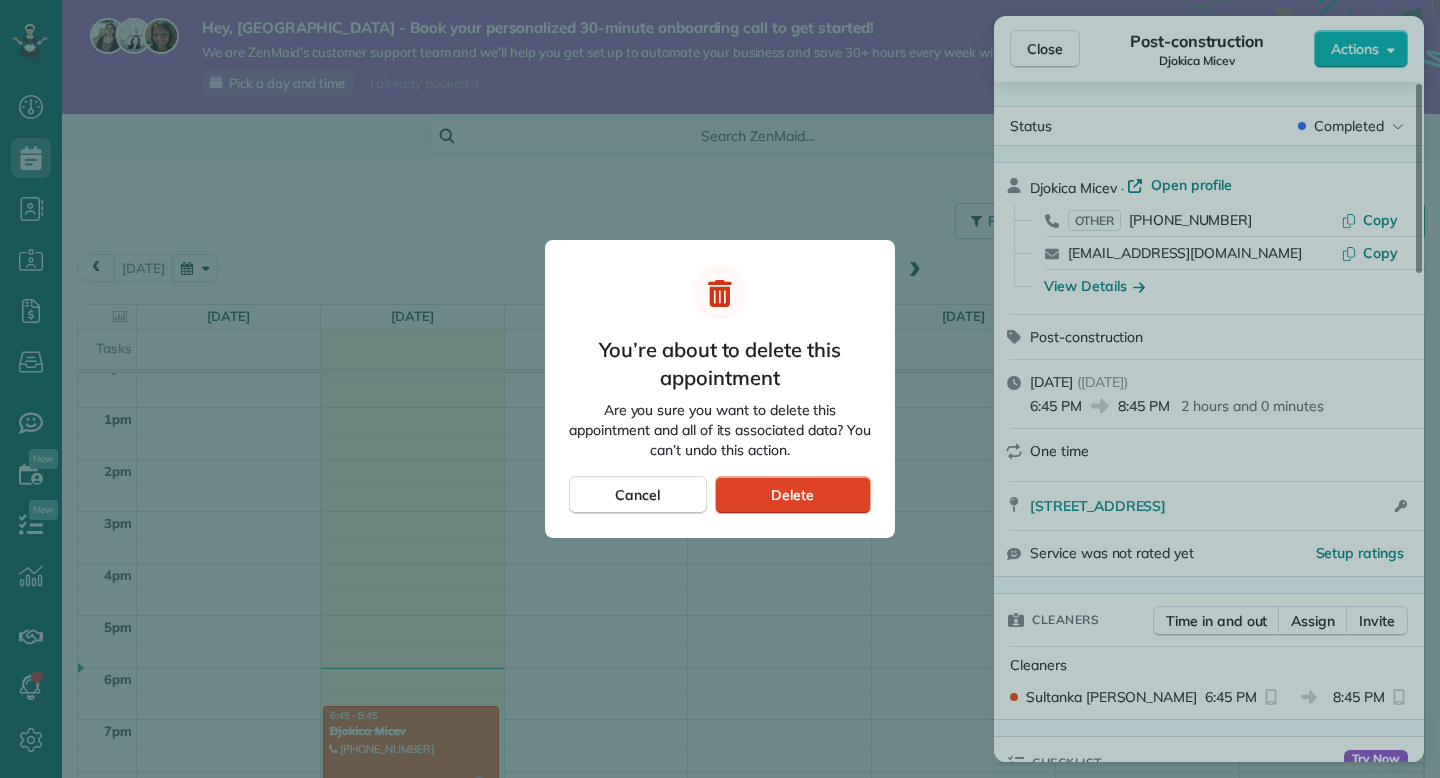 click on "Delete" at bounding box center [792, 495] 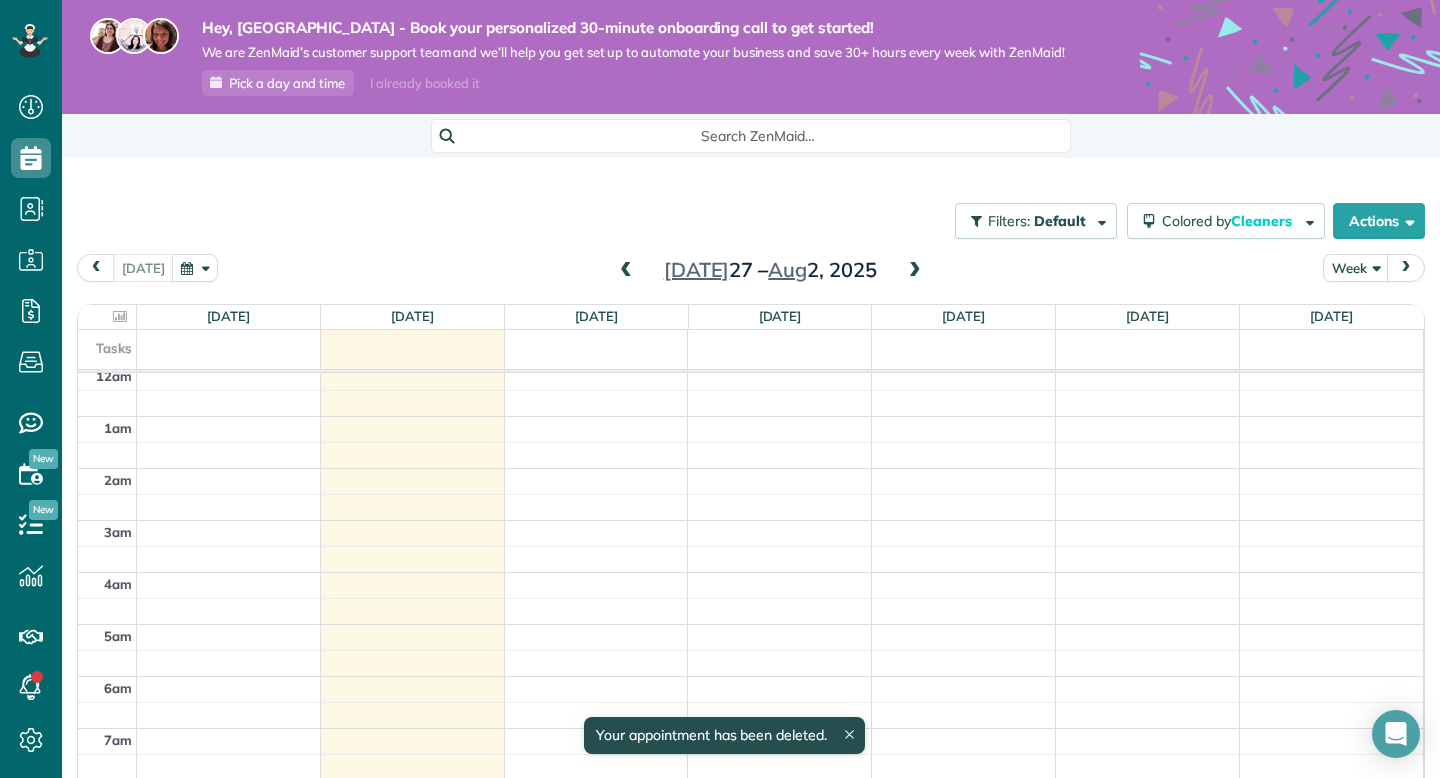 scroll, scrollTop: 0, scrollLeft: 0, axis: both 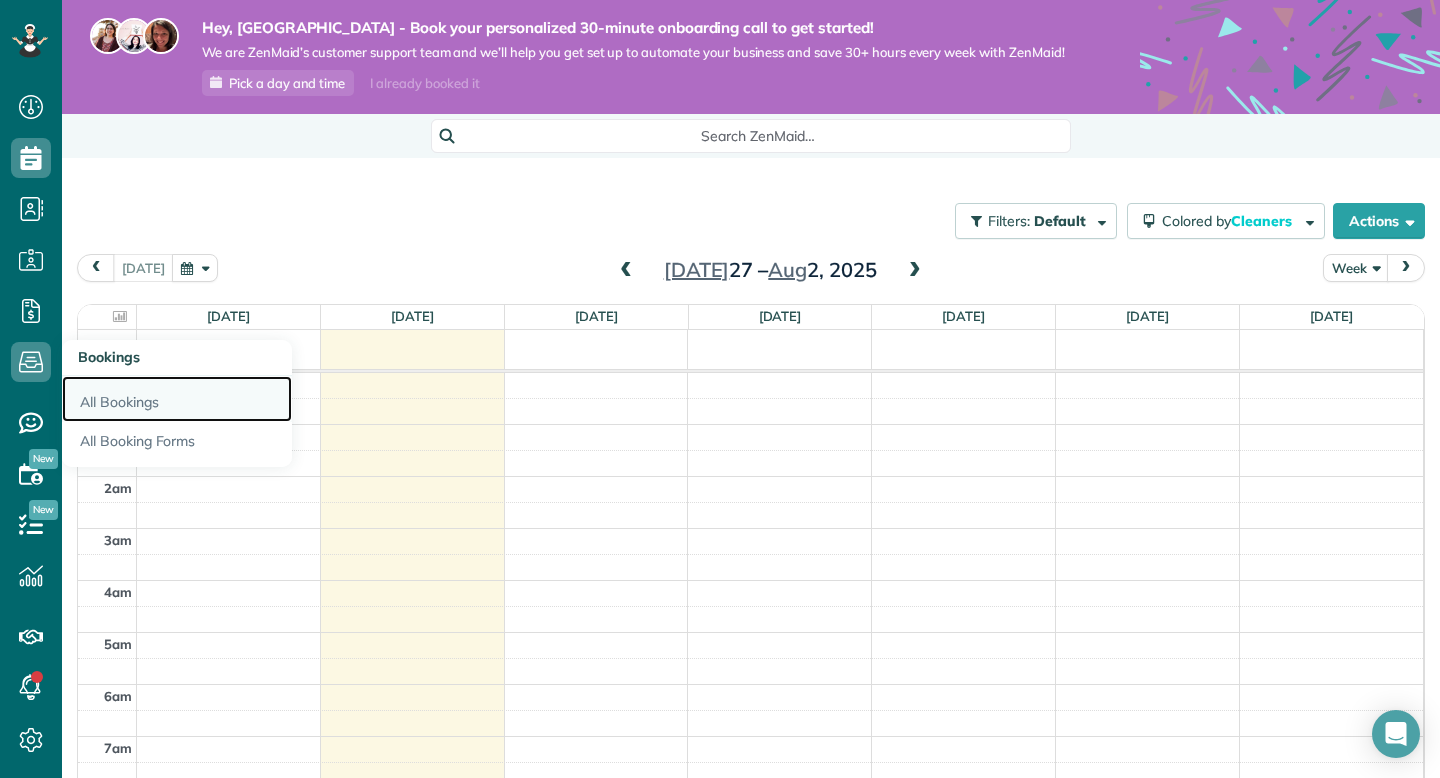 click on "All Bookings" at bounding box center (177, 399) 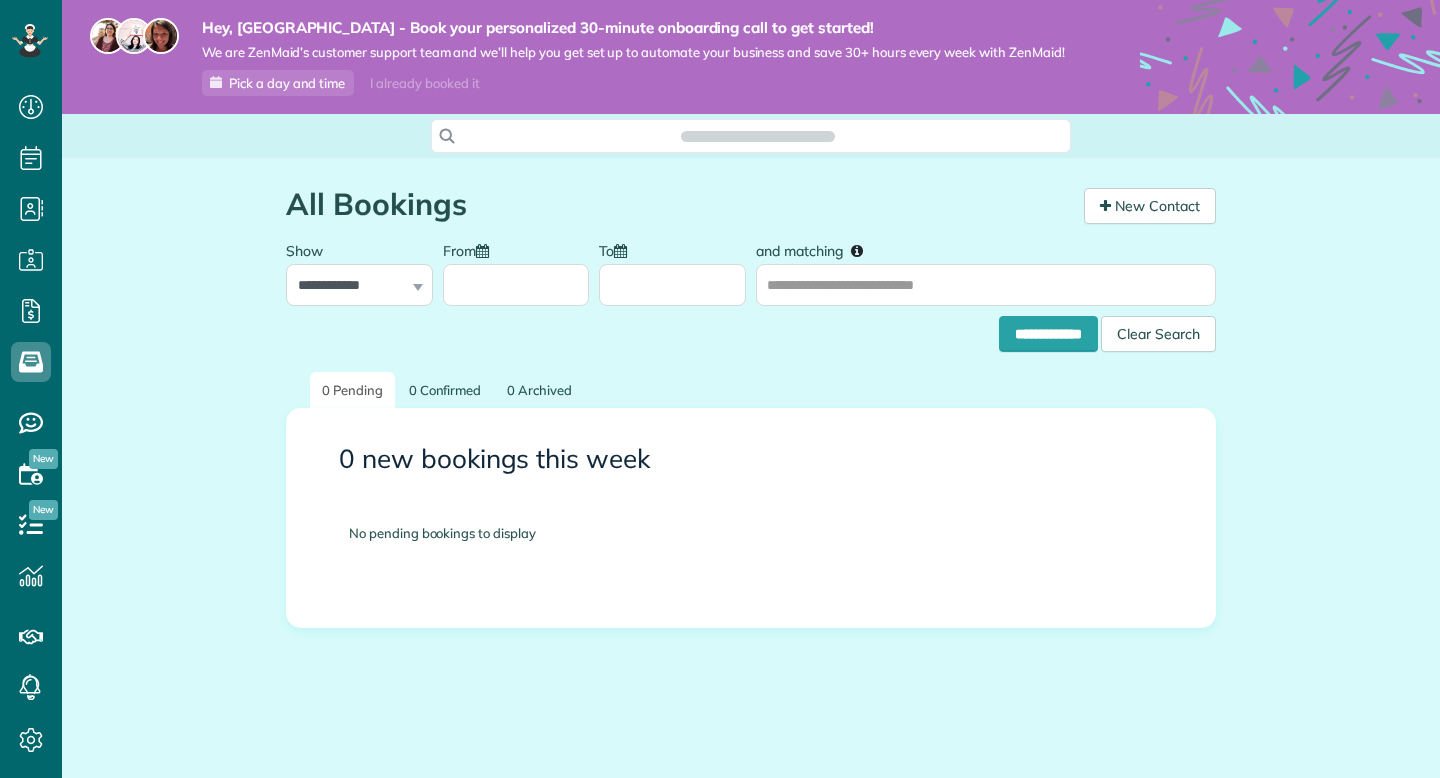 scroll, scrollTop: 0, scrollLeft: 0, axis: both 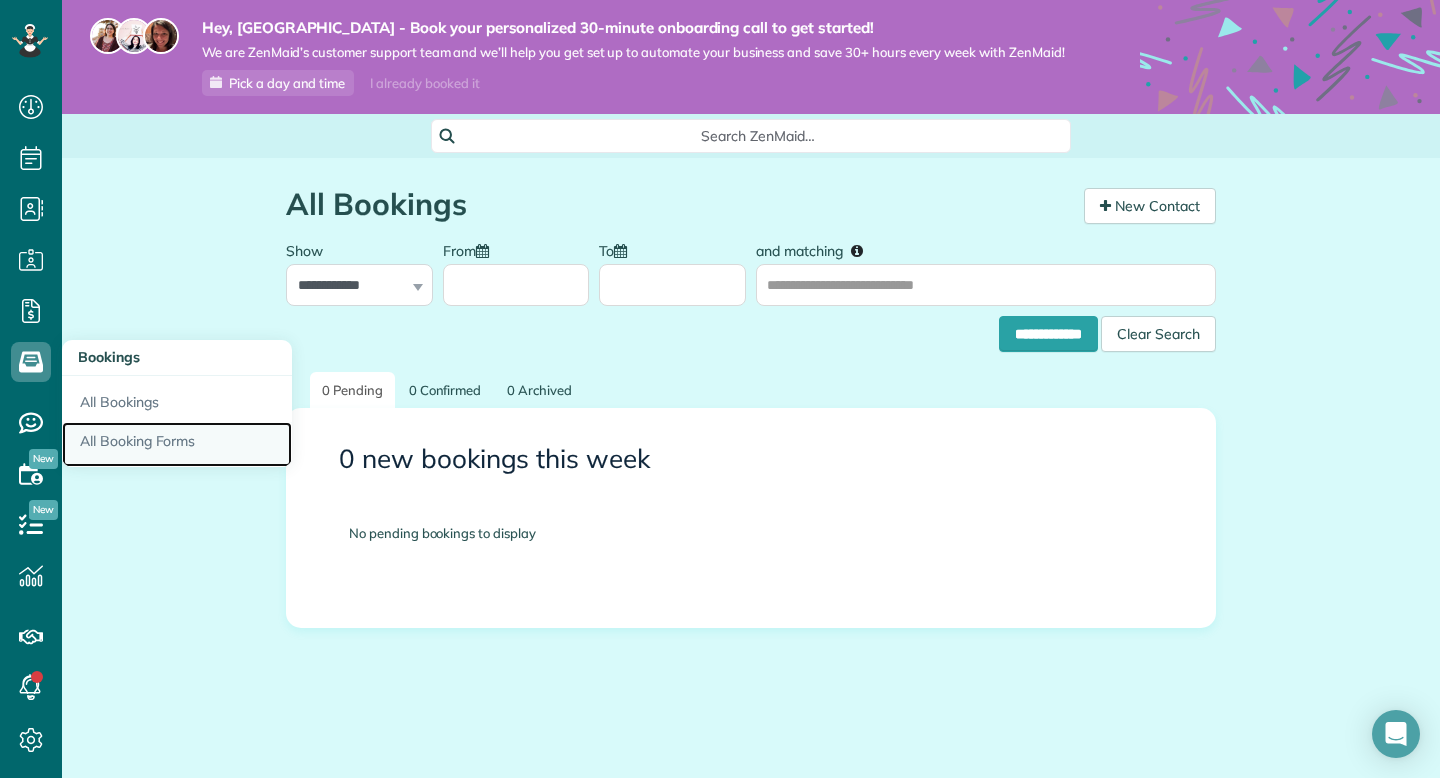 click on "All Booking Forms" at bounding box center [177, 445] 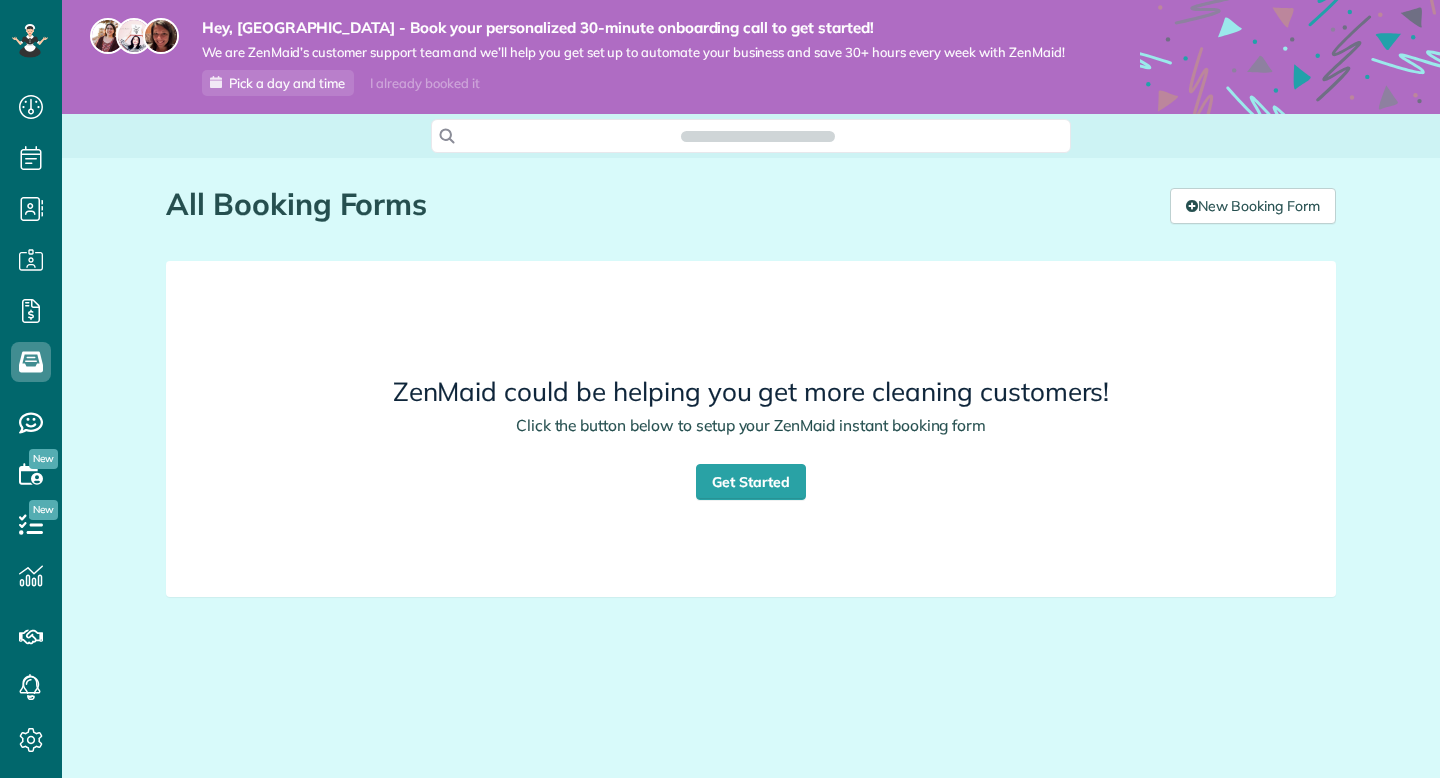 scroll, scrollTop: 0, scrollLeft: 0, axis: both 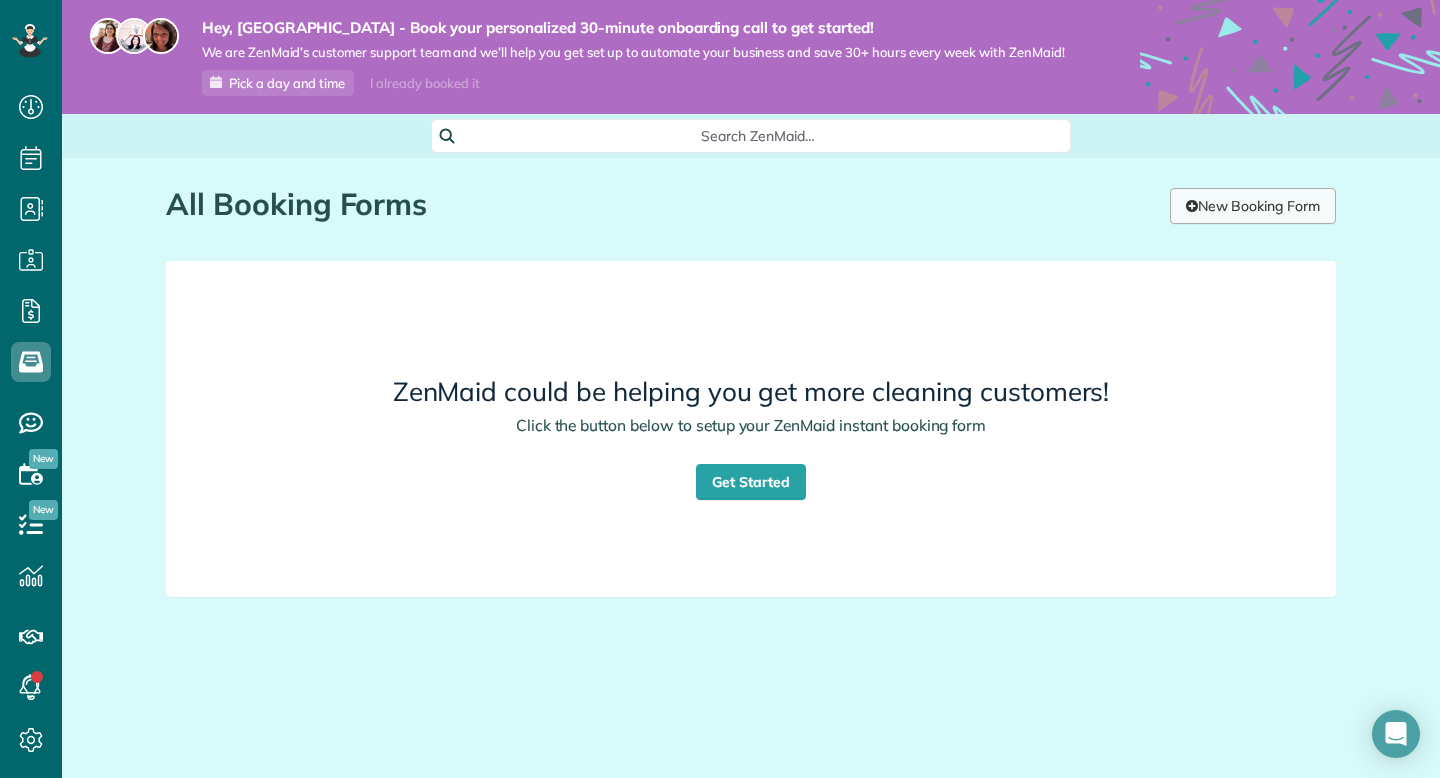 click on "New Booking Form" at bounding box center [1253, 206] 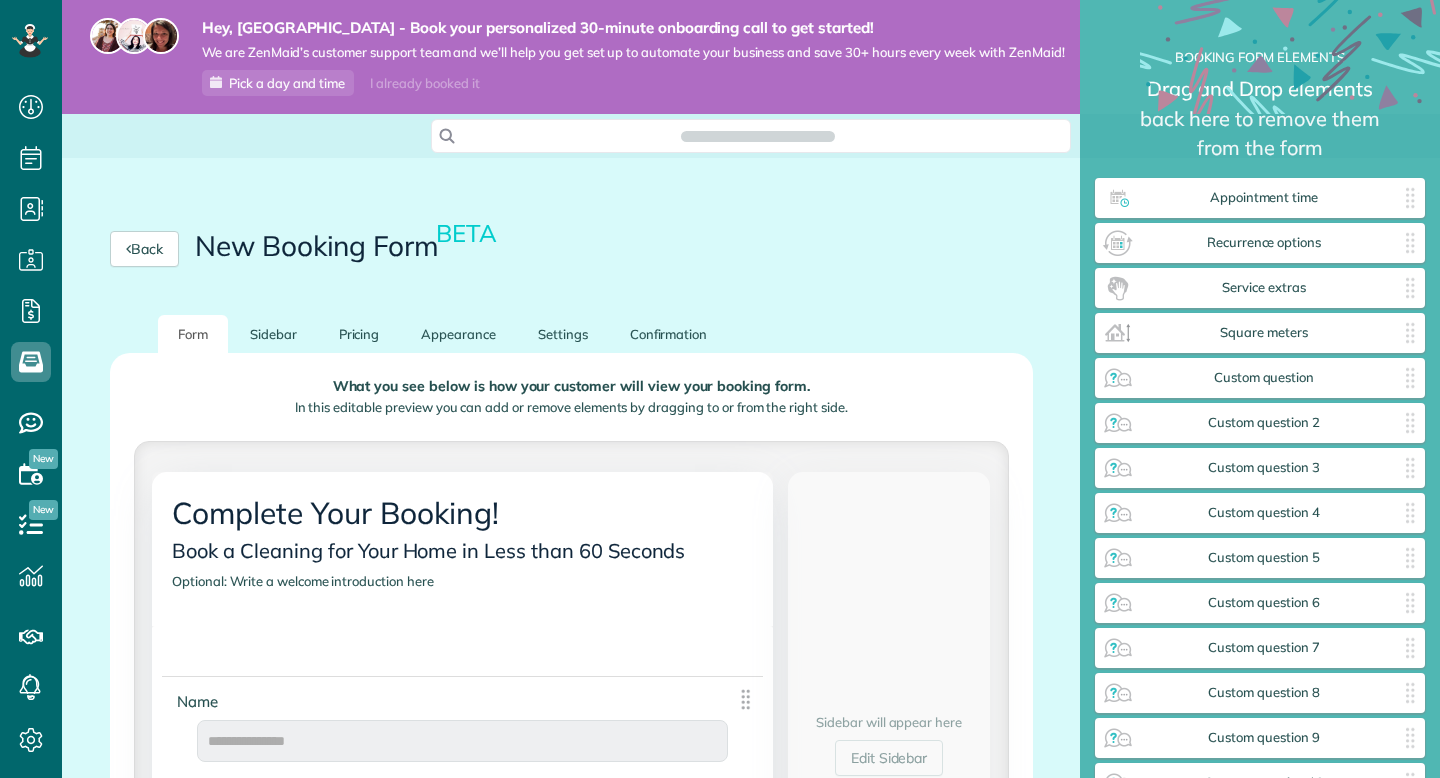 scroll, scrollTop: 0, scrollLeft: 0, axis: both 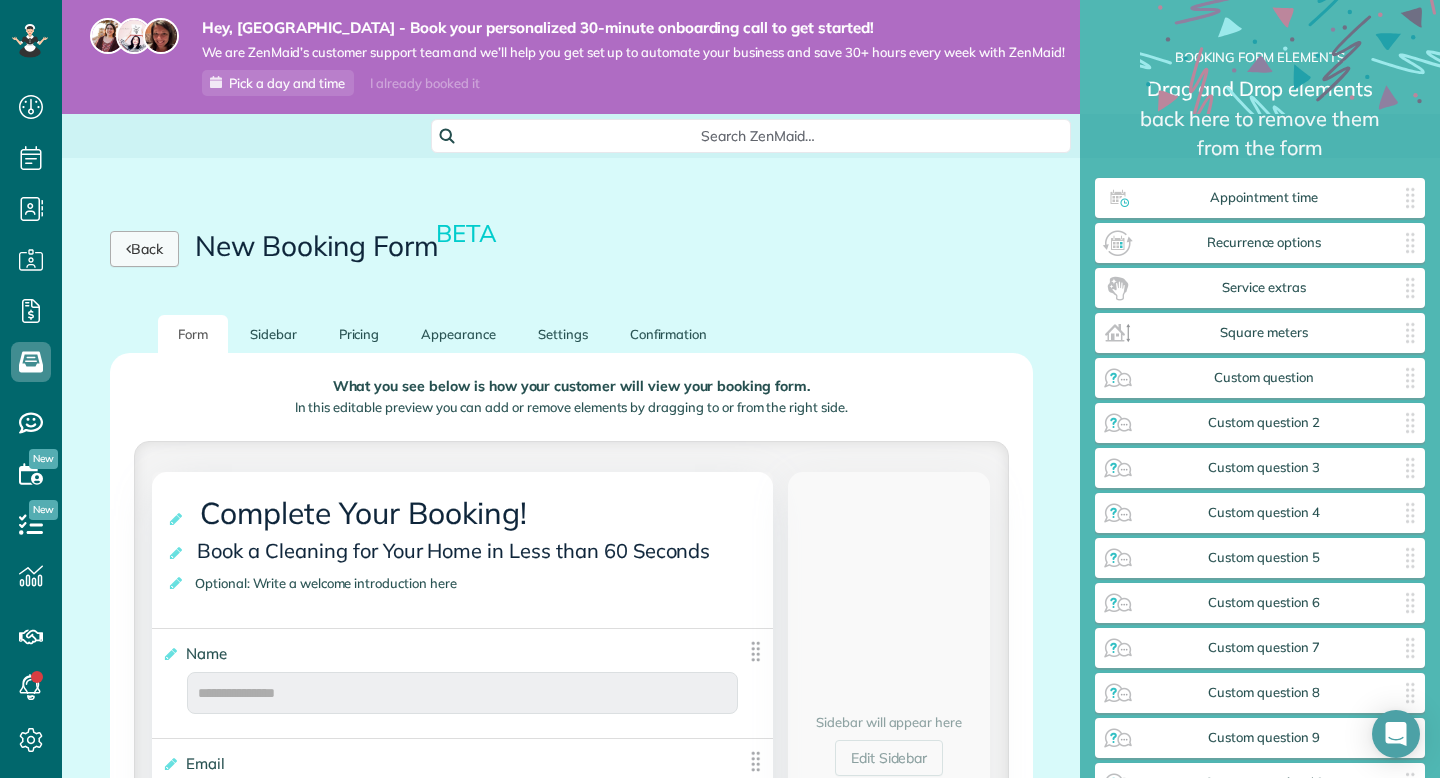 click on "Back" at bounding box center (144, 249) 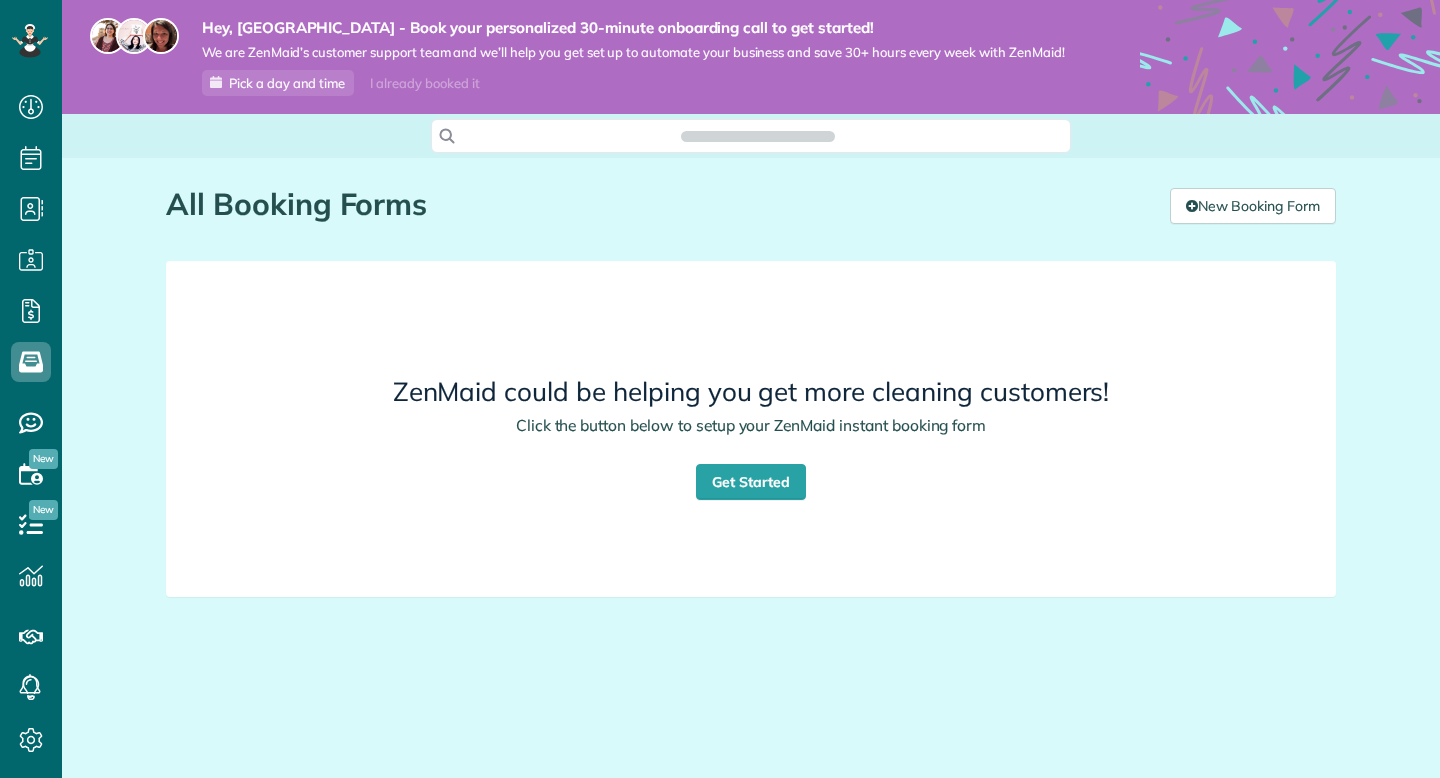 scroll, scrollTop: 0, scrollLeft: 0, axis: both 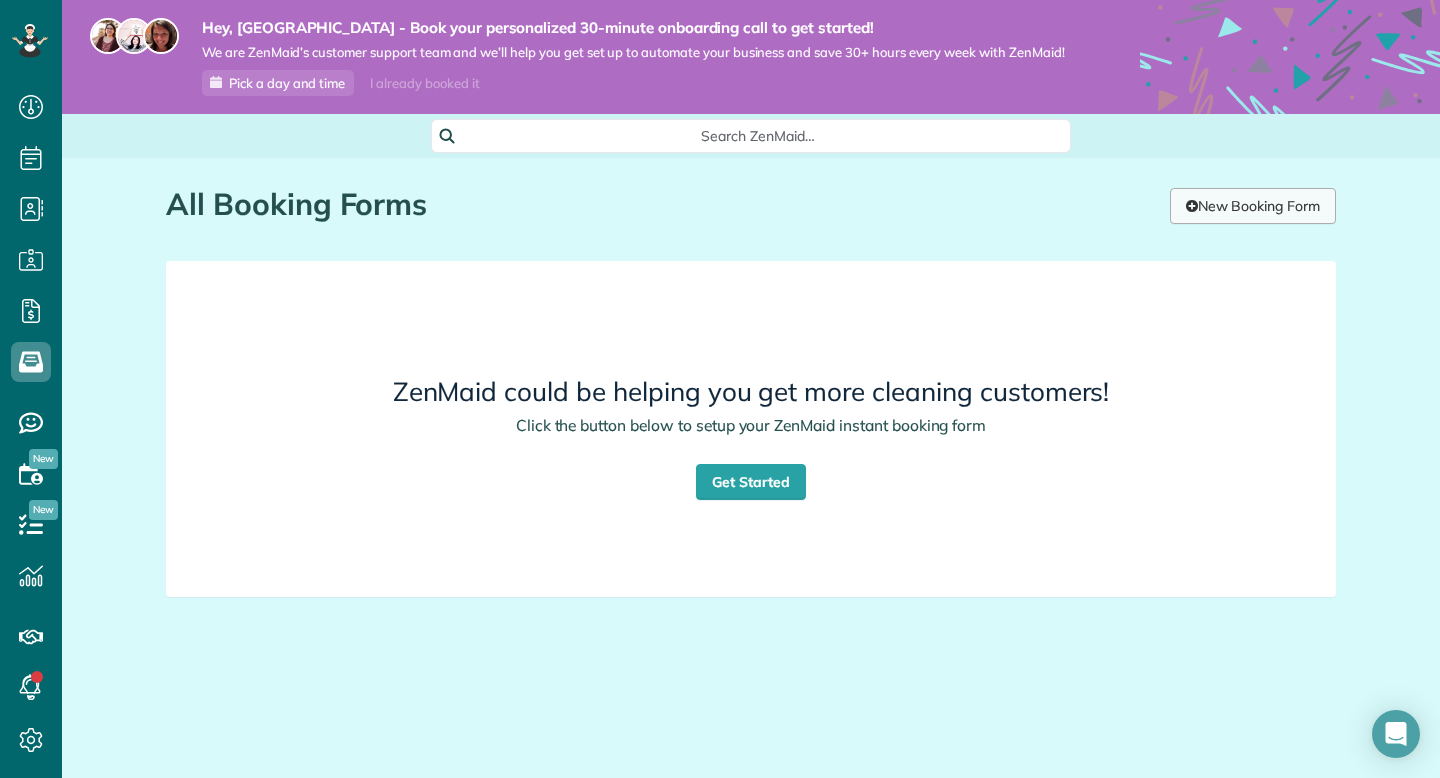 click on "New Booking Form" at bounding box center (1253, 206) 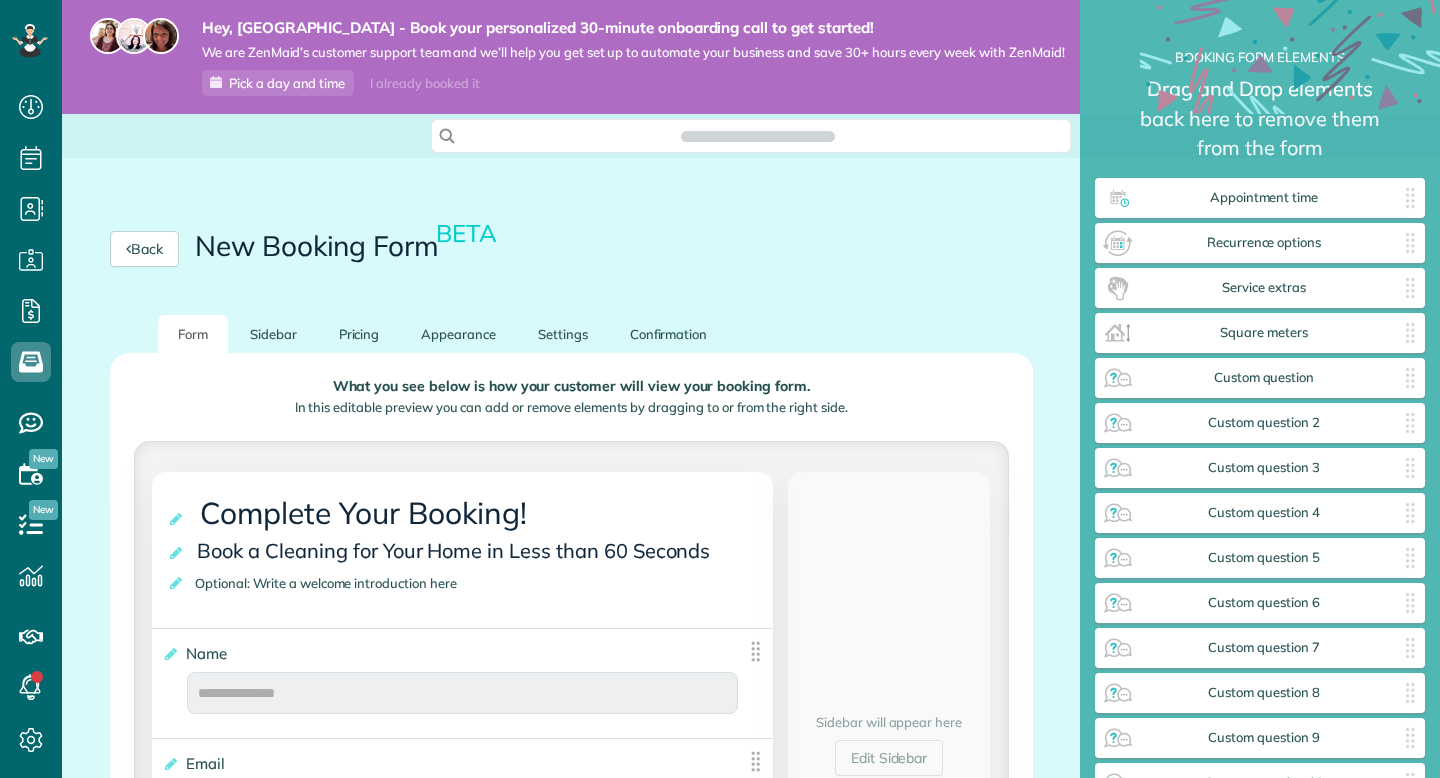 scroll, scrollTop: 0, scrollLeft: 0, axis: both 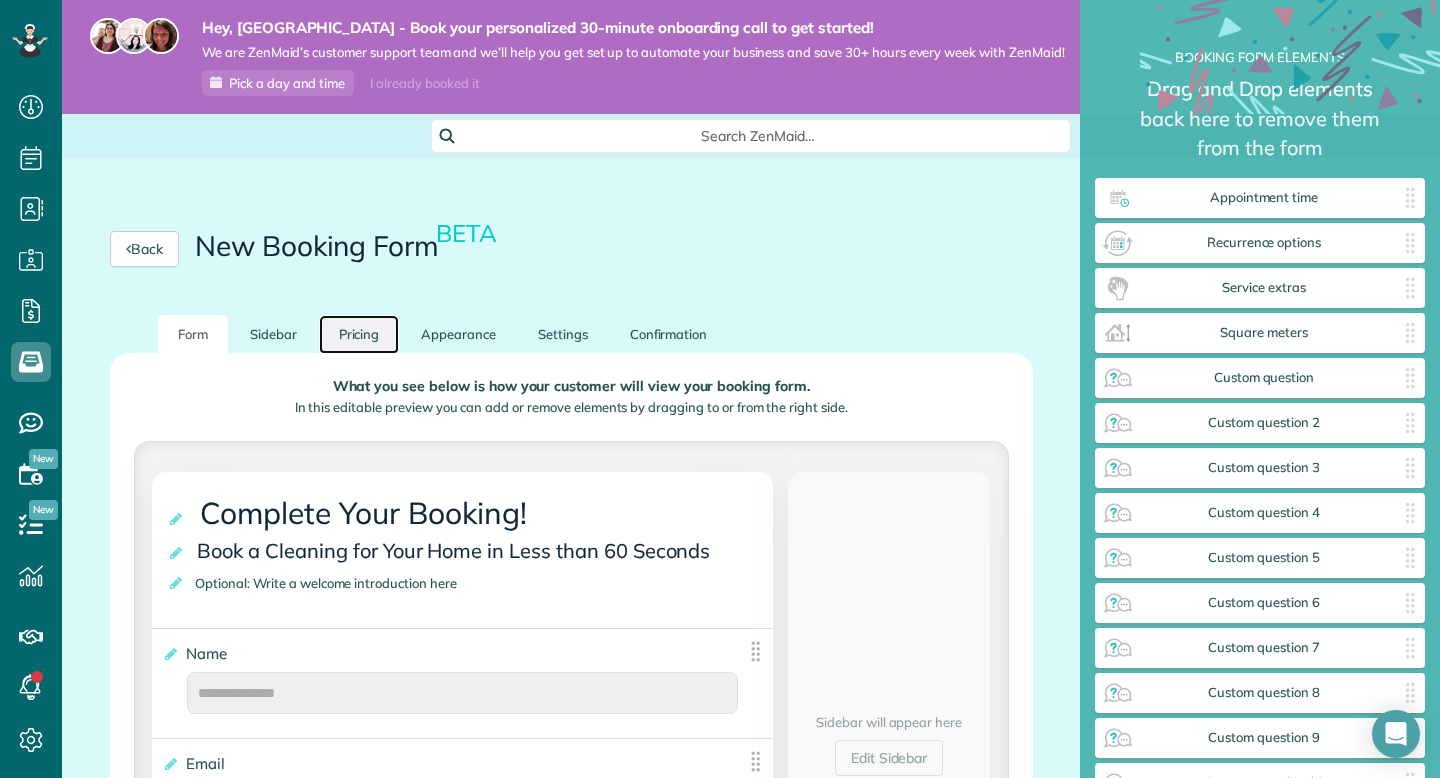 click on "Pricing" at bounding box center (359, 334) 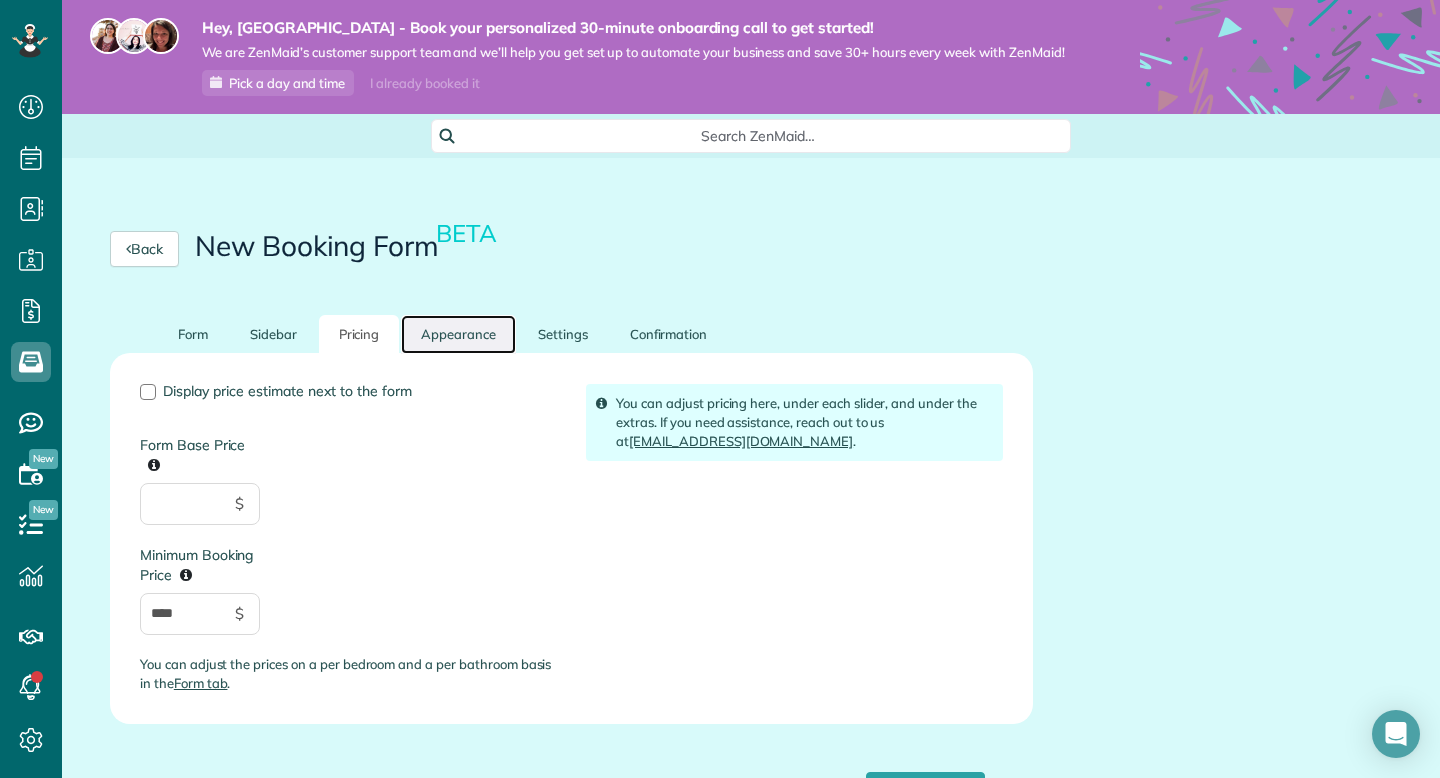 click on "Appearance" at bounding box center [458, 334] 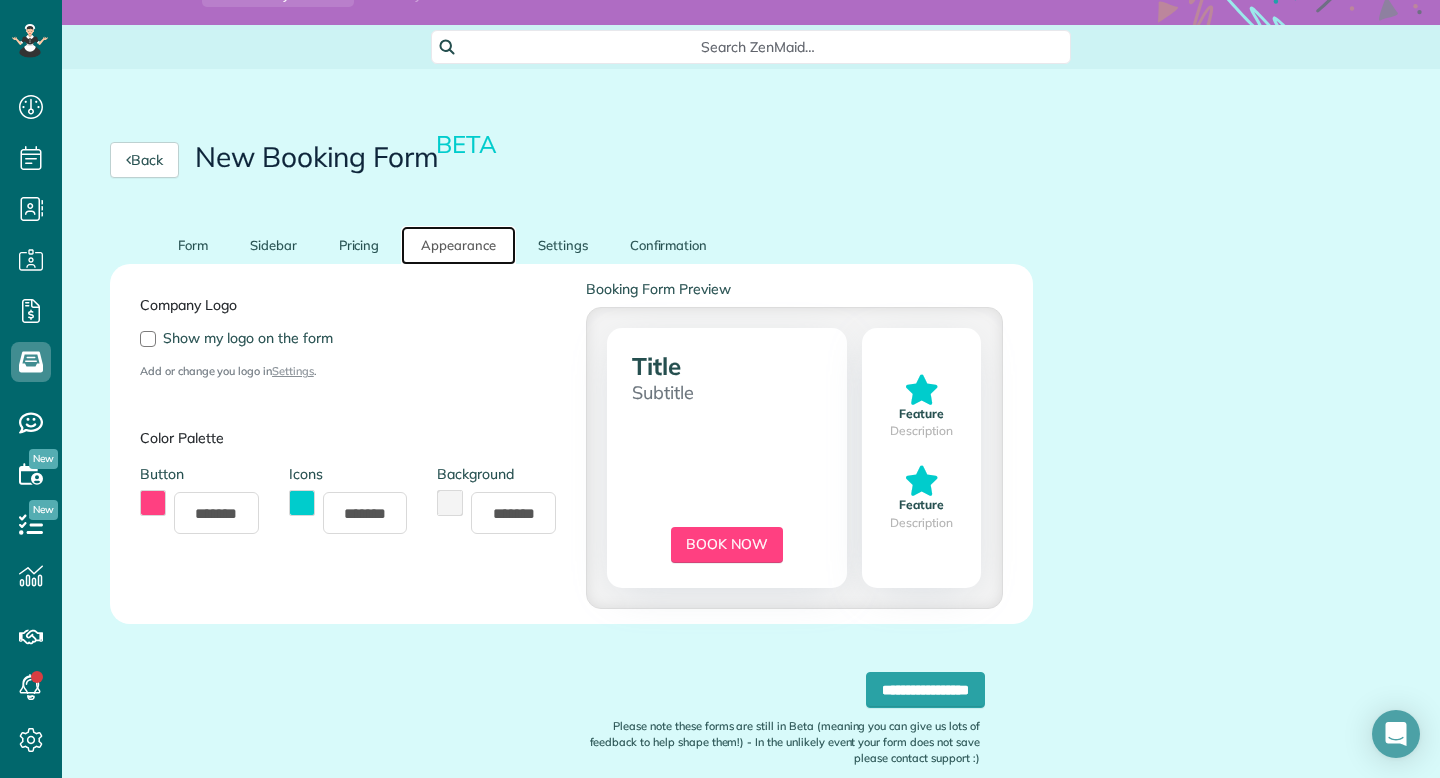 scroll, scrollTop: 183, scrollLeft: 0, axis: vertical 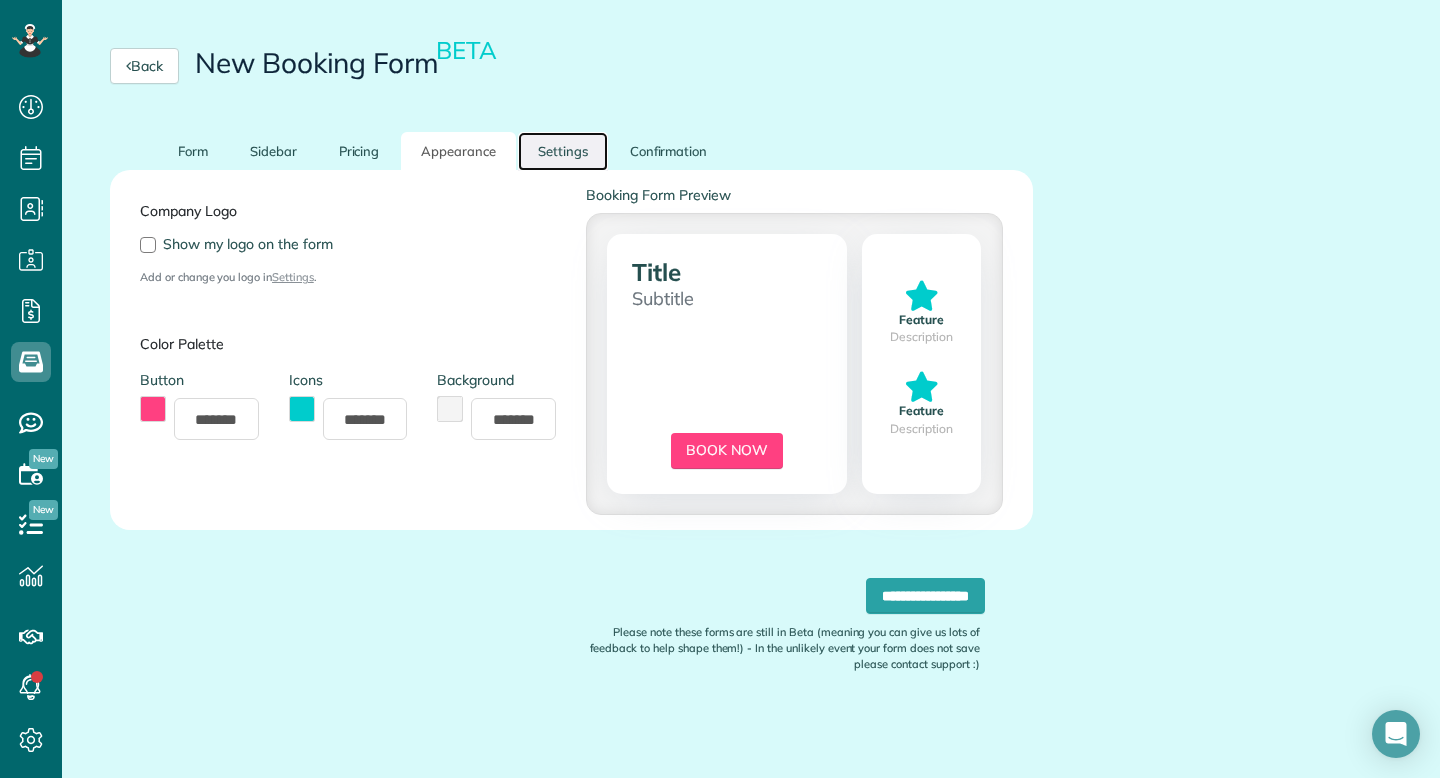 click on "Settings" at bounding box center [563, 151] 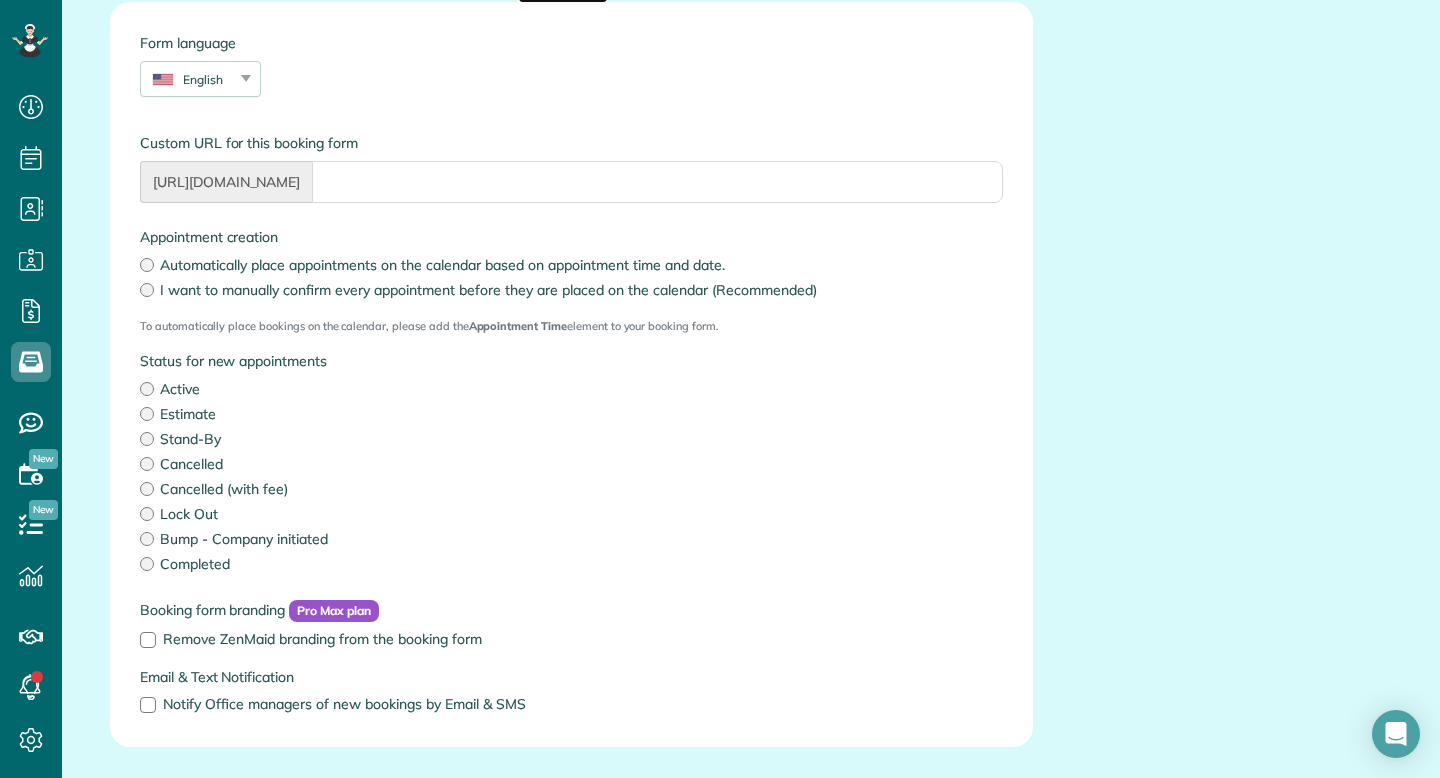 scroll, scrollTop: 352, scrollLeft: 0, axis: vertical 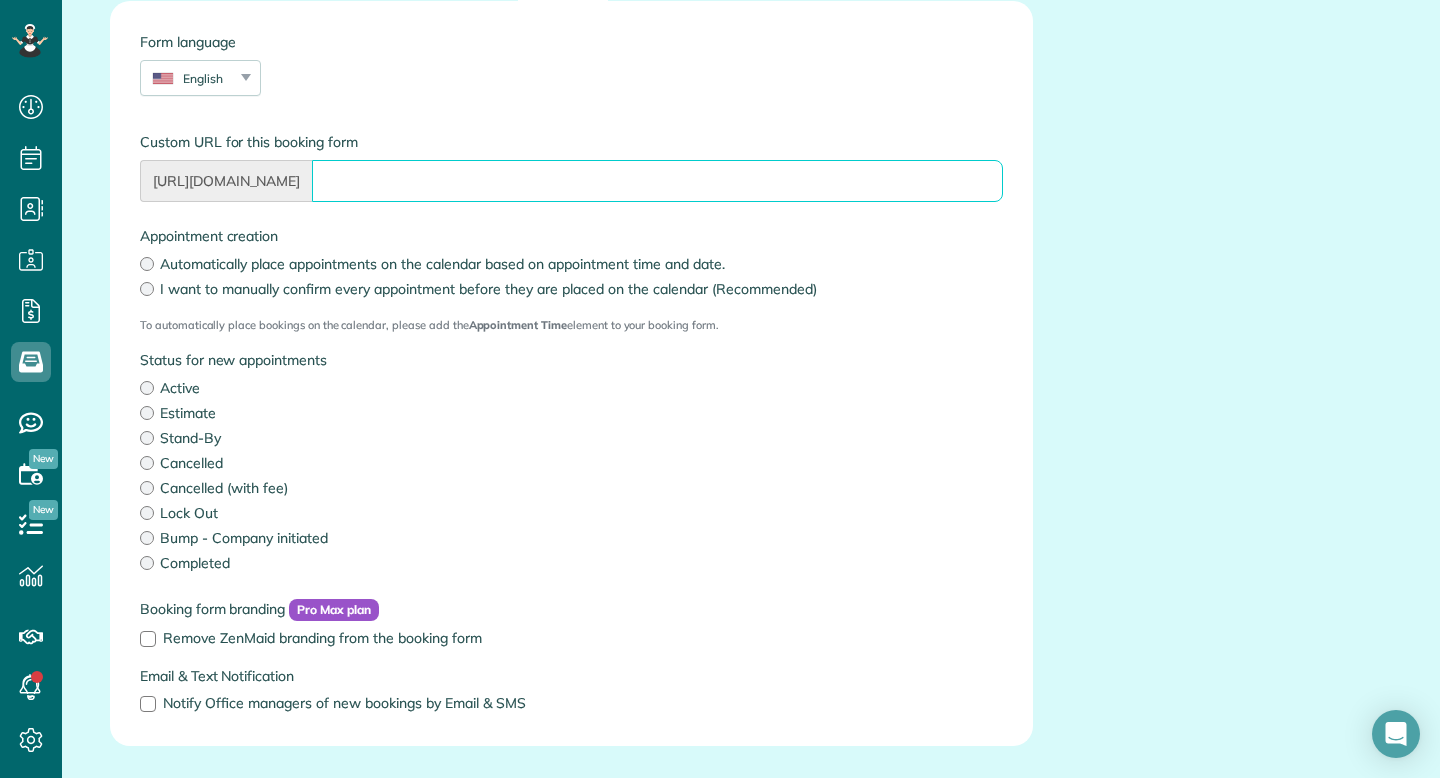 click on "Form language" at bounding box center [657, 181] 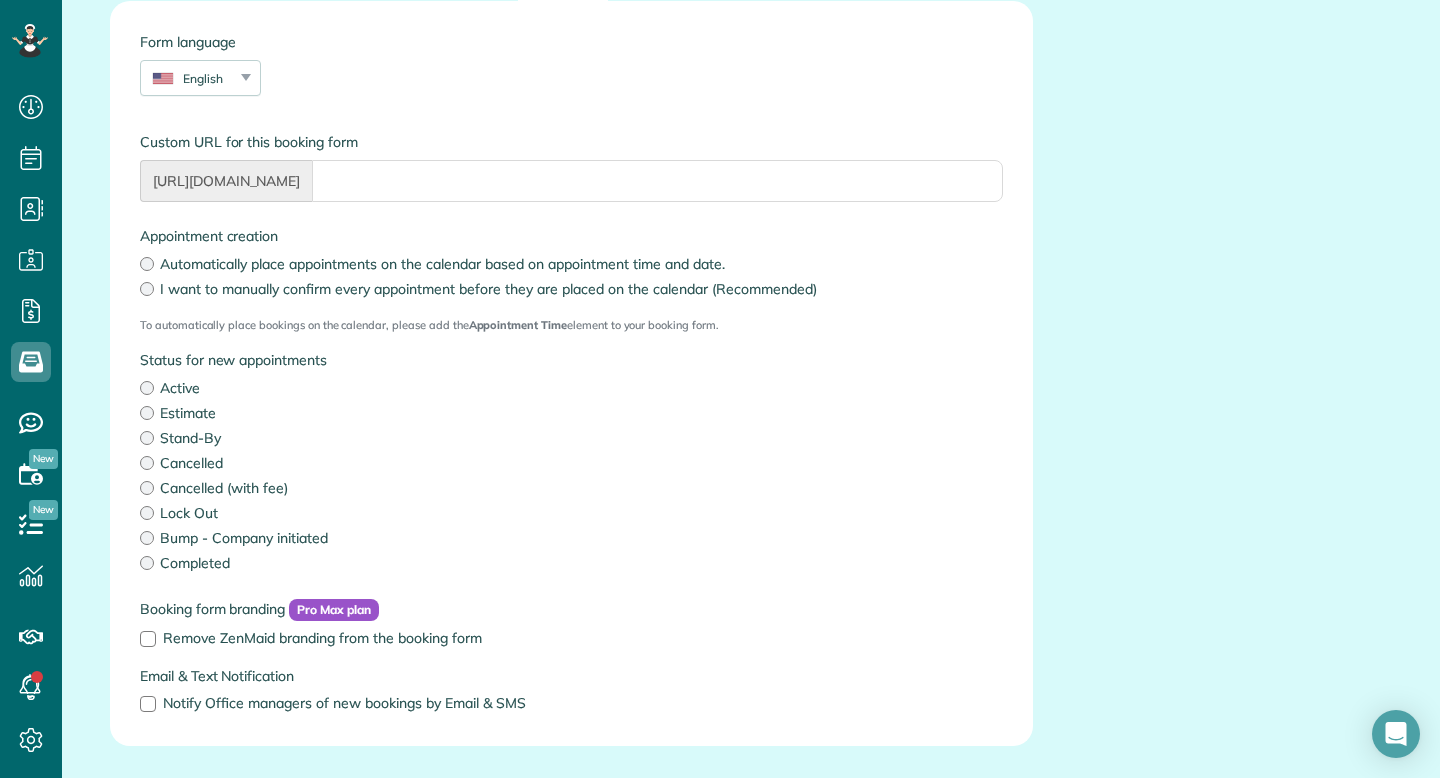 click on "[URL][DOMAIN_NAME]" at bounding box center [226, 181] 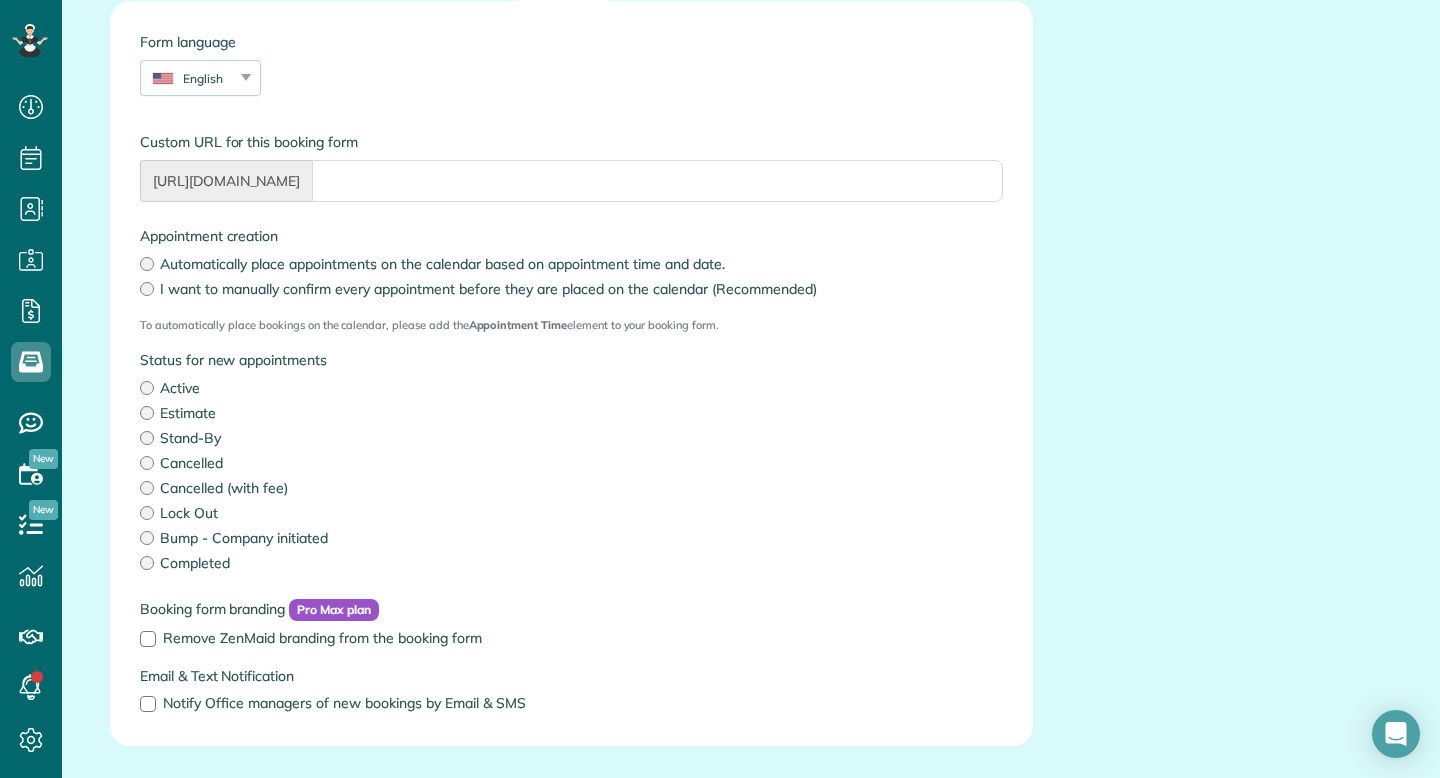 drag, startPoint x: 154, startPoint y: 175, endPoint x: 344, endPoint y: 188, distance: 190.44421 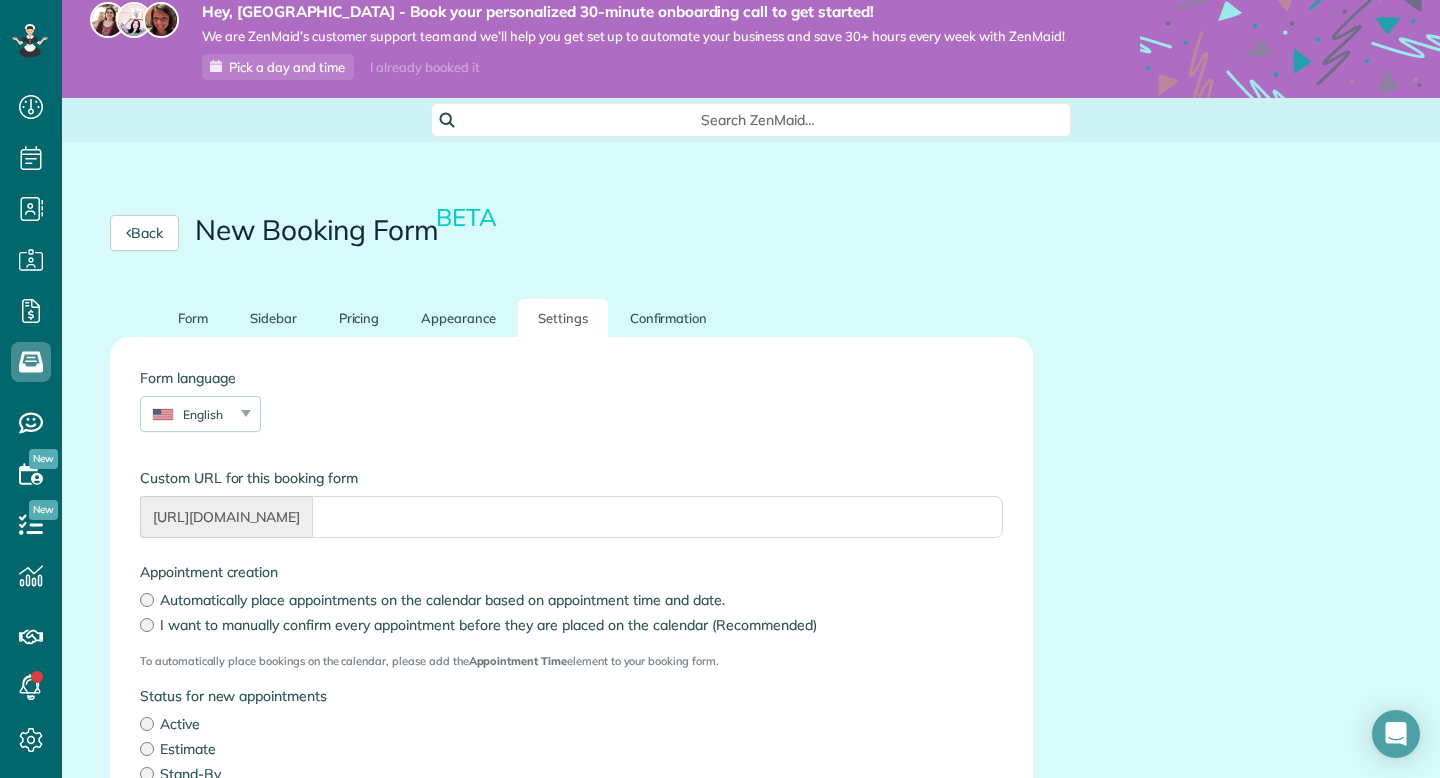 scroll, scrollTop: 0, scrollLeft: 0, axis: both 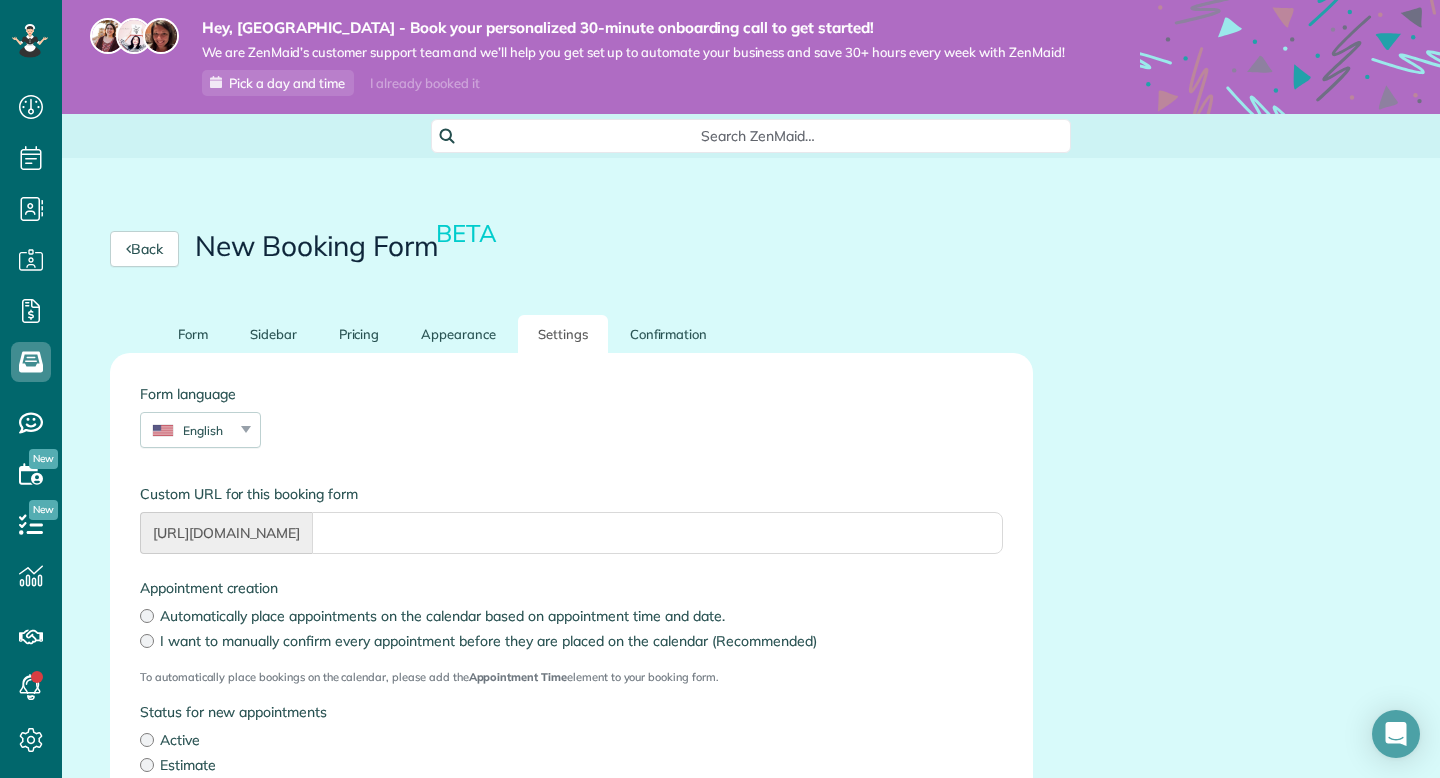 click on "Search ZenMaid…" at bounding box center [758, 136] 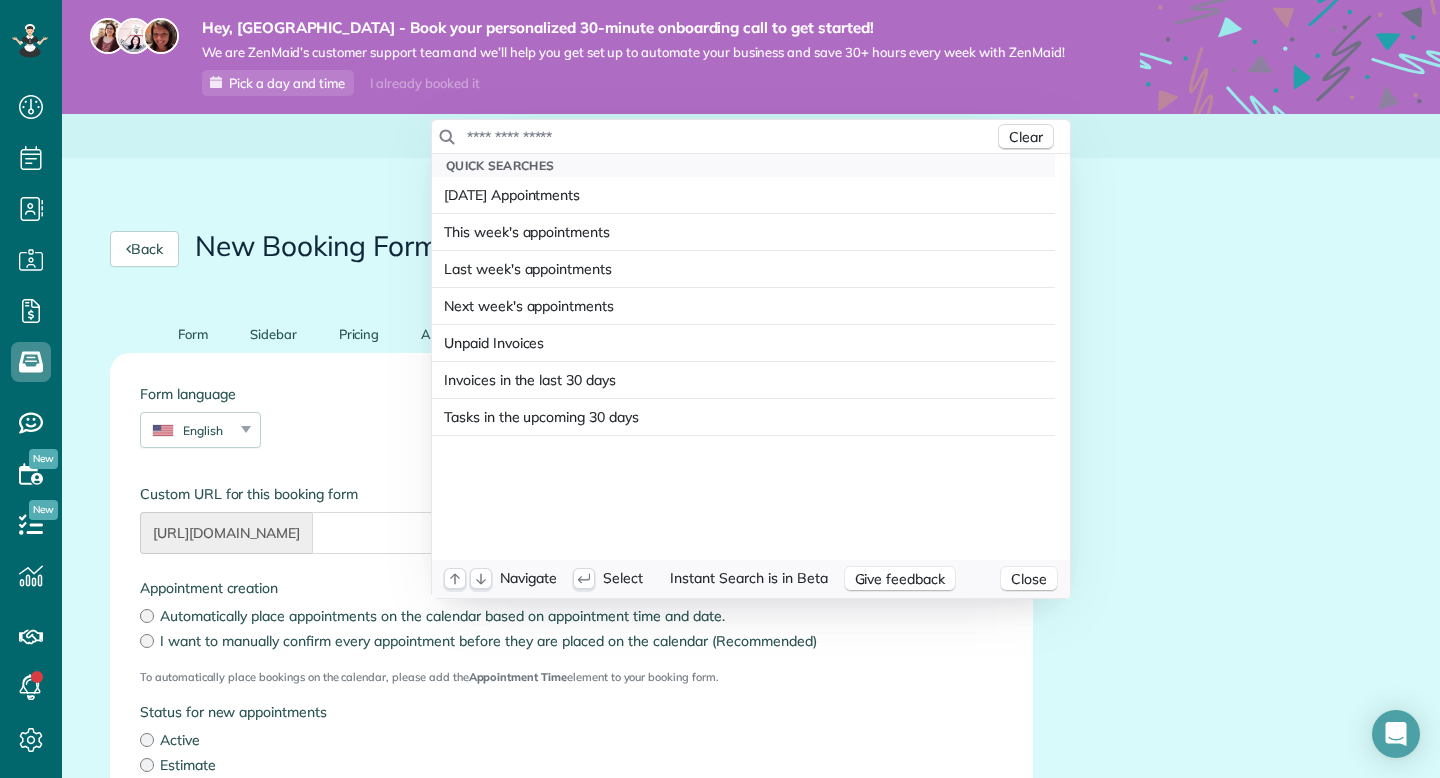 click at bounding box center (730, 137) 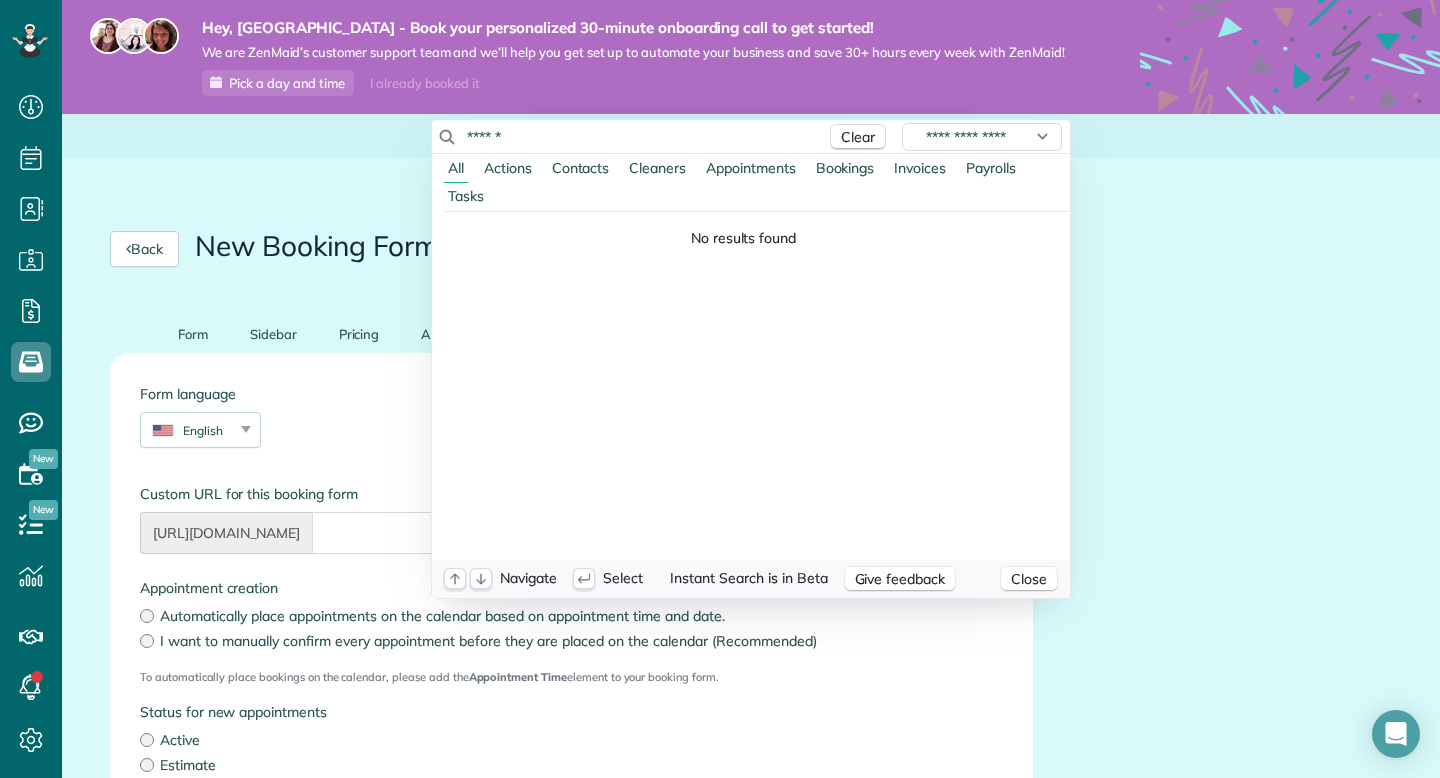 type on "******" 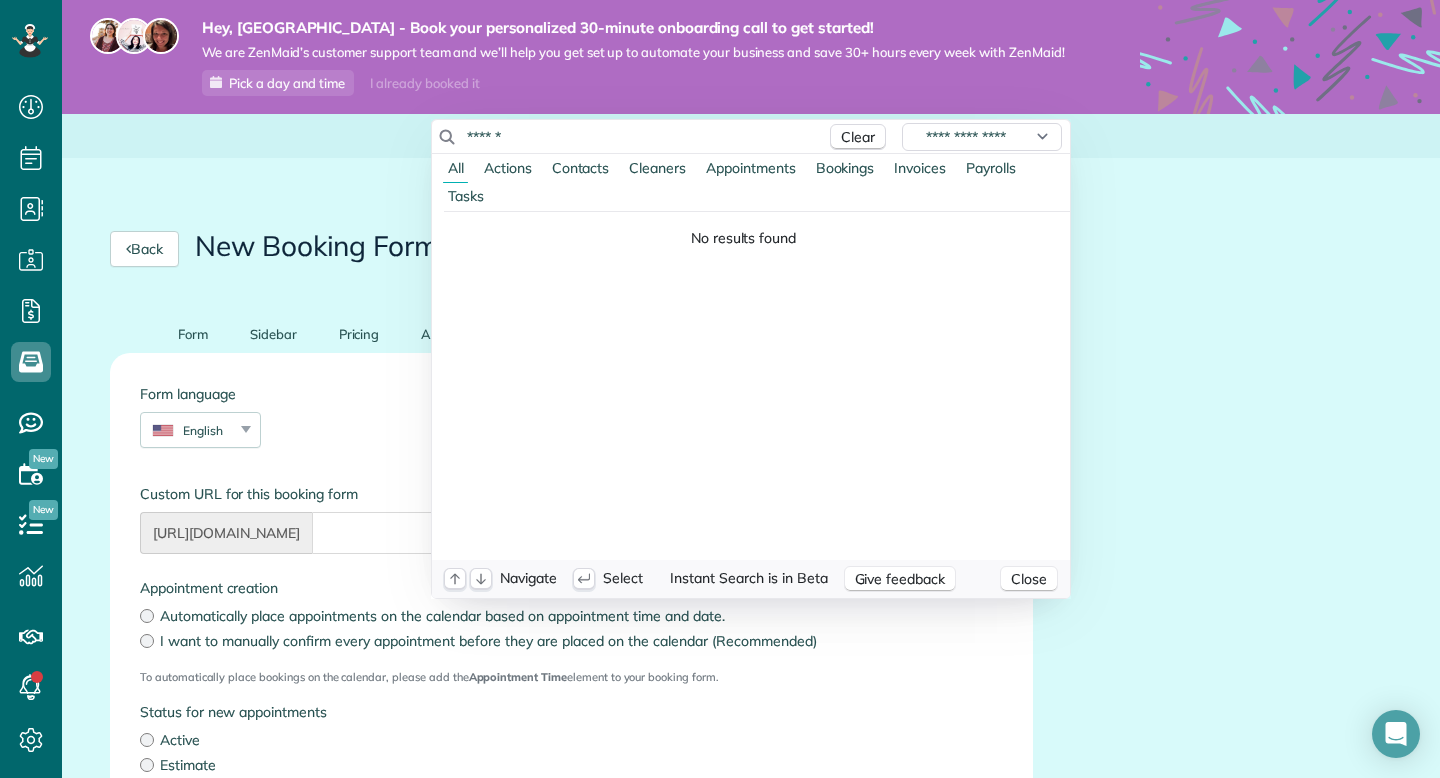 click on "Actions" at bounding box center (508, 168) 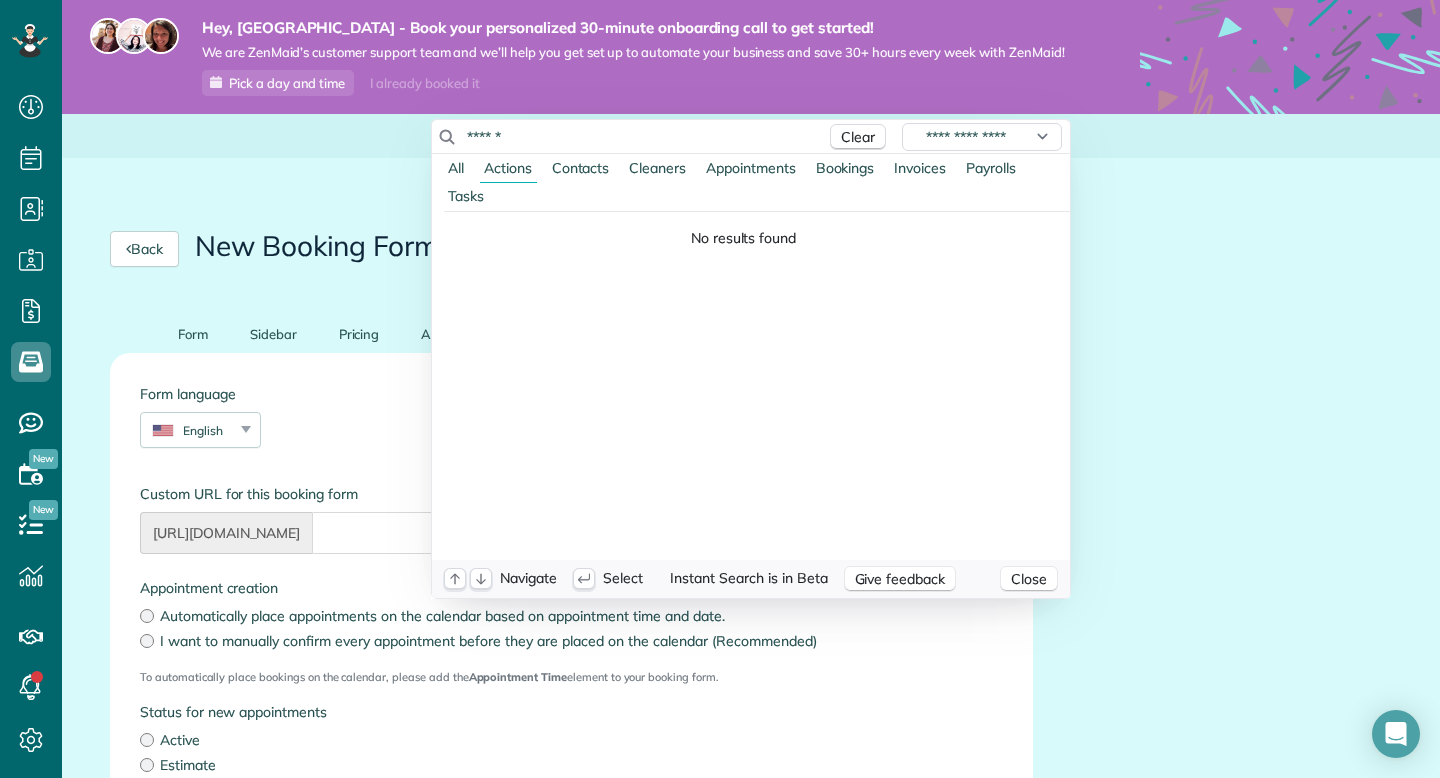 click on "Contacts" at bounding box center (581, 168) 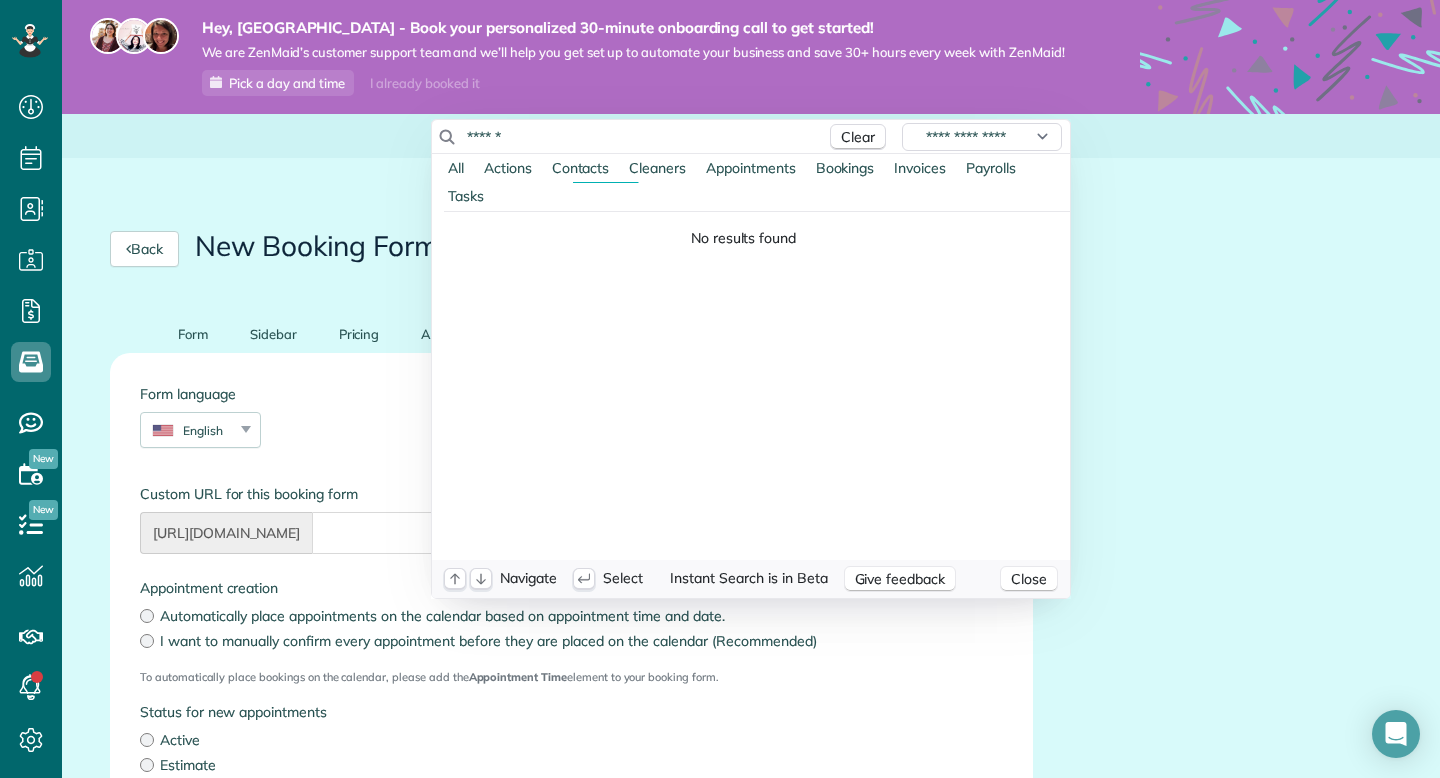 click on "Cleaners" at bounding box center (657, 168) 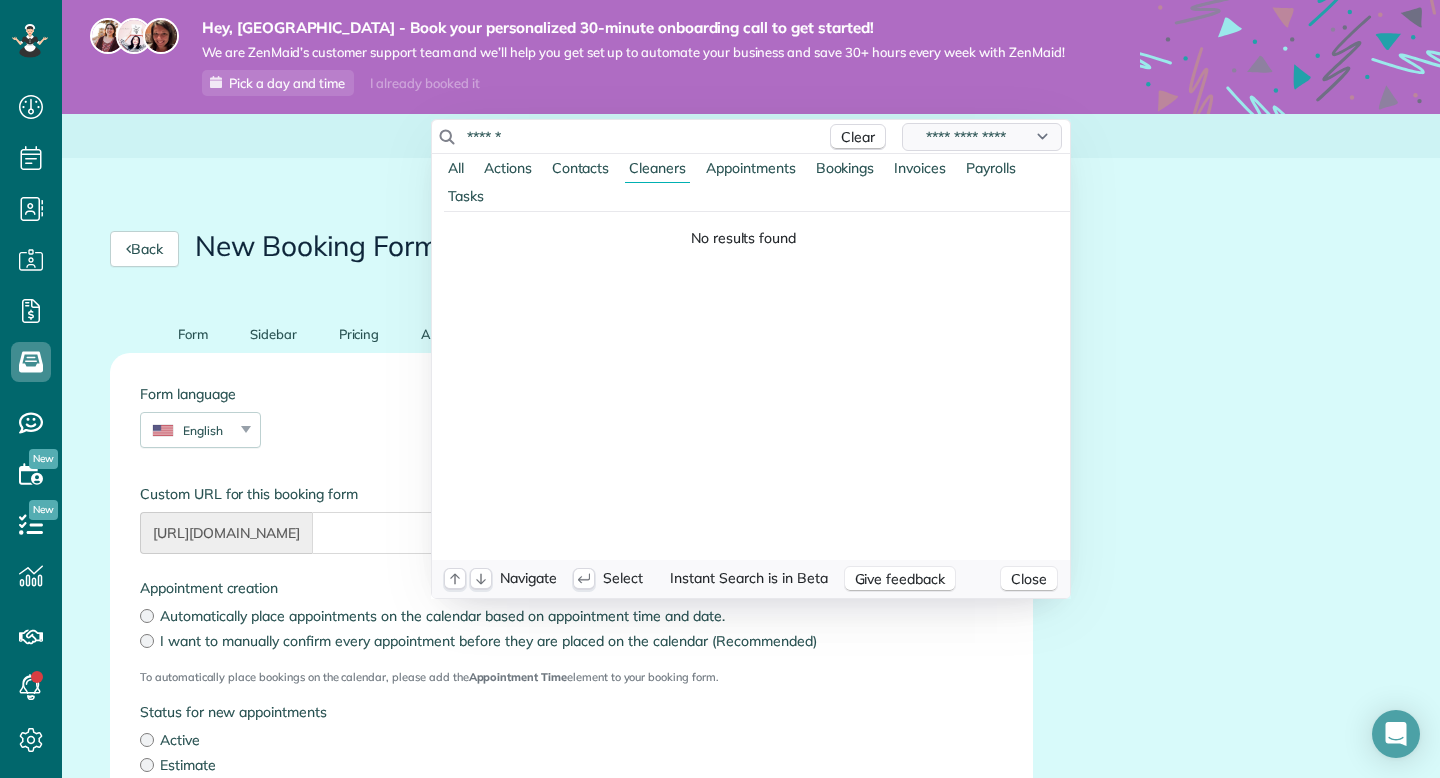 click on "**********" at bounding box center (982, 137) 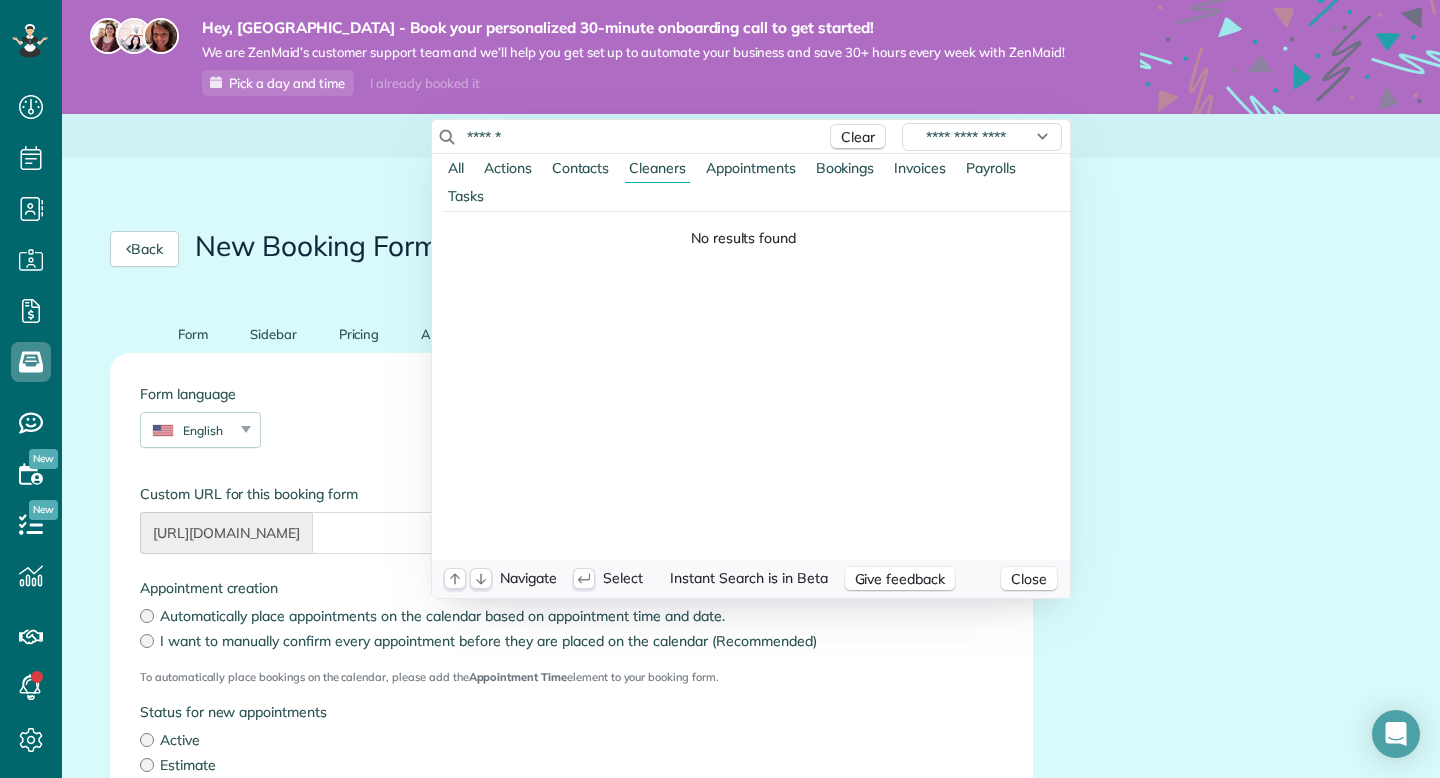 click on "Dashboard
Scheduling
Calendar View
List View
Dispatch View - Weekly scheduling (Beta)" at bounding box center (720, 389) 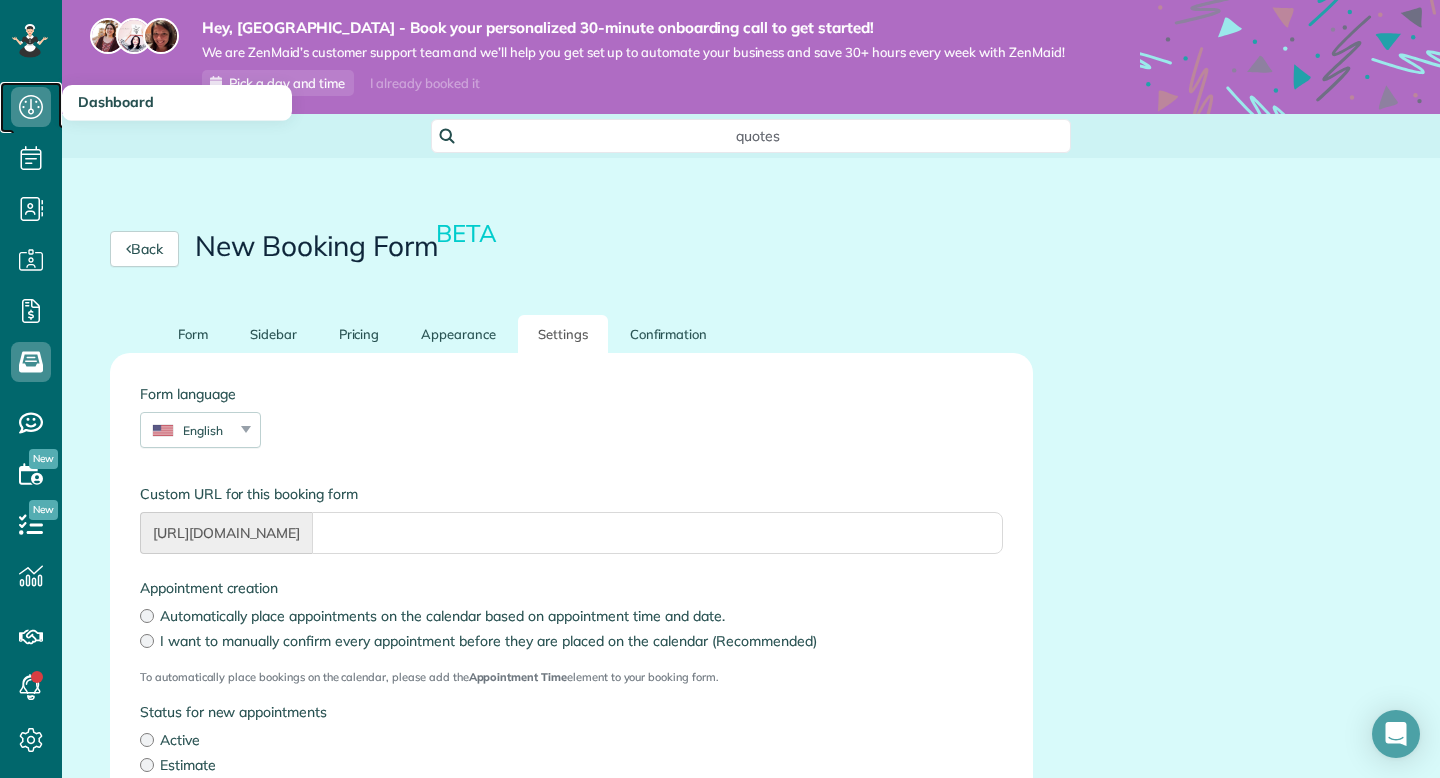 click 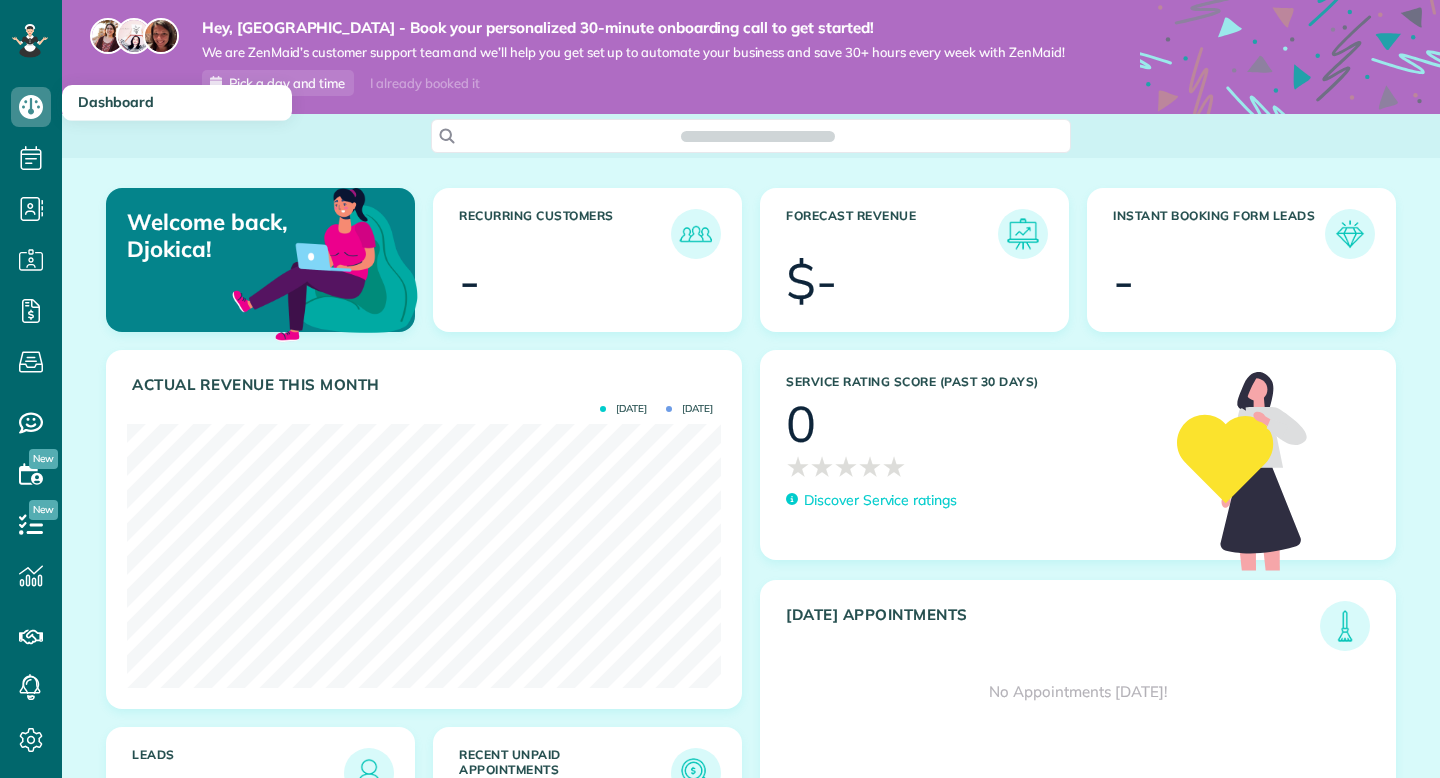 scroll, scrollTop: 0, scrollLeft: 0, axis: both 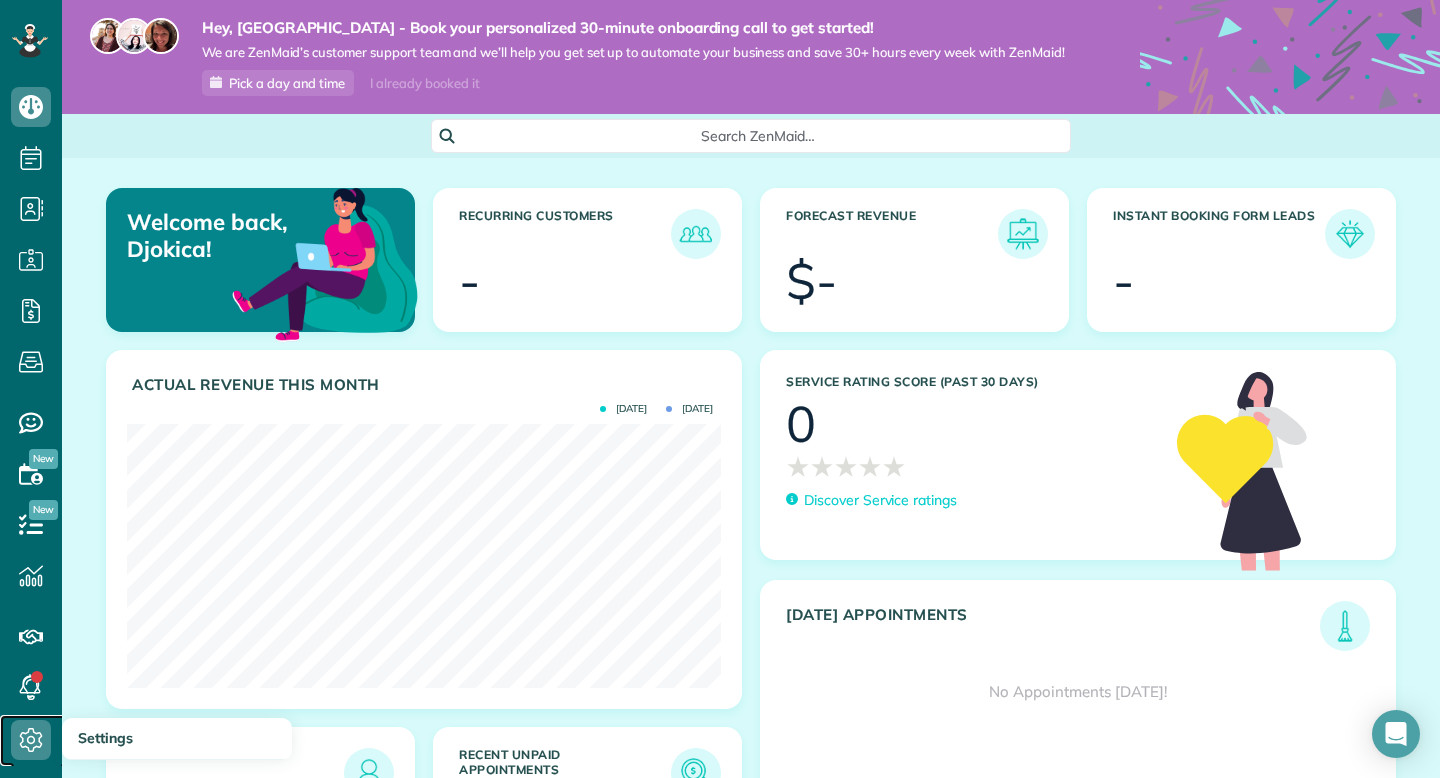 click 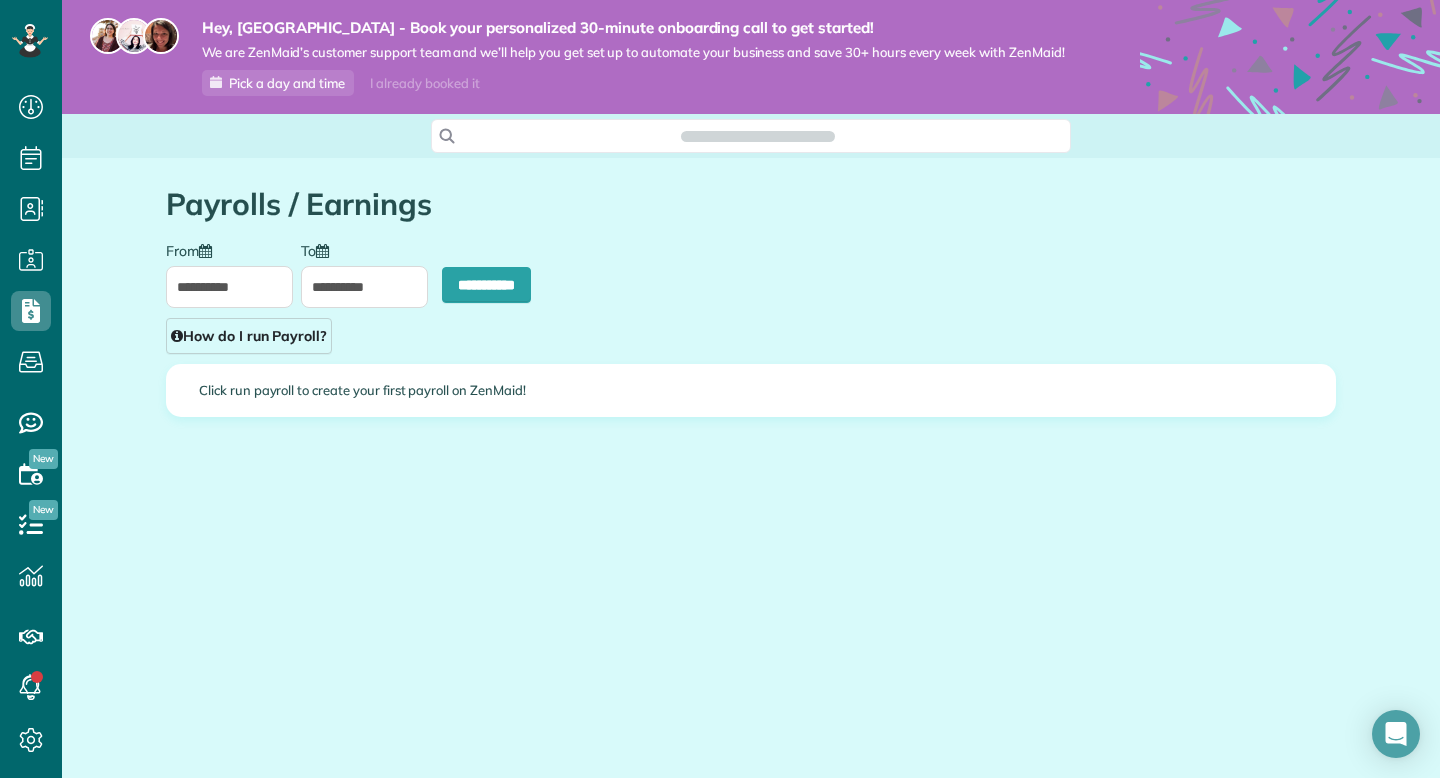 scroll, scrollTop: 0, scrollLeft: 0, axis: both 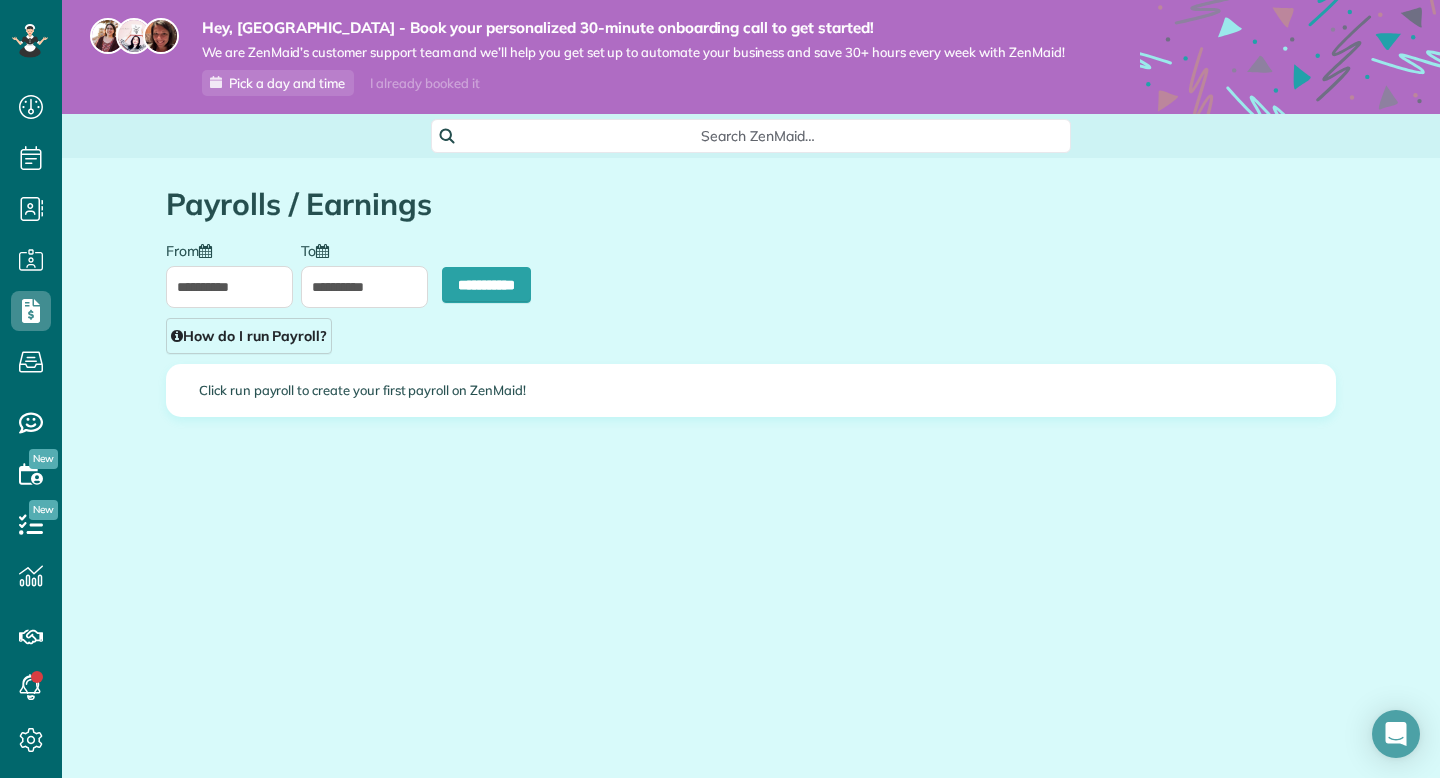 type on "**********" 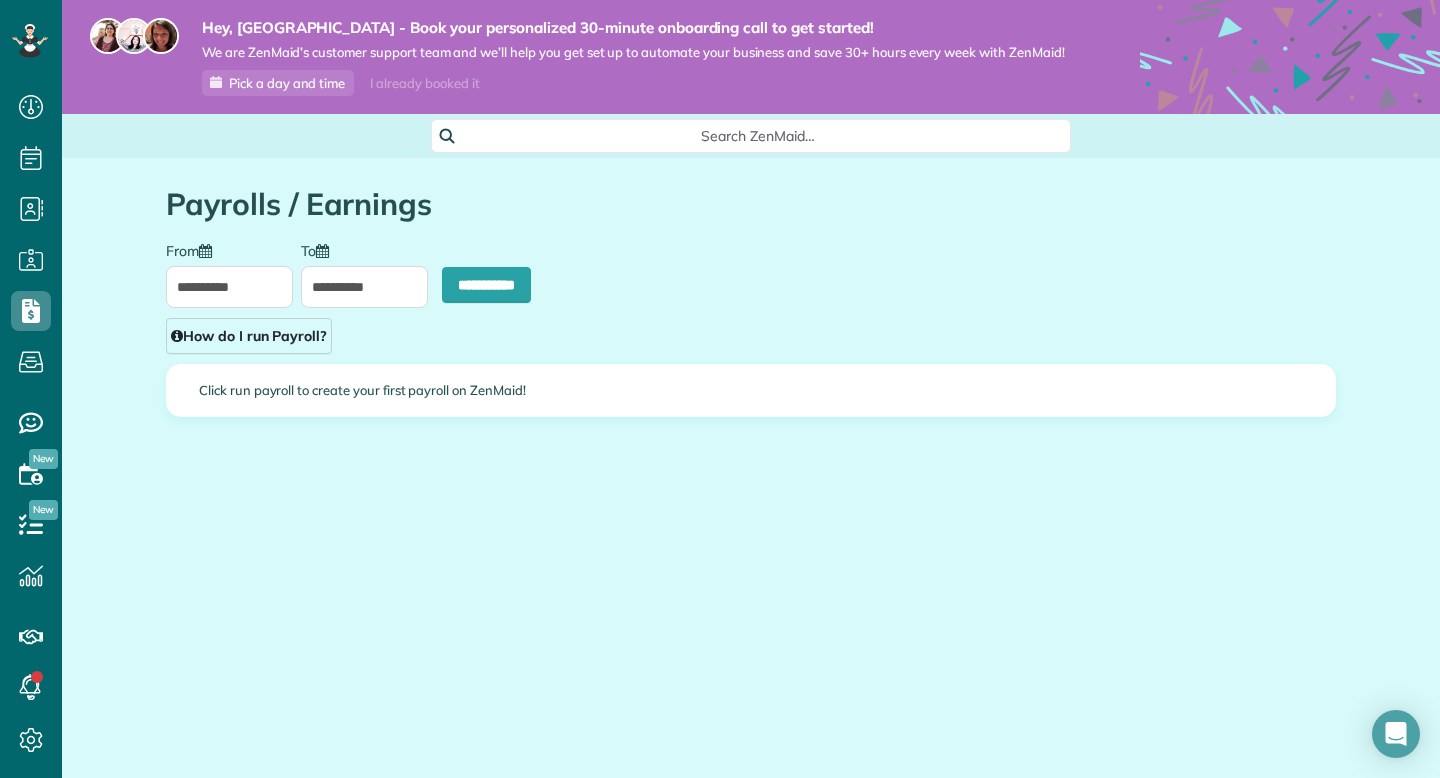 type on "**********" 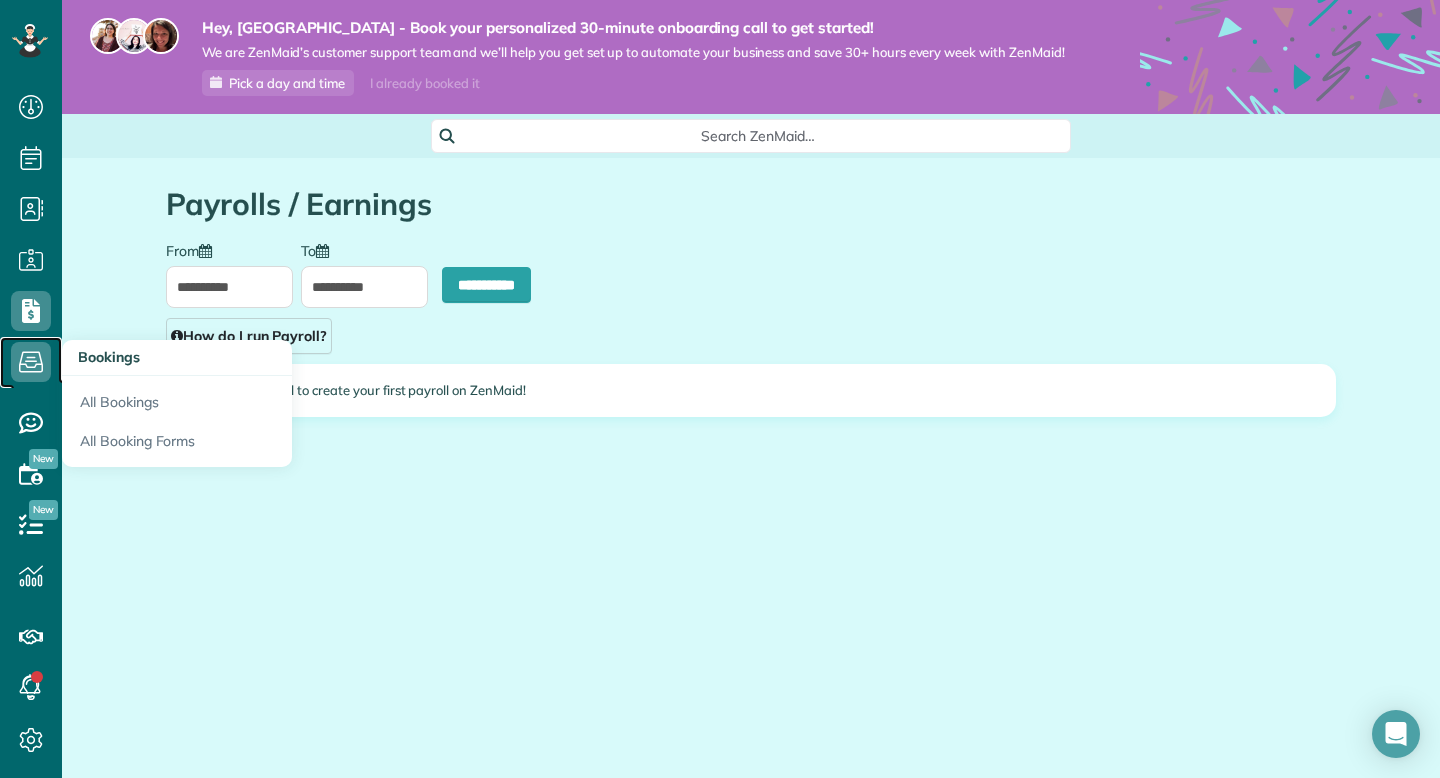 click 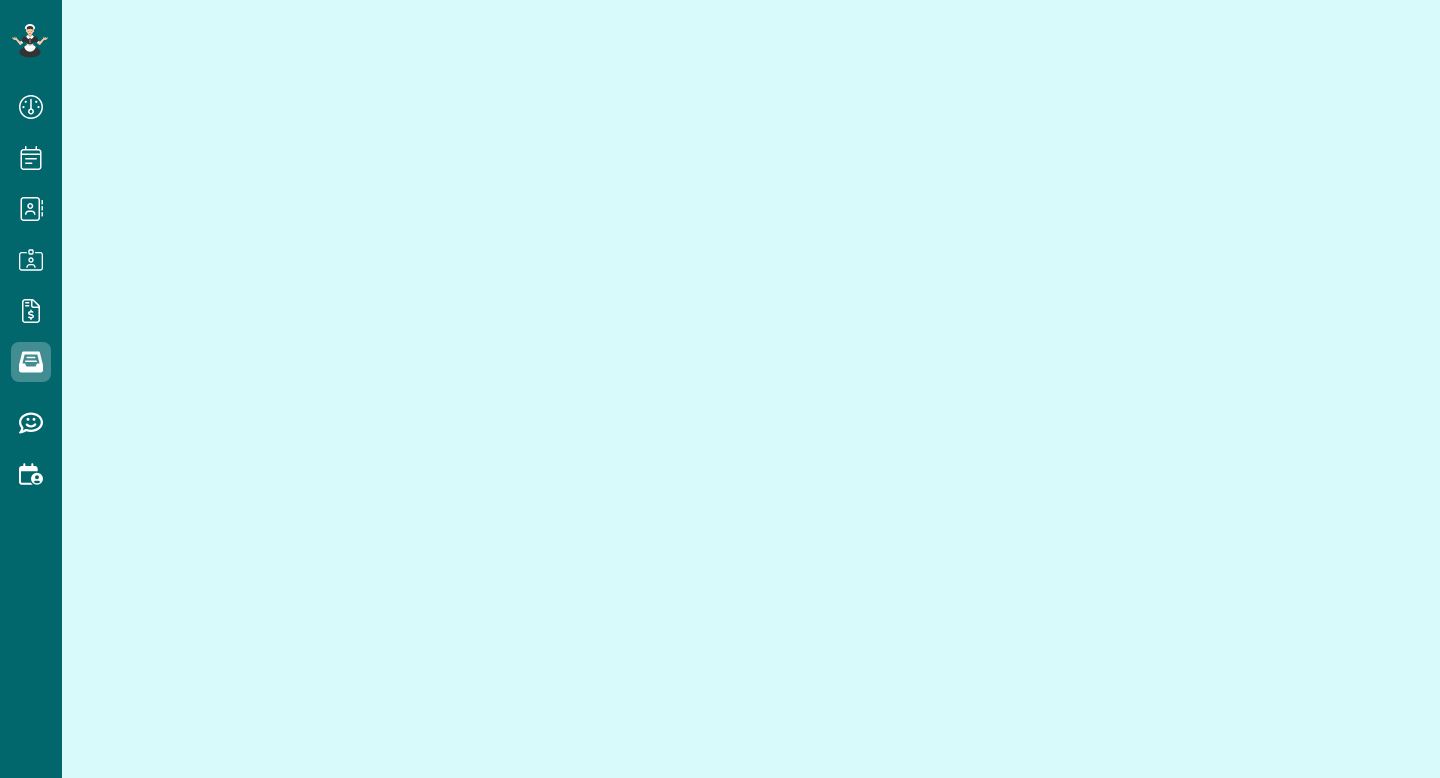 scroll, scrollTop: 0, scrollLeft: 0, axis: both 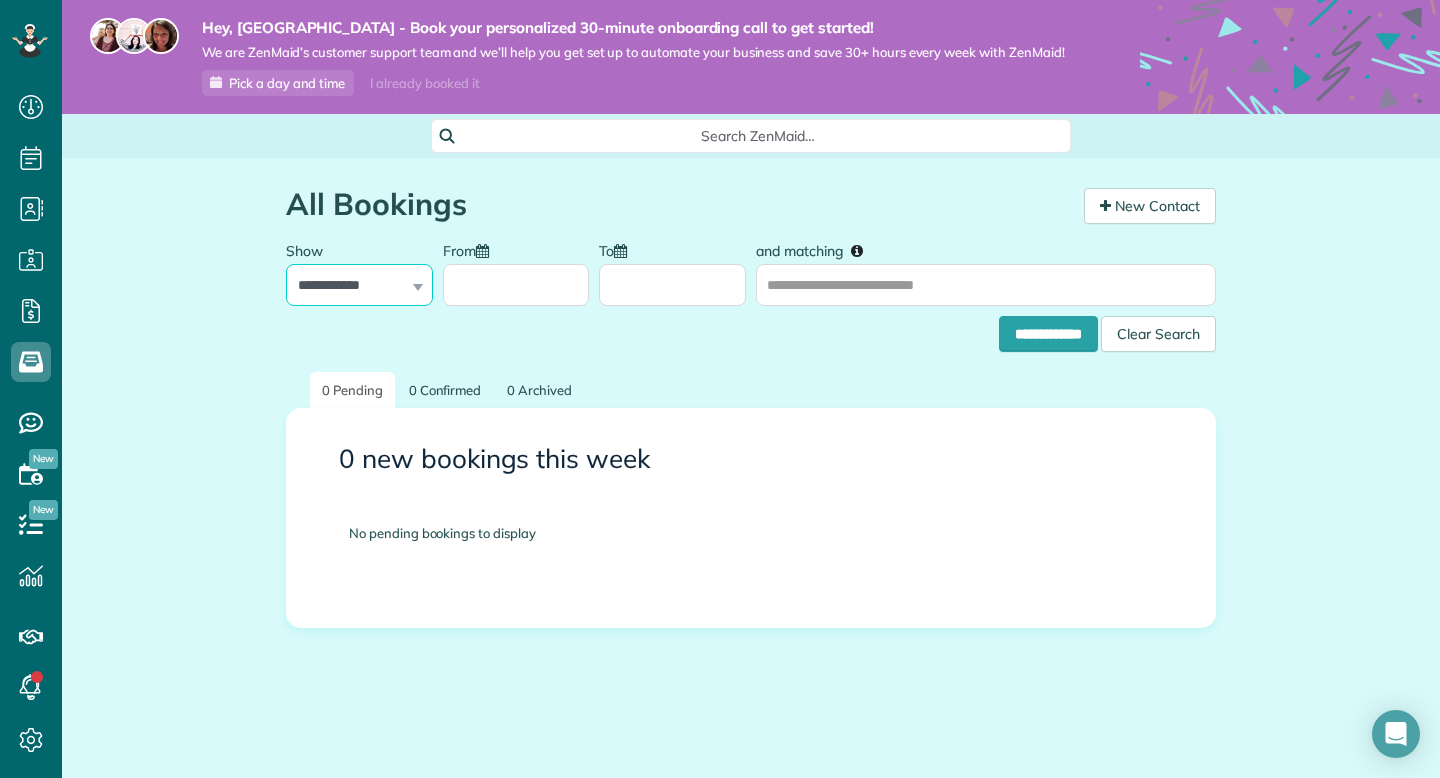 click on "**********" at bounding box center (359, 285) 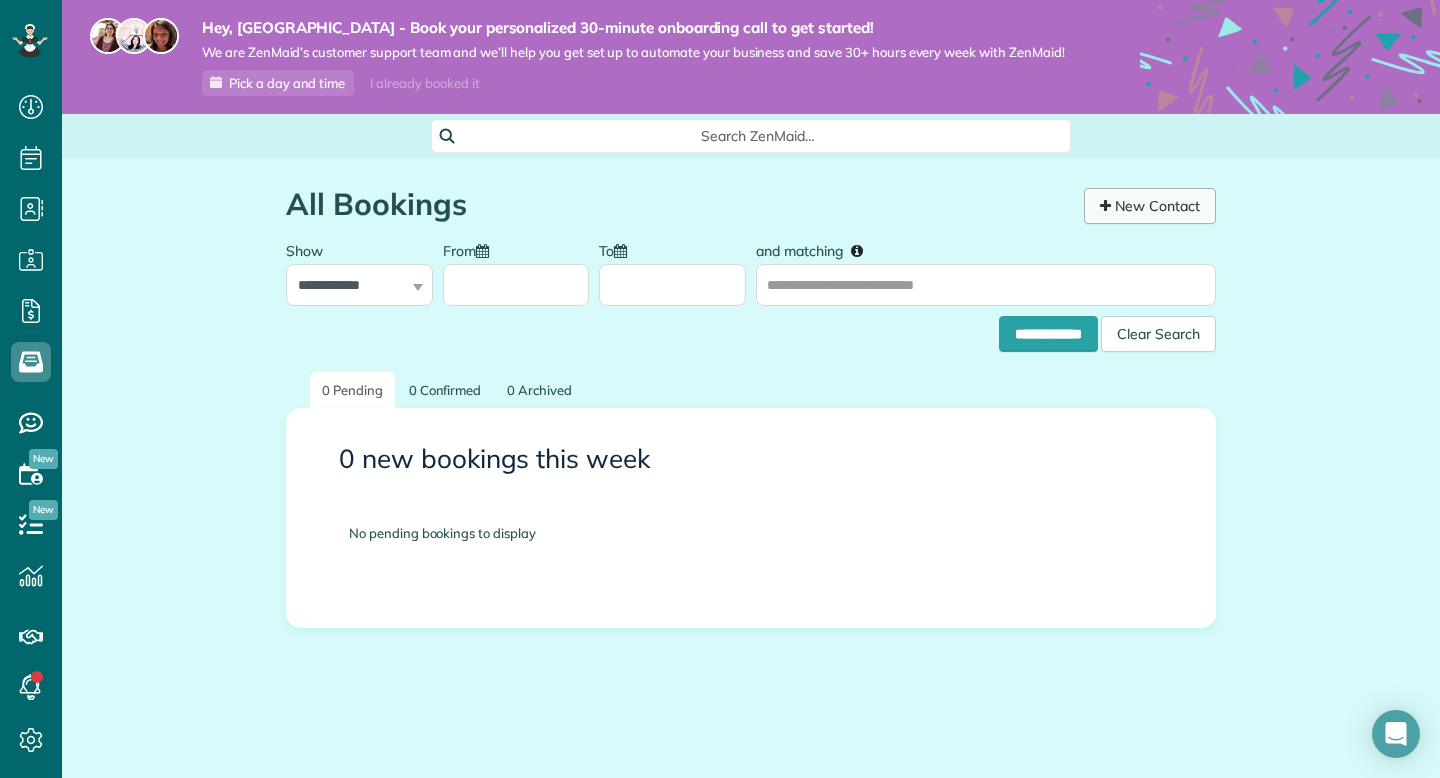 click on "New Contact" at bounding box center (1150, 206) 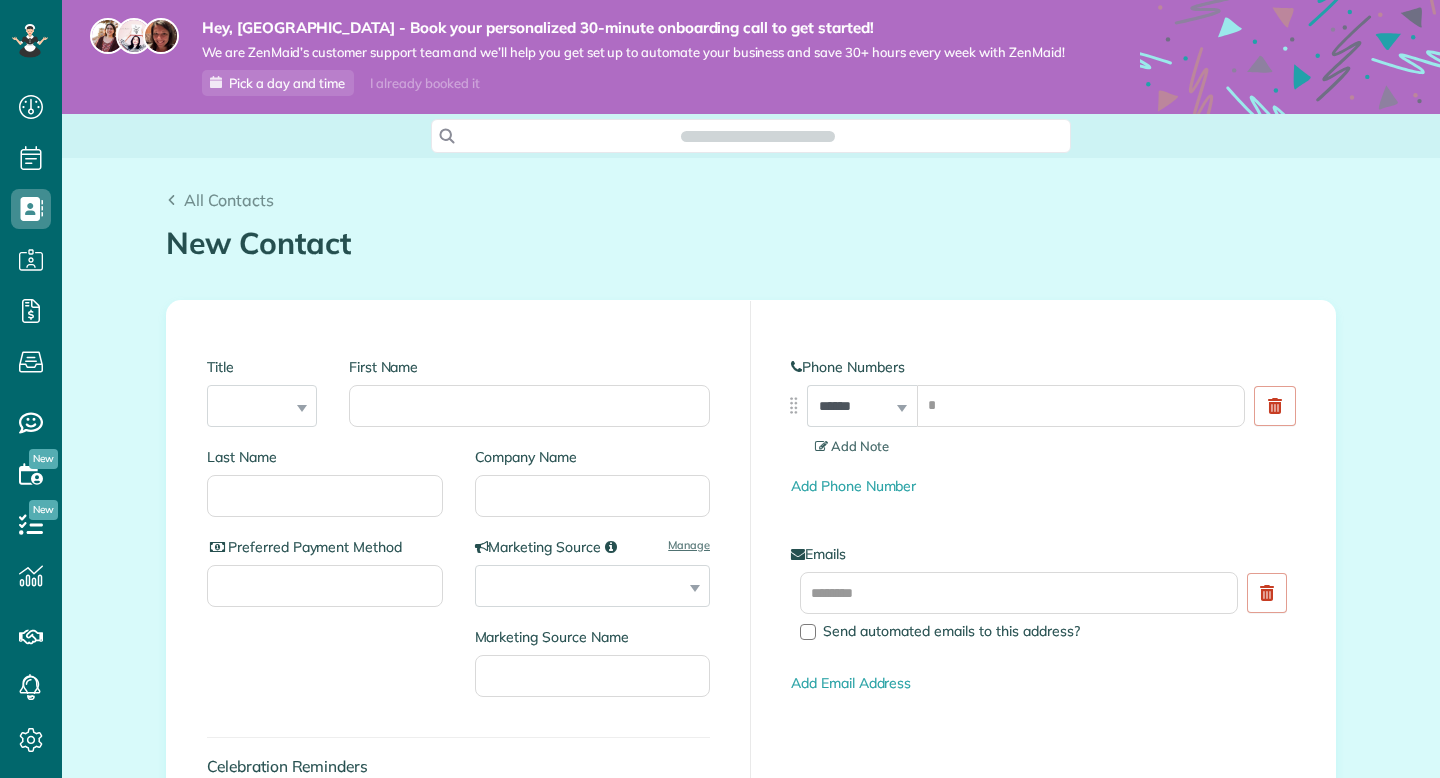 scroll, scrollTop: 0, scrollLeft: 0, axis: both 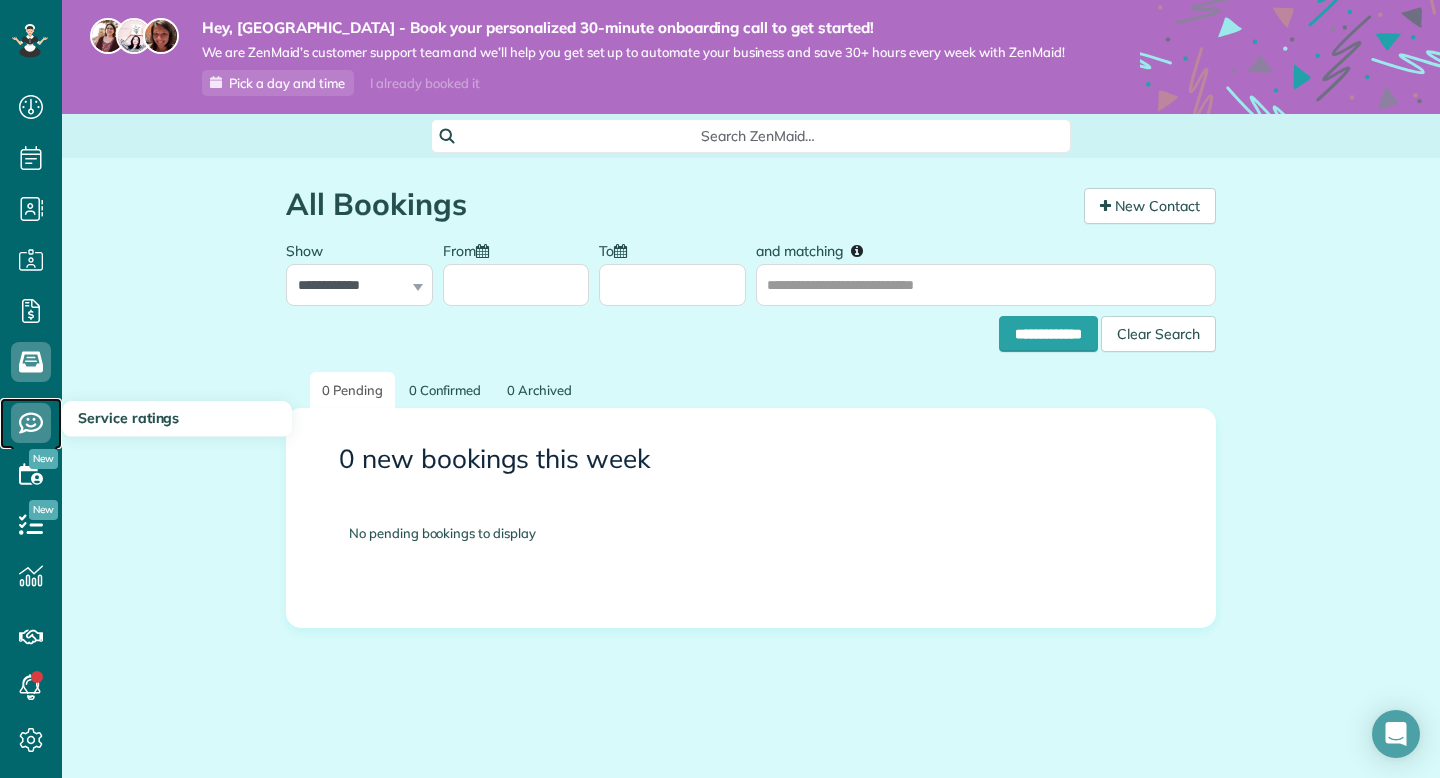 click 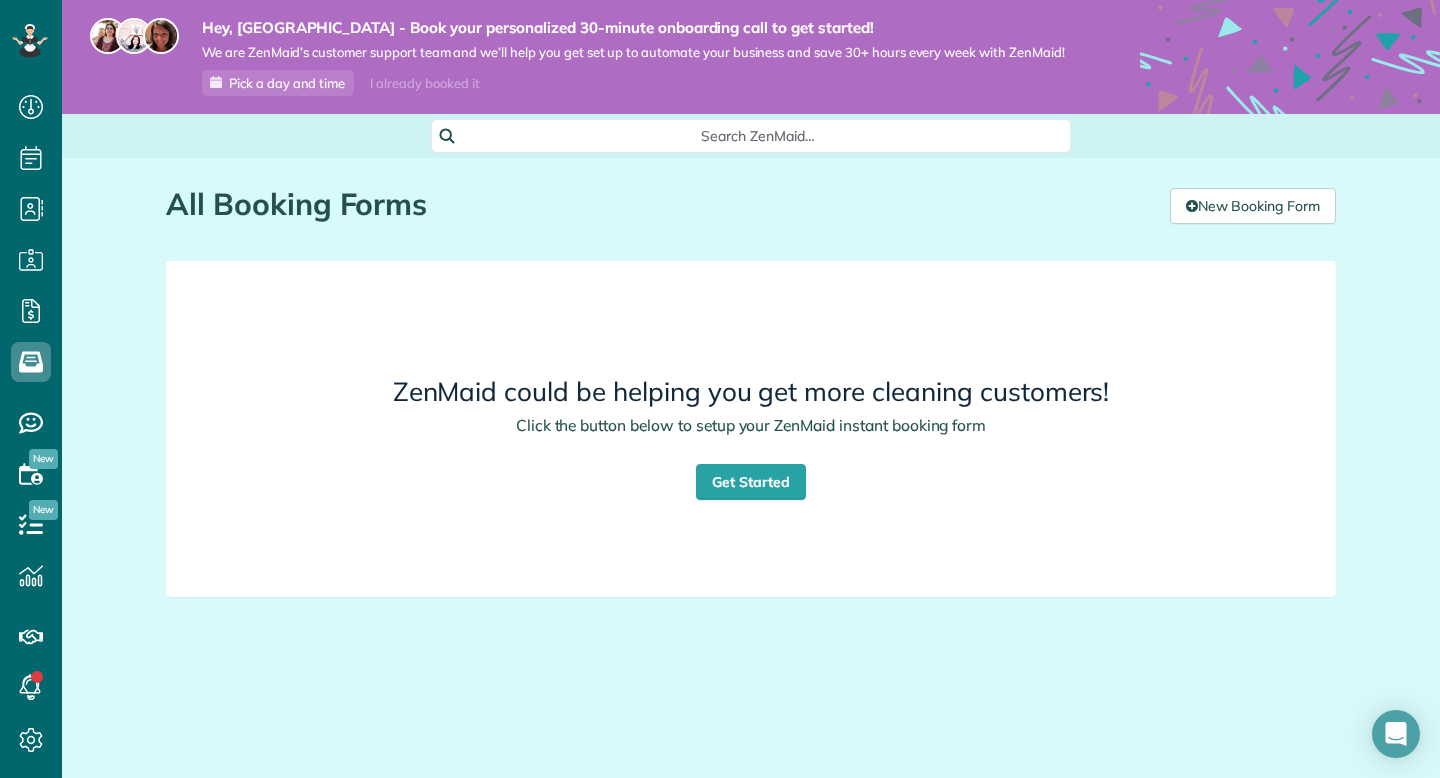 scroll, scrollTop: 0, scrollLeft: 0, axis: both 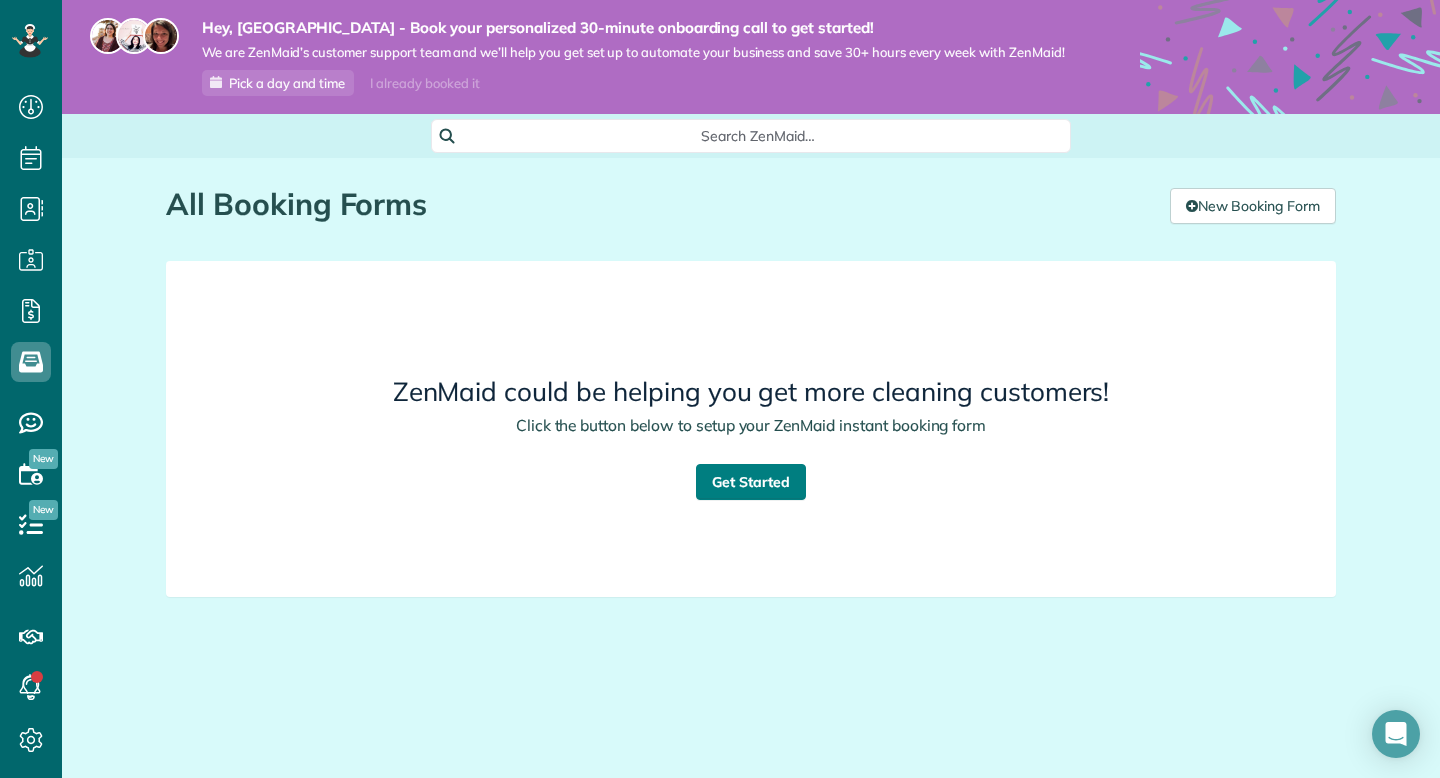 click on "Get Started" at bounding box center [751, 482] 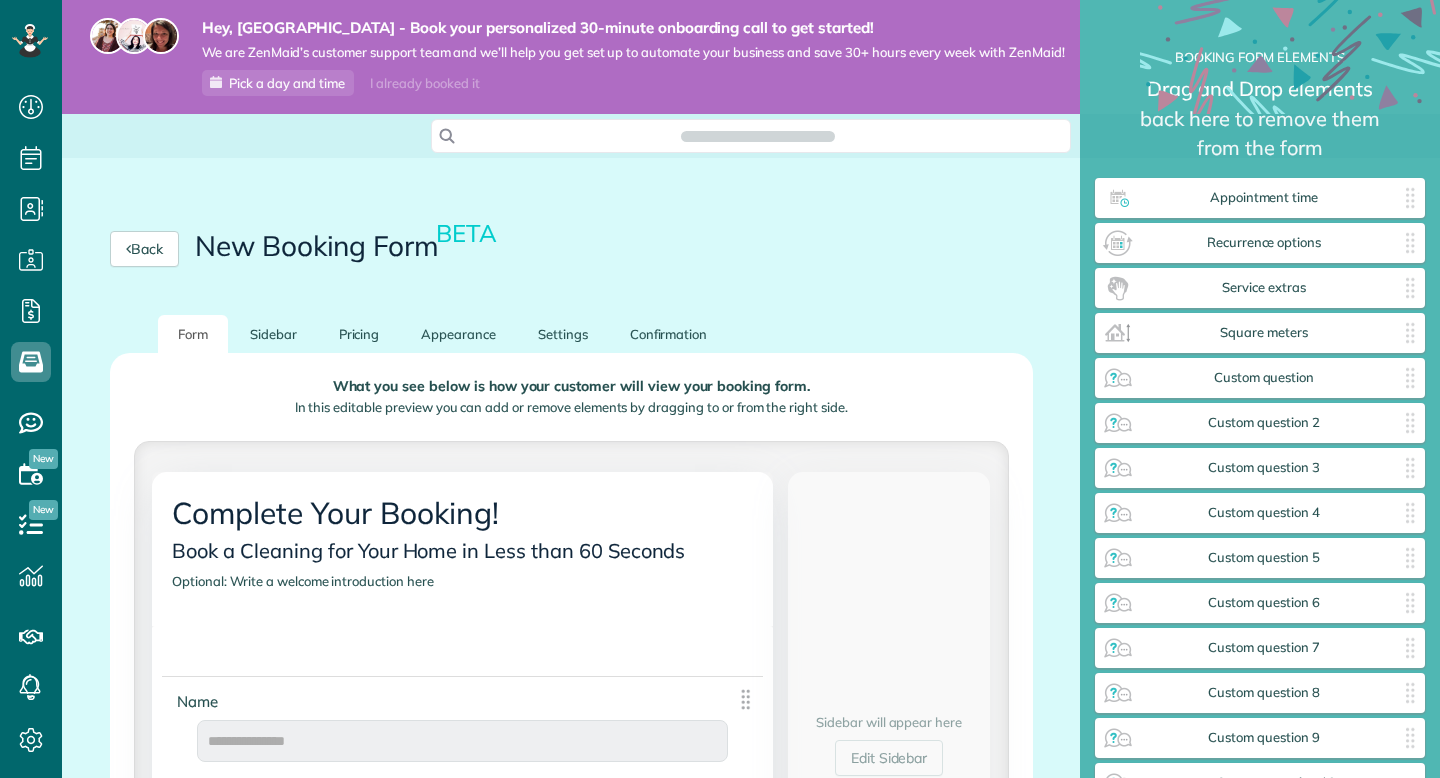 scroll, scrollTop: 0, scrollLeft: 0, axis: both 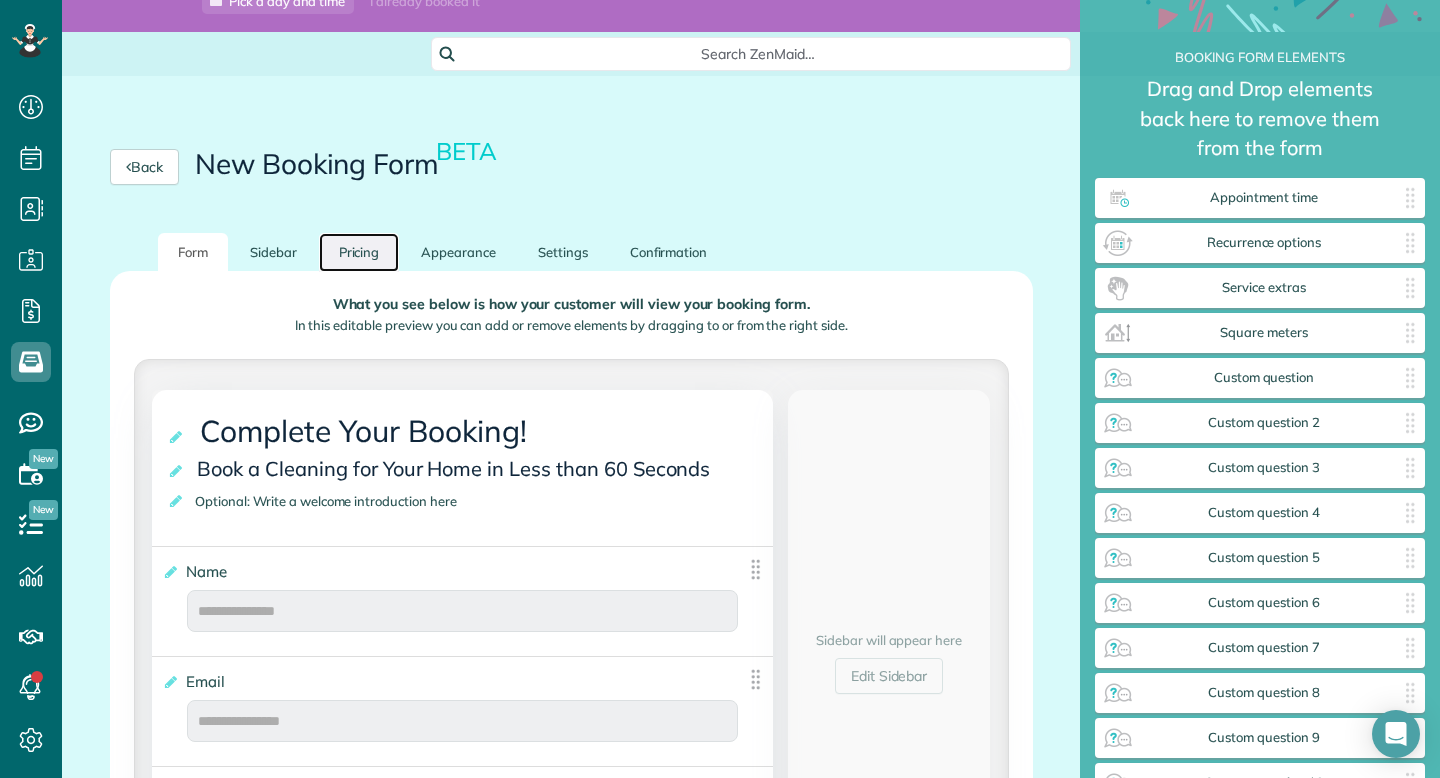 click on "Pricing" at bounding box center (359, 252) 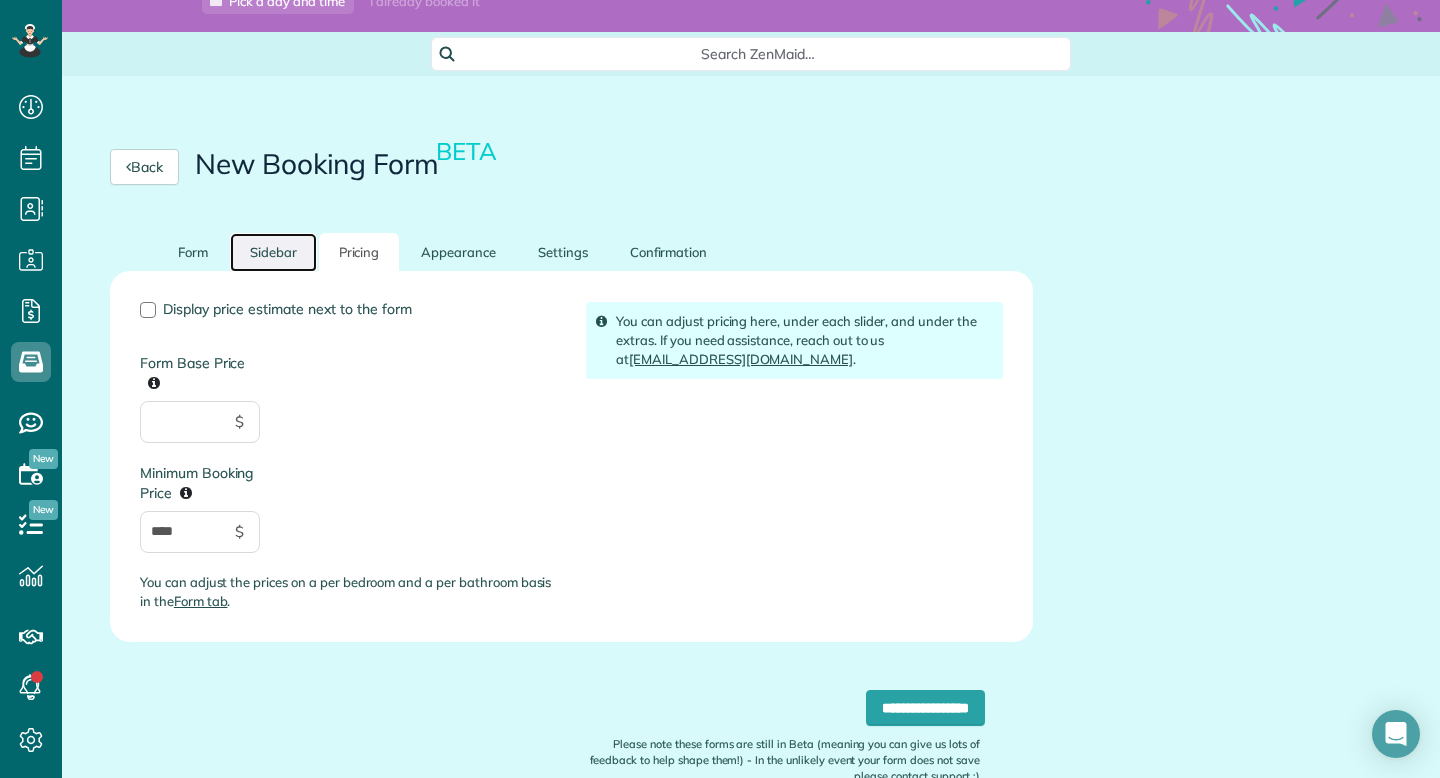 click on "Sidebar" at bounding box center (273, 252) 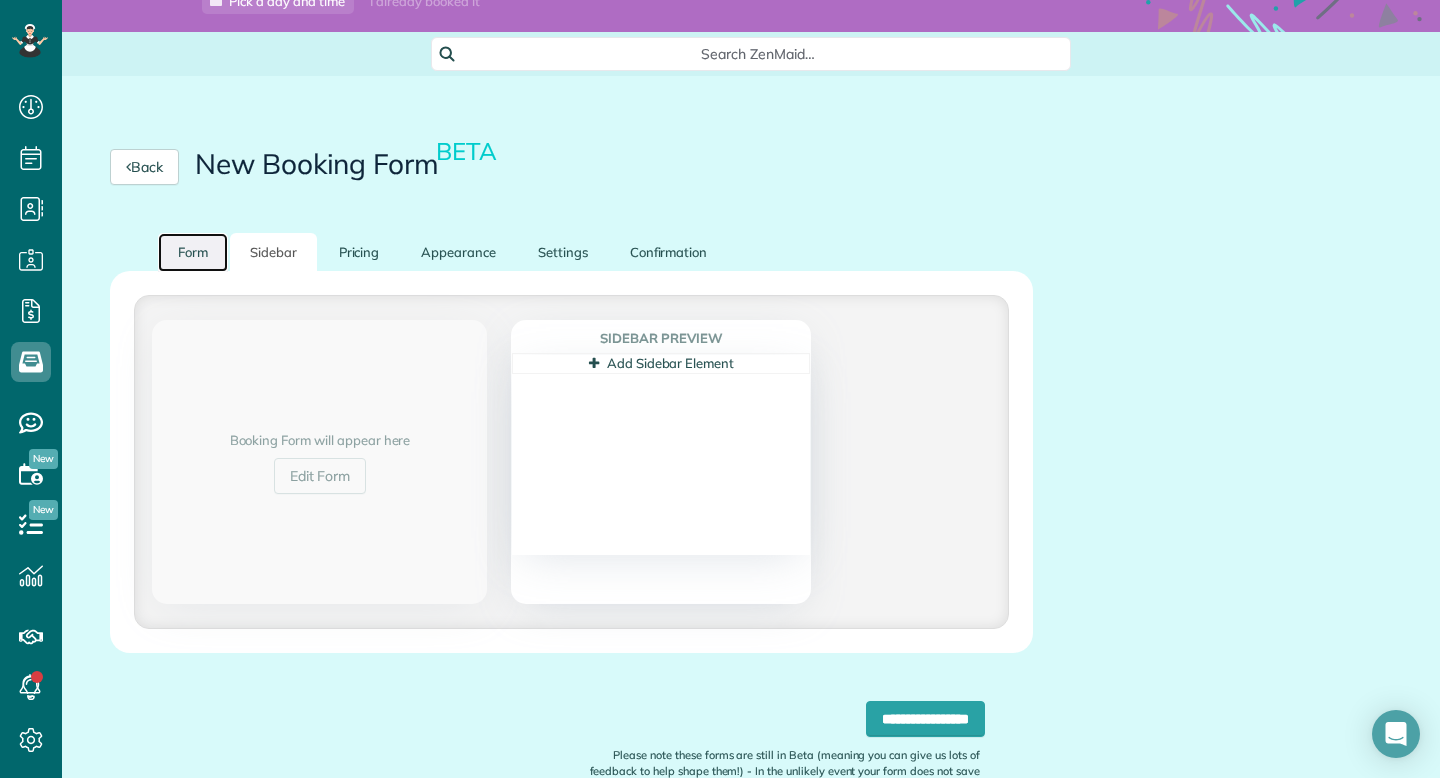 click on "Form" at bounding box center [193, 252] 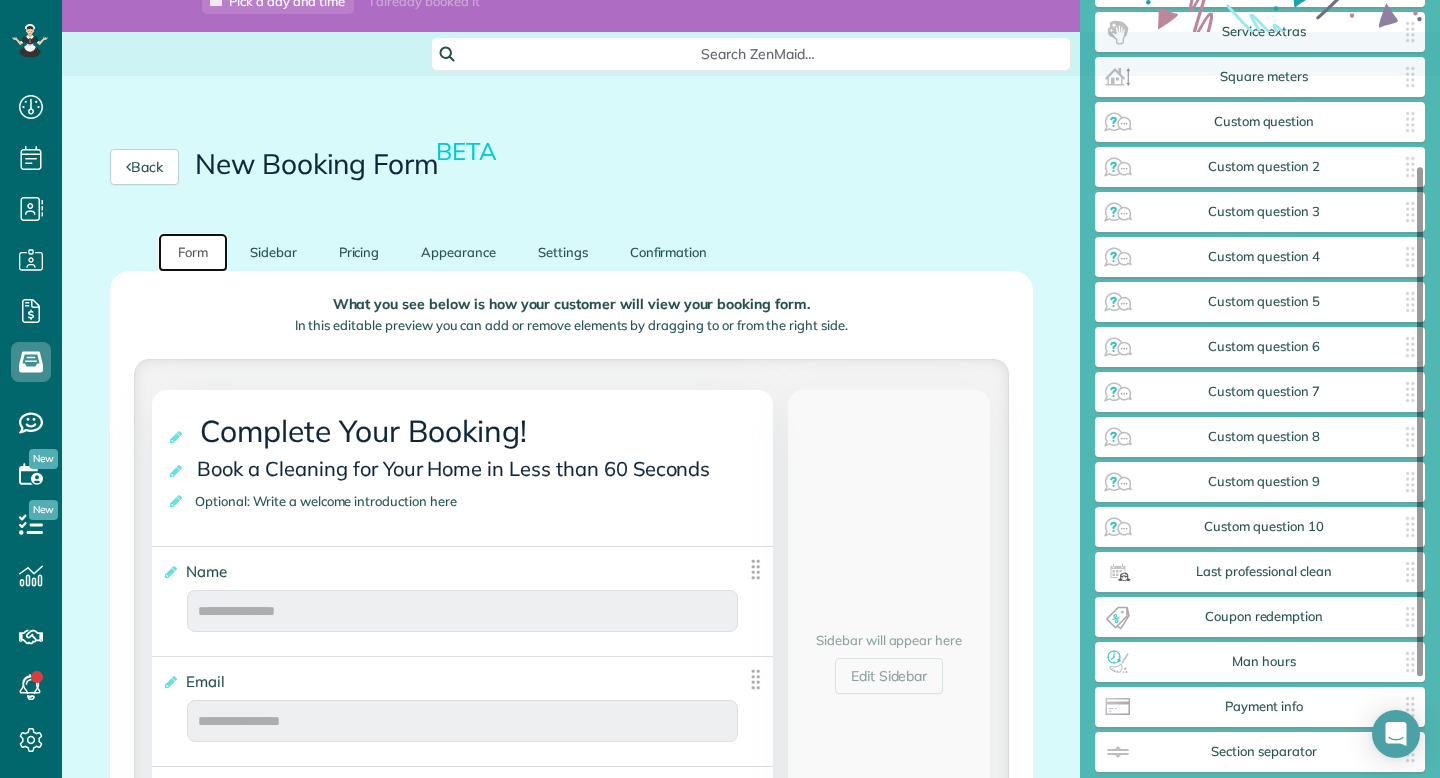 scroll, scrollTop: 251, scrollLeft: 0, axis: vertical 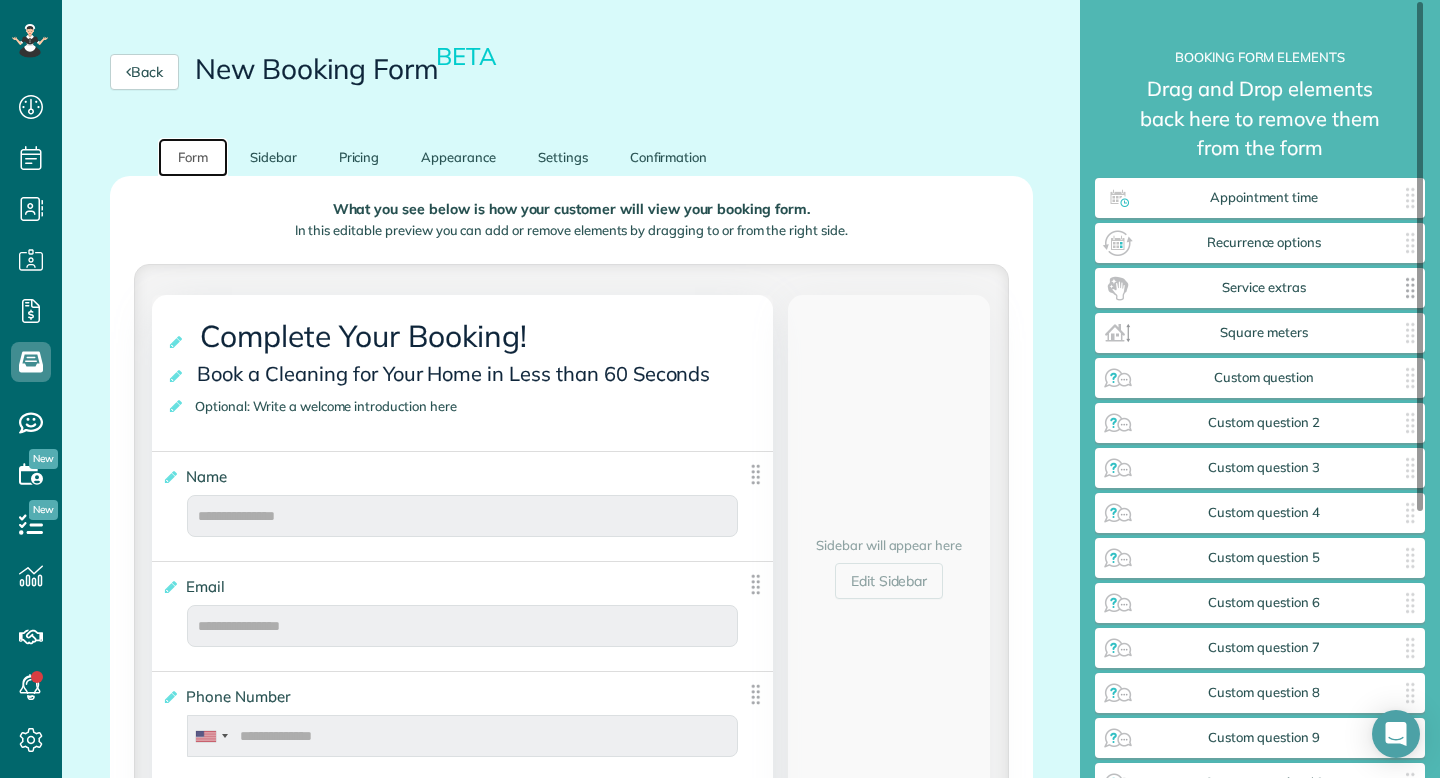 click on "Service extras" at bounding box center [1264, 288] 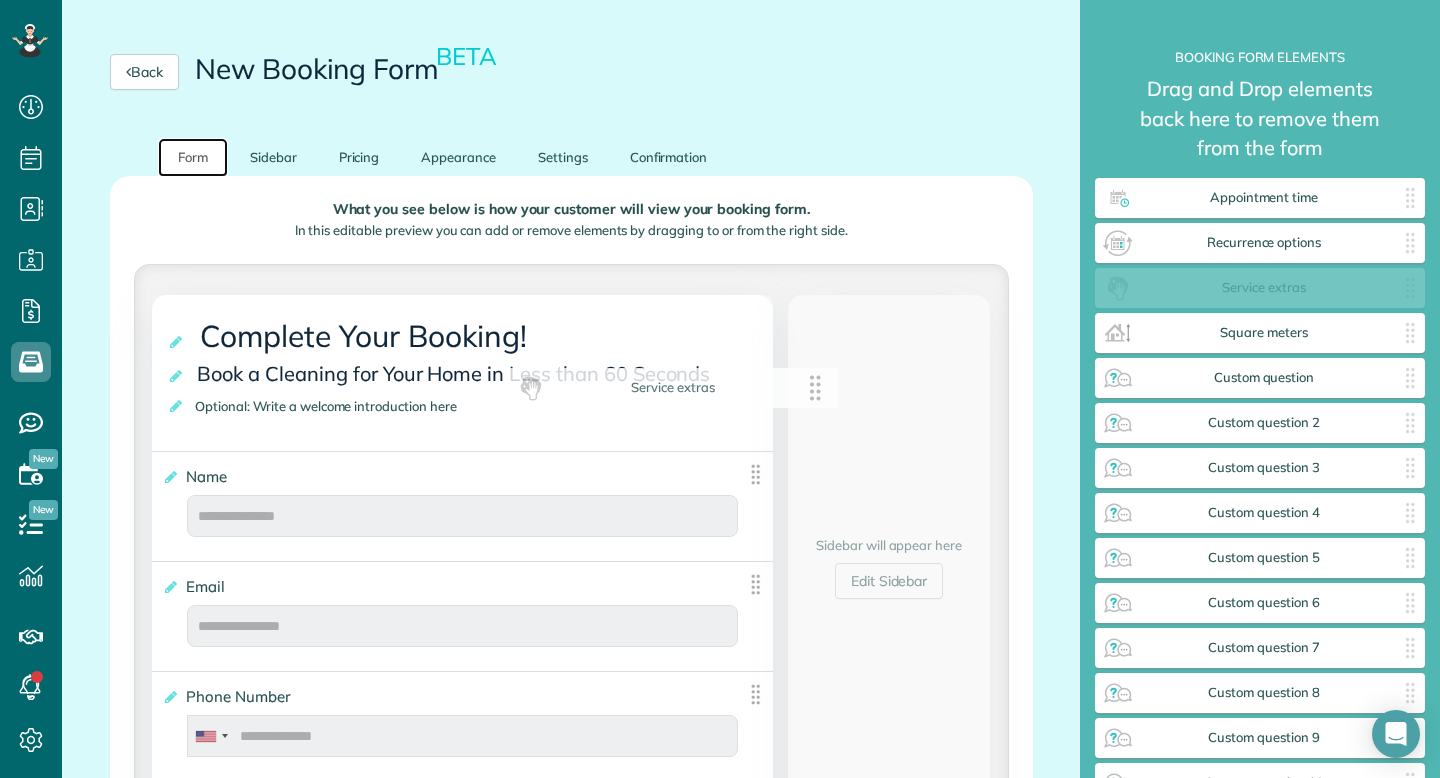 drag, startPoint x: 1238, startPoint y: 296, endPoint x: 647, endPoint y: 396, distance: 599.4005 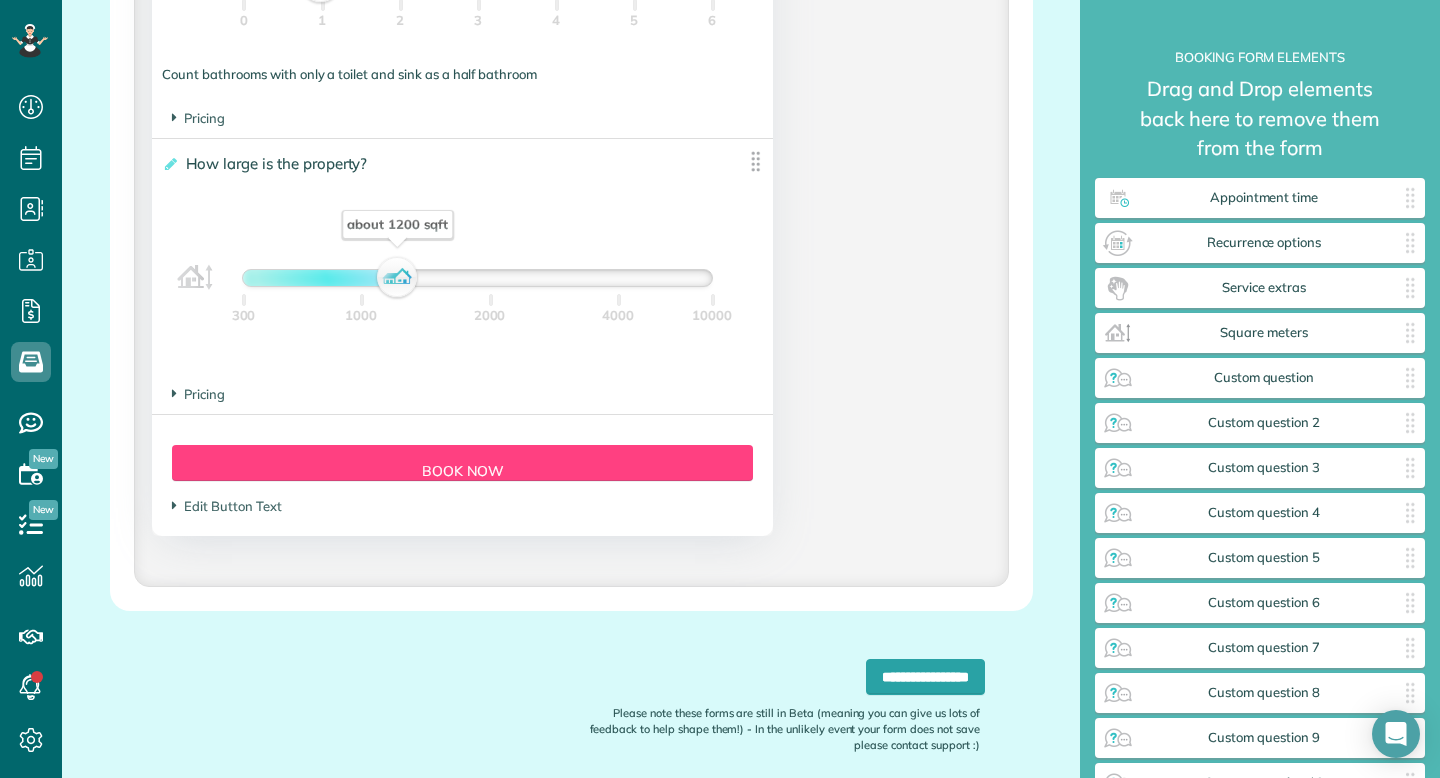 scroll, scrollTop: 1769, scrollLeft: 0, axis: vertical 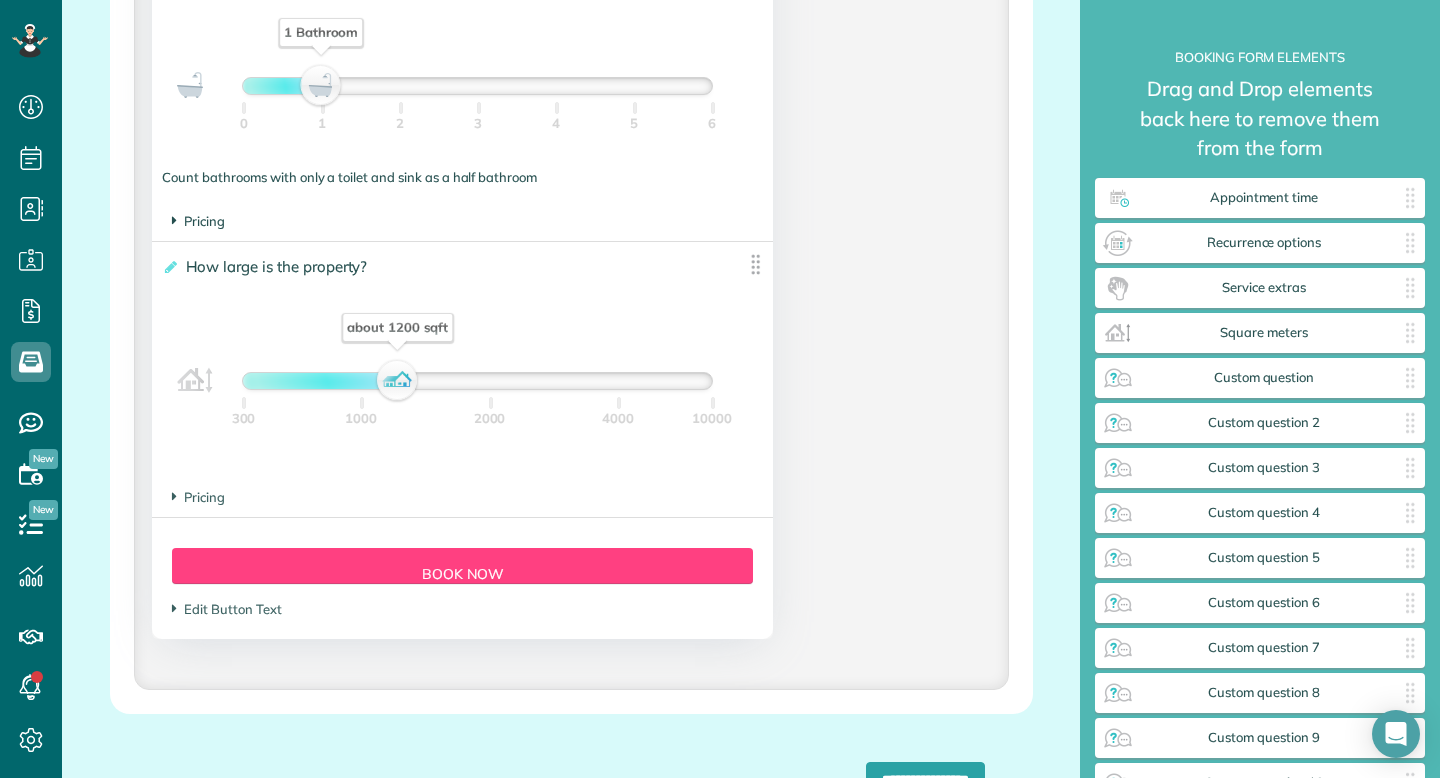 click on "Pricing" at bounding box center (198, 221) 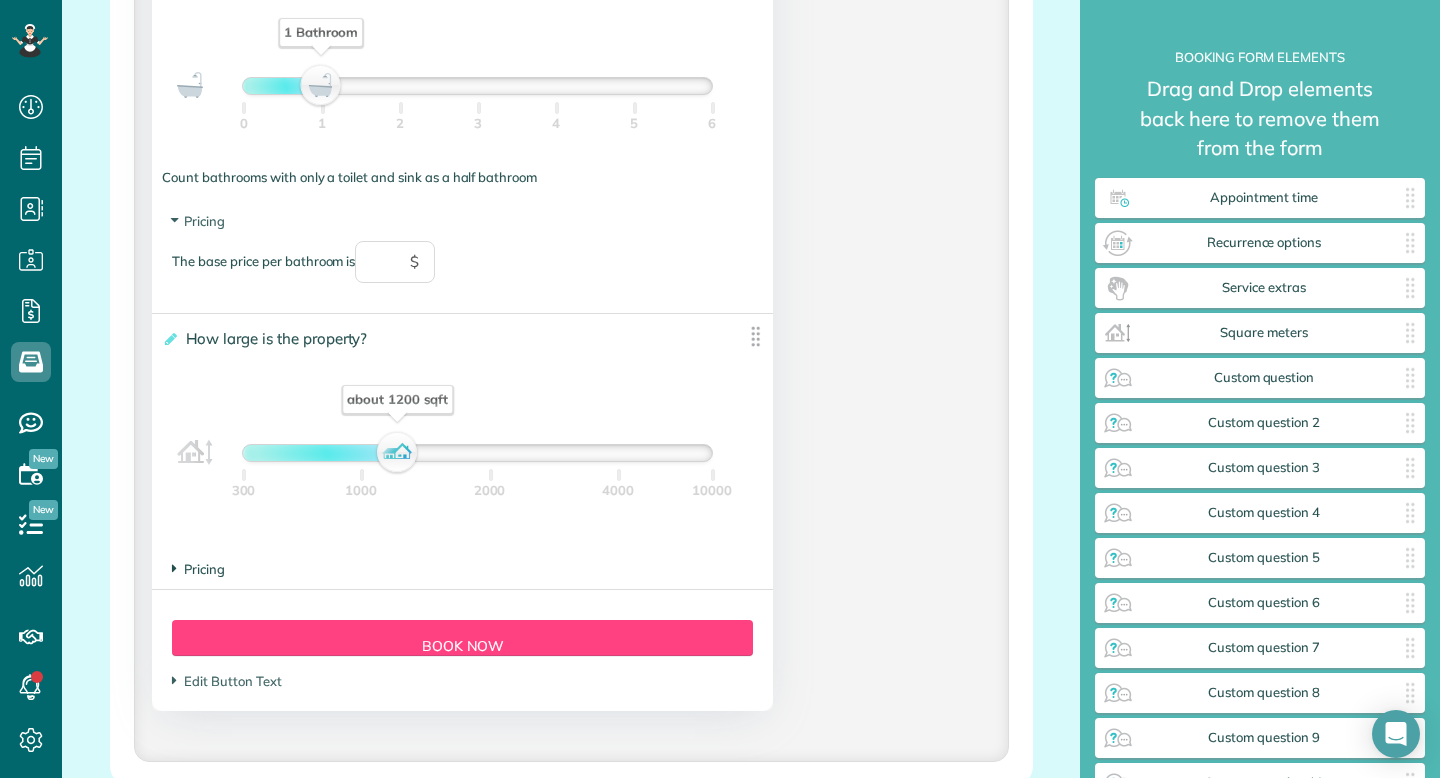 click on "Pricing" at bounding box center [198, 569] 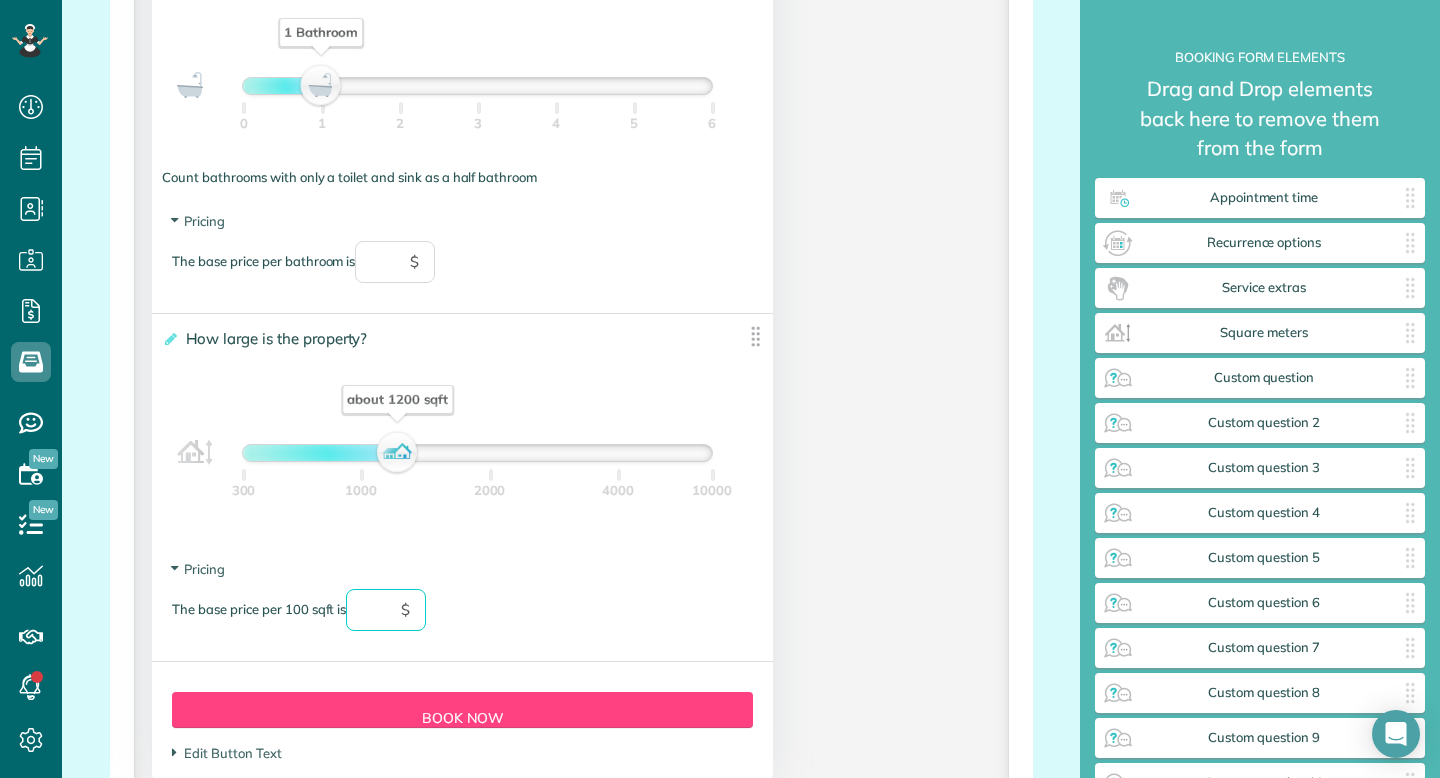 click at bounding box center (386, 610) 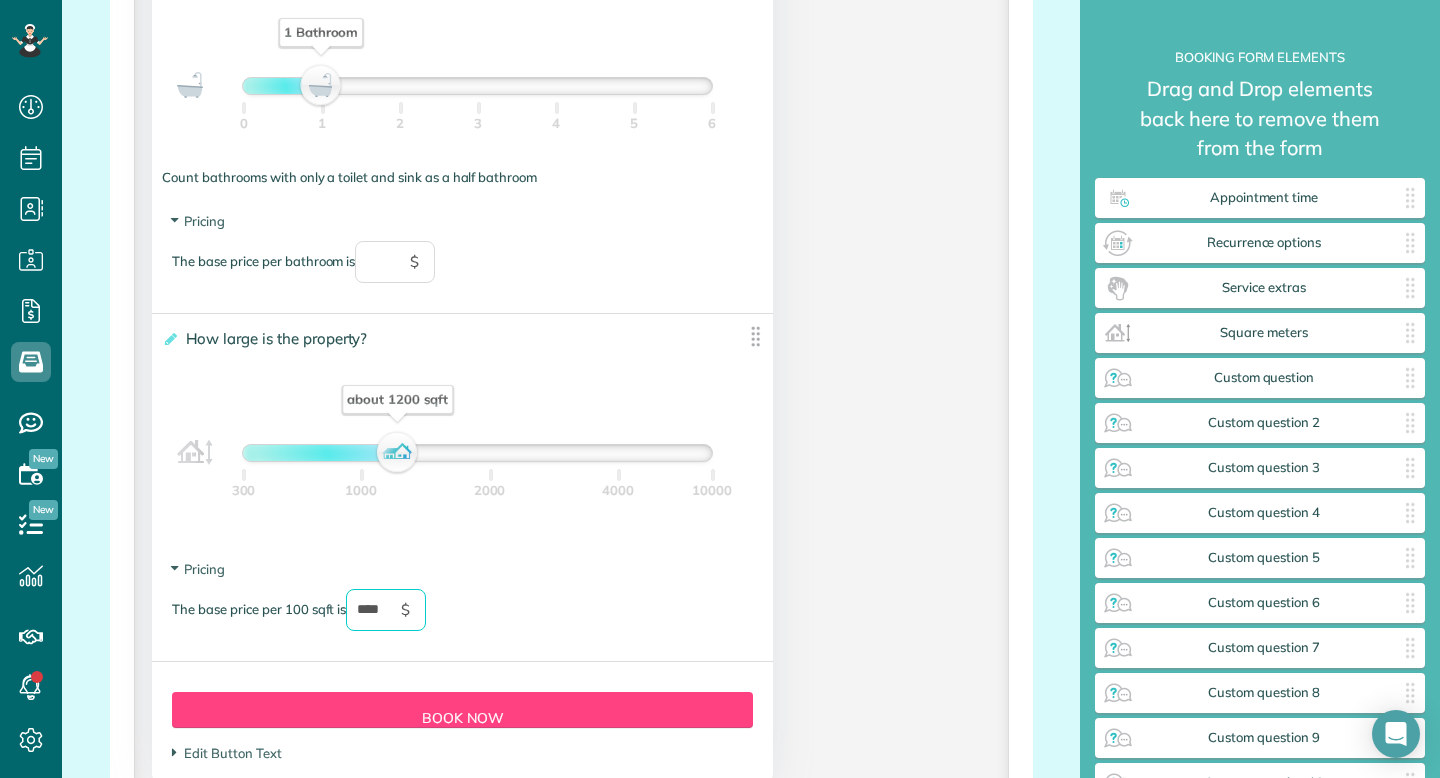 click on "Pricing
The base price per 100 sqft is
****
$" at bounding box center [462, 605] 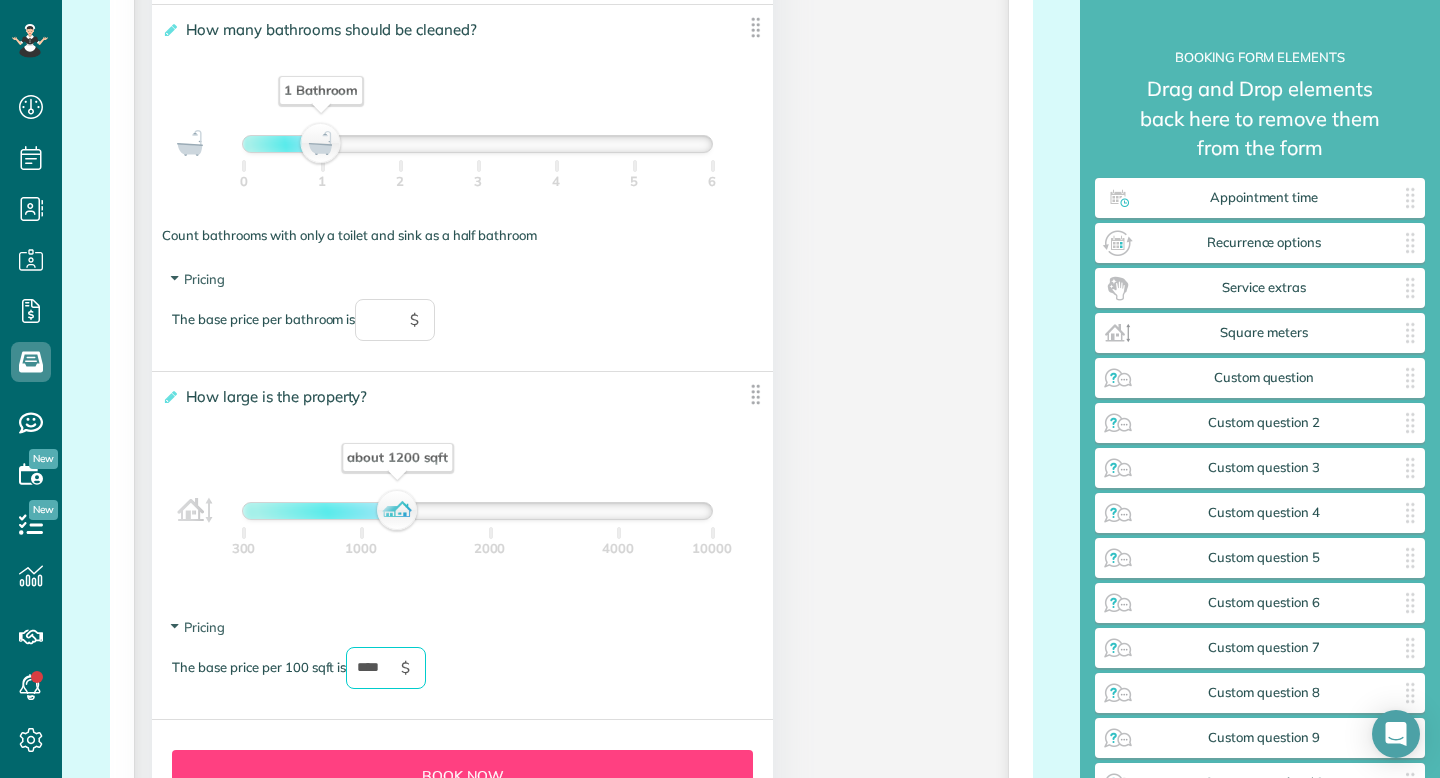 scroll, scrollTop: 1718, scrollLeft: 0, axis: vertical 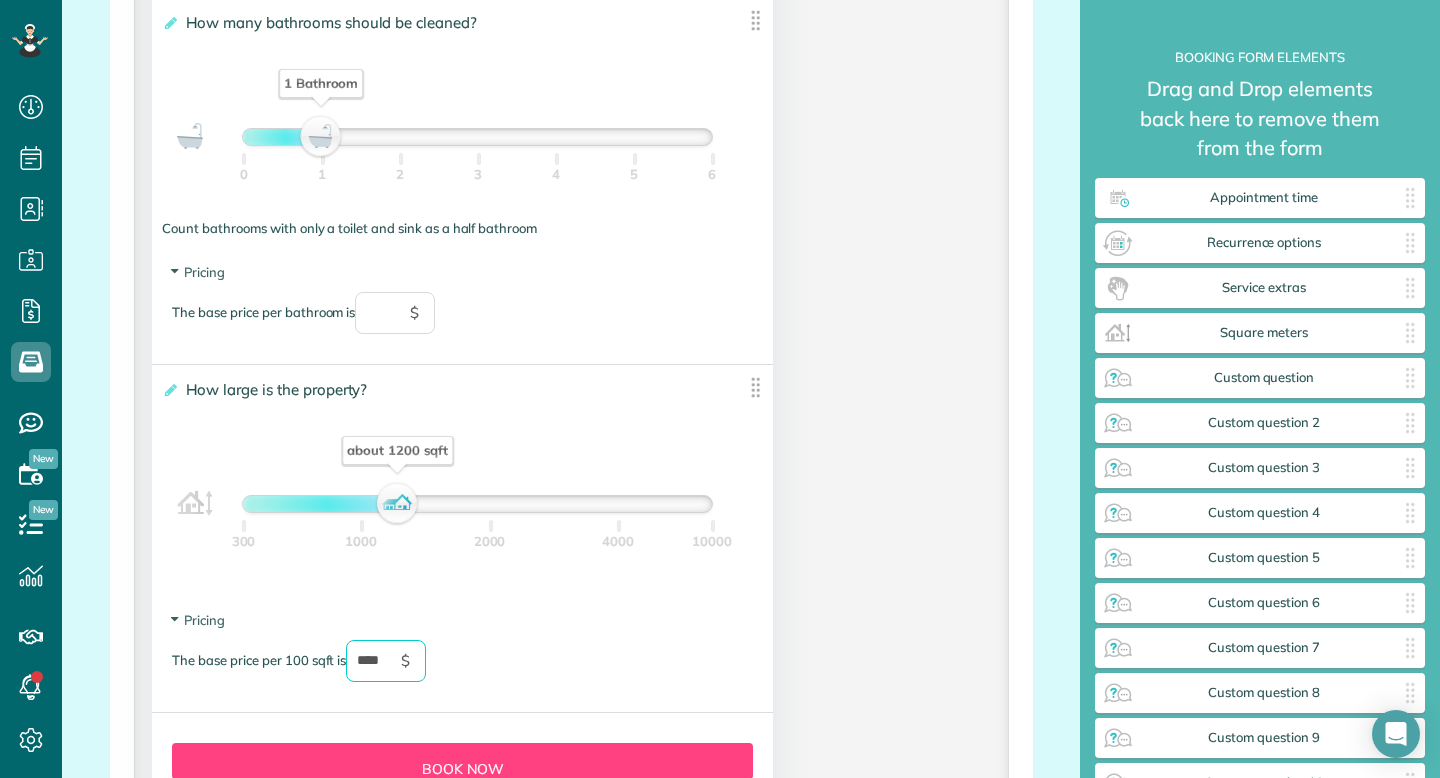 type on "****" 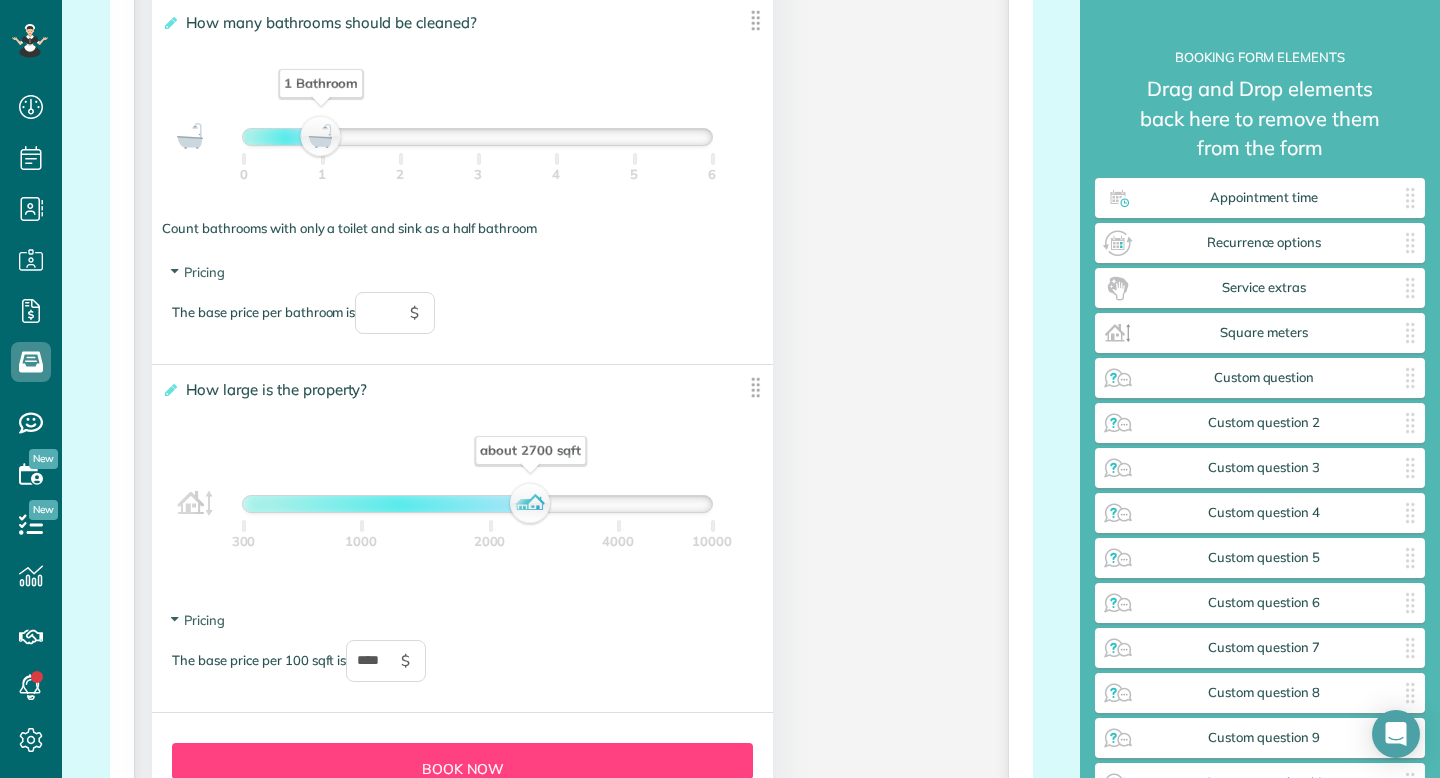 drag, startPoint x: 395, startPoint y: 506, endPoint x: 527, endPoint y: 500, distance: 132.13629 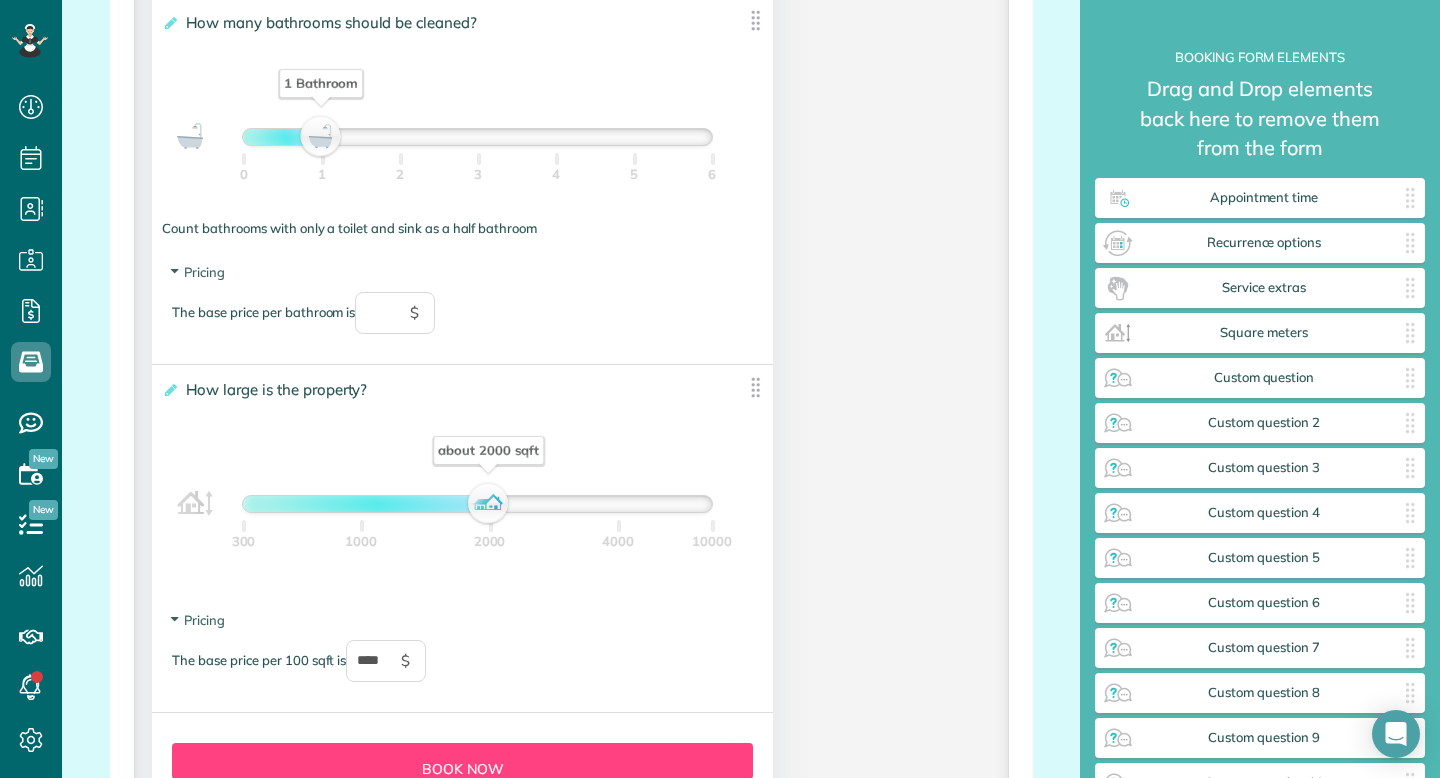 drag, startPoint x: 530, startPoint y: 504, endPoint x: 489, endPoint y: 503, distance: 41.01219 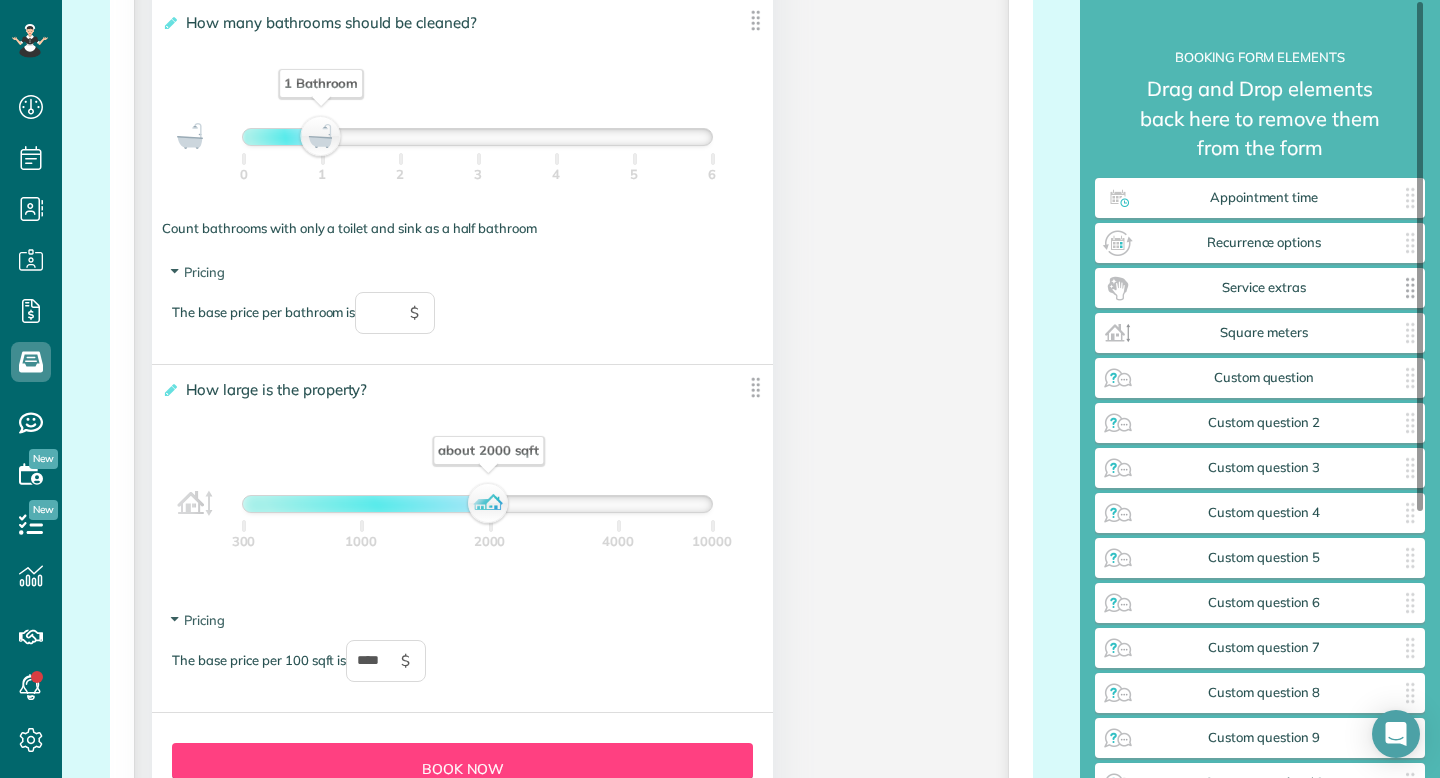 click on "Service extras
✕" at bounding box center [1260, 288] 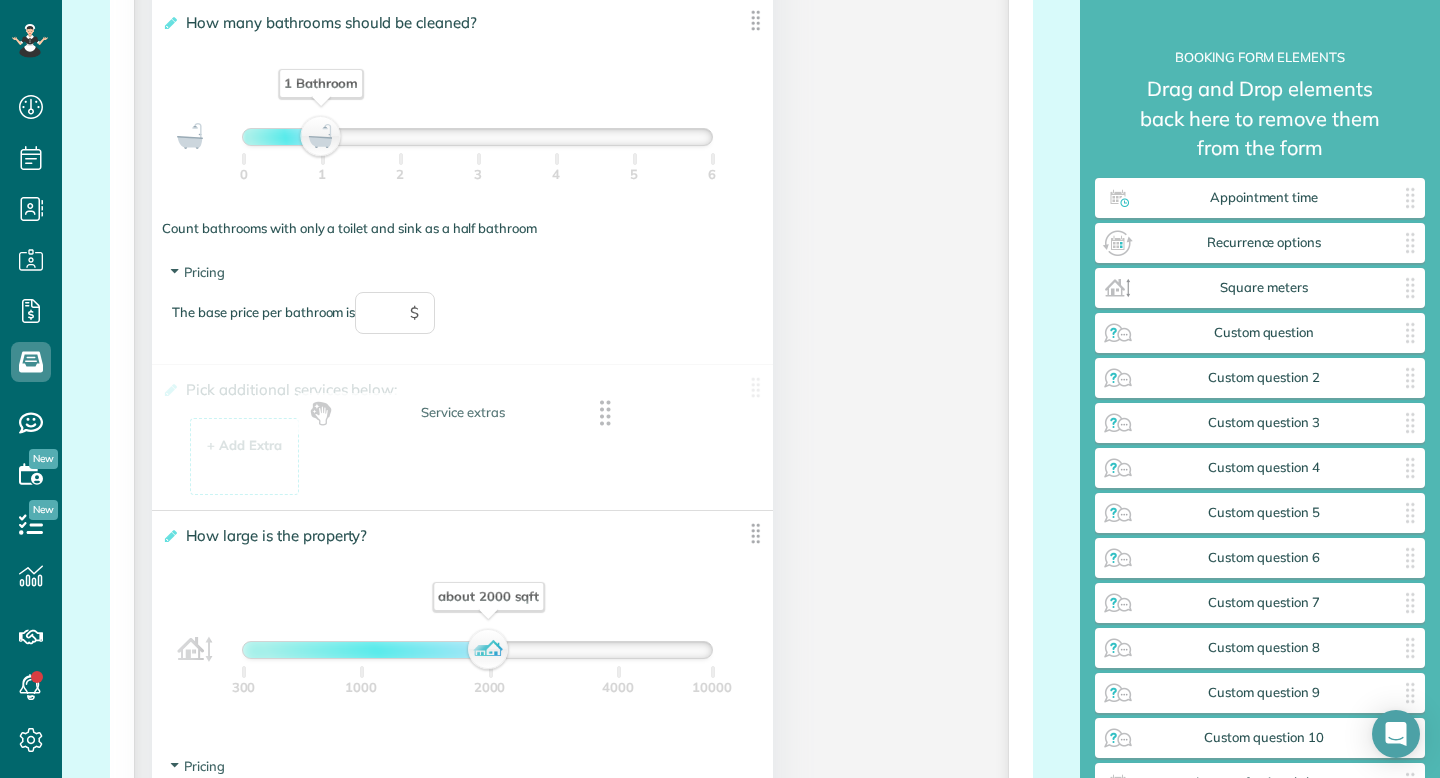 drag, startPoint x: 1227, startPoint y: 289, endPoint x: 429, endPoint y: 414, distance: 807.7308 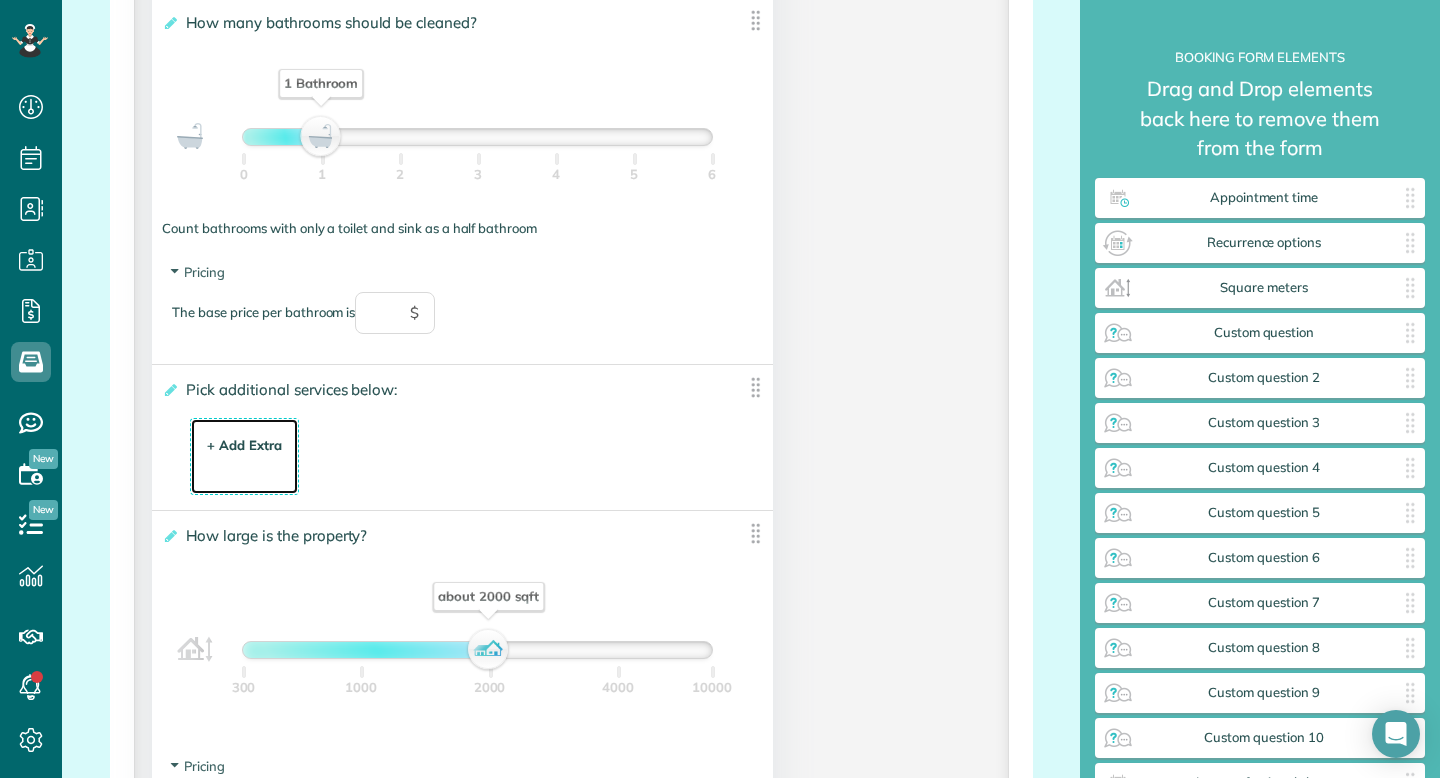 click on "+ Add Extra" at bounding box center [244, 445] 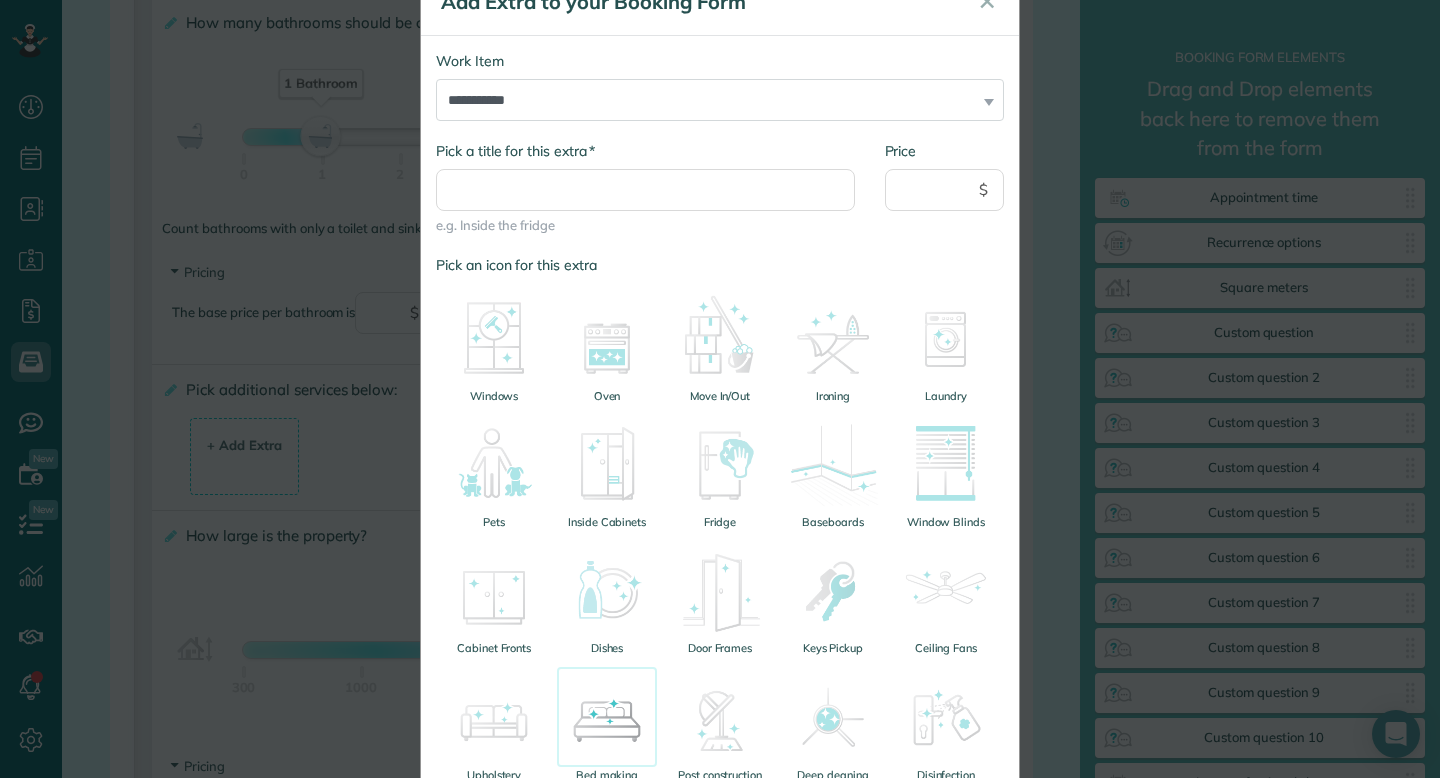 scroll, scrollTop: 0, scrollLeft: 0, axis: both 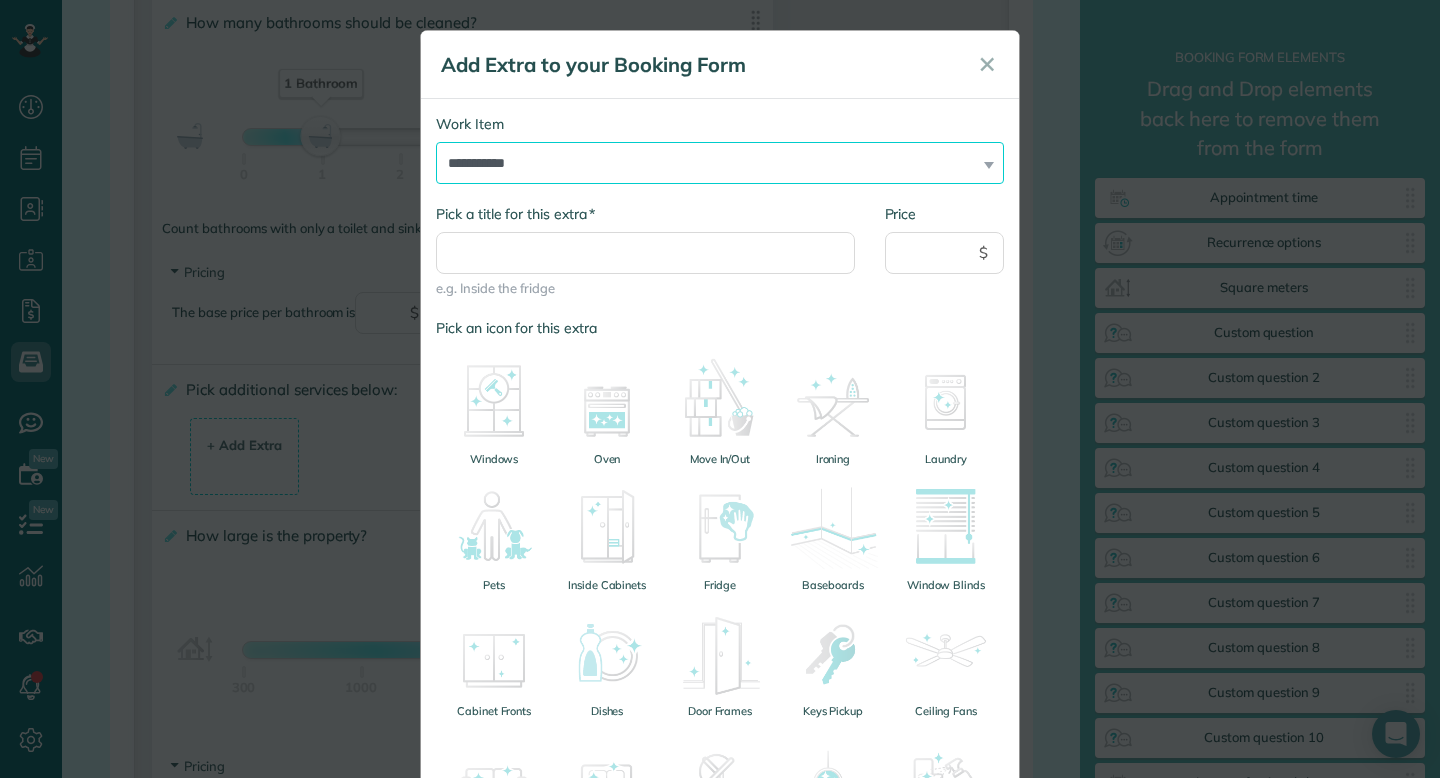 click on "**********" at bounding box center [720, 163] 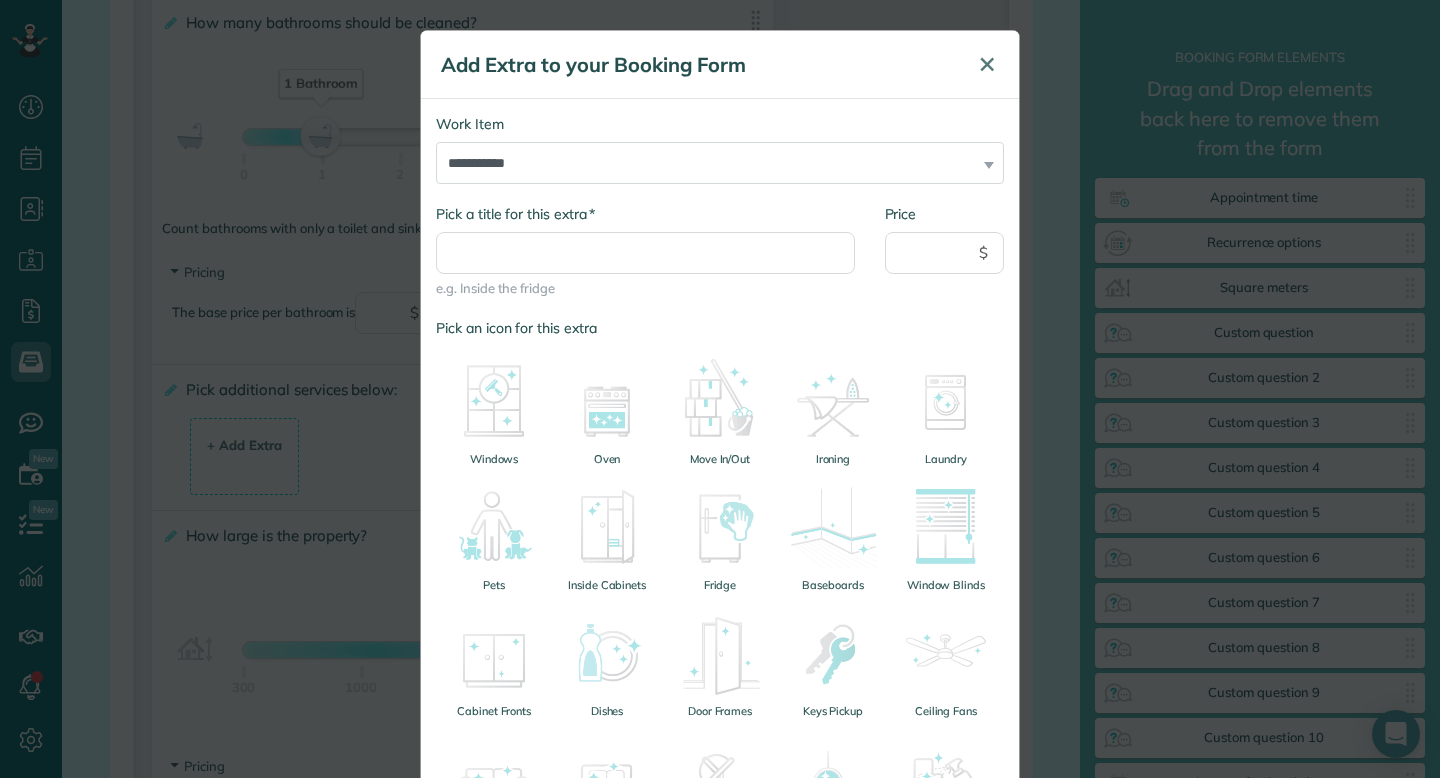 click on "✕" at bounding box center (987, 64) 